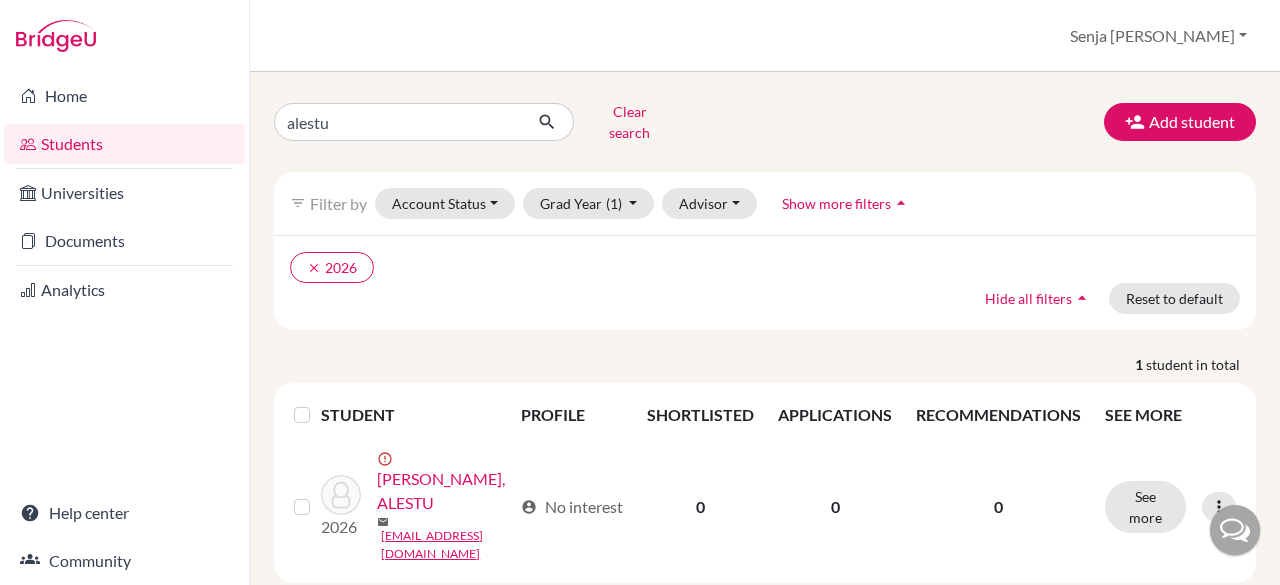 scroll, scrollTop: 0, scrollLeft: 0, axis: both 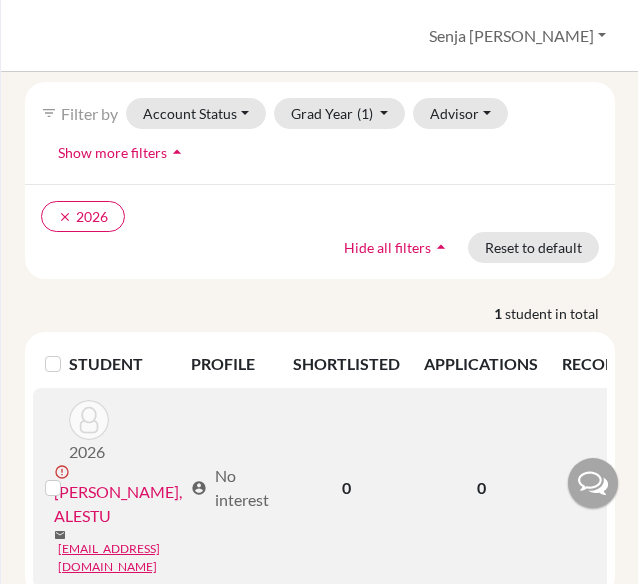 click on "GUSNOLAN, ALESTU" at bounding box center (118, 504) 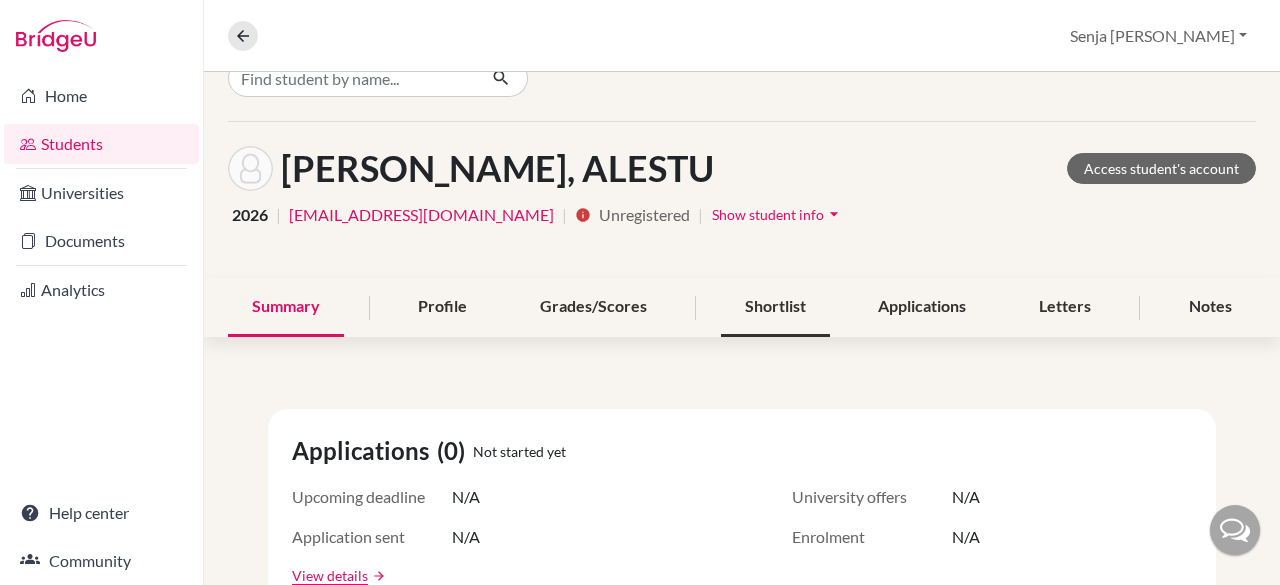 scroll, scrollTop: 39, scrollLeft: 0, axis: vertical 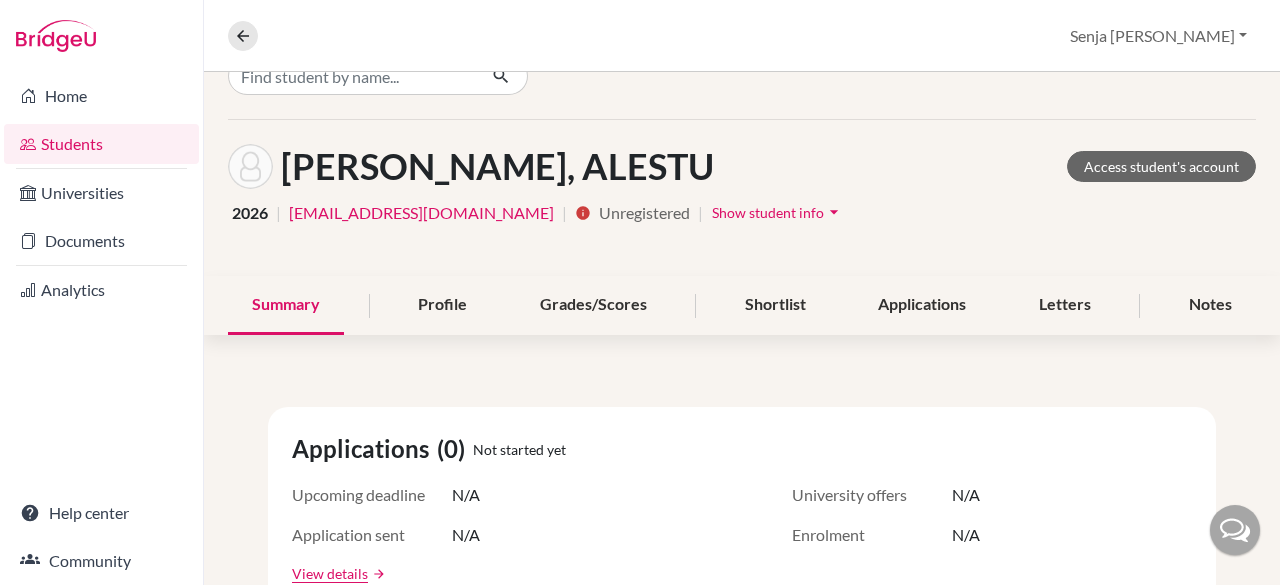 click on "Show student info" at bounding box center (768, 212) 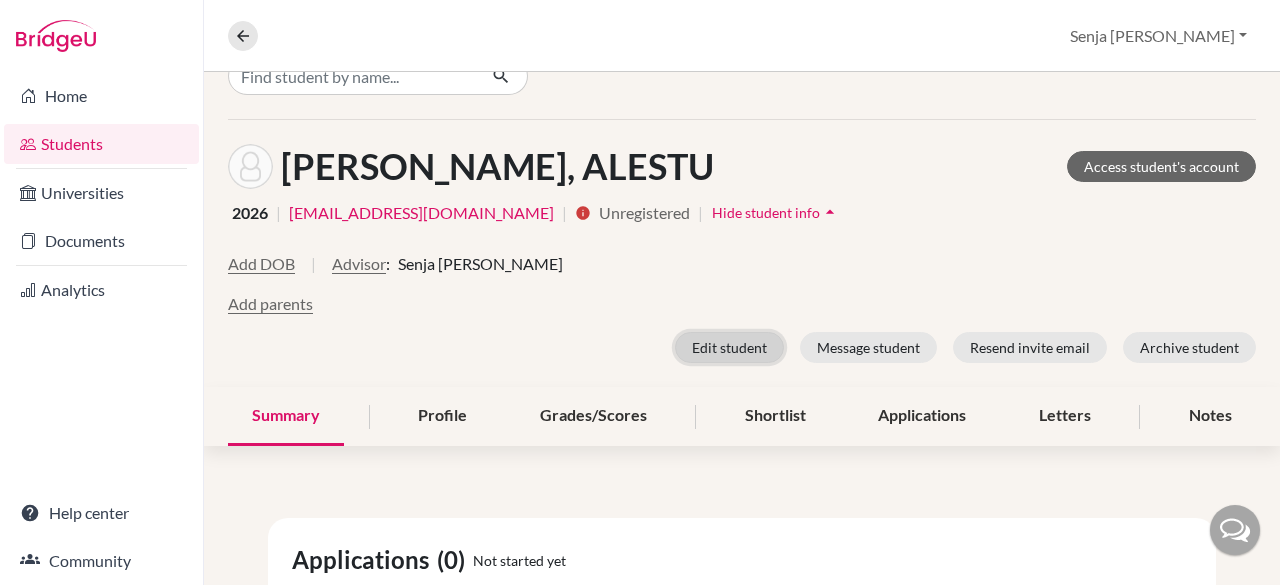 click on "Edit student" at bounding box center (729, 347) 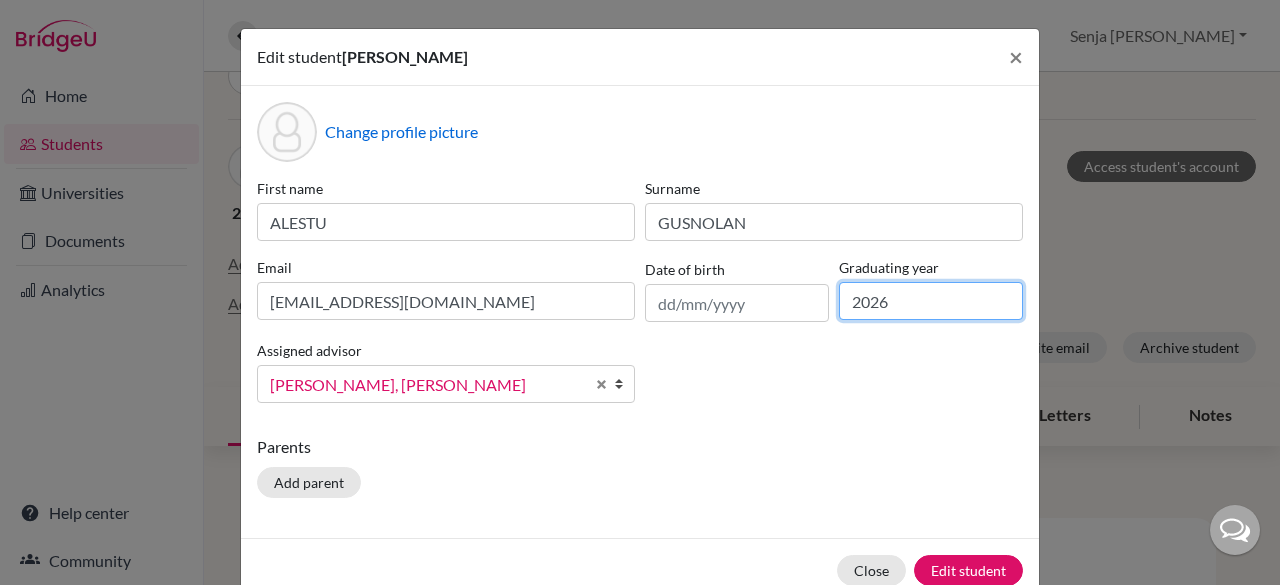 click on "2026" at bounding box center [931, 301] 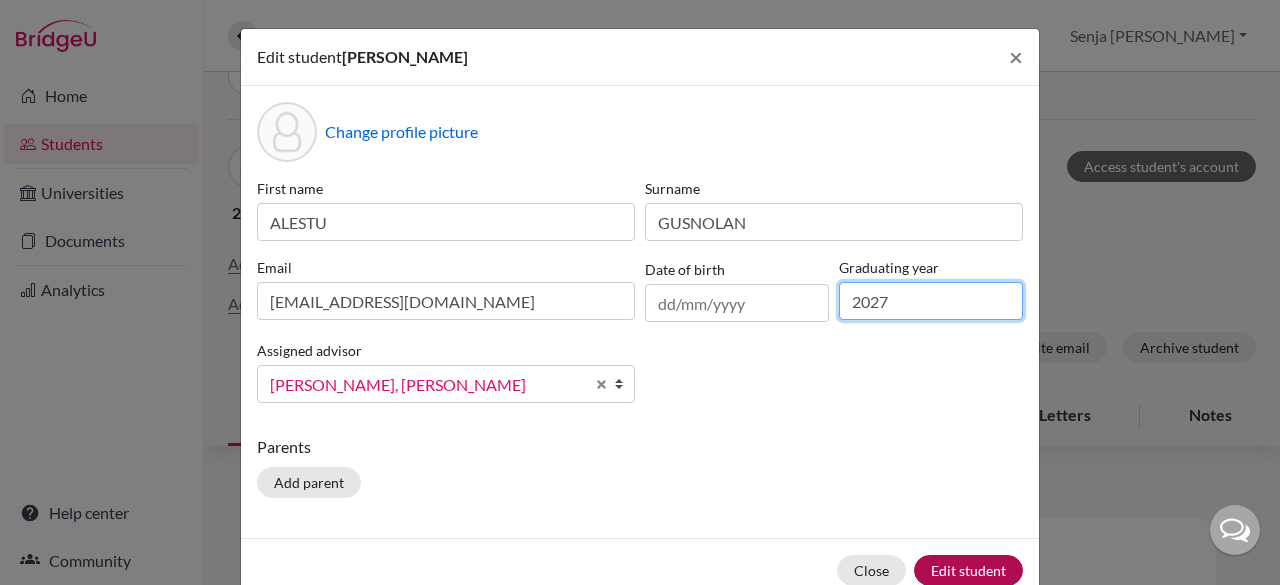 type on "2027" 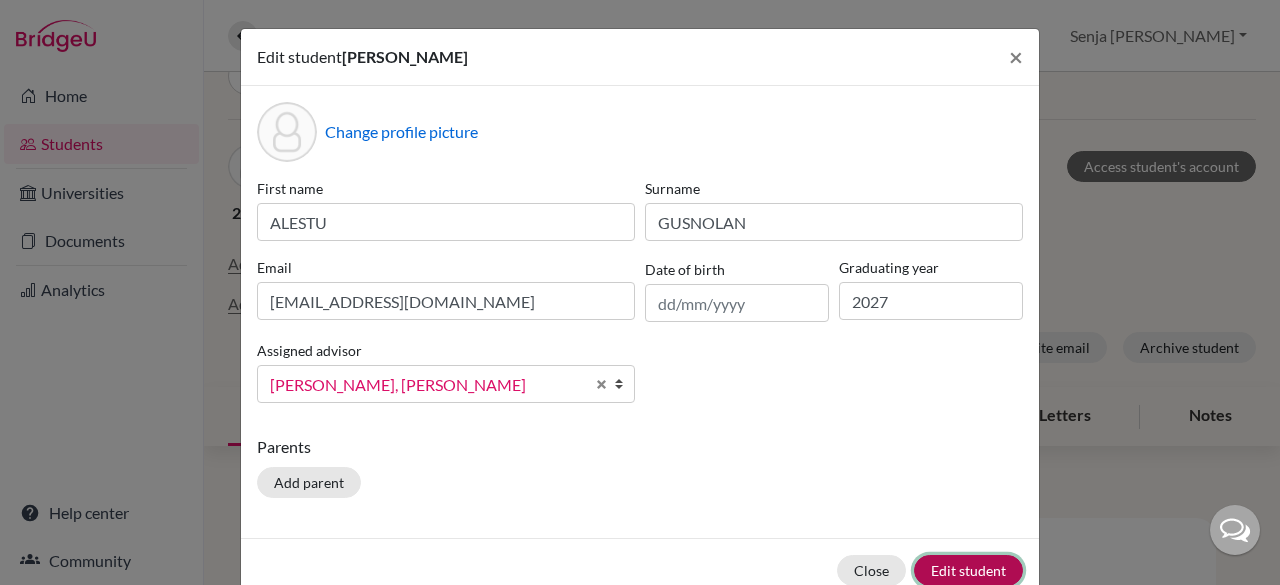 click on "Edit student" at bounding box center [968, 570] 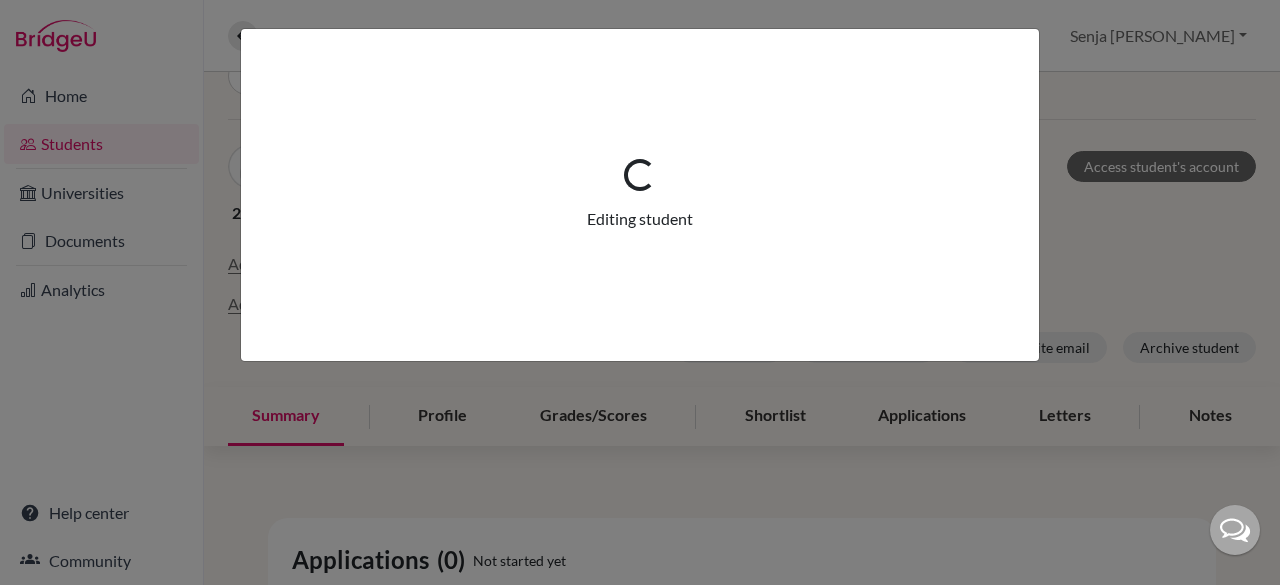 scroll, scrollTop: 118, scrollLeft: 0, axis: vertical 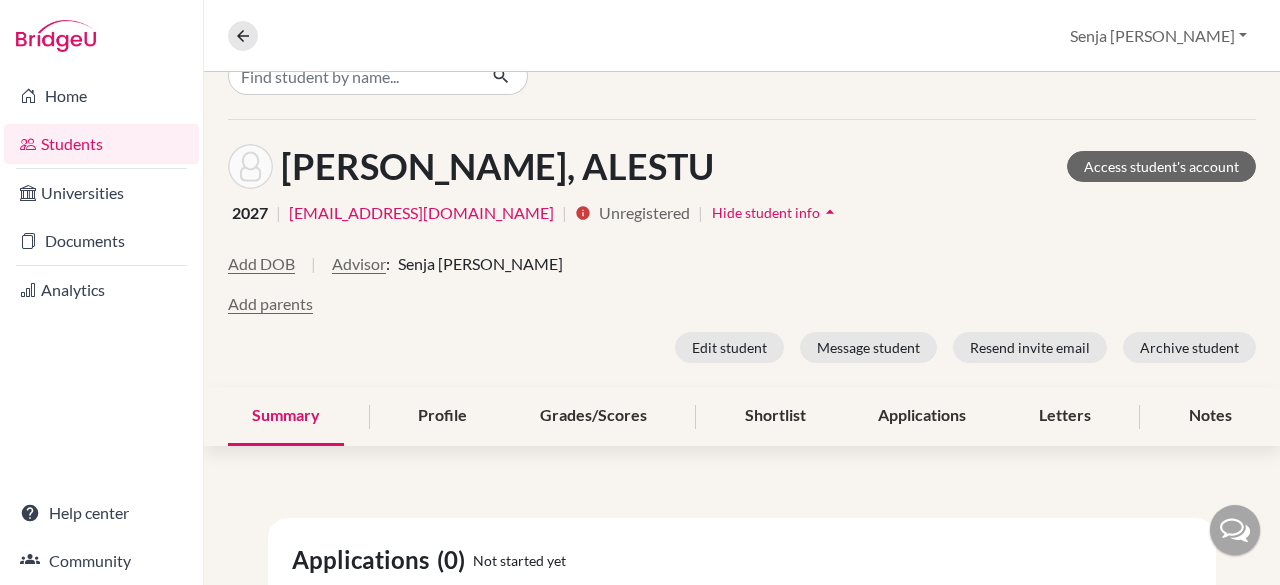 click on "GUSNOLAN, ALESTU Access student's account 2027 | alestu.gusnolan@sampoernaacademy.net | info Unregistered | Hide student info arrow_drop_up Add DOB | Advisor : Senja Nadia Haryani Add parents Edit student Message student Resend invite email Archive student" 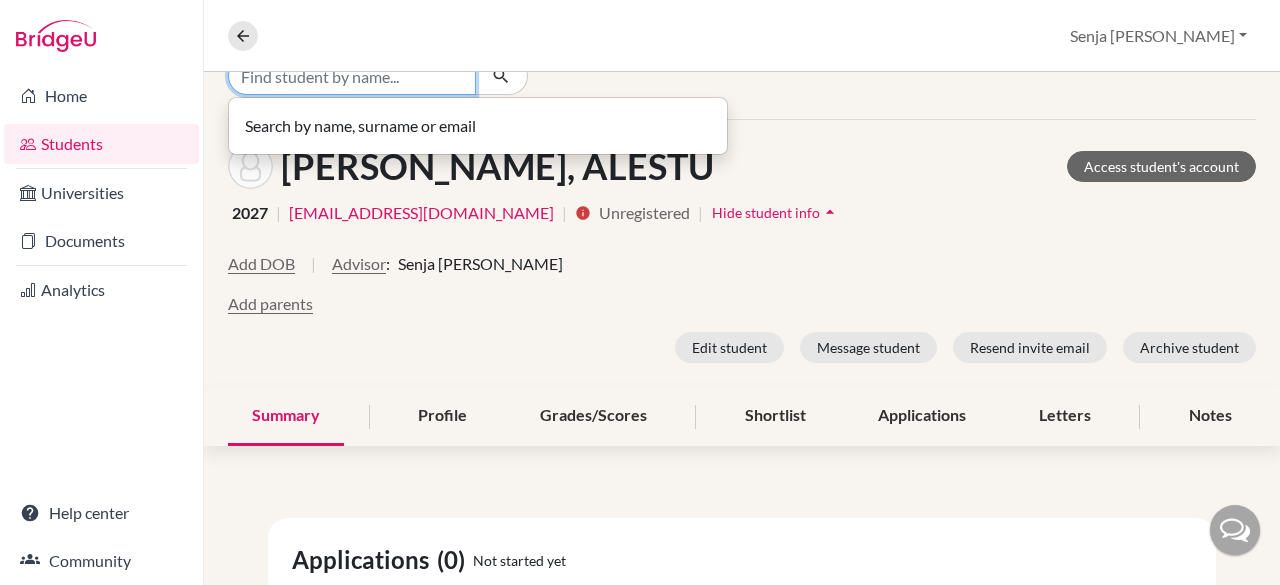 click at bounding box center (352, 76) 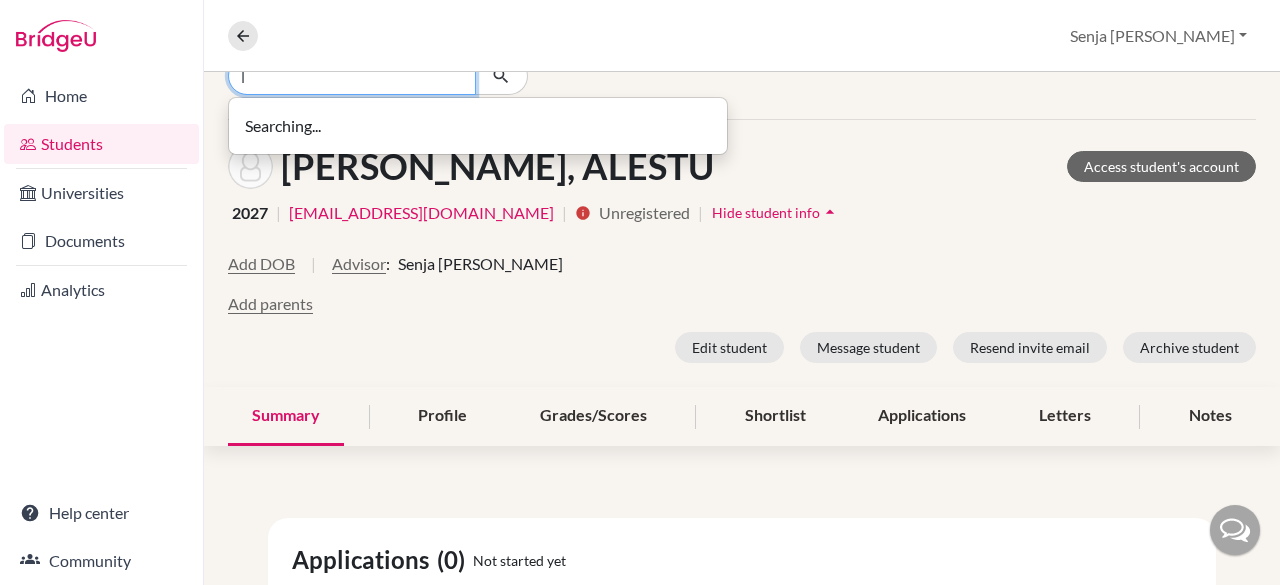 scroll, scrollTop: 112, scrollLeft: 0, axis: vertical 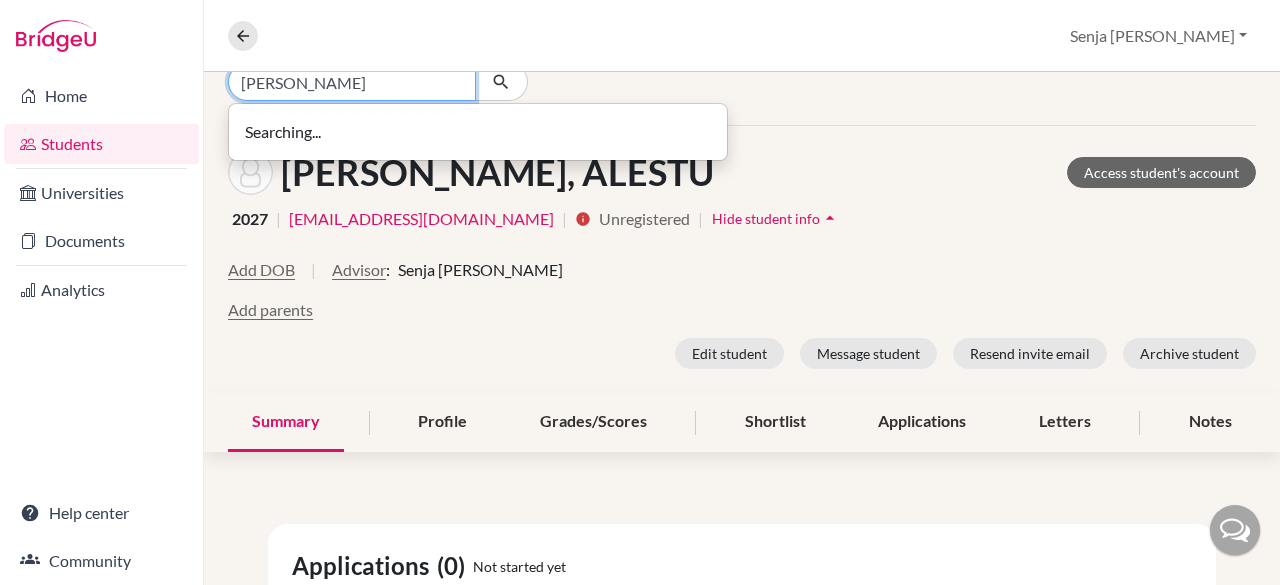 type on "lucas" 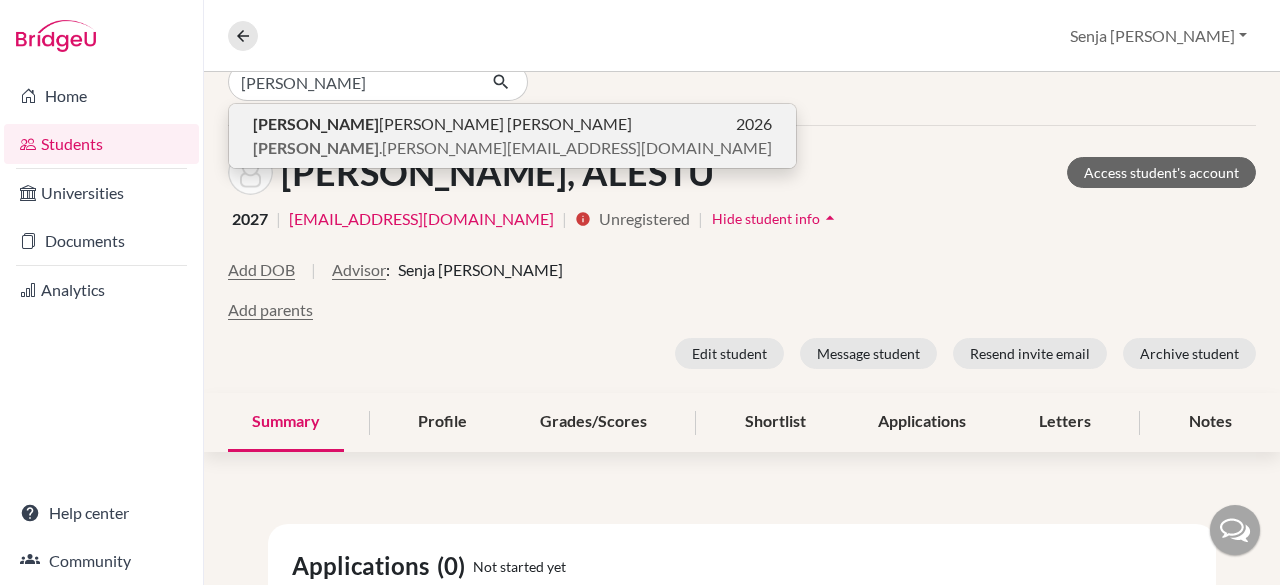 click on "LUCAS  MORETT MACEDO" at bounding box center (442, 124) 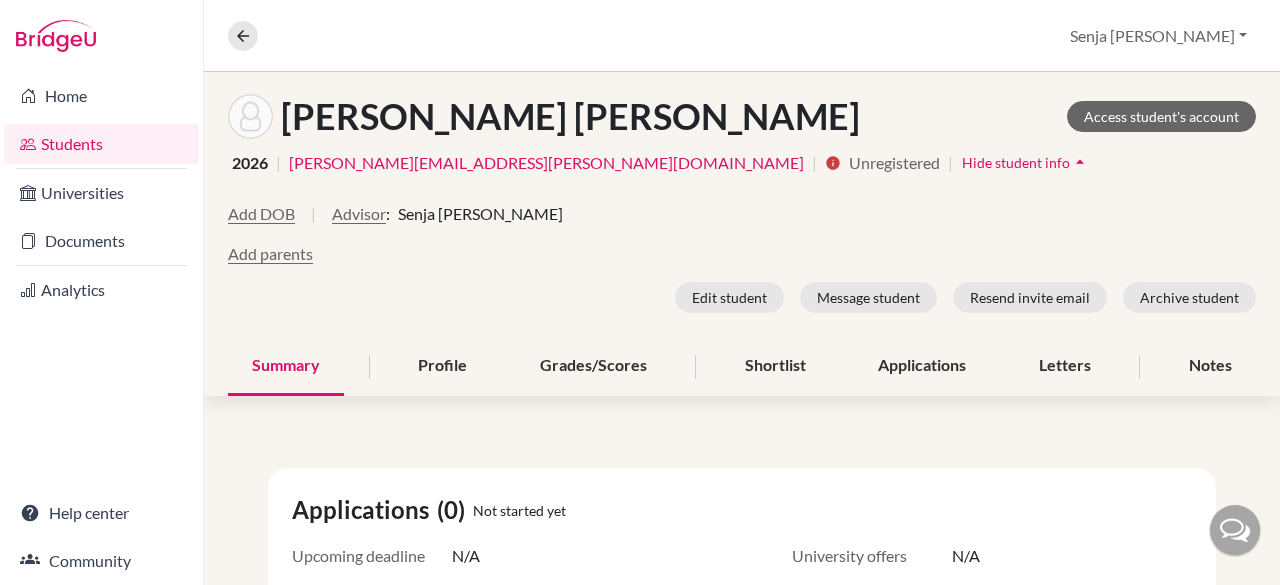 scroll, scrollTop: 170, scrollLeft: 0, axis: vertical 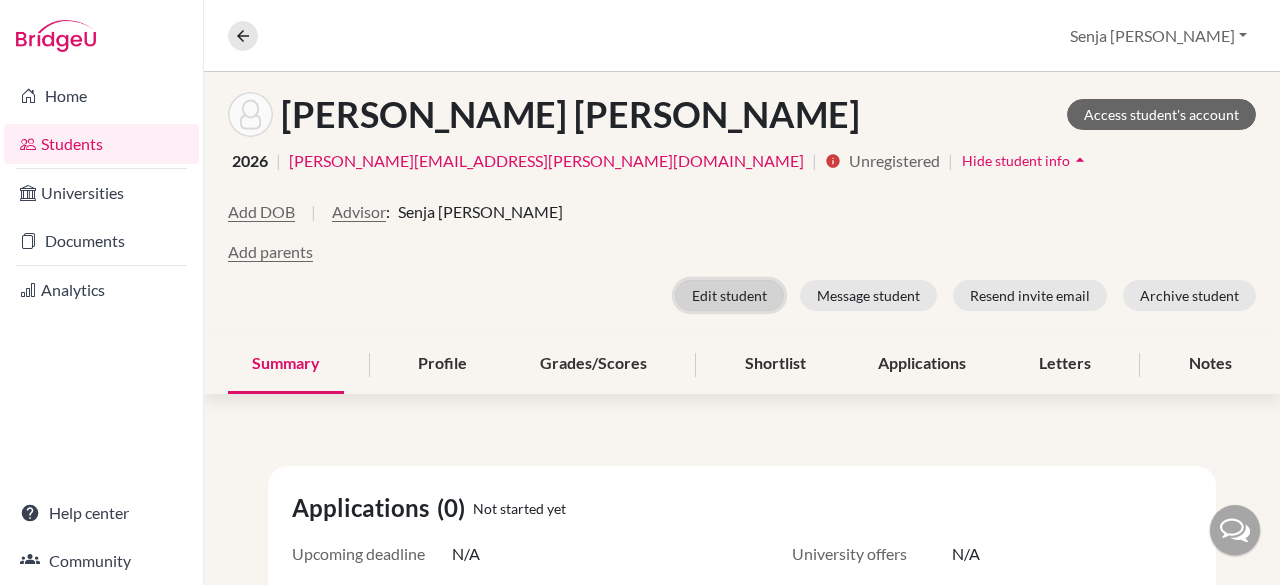 click on "Edit student" at bounding box center (729, 295) 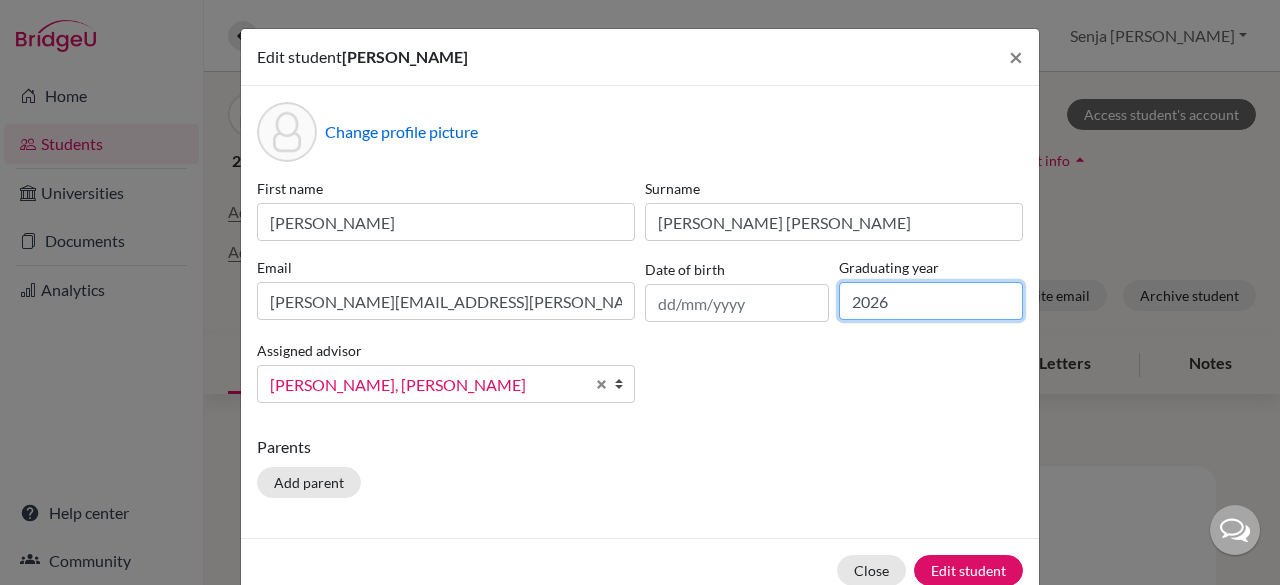 click on "2026" at bounding box center (931, 301) 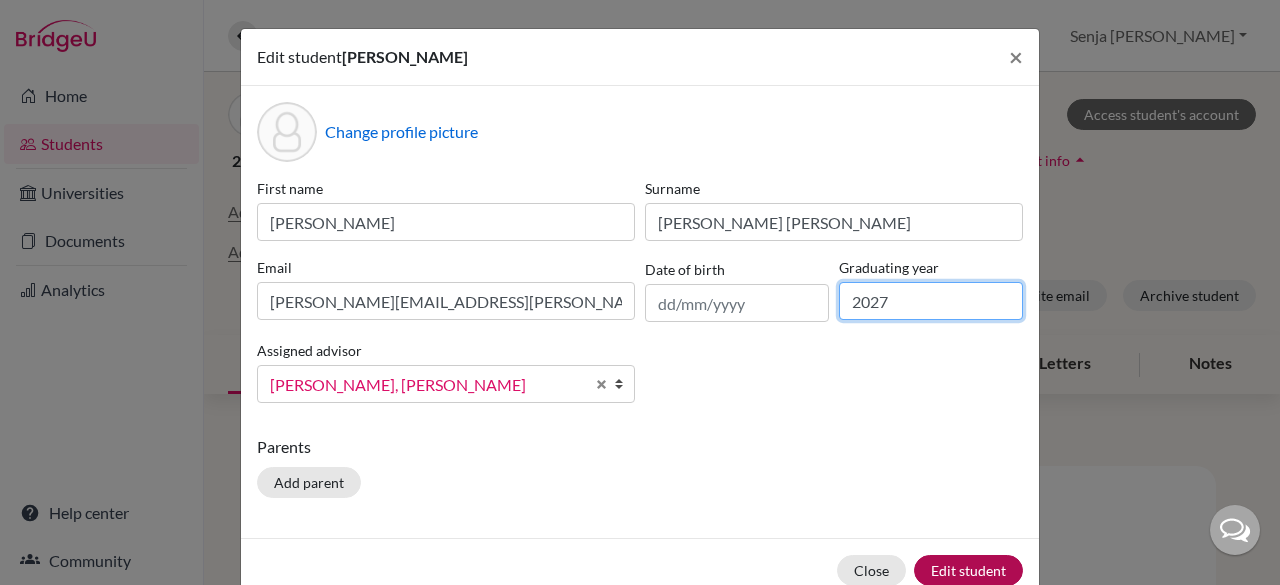 type on "2027" 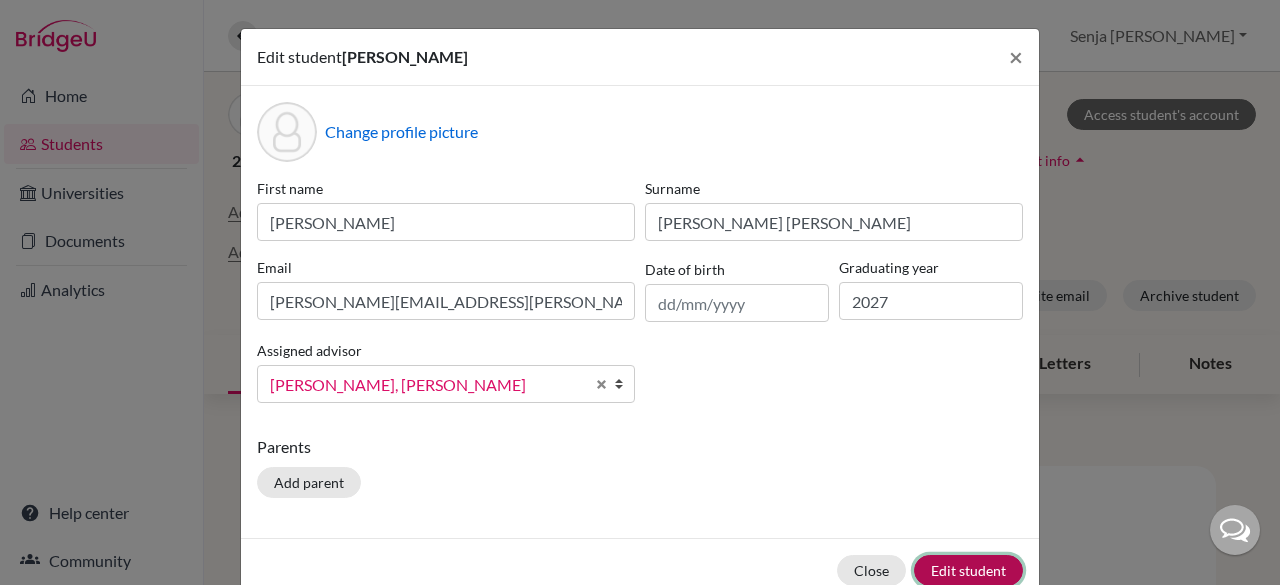 click on "Edit student" at bounding box center [968, 570] 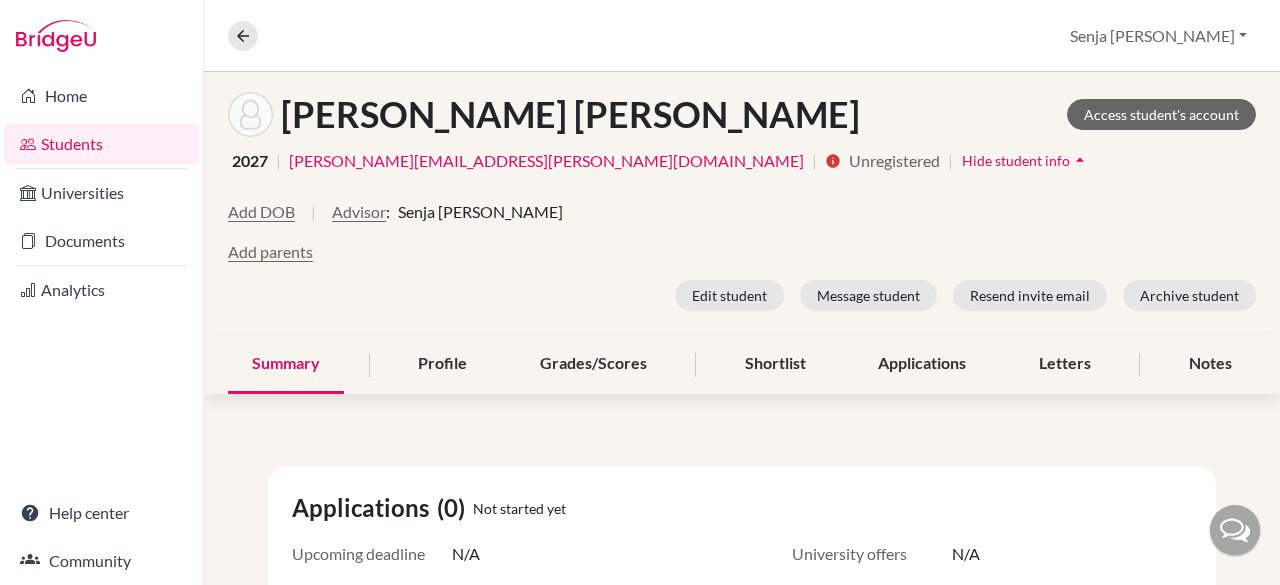 click on "Add DOB | Advisor : Senja Nadia Haryani" at bounding box center [742, 220] 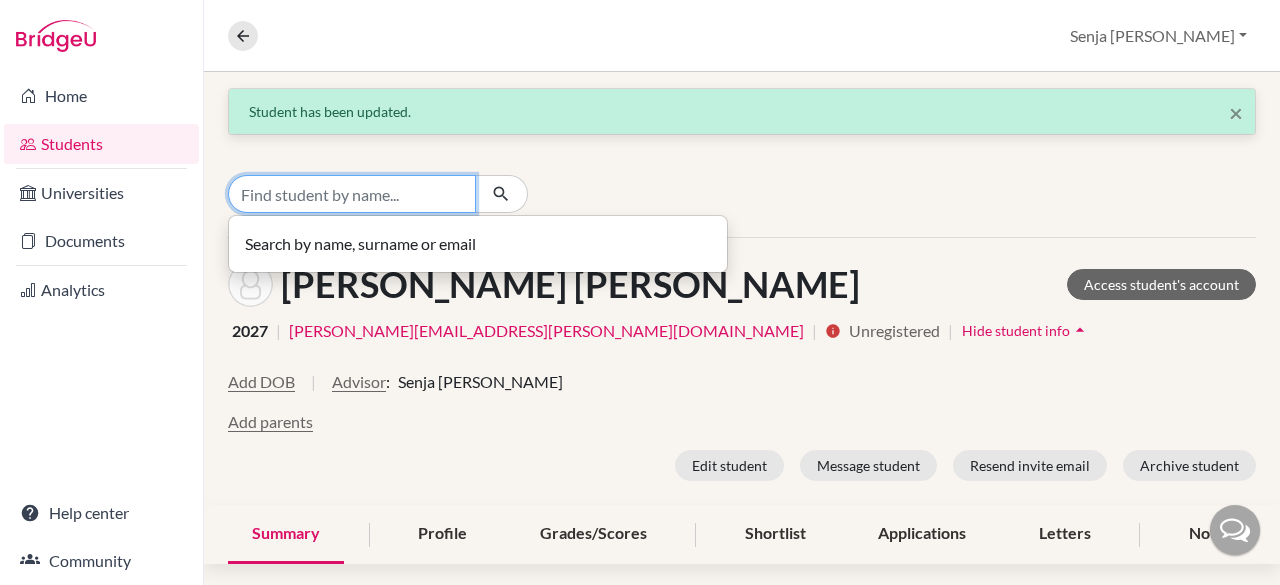 click at bounding box center (352, 194) 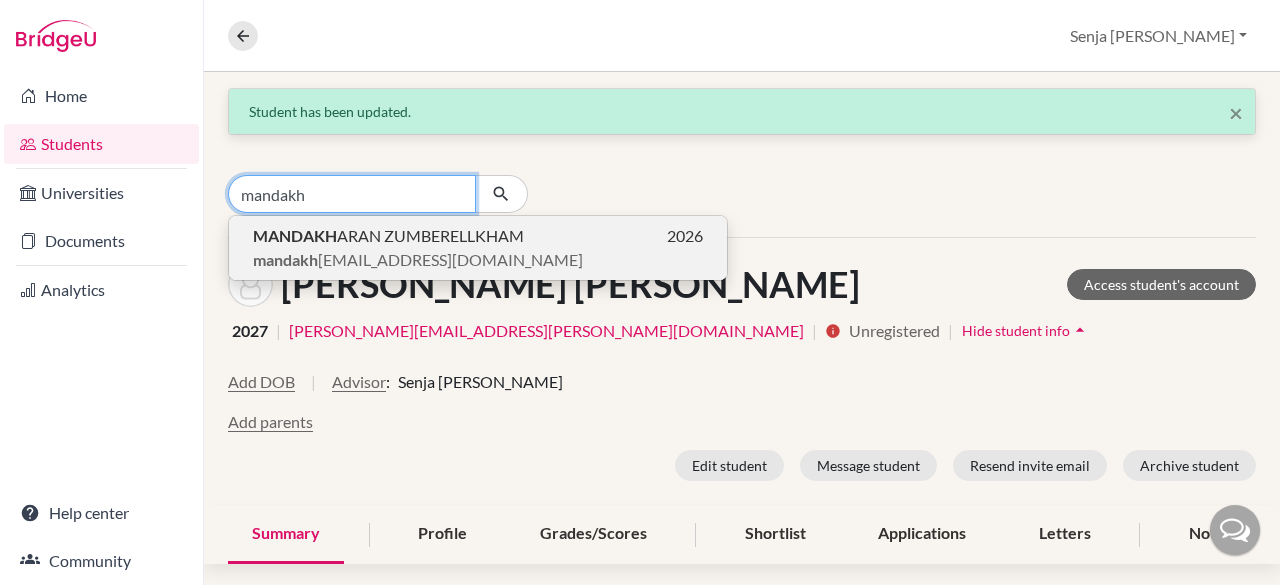 type on "mandakh" 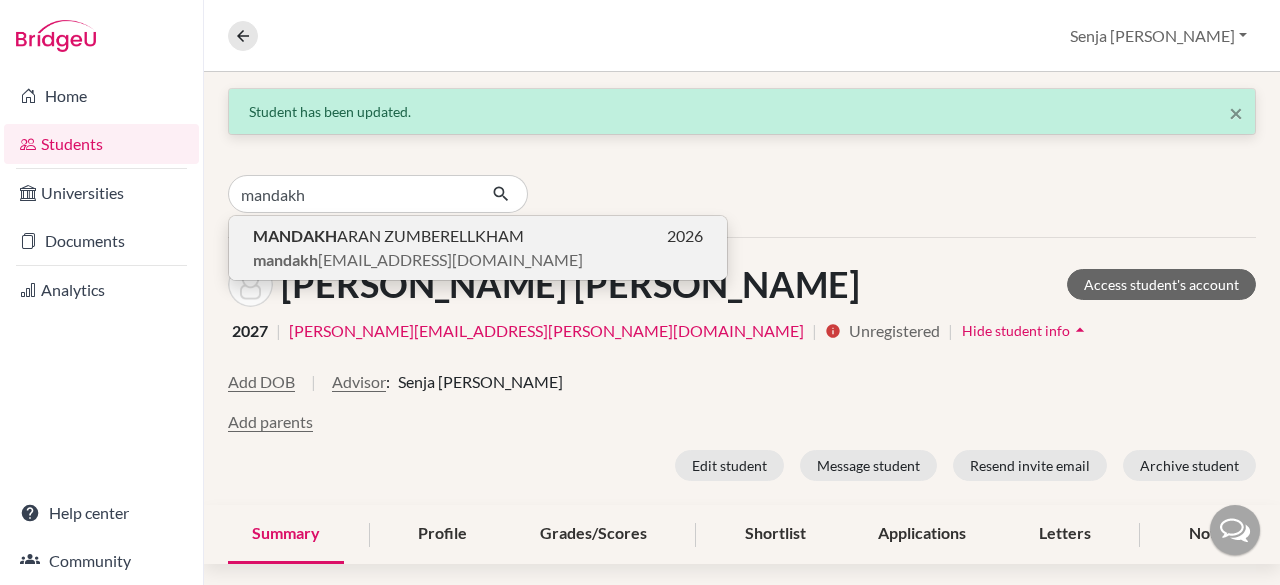 click on "MANDAKH ARAN ZUMBERELLKHAM" at bounding box center [388, 236] 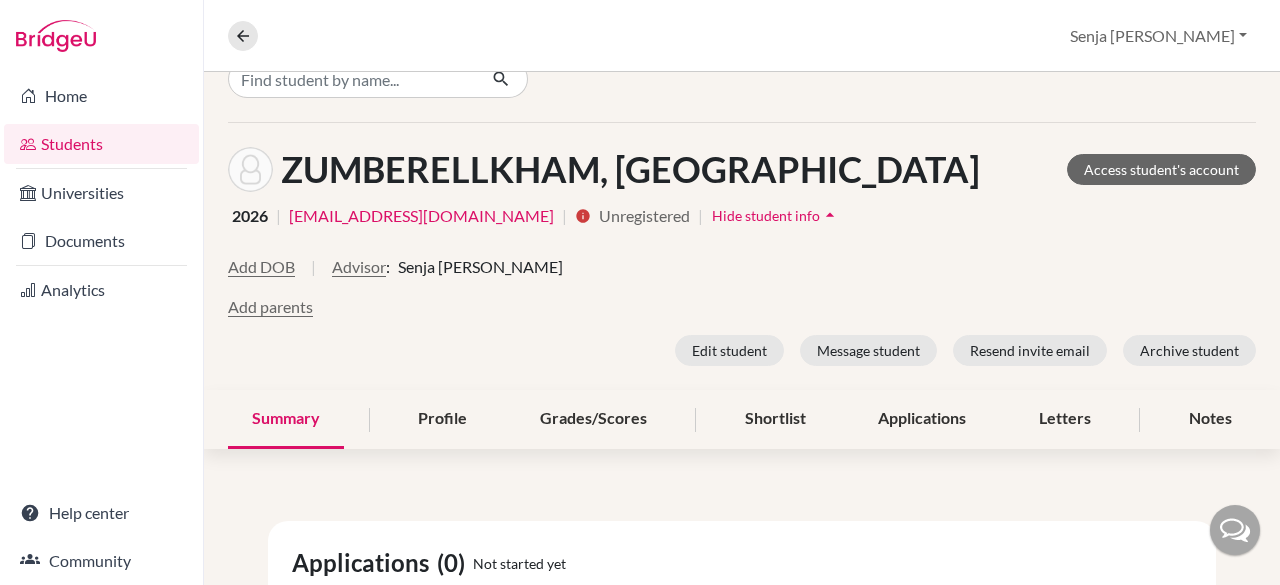 scroll, scrollTop: 117, scrollLeft: 0, axis: vertical 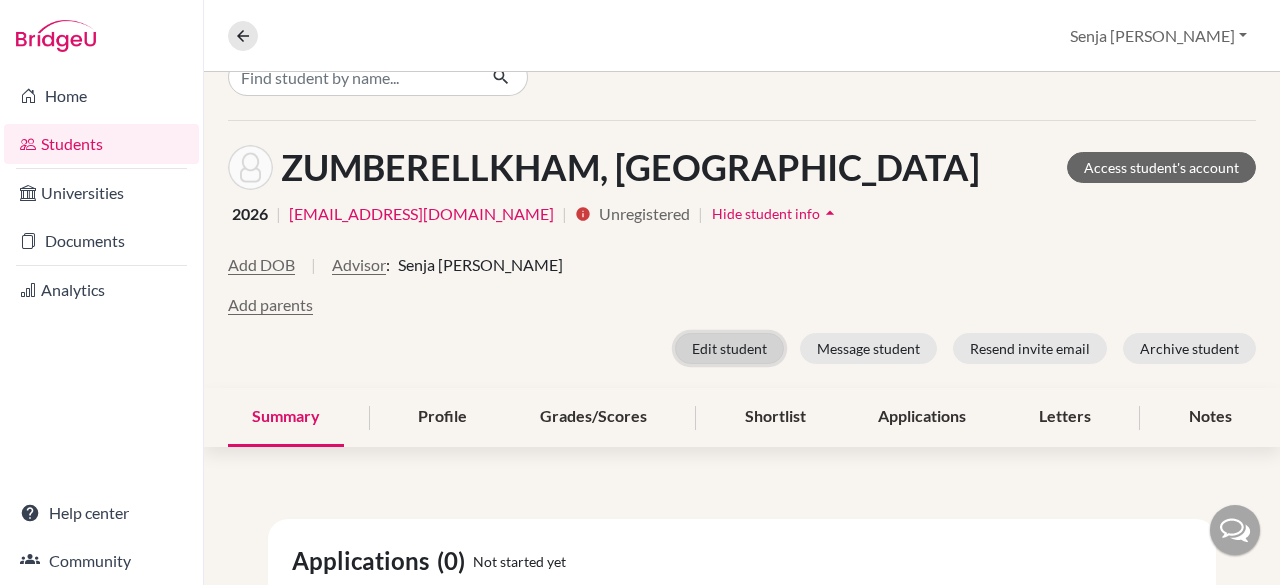 click on "Edit student" at bounding box center (729, 348) 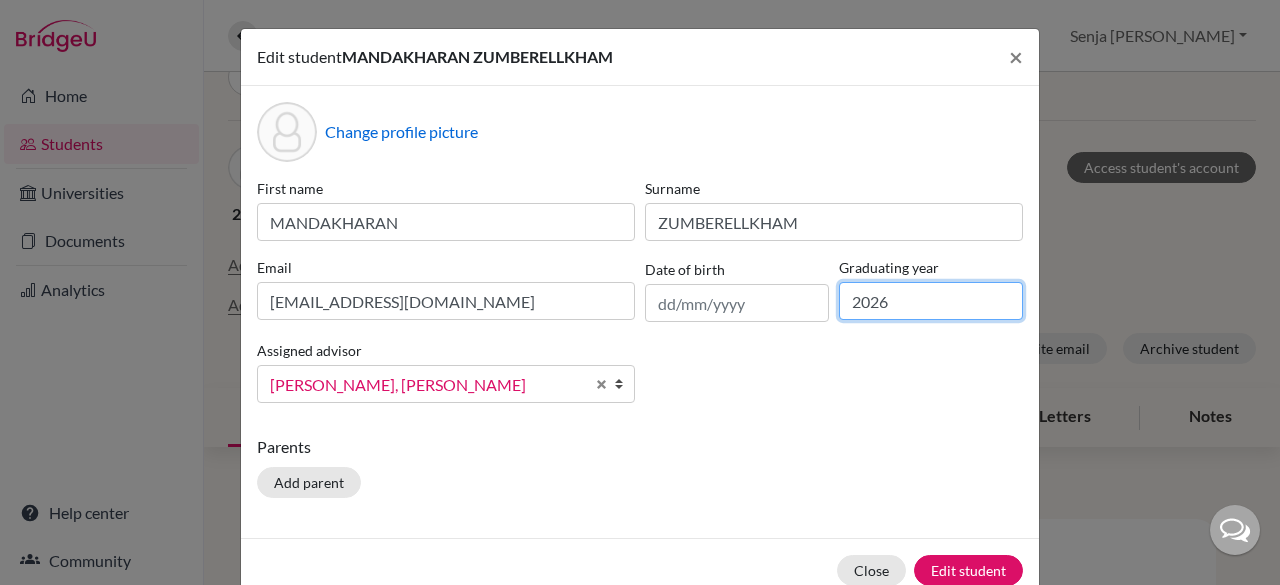 click on "2026" at bounding box center [931, 301] 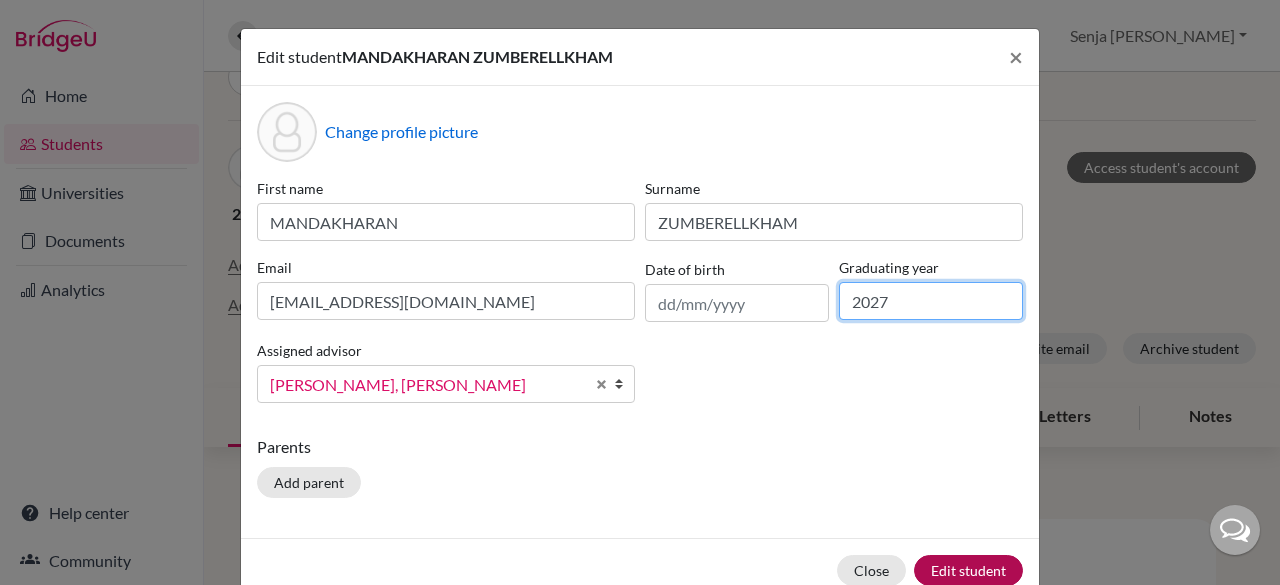 type on "2027" 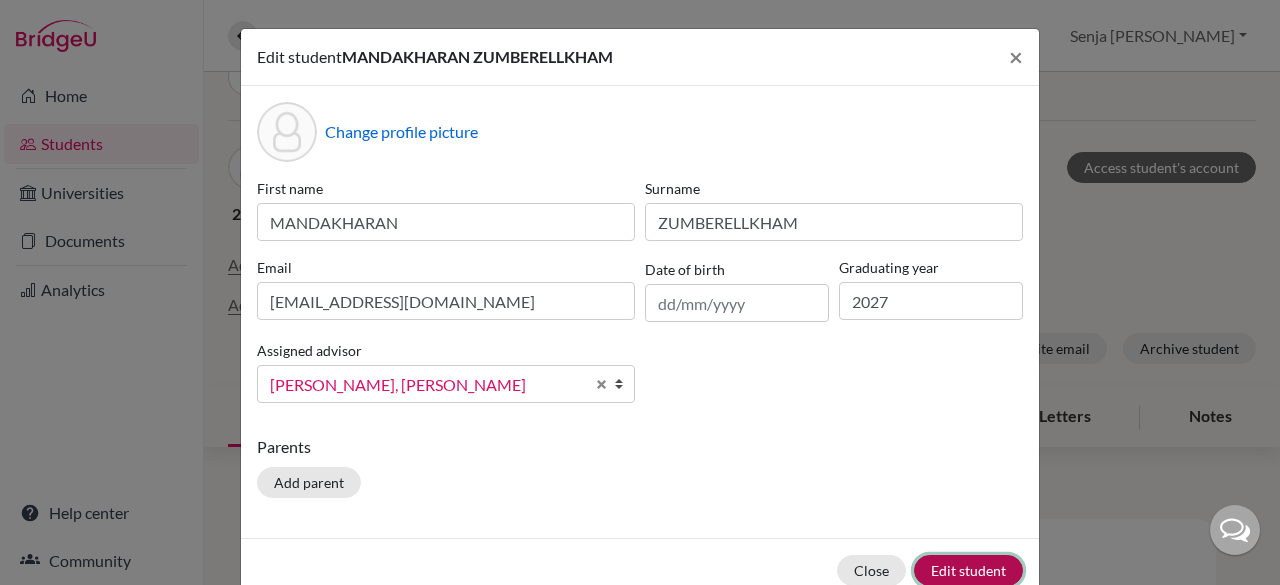 click on "Edit student" at bounding box center (968, 570) 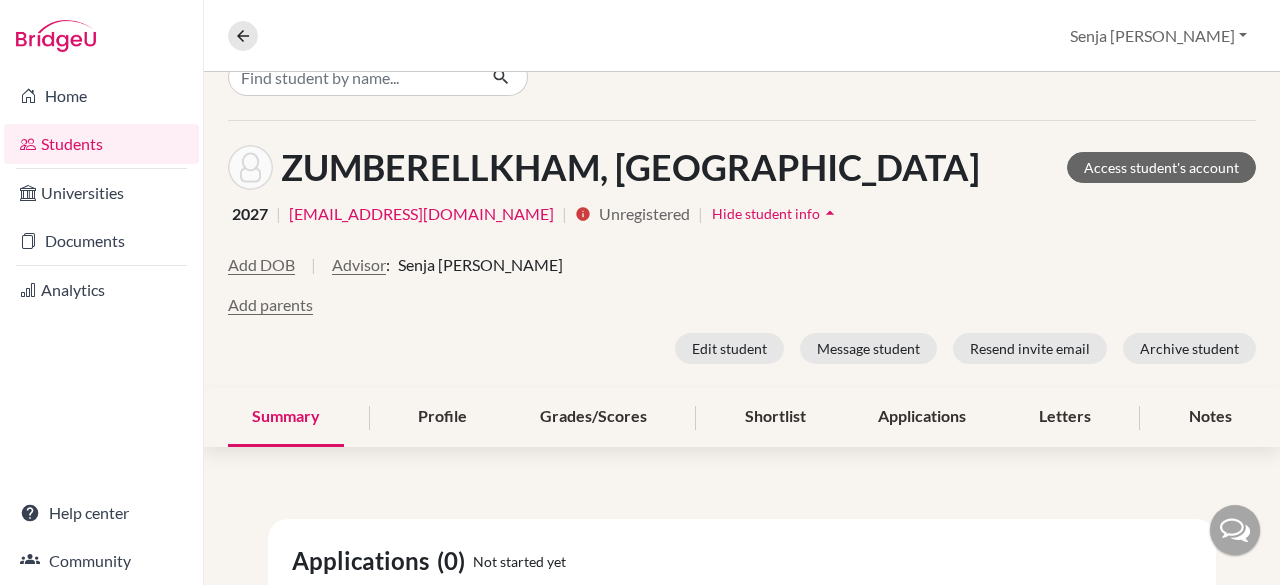 click on "ZUMBERELLKHAM, MANDAKHARAN Access student's account 2027 | mandakharan.zumberellkham@sampoernaacademy.net | info Unregistered | Hide student info arrow_drop_up Add DOB | Advisor : Senja Nadia Haryani Add parents Edit student Message student Resend invite email Archive student" 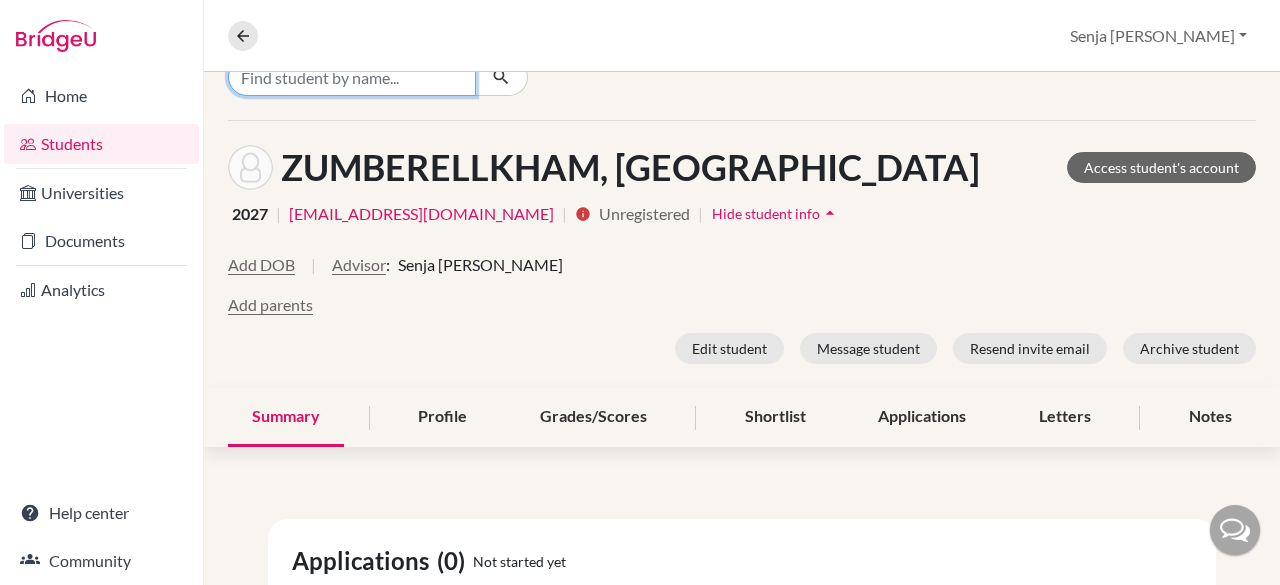 click at bounding box center (352, 77) 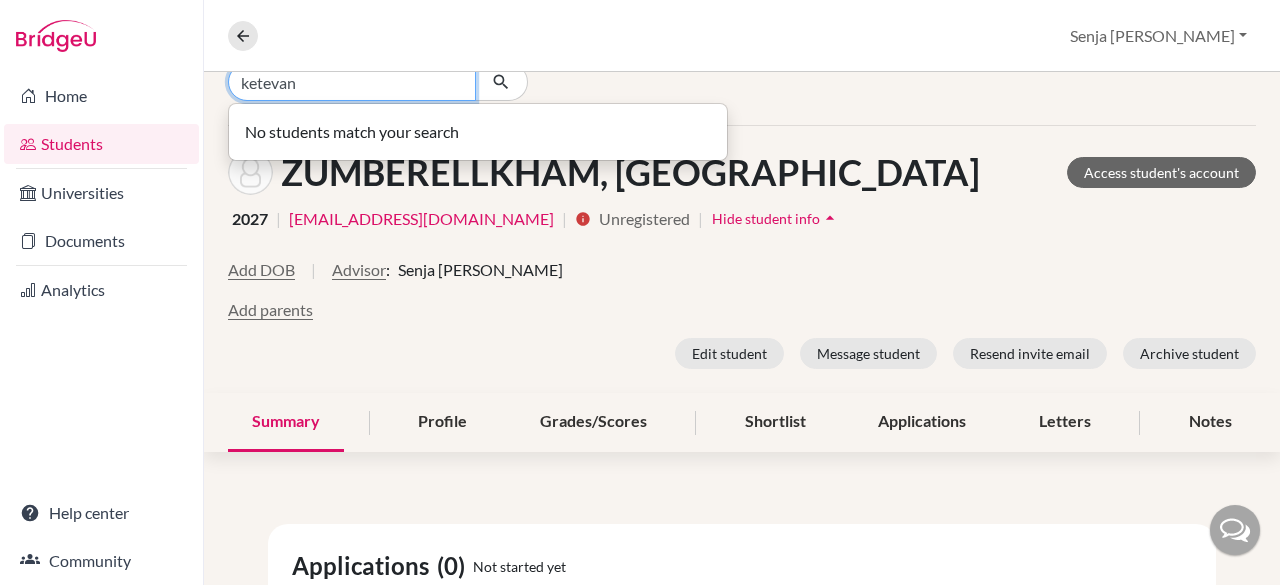scroll, scrollTop: 0, scrollLeft: 0, axis: both 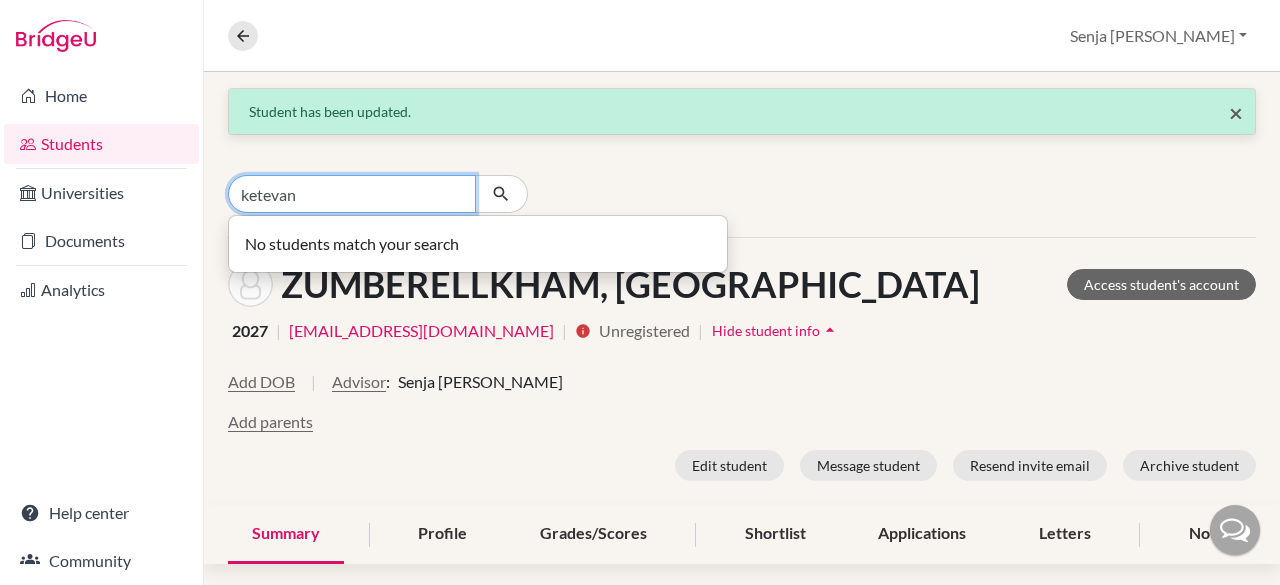 type on "ketevan" 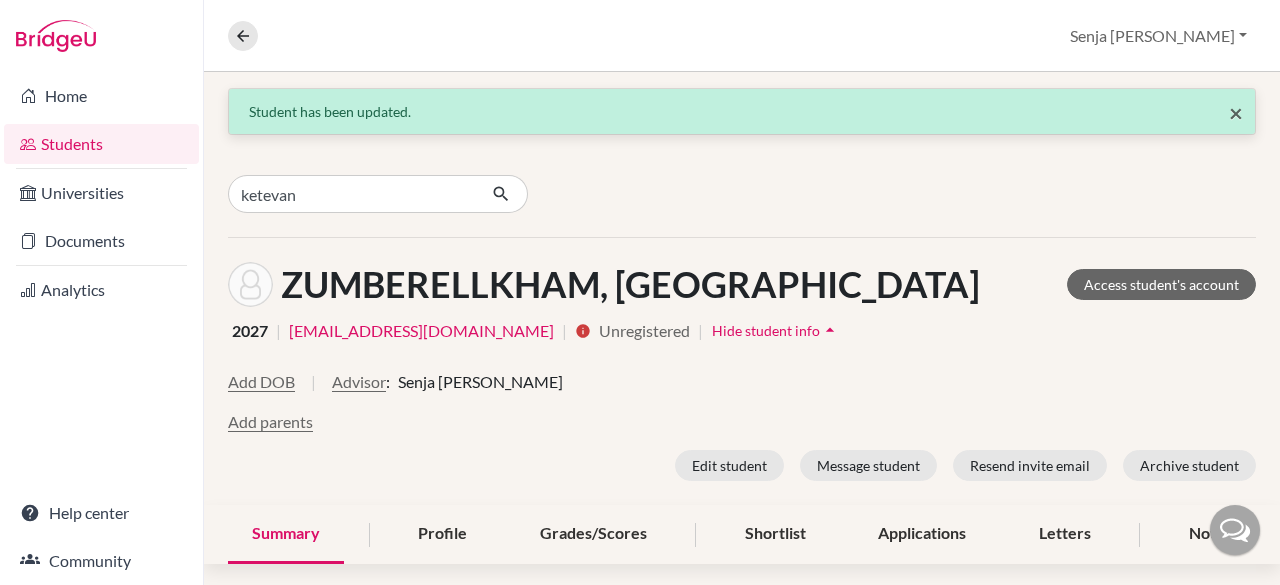 click on "×" at bounding box center [1236, 112] 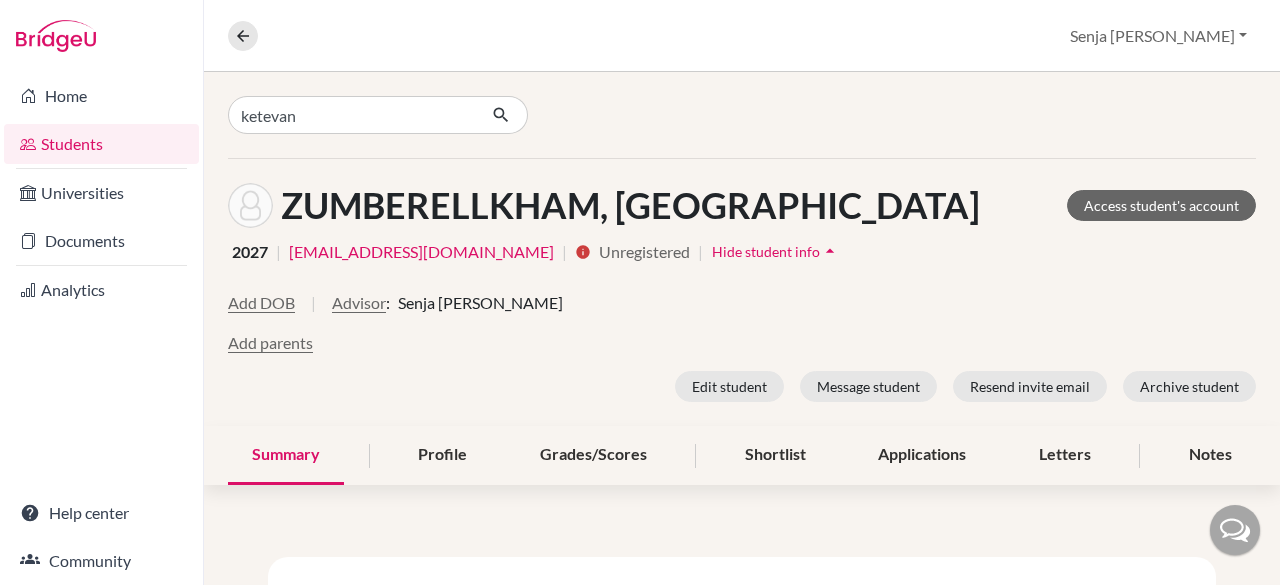 click on "Students" at bounding box center [101, 144] 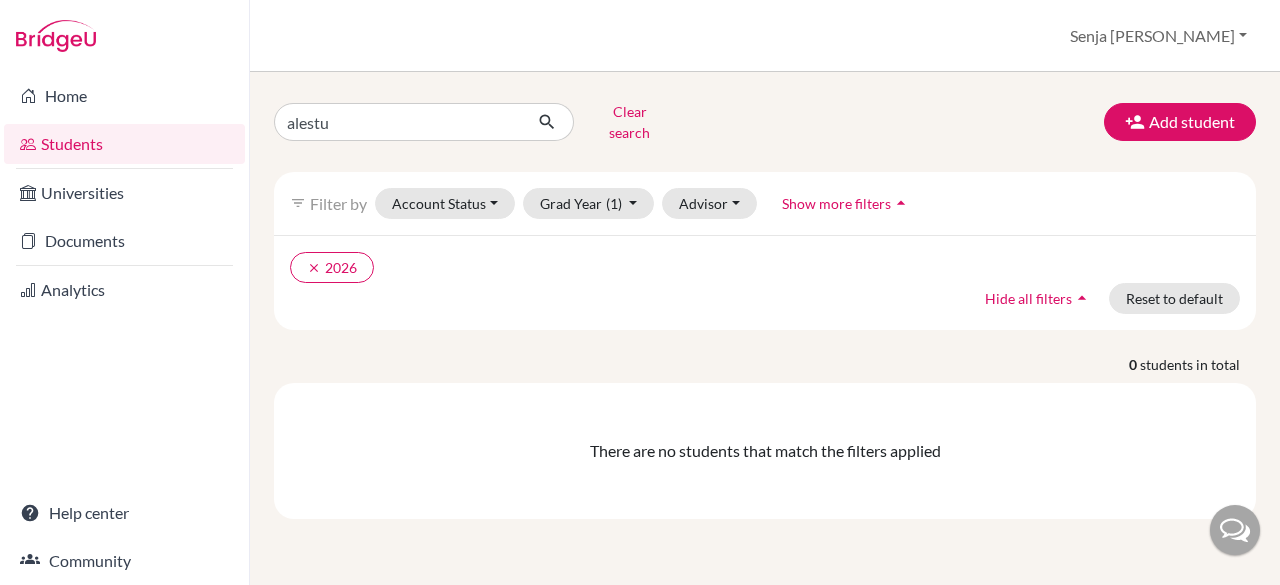 scroll, scrollTop: 0, scrollLeft: 0, axis: both 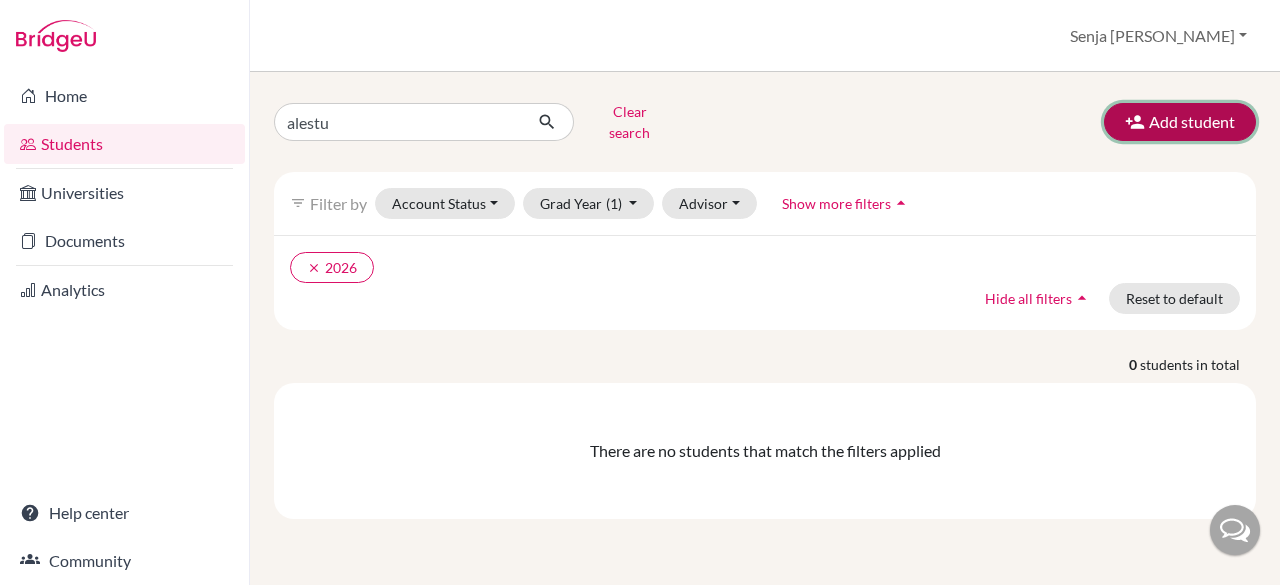 click at bounding box center [1135, 122] 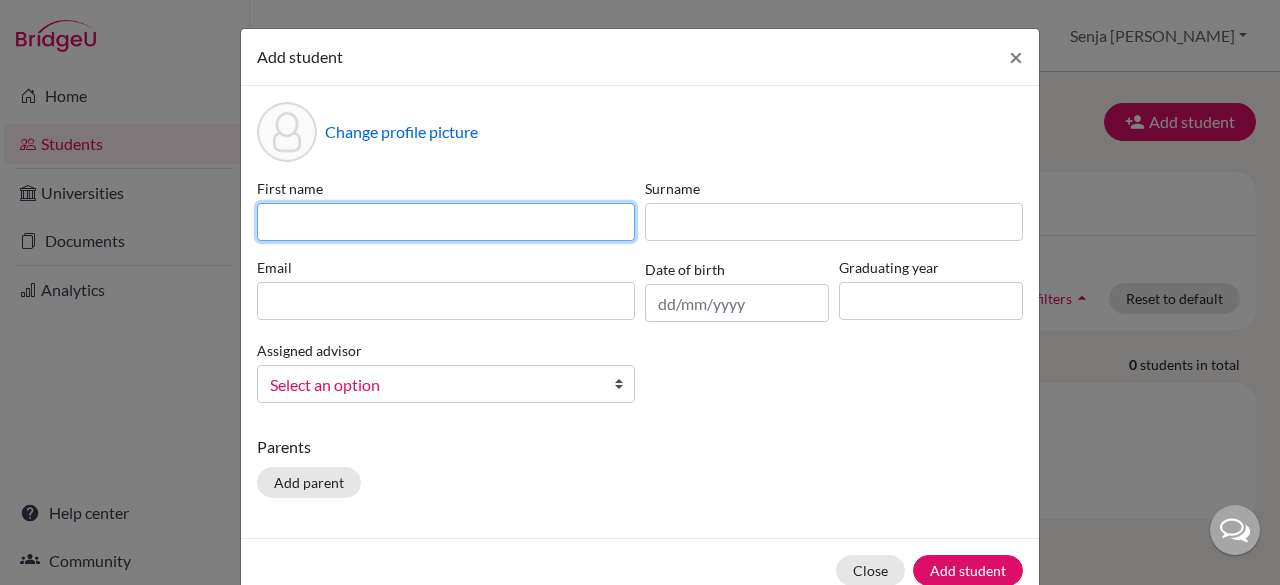 click at bounding box center [446, 222] 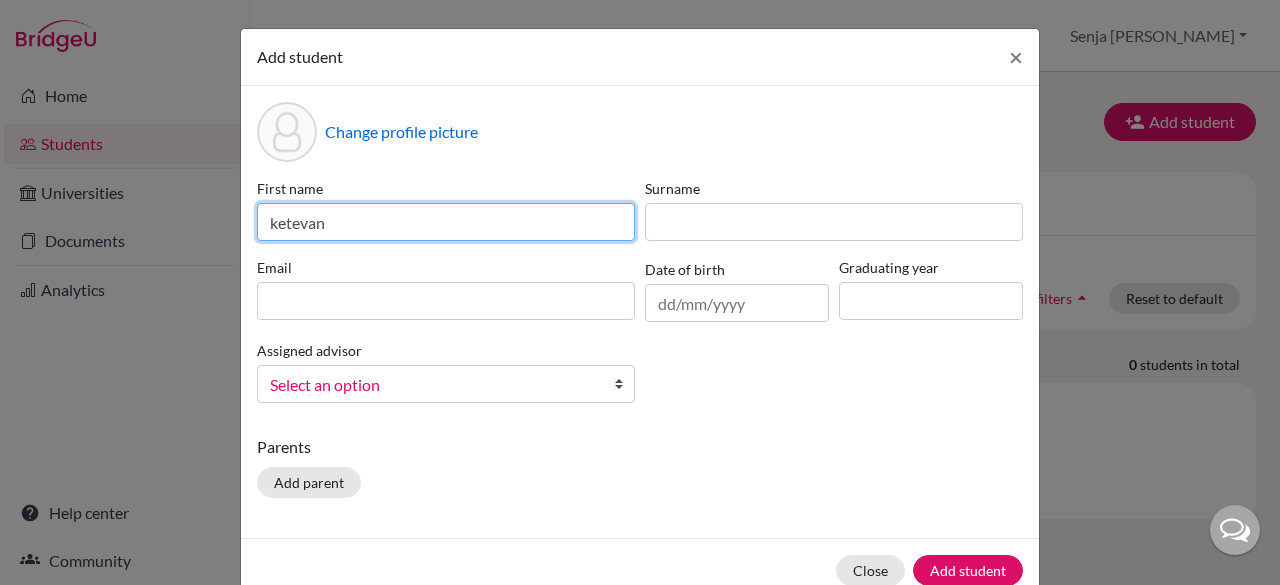 type on "ketevan" 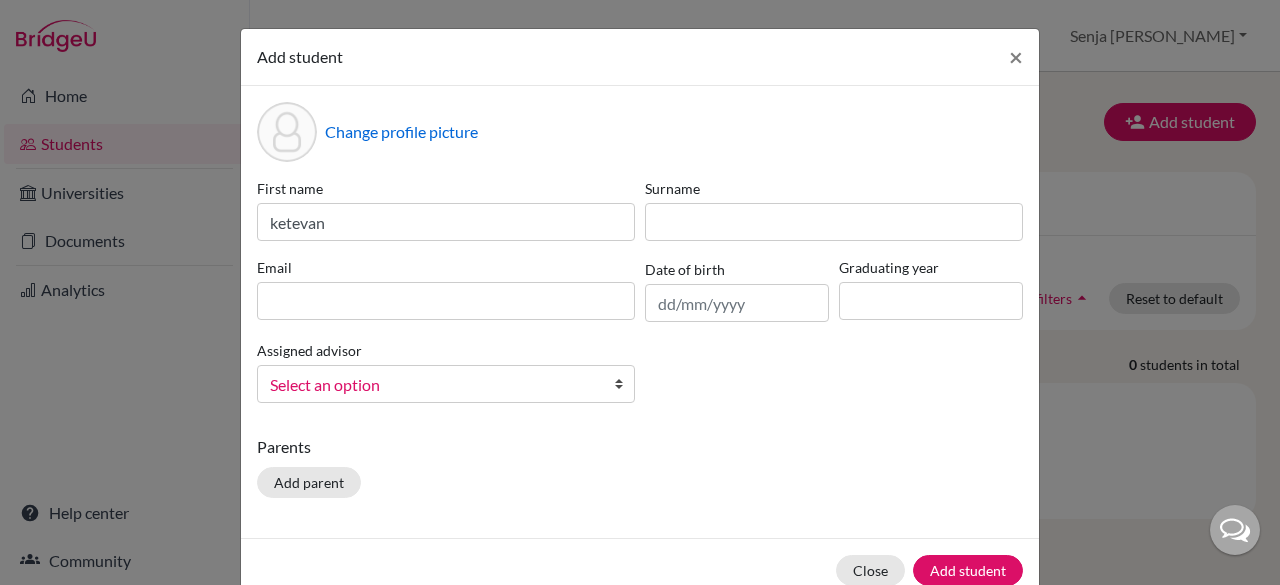 click on "Change profile picture First name [PERSON_NAME] Surname Email Date of birth Graduating year Assigned advisor [PERSON_NAME], [PERSON_NAME], [PERSON_NAME], [PERSON_NAME], Senja [PERSON_NAME], [PERSON_NAME]  S, [PERSON_NAME], [PERSON_NAME]
Select an option
Parents Add parent" at bounding box center [640, 312] 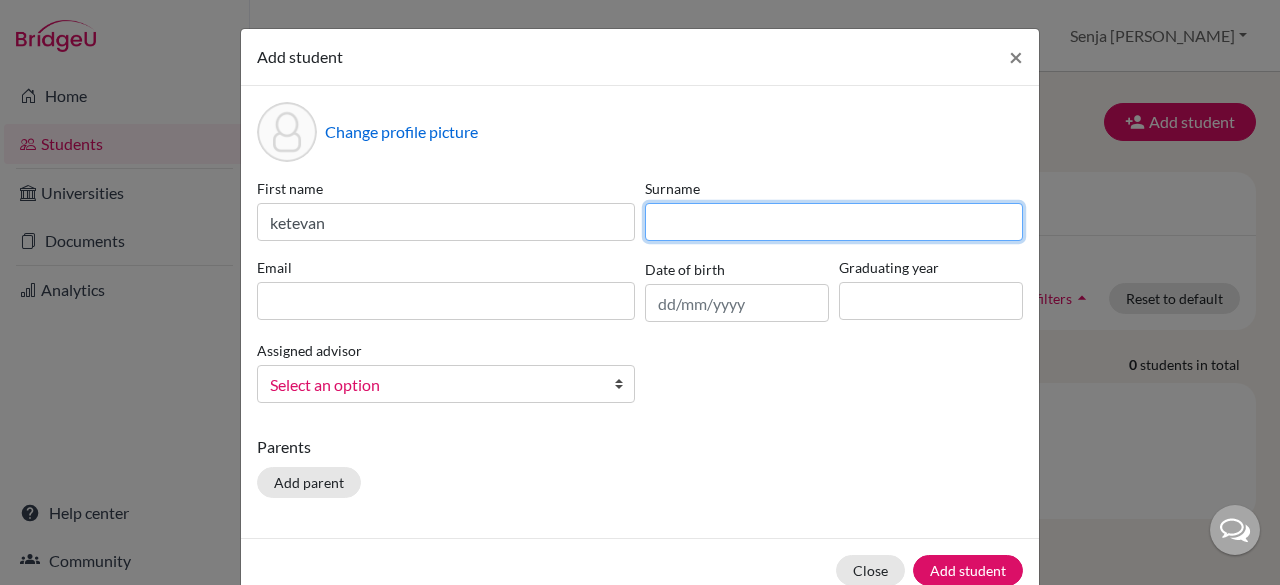 click at bounding box center [834, 222] 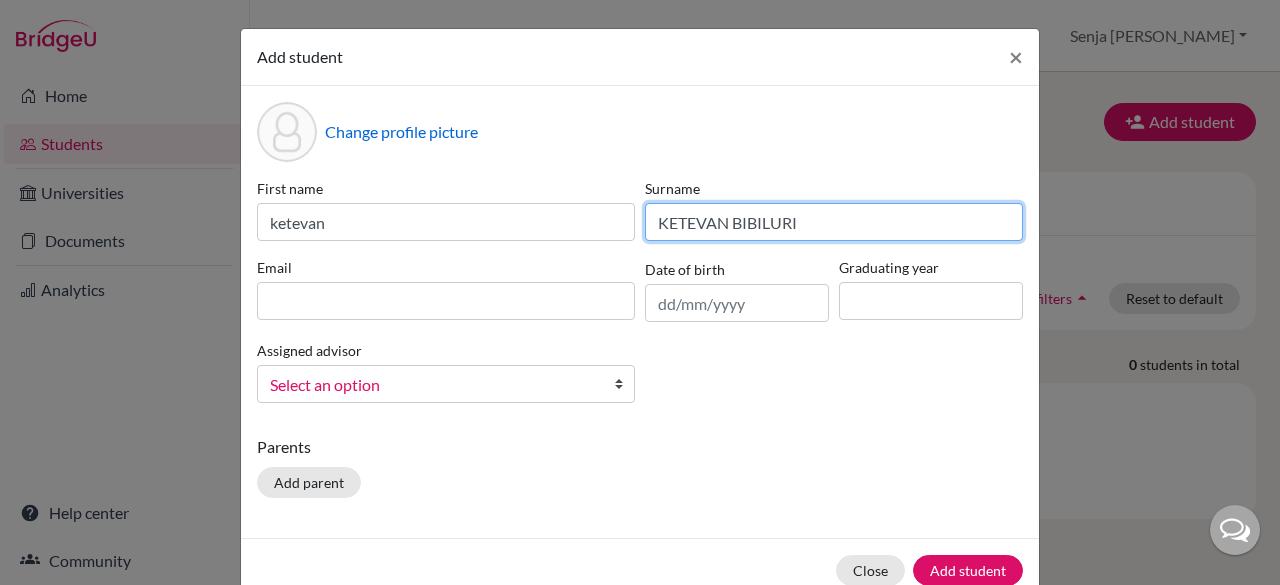 drag, startPoint x: 722, startPoint y: 224, endPoint x: 627, endPoint y: 221, distance: 95.047356 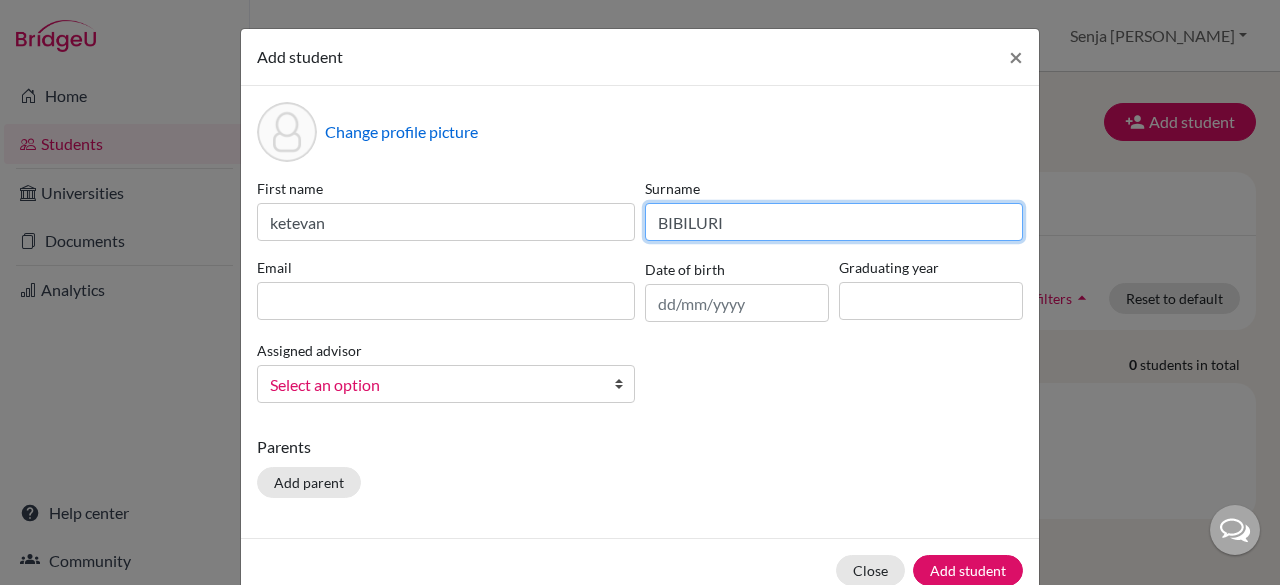 type on "BIBILURI" 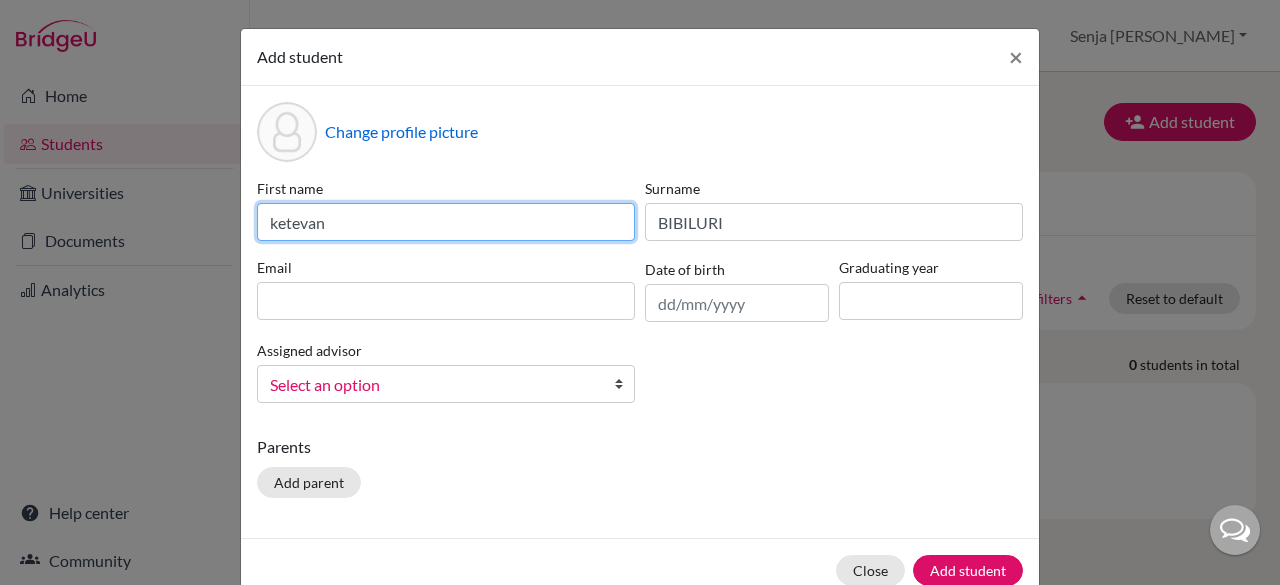 drag, startPoint x: 384, startPoint y: 229, endPoint x: 191, endPoint y: 245, distance: 193.66208 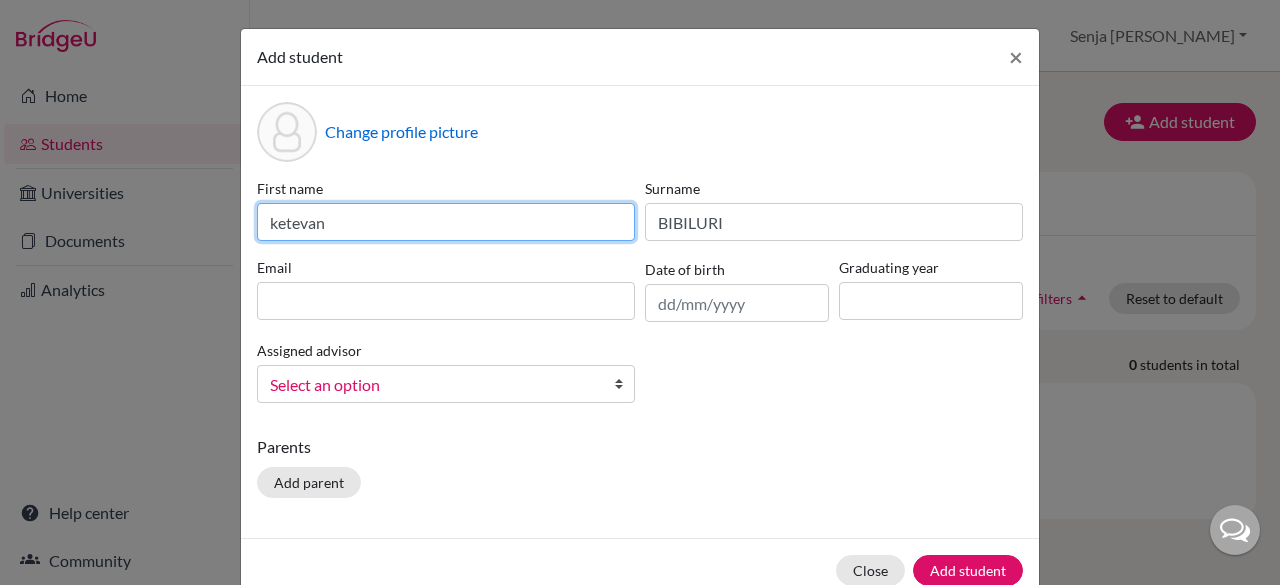 click on "Add student × Change profile picture First name [PERSON_NAME] Surname BIBILURI Email Date of birth Graduating year Assigned advisor [PERSON_NAME], [PERSON_NAME], [PERSON_NAME], [PERSON_NAME], Senja [PERSON_NAME], [PERSON_NAME]  S, [PERSON_NAME], [PERSON_NAME]
Select an option
Parents Add parent Close Add student" 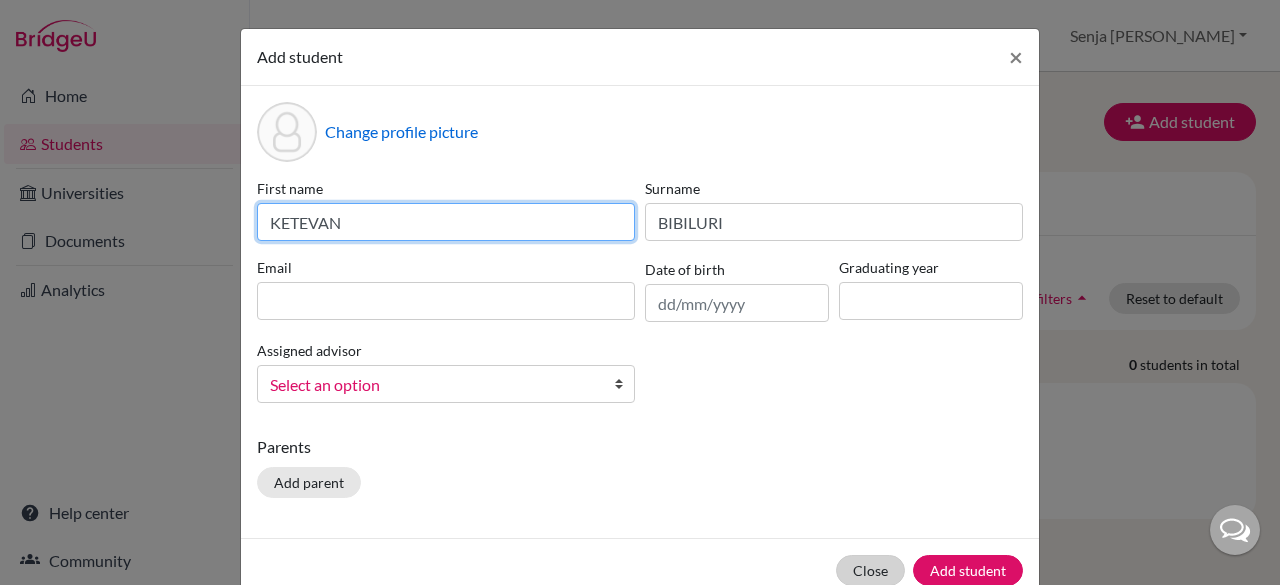 type on "KETEVAN" 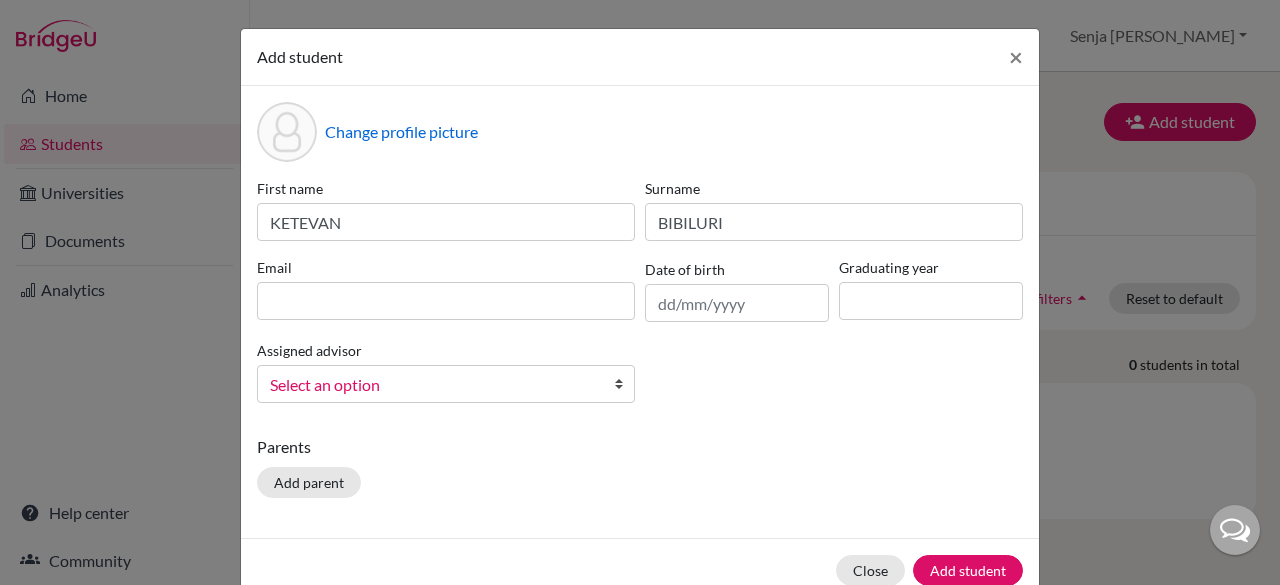 click on "First name [PERSON_NAME] Surname [PERSON_NAME] Email Date of birth Graduating year Assigned advisor [PERSON_NAME], [PERSON_NAME], [PERSON_NAME], [PERSON_NAME], Senja [PERSON_NAME], [PERSON_NAME]  S, [PERSON_NAME], [PERSON_NAME]
Select an option" at bounding box center [640, 298] 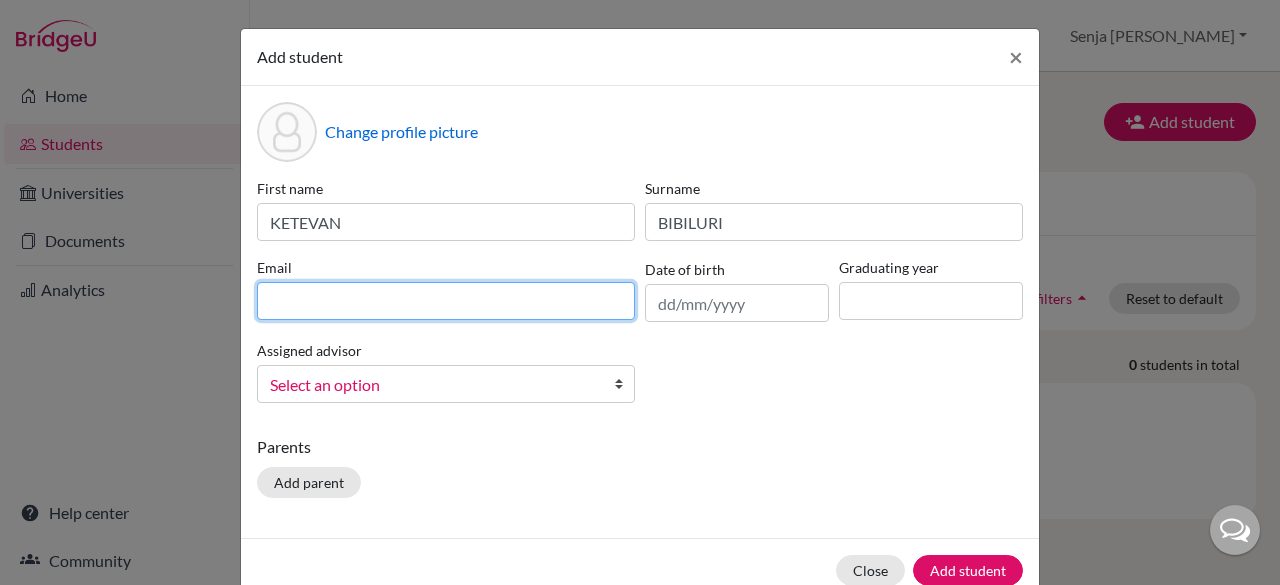 click at bounding box center [446, 301] 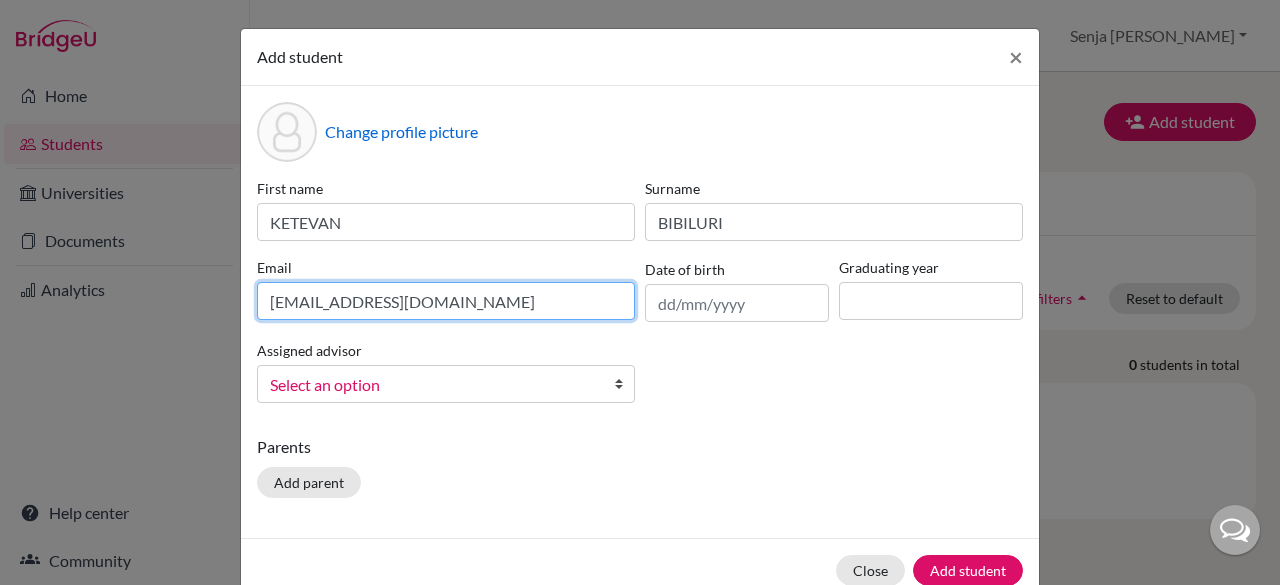 type on "[EMAIL_ADDRESS][DOMAIN_NAME]" 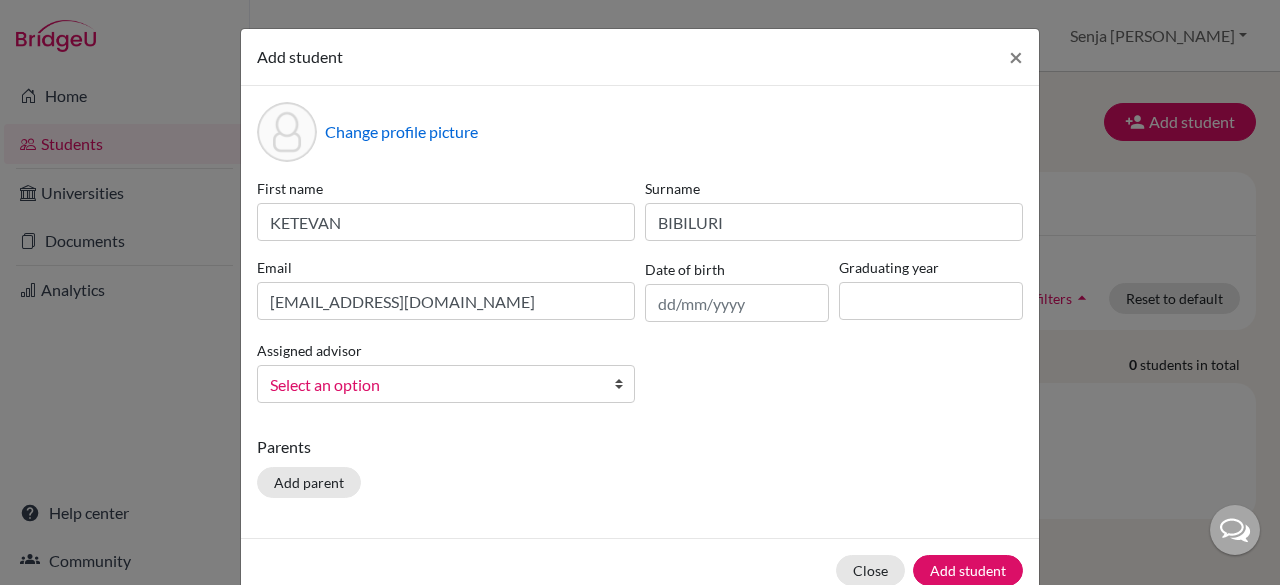 drag, startPoint x: 376, startPoint y: 410, endPoint x: 407, endPoint y: 383, distance: 41.109608 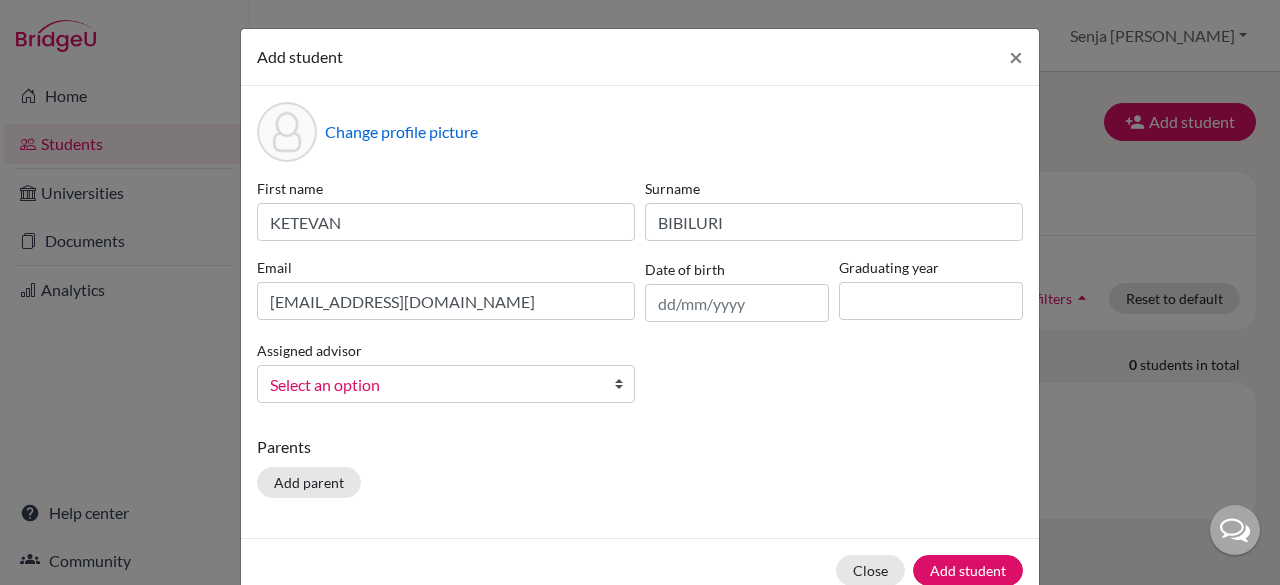 click on "First name [PERSON_NAME] Surname BIBILURI Email [PERSON_NAME][EMAIL_ADDRESS][DOMAIN_NAME] Date of birth Graduating year Assigned advisor Bitteraty, [PERSON_NAME], [PERSON_NAME], [PERSON_NAME], Senja [PERSON_NAME], [PERSON_NAME]  S, [PERSON_NAME], [PERSON_NAME]
Select an option" at bounding box center (640, 298) 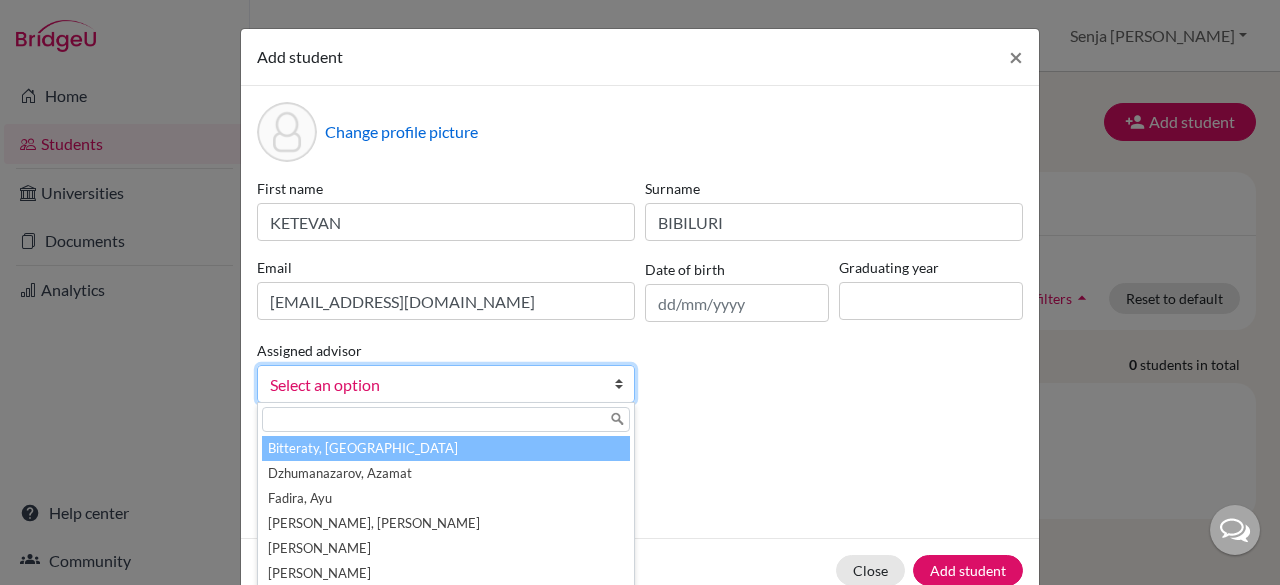 click on "Select an option" at bounding box center (433, 385) 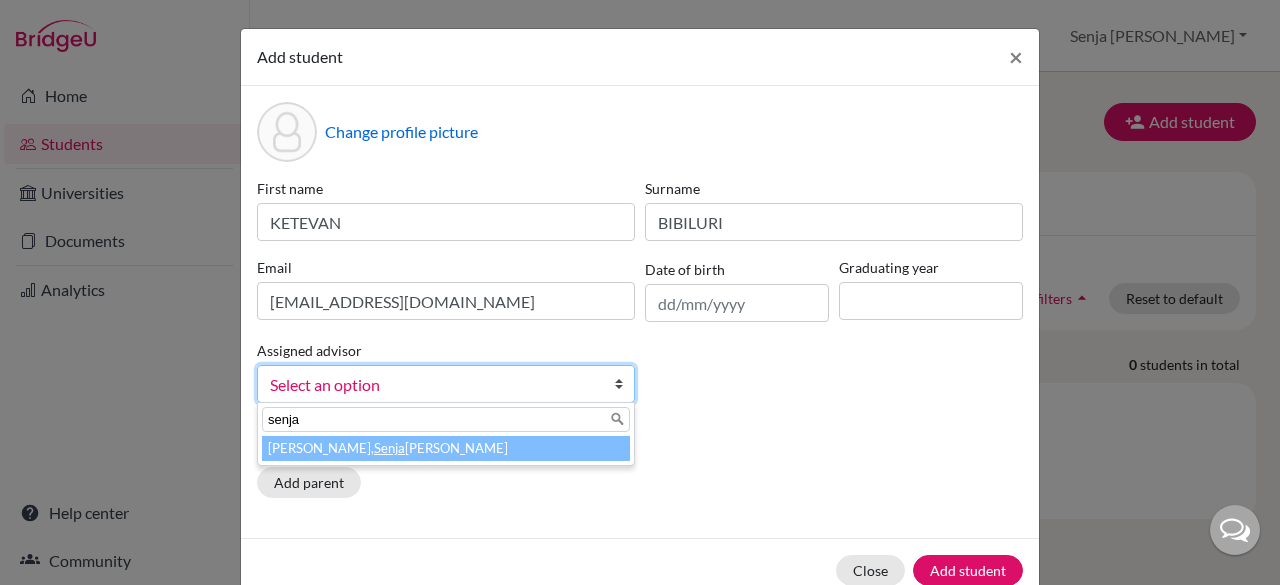 type on "senja" 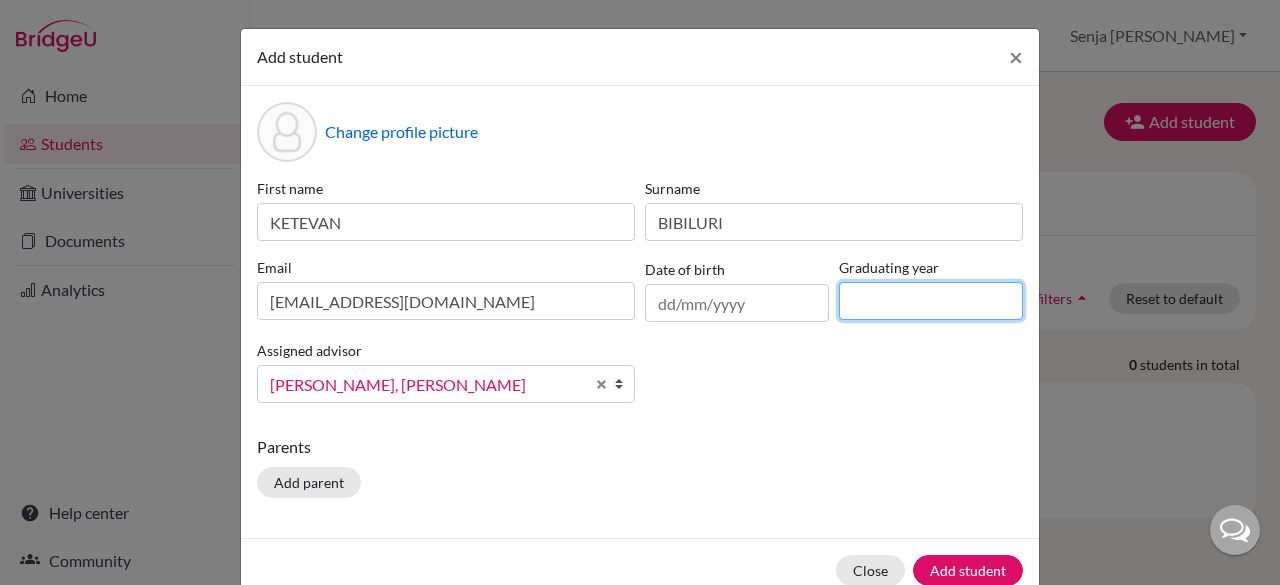 click at bounding box center [931, 301] 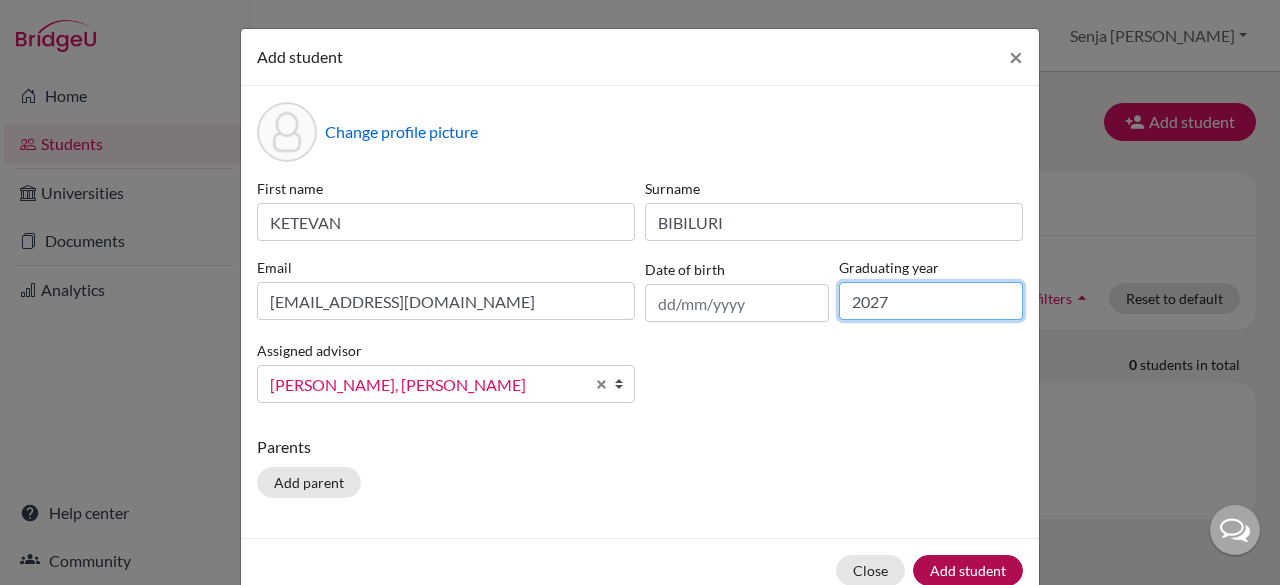 type on "2027" 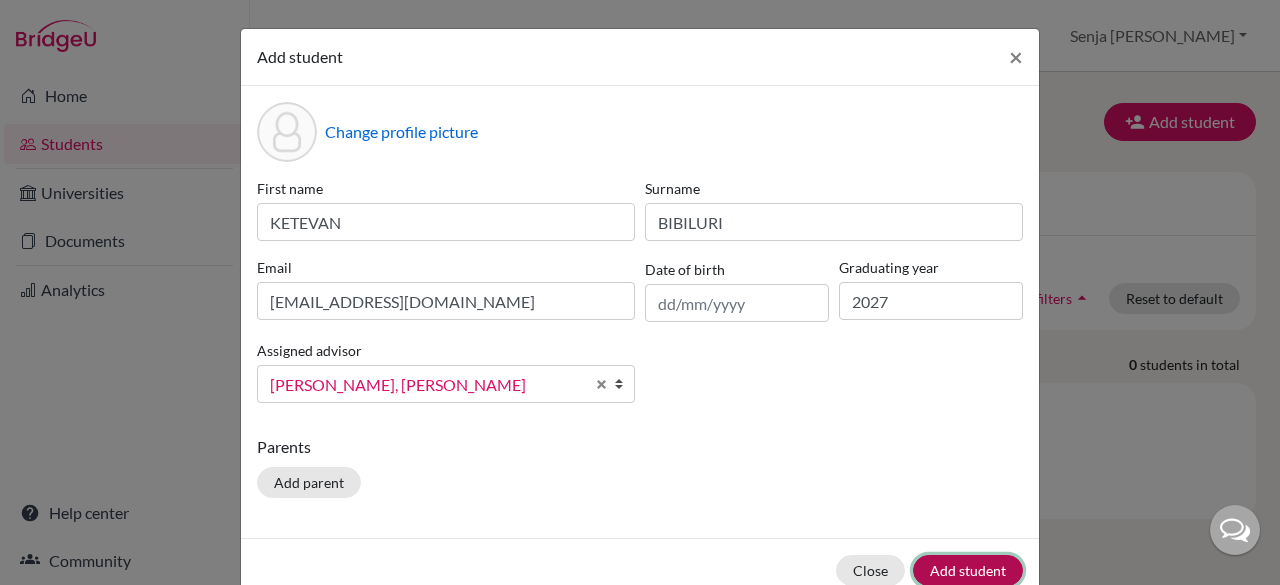 click on "Add student" at bounding box center (968, 570) 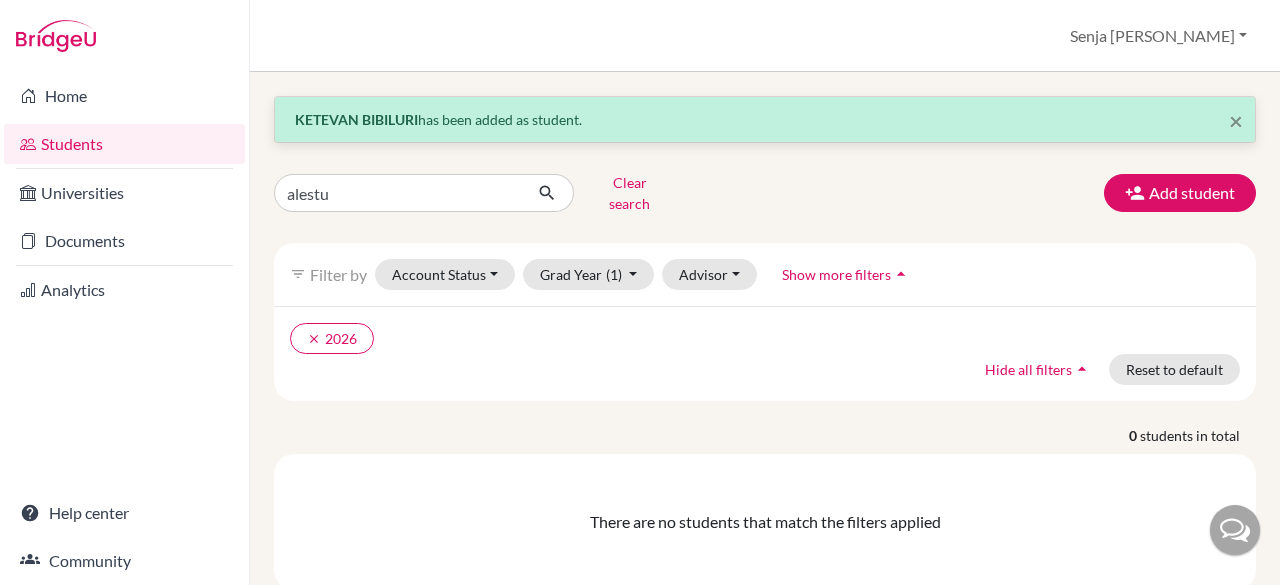 click on "alestu Clear search Add student" at bounding box center (765, 193) 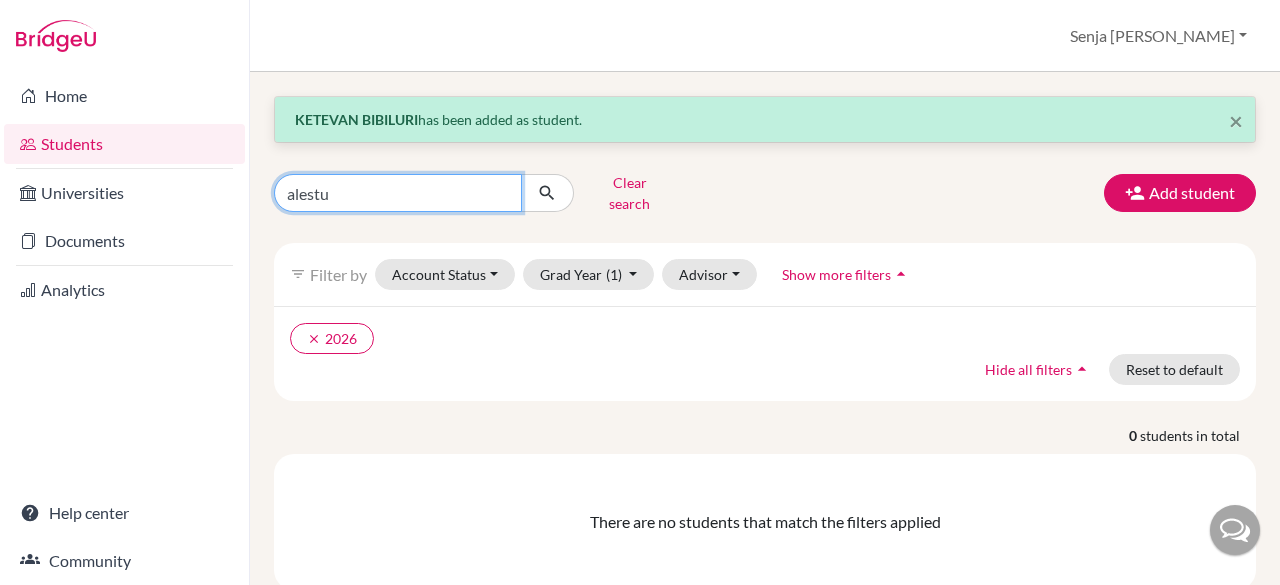 drag, startPoint x: 360, startPoint y: 184, endPoint x: 246, endPoint y: 191, distance: 114.21471 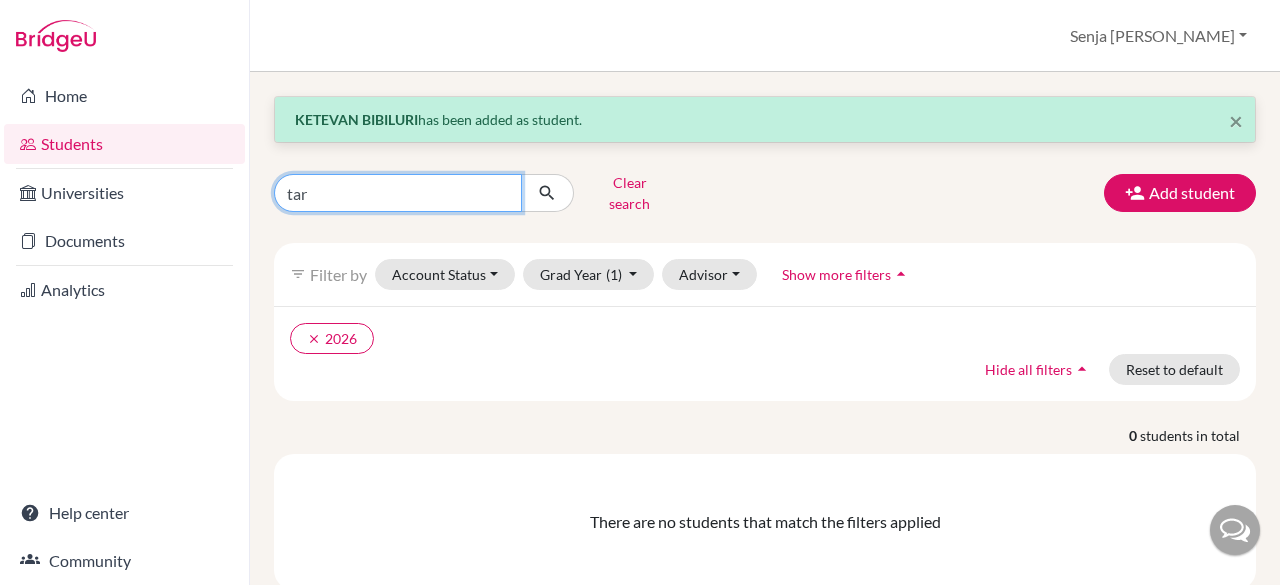 type on "[PERSON_NAME]" 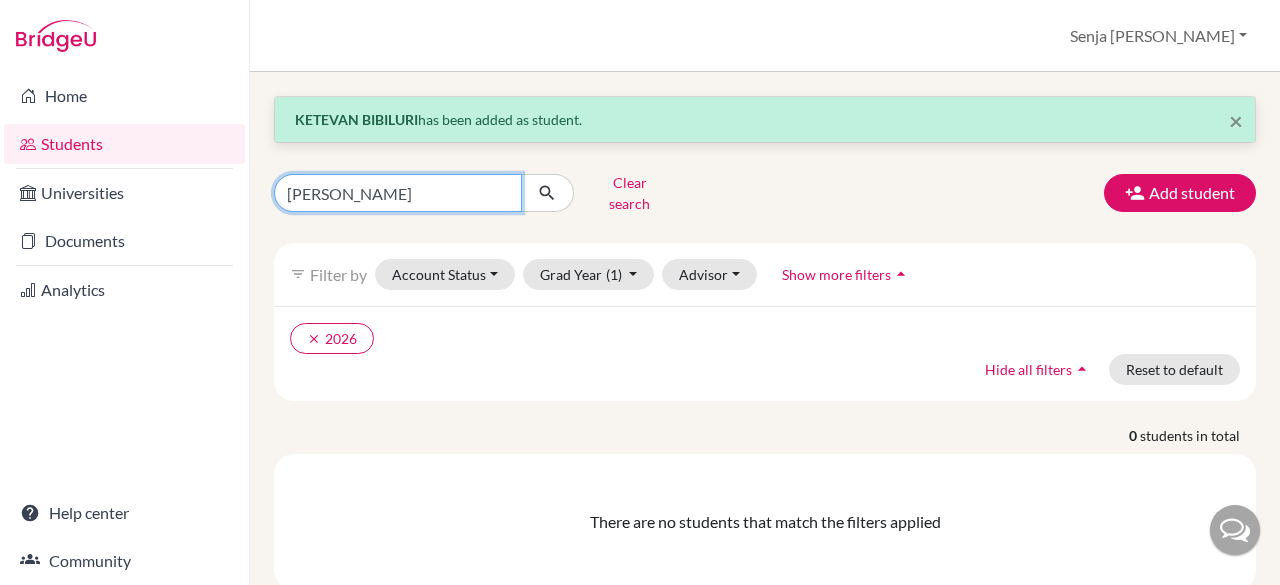 click at bounding box center (547, 193) 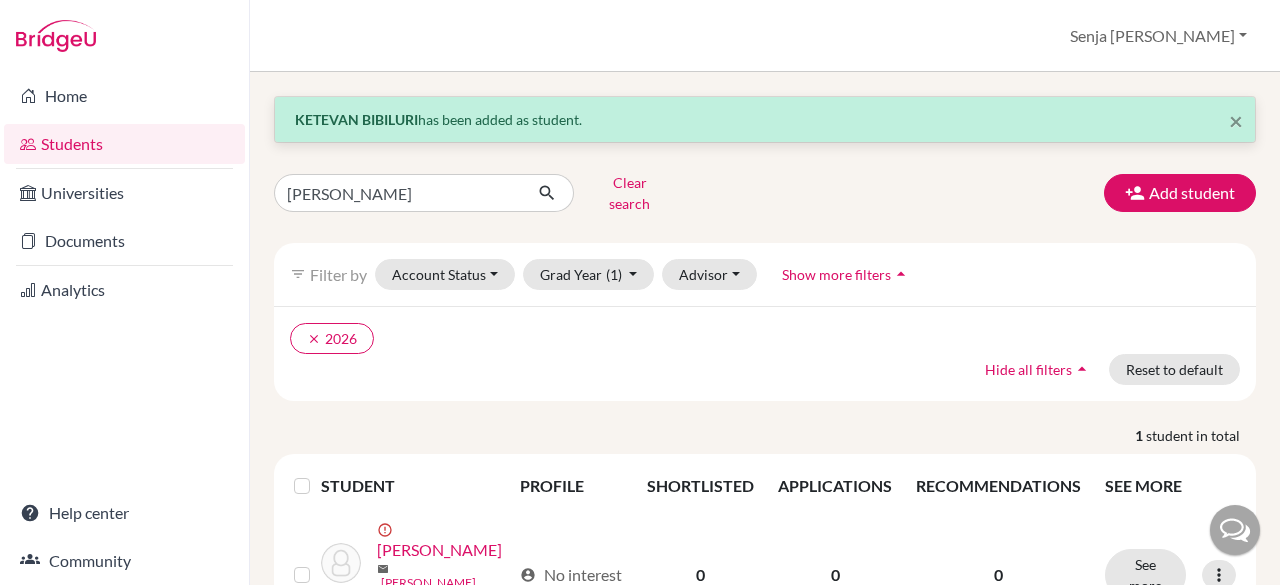 scroll, scrollTop: 122, scrollLeft: 0, axis: vertical 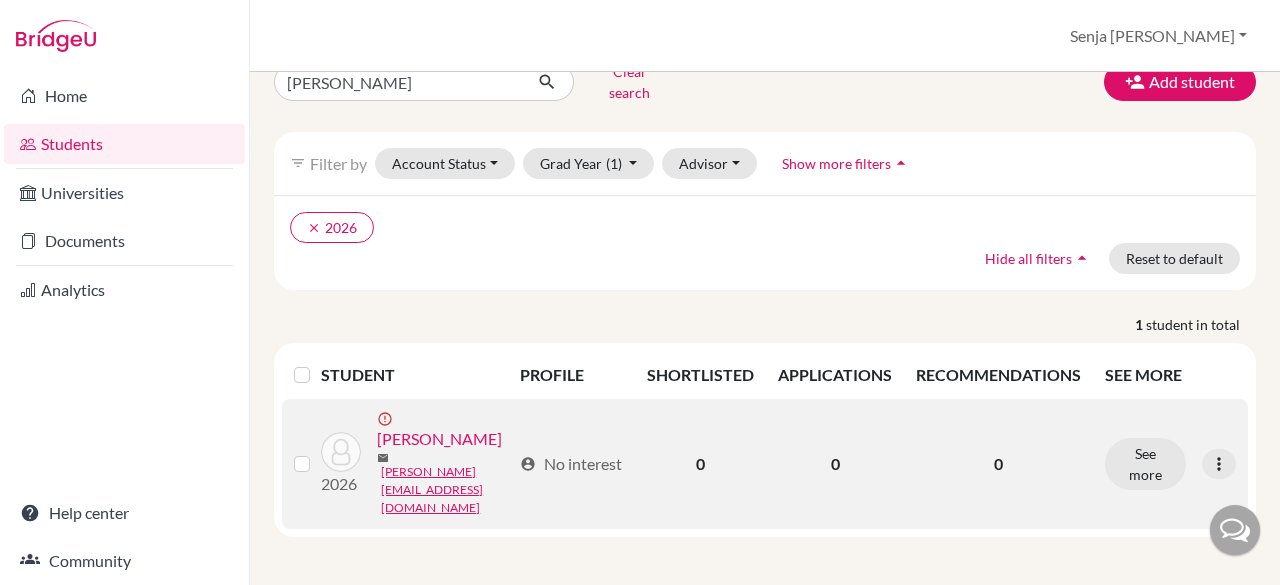 click on "[PERSON_NAME]" at bounding box center (439, 439) 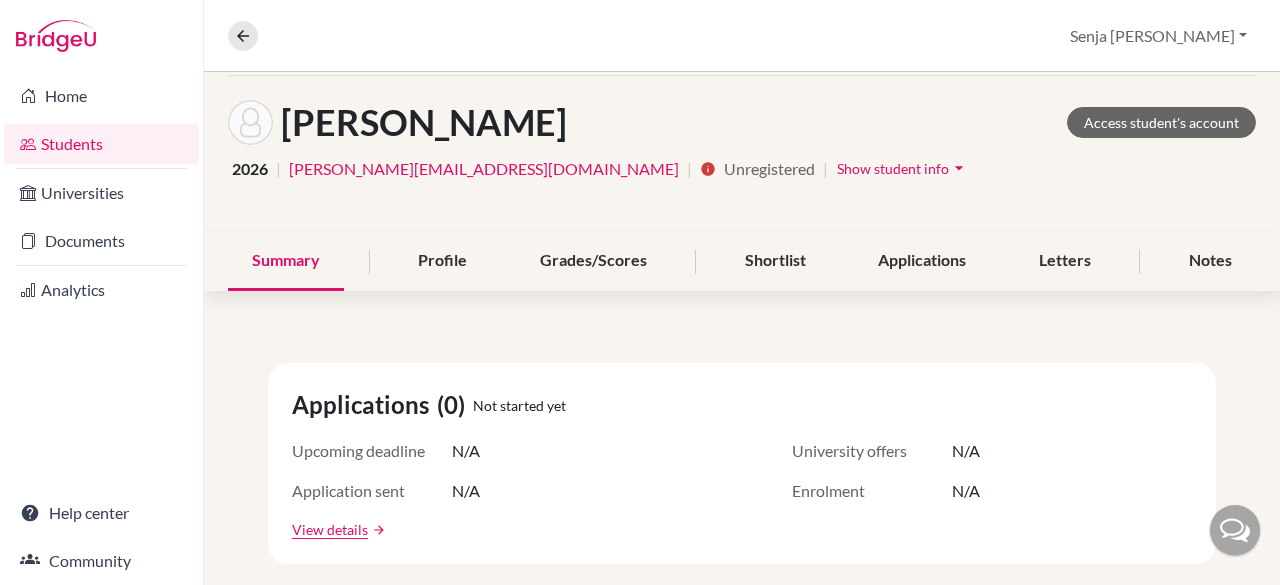 scroll, scrollTop: 90, scrollLeft: 0, axis: vertical 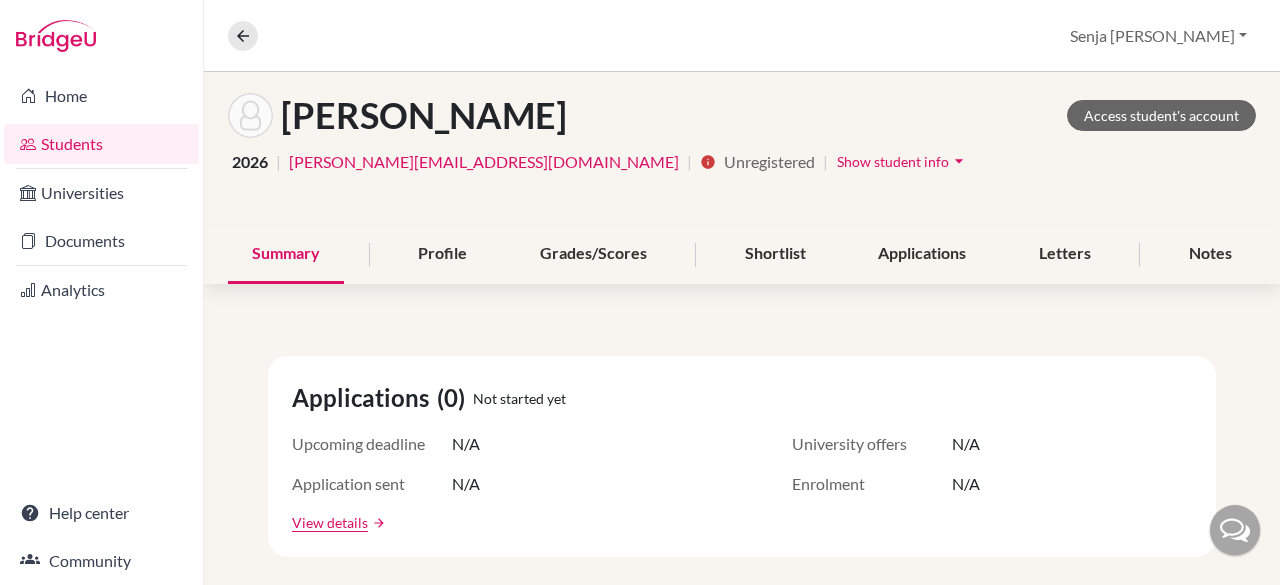 click on "Show student info" at bounding box center [893, 161] 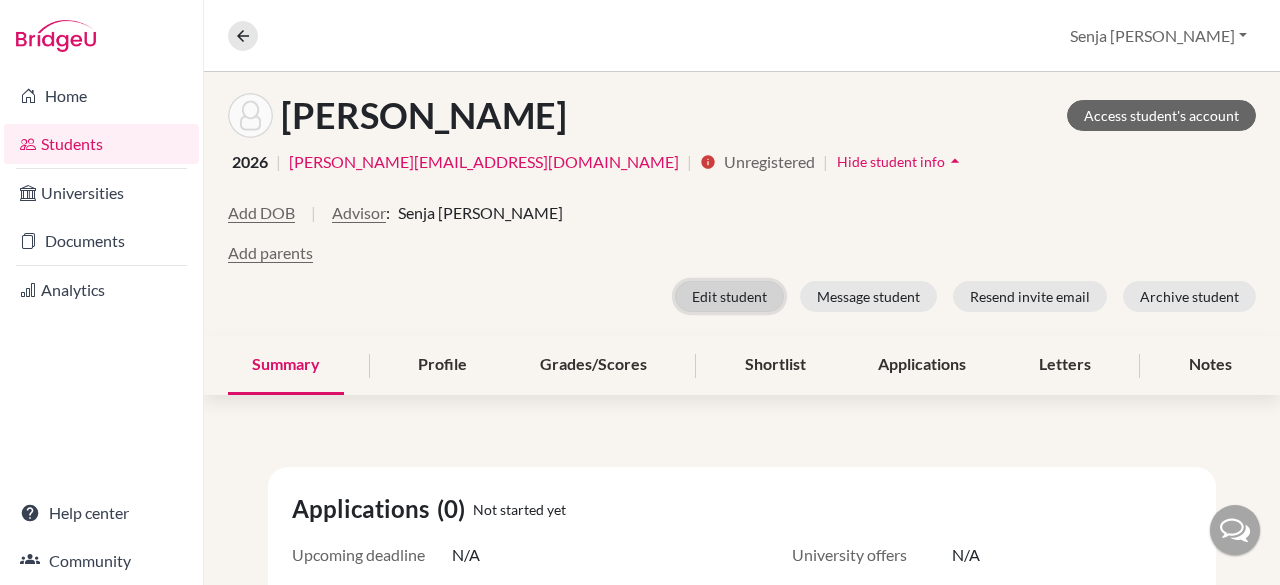 click on "Edit student" at bounding box center (729, 296) 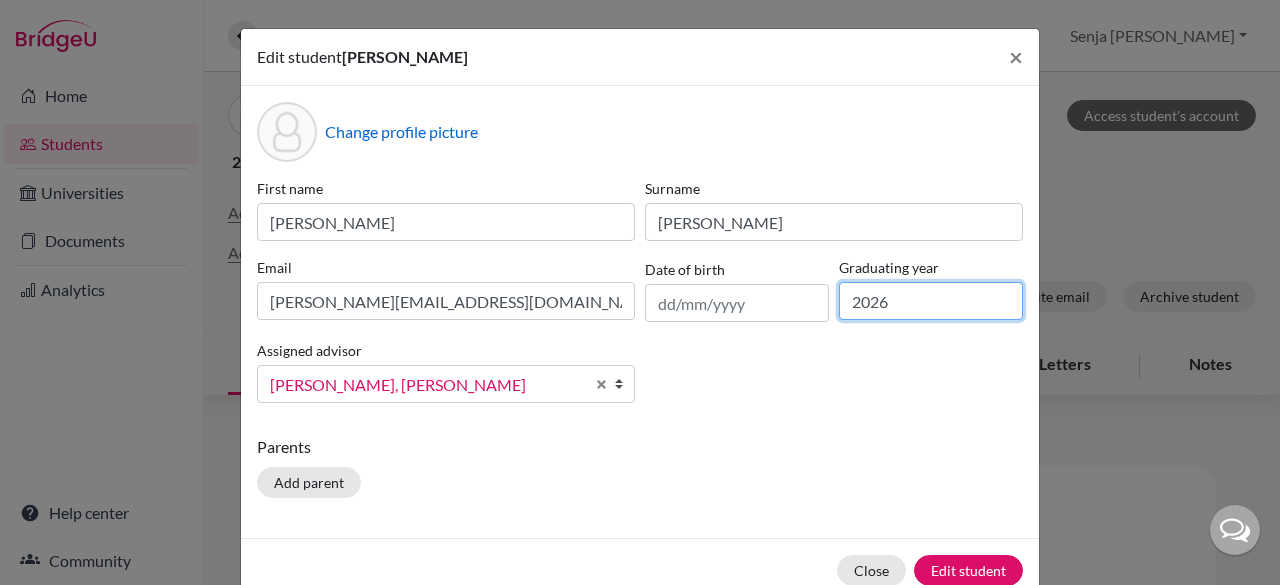 click on "2026" at bounding box center (931, 301) 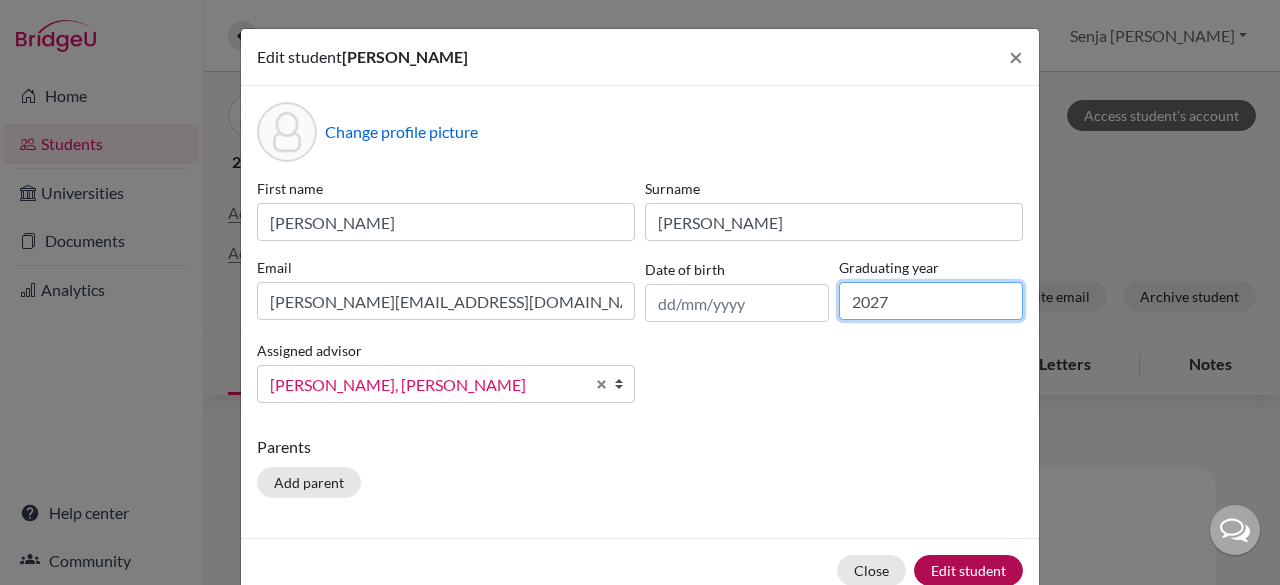 type on "2027" 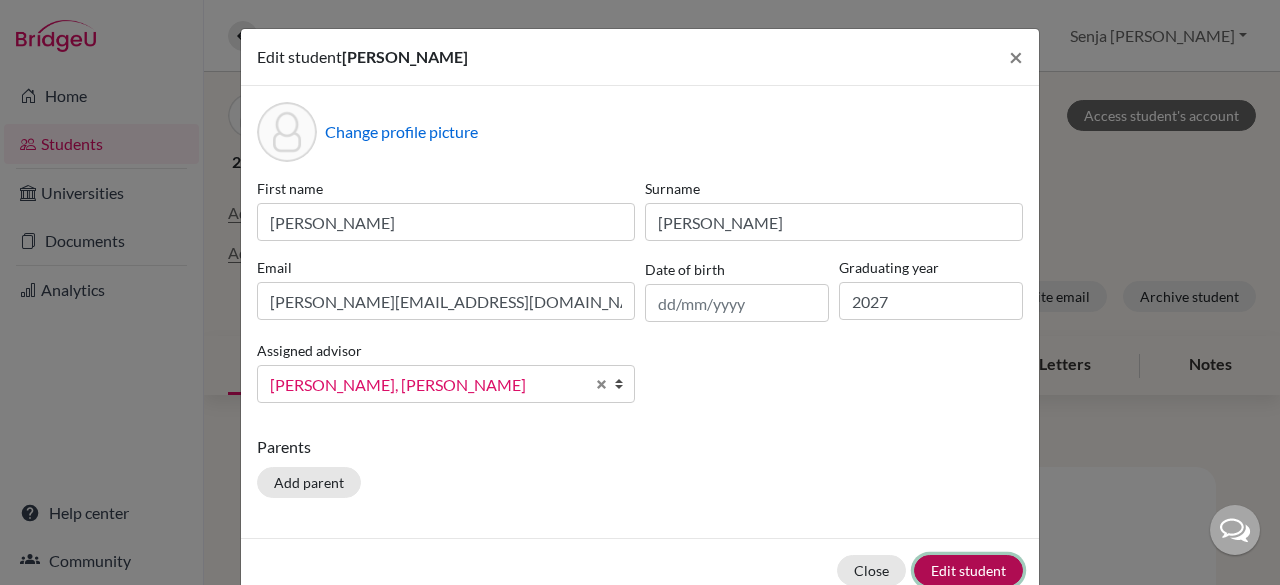 click on "Edit student" at bounding box center [968, 570] 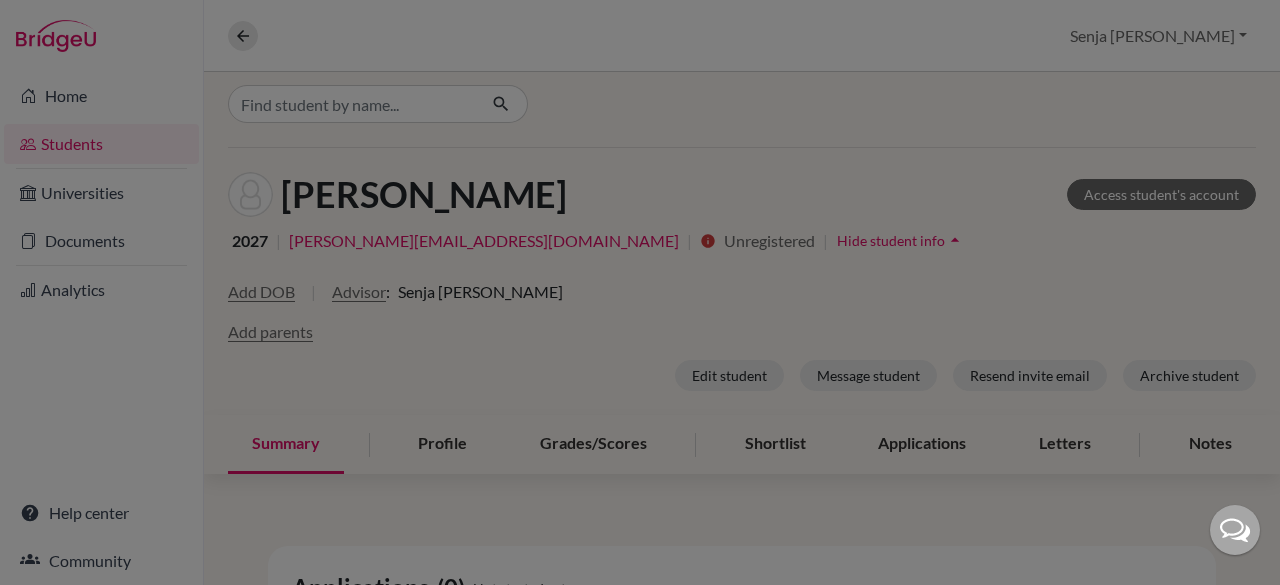scroll, scrollTop: 168, scrollLeft: 0, axis: vertical 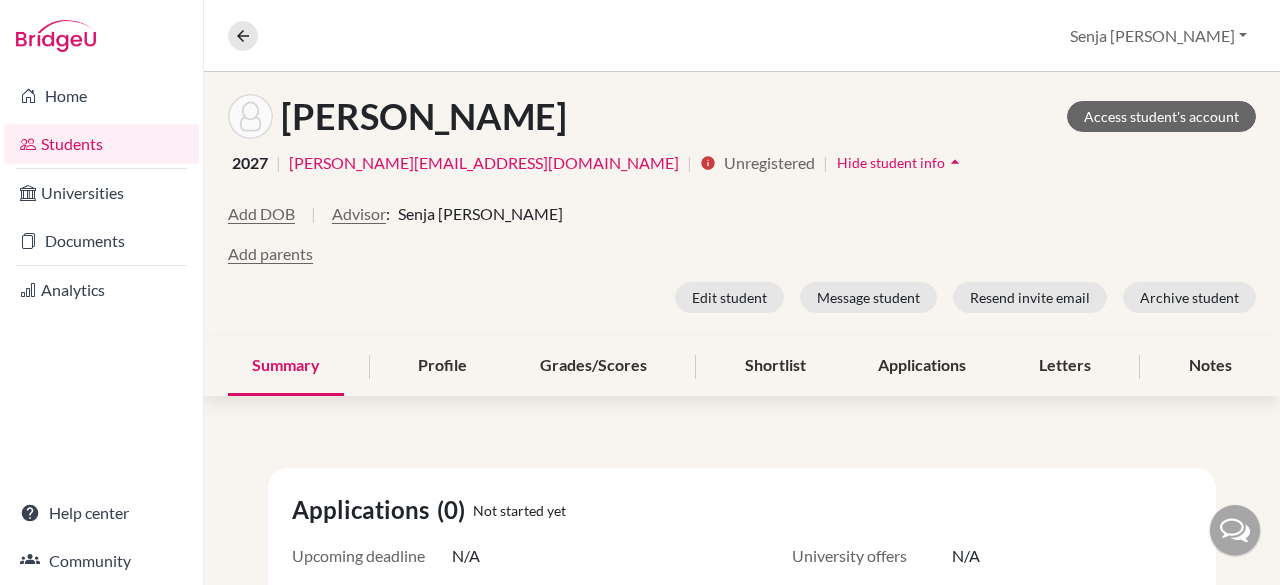click on "2027 | [PERSON_NAME][EMAIL_ADDRESS][DOMAIN_NAME] | info Unregistered | Hide student info arrow_drop_up" at bounding box center (742, 162) 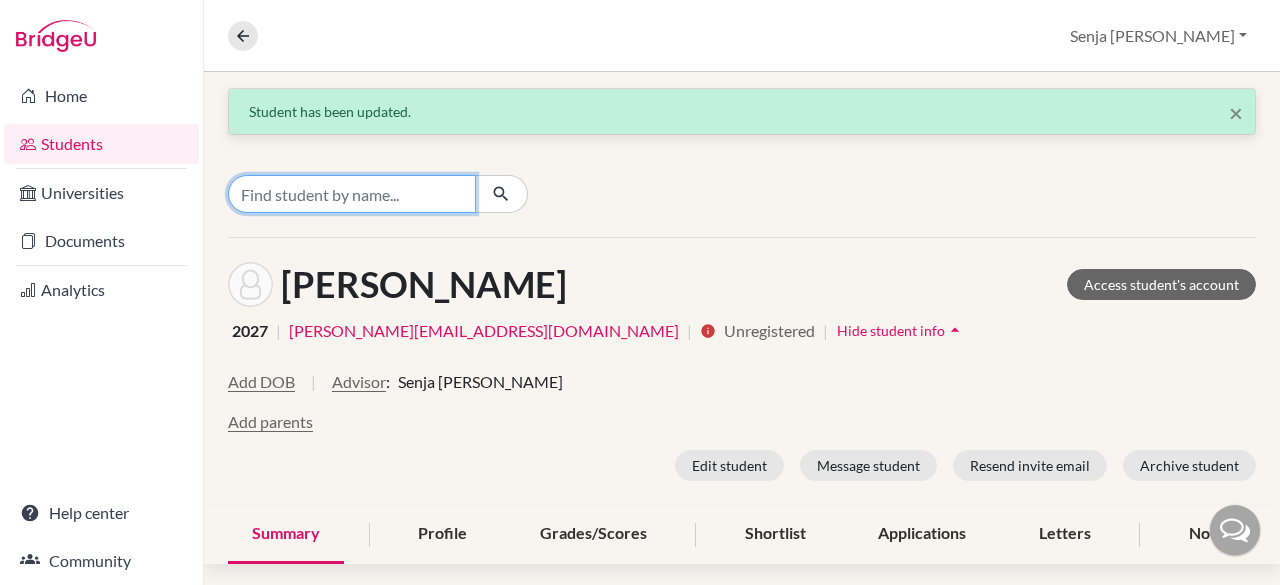 click at bounding box center (352, 194) 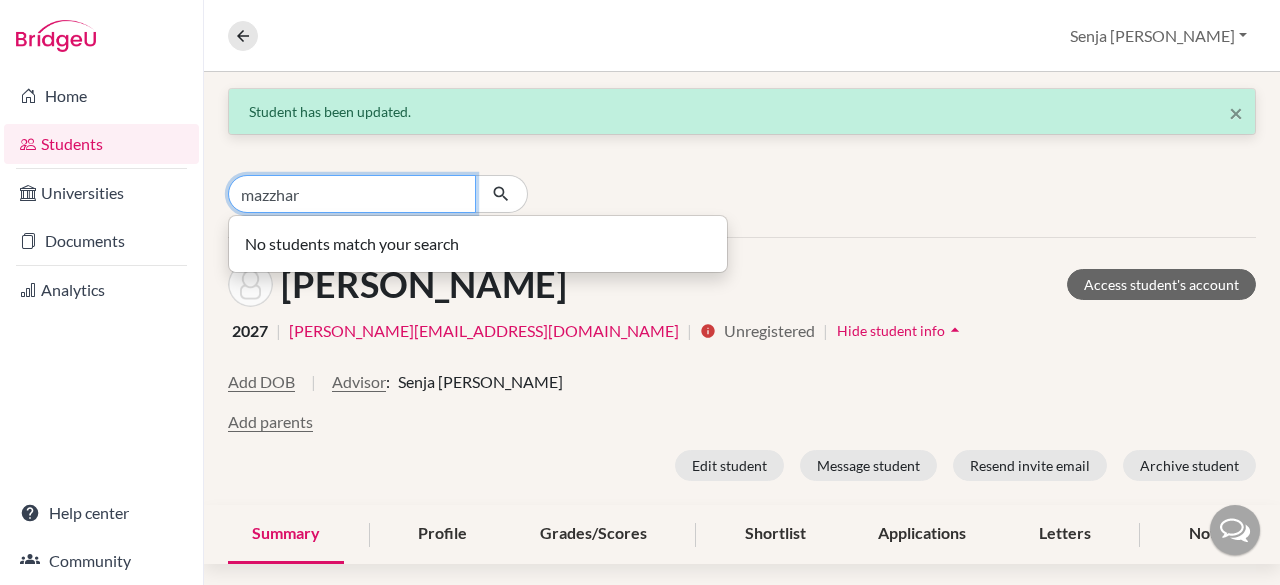 type on "mazzhar" 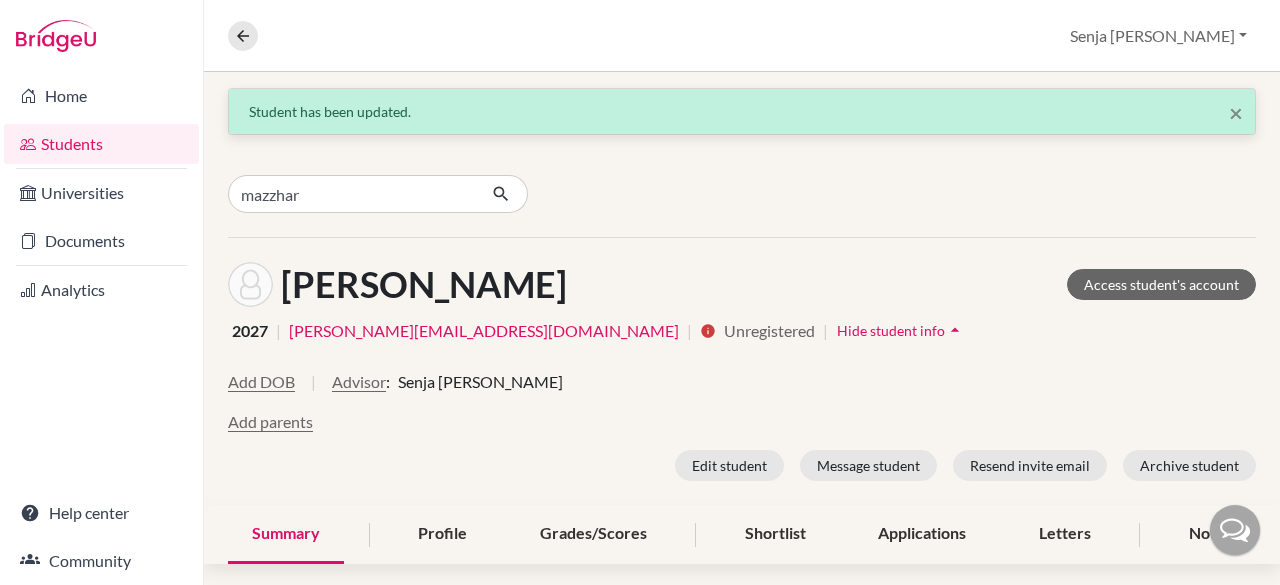 click on "Students" at bounding box center (101, 144) 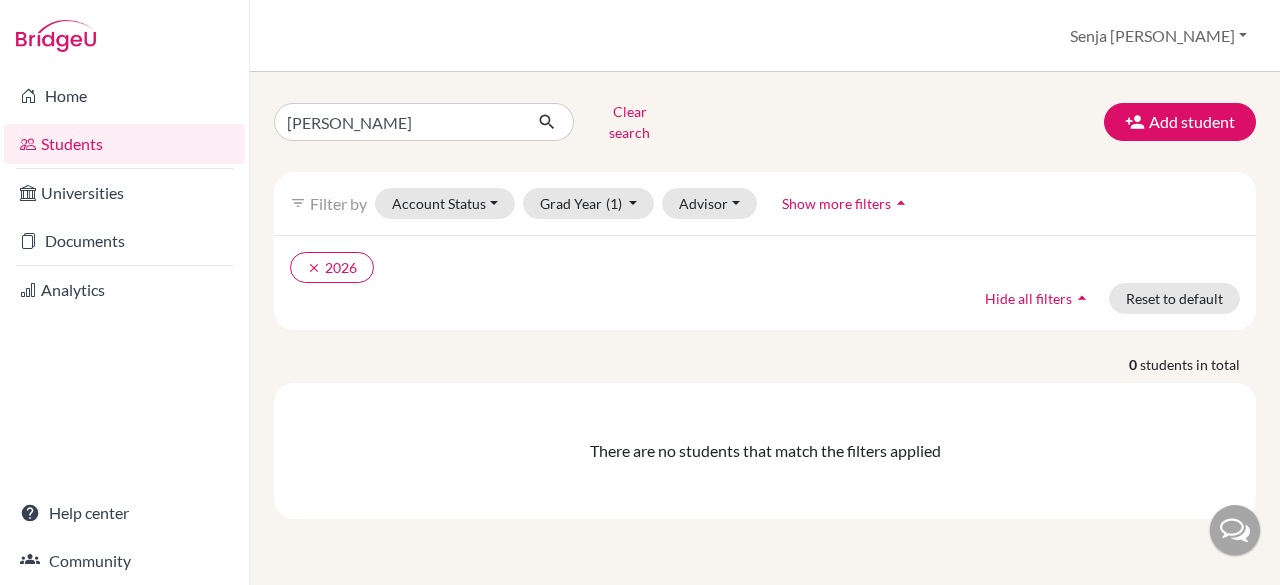 scroll, scrollTop: 0, scrollLeft: 0, axis: both 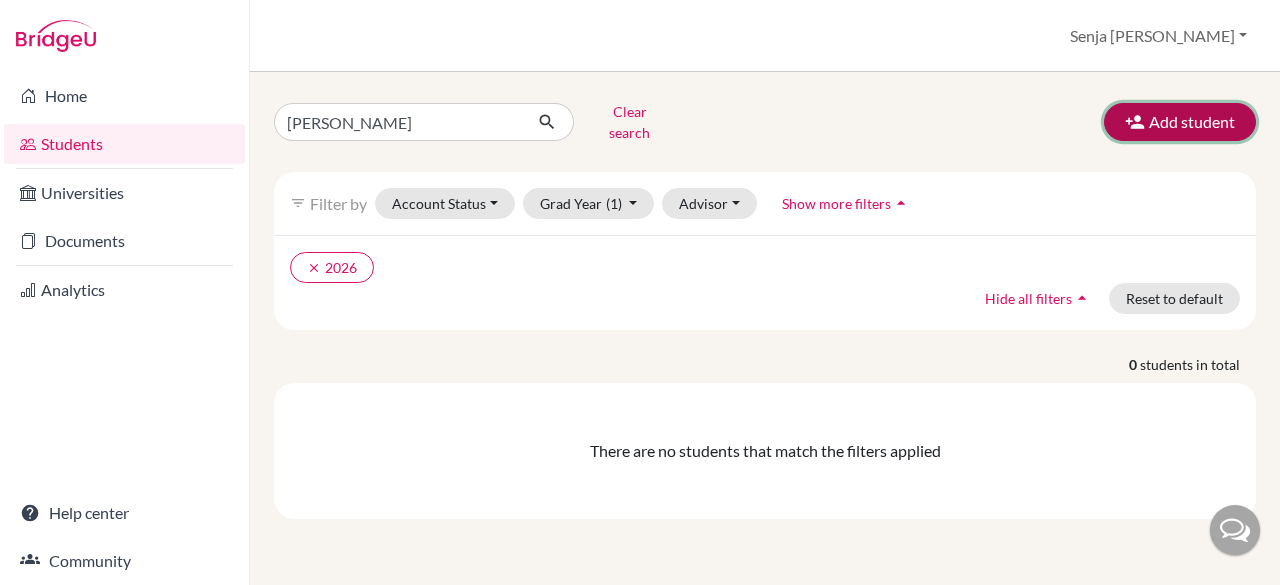 click at bounding box center (1135, 122) 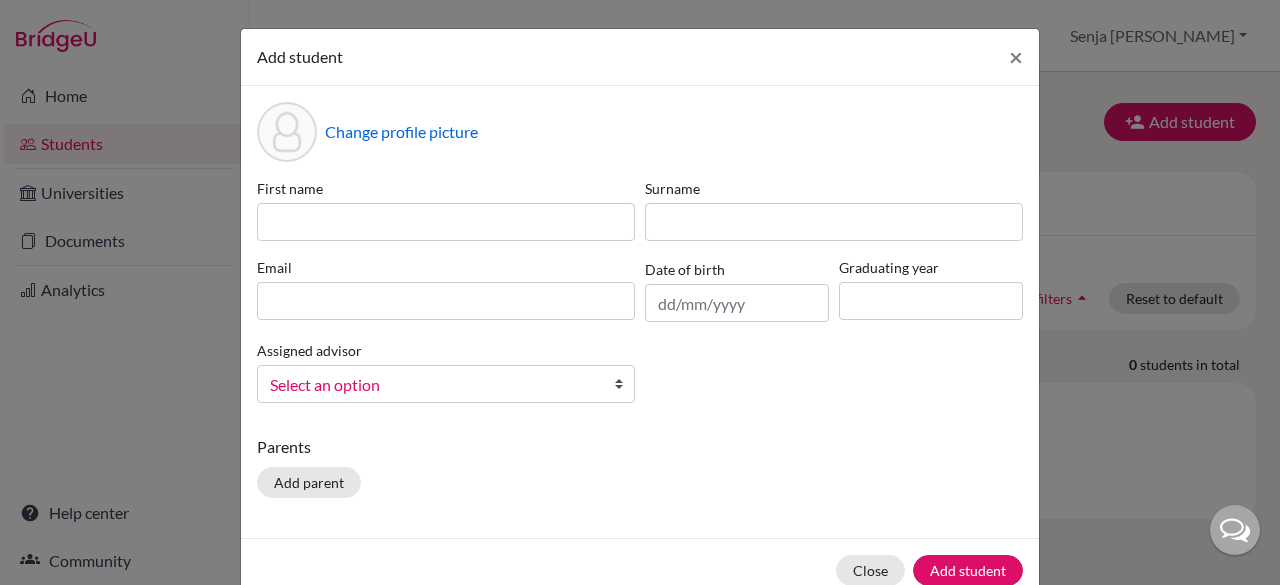 click on "Change profile picture" at bounding box center [640, 132] 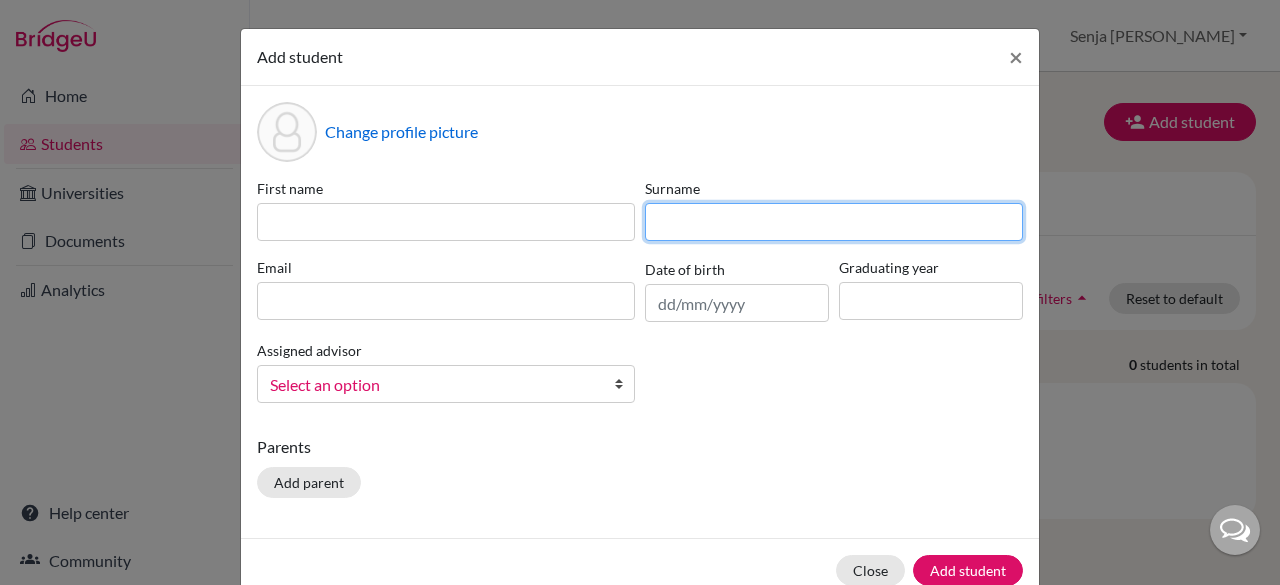 click at bounding box center (834, 222) 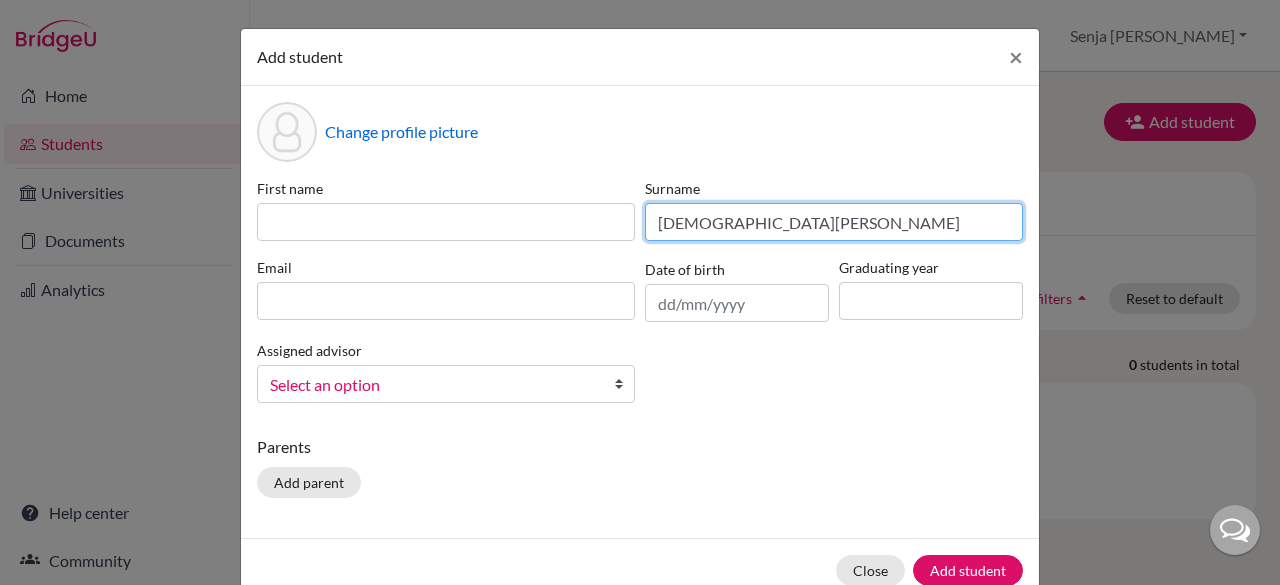 drag, startPoint x: 756, startPoint y: 223, endPoint x: 582, endPoint y: 241, distance: 174.92856 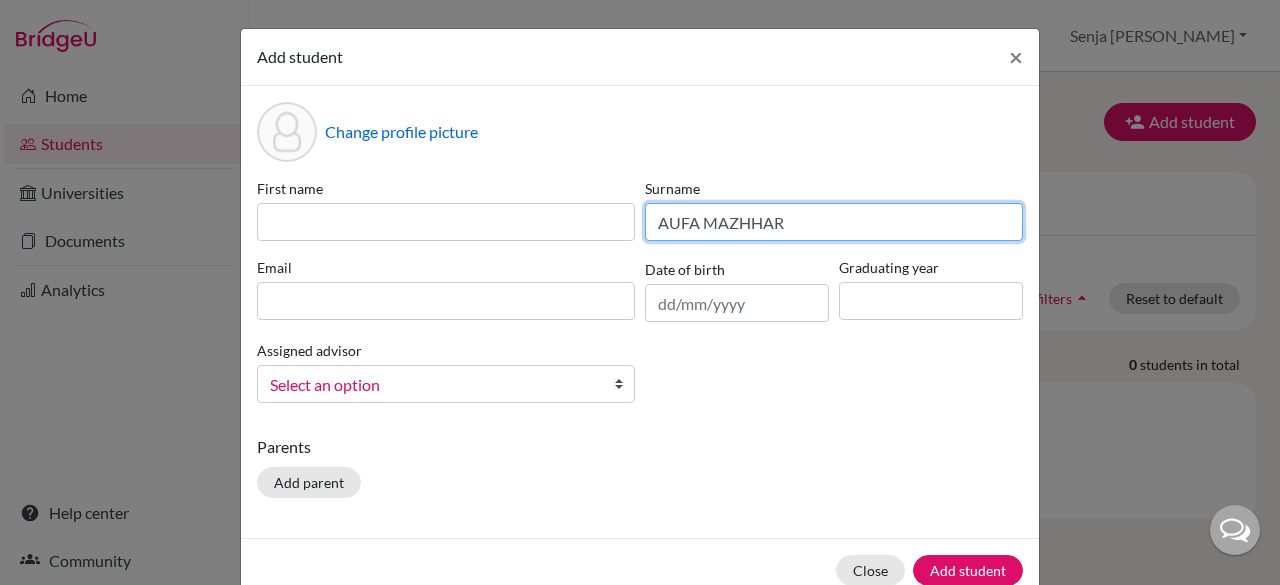 type on "AUFA MAZHHAR" 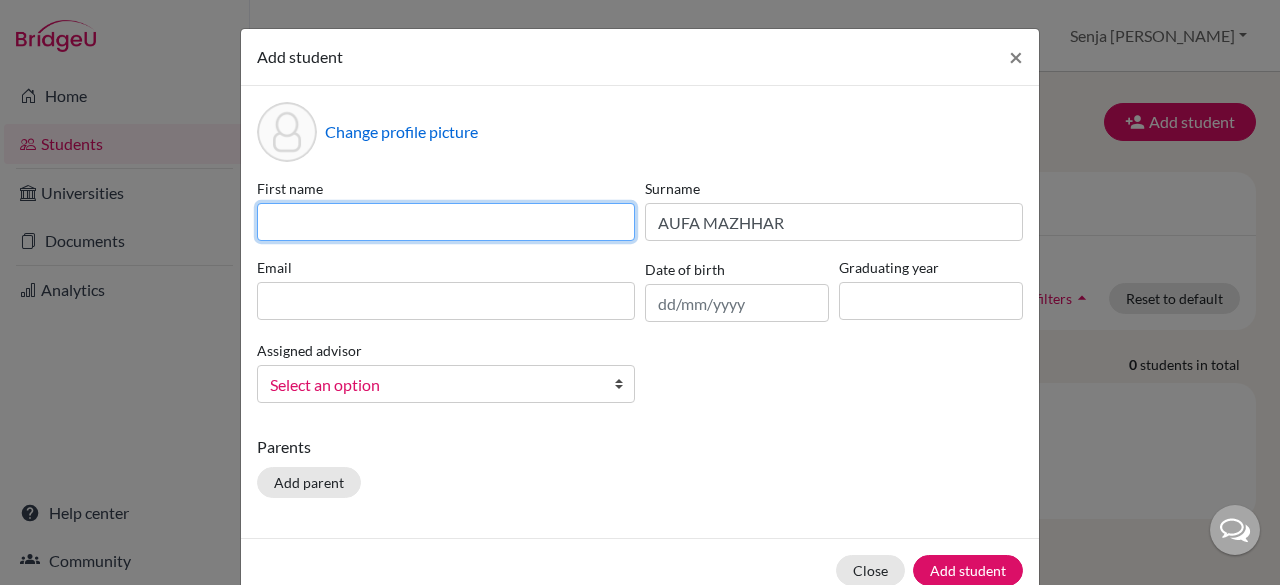 click at bounding box center [446, 222] 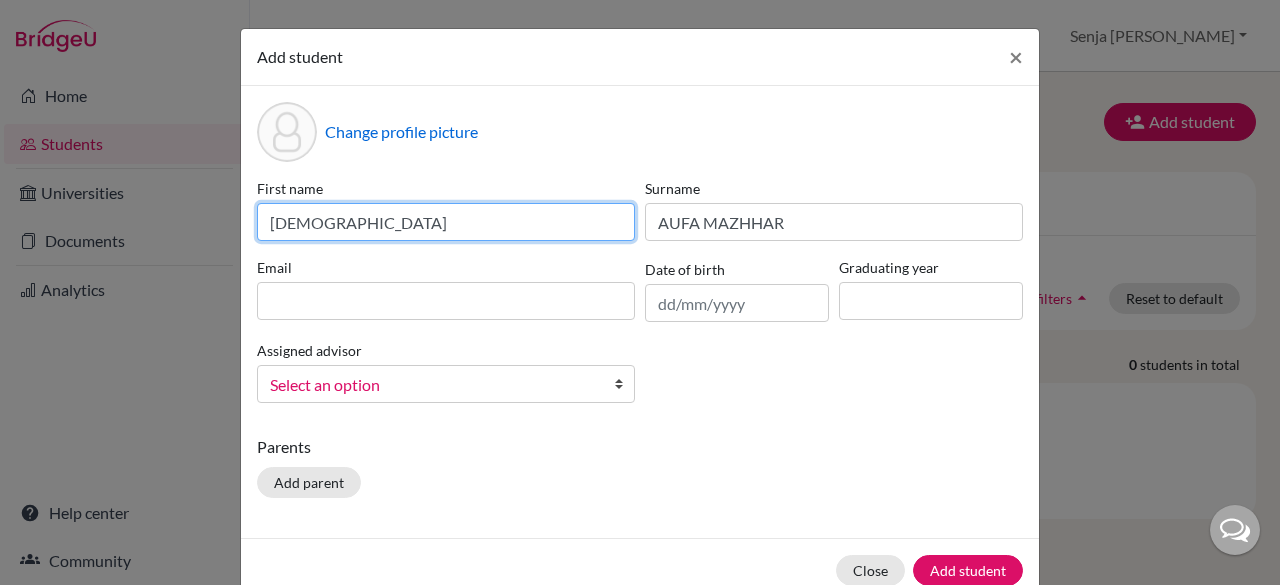 type on "MUHAMMAD" 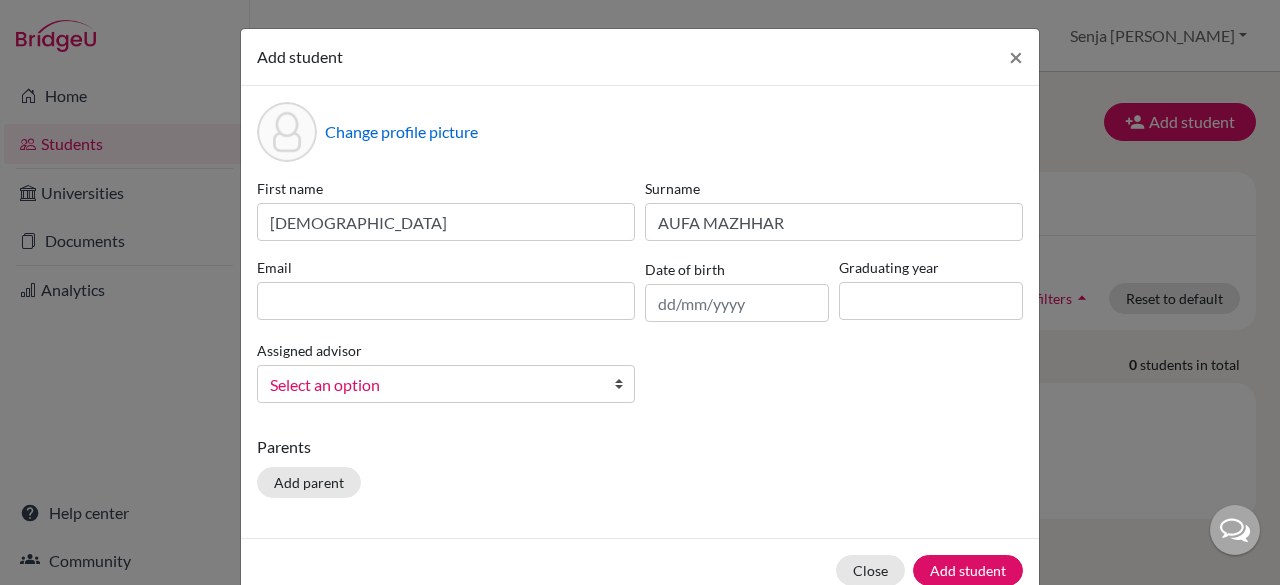 click on "First name MUHAMMAD Surname AUFA MAZHHAR Email Date of birth Graduating year Assigned advisor Bitteraty, Udan Dzhumanazarov, Azamat Fadira, Ayu Haryani, Senja Nadia Osias, Clair Rawat, Devendar  S, Slamet Sadarangani, Sharni Vallejo, Paula
Select an option" at bounding box center [640, 298] 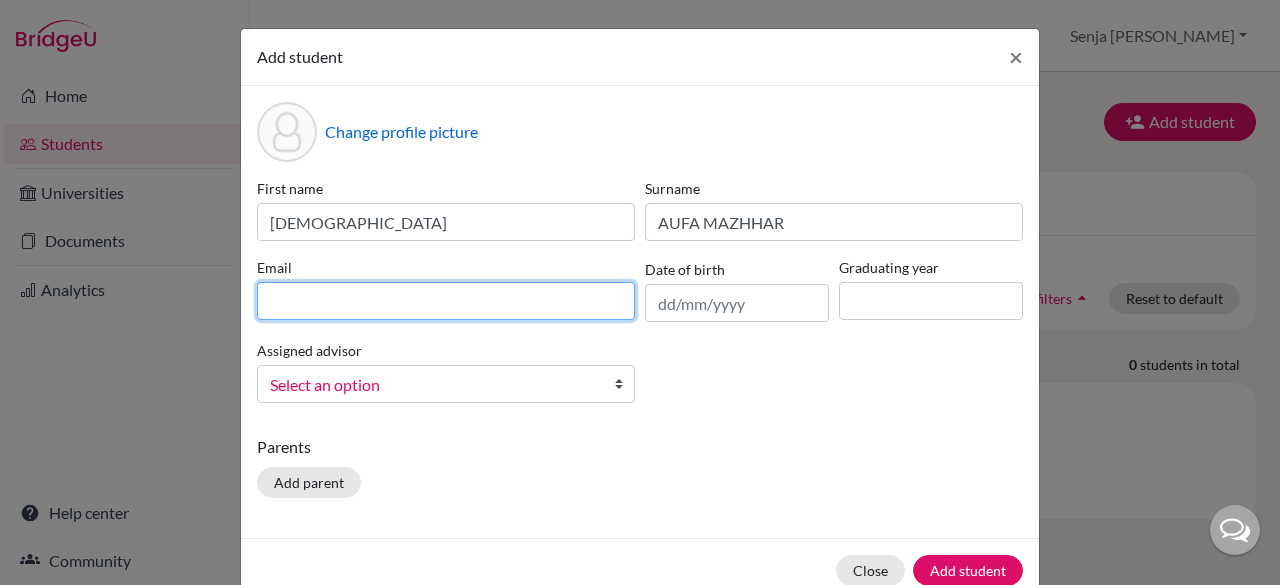 click at bounding box center (446, 301) 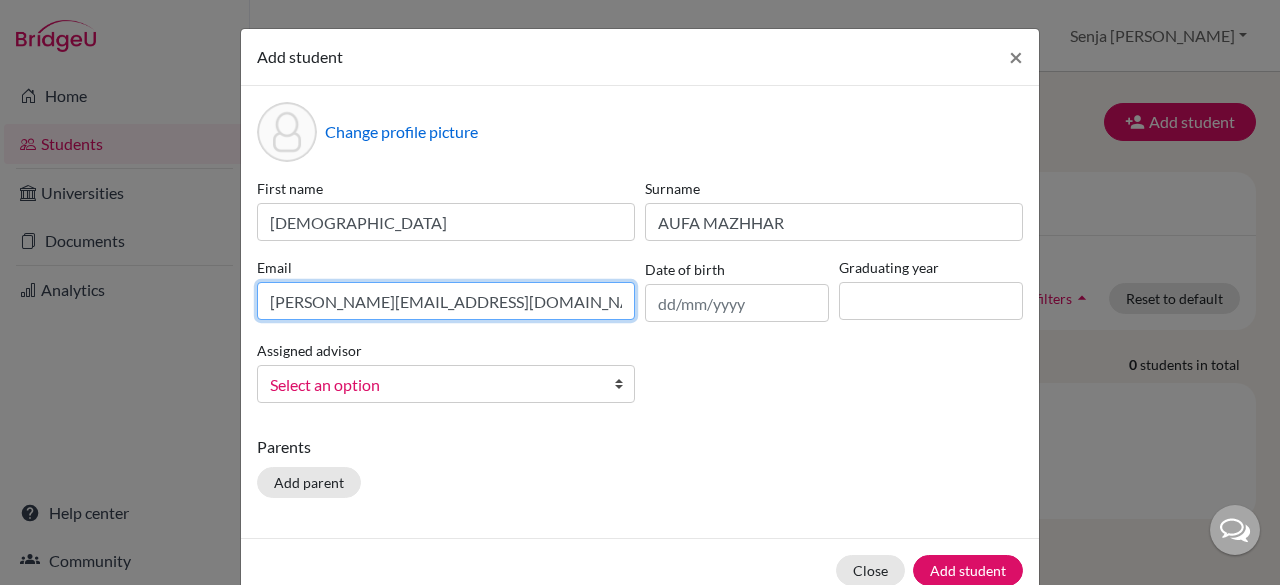 type on "muhammad.aufa@sampoernaacademy.net" 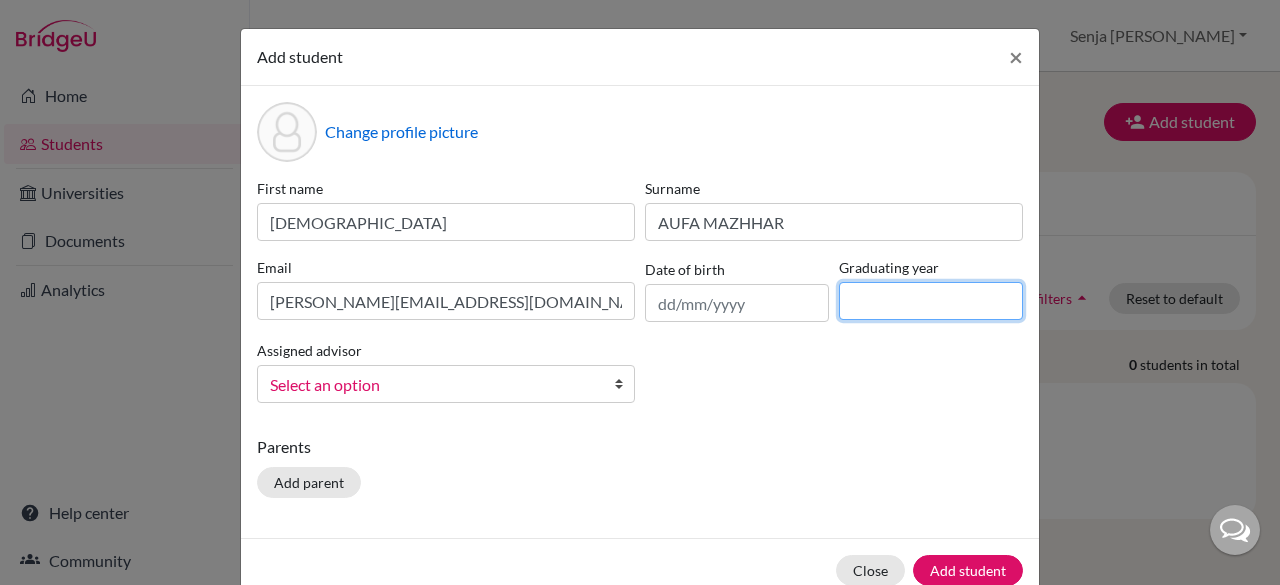 click at bounding box center (931, 301) 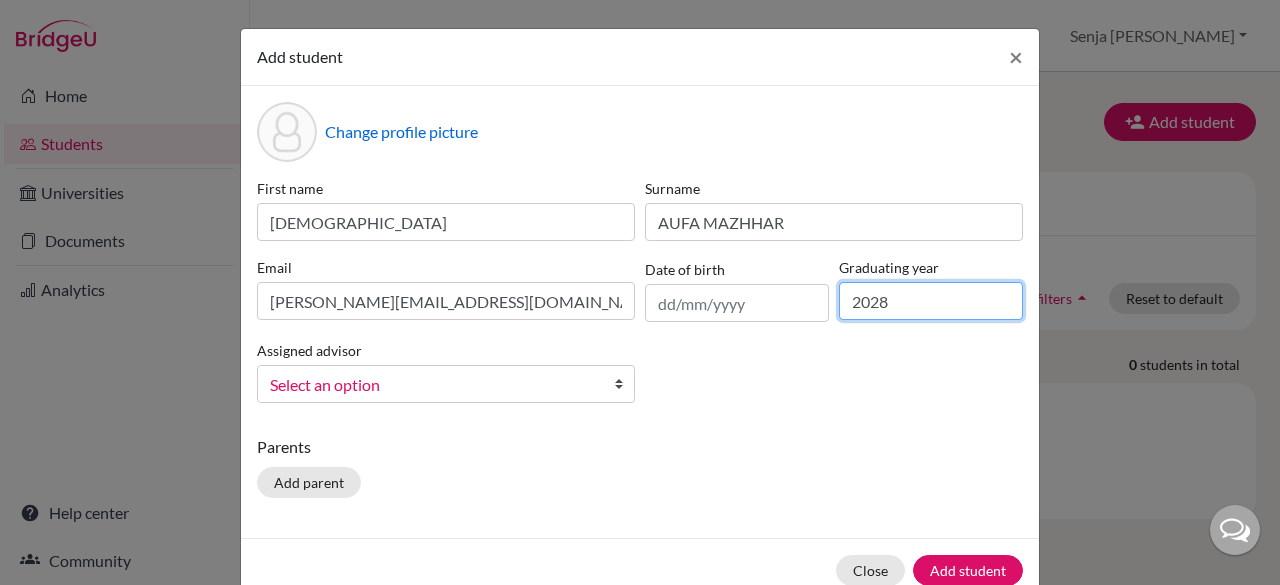 type on "2028" 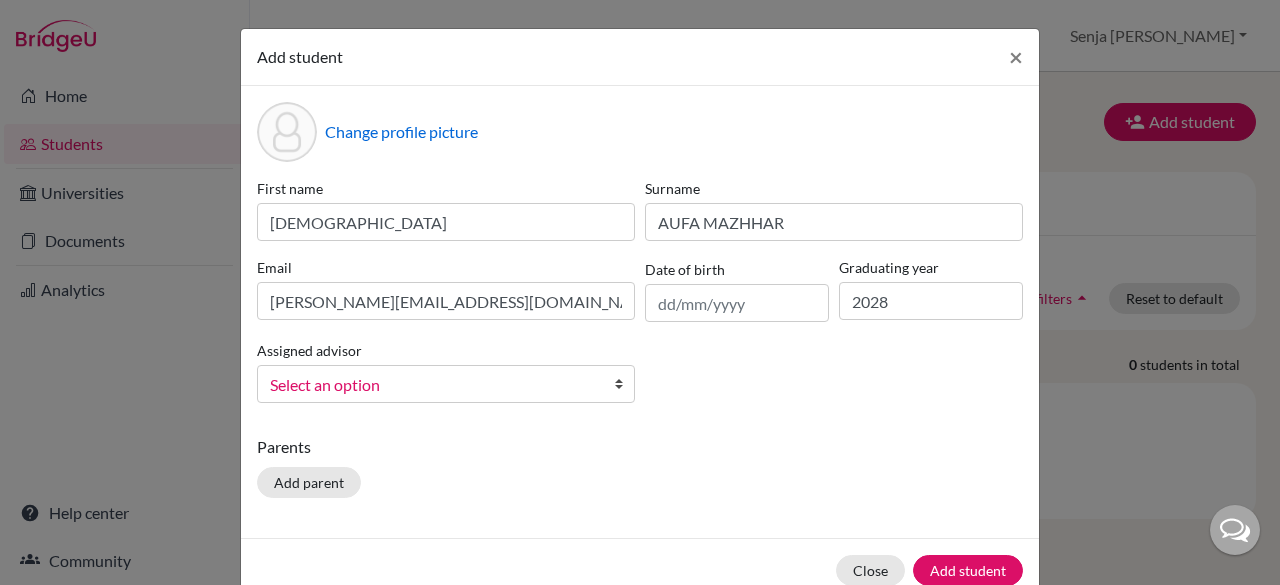 click on "First name MUHAMMAD Surname AUFA MAZHHAR Email muhammad.aufa@sampoernaacademy.net Date of birth Graduating year 2028 Assigned advisor Bitteraty, Udan Dzhumanazarov, Azamat Fadira, Ayu Haryani, Senja Nadia Osias, Clair Rawat, Devendar  S, Slamet Sadarangani, Sharni Vallejo, Paula
Select an option" at bounding box center (640, 298) 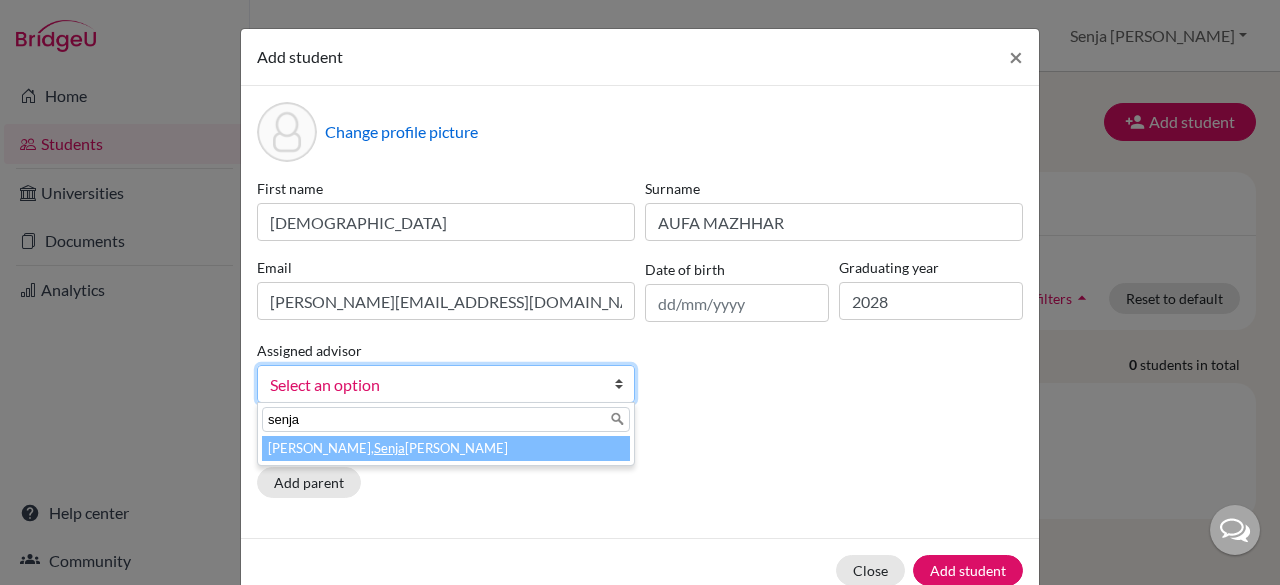type on "senja" 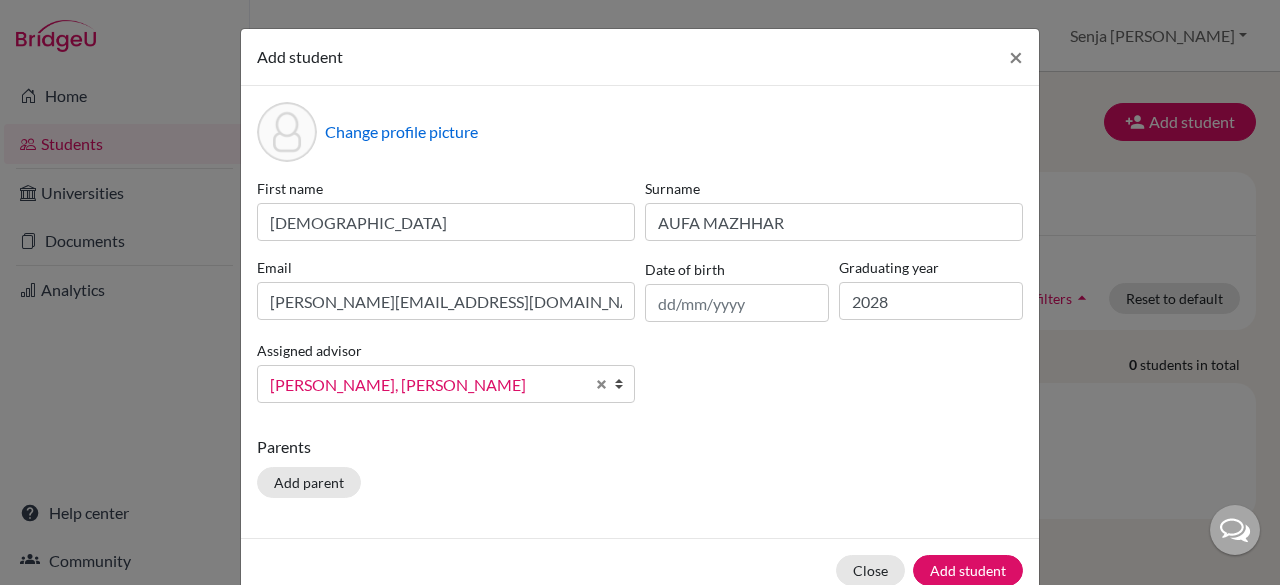 click on "Close Add student" at bounding box center (640, 570) 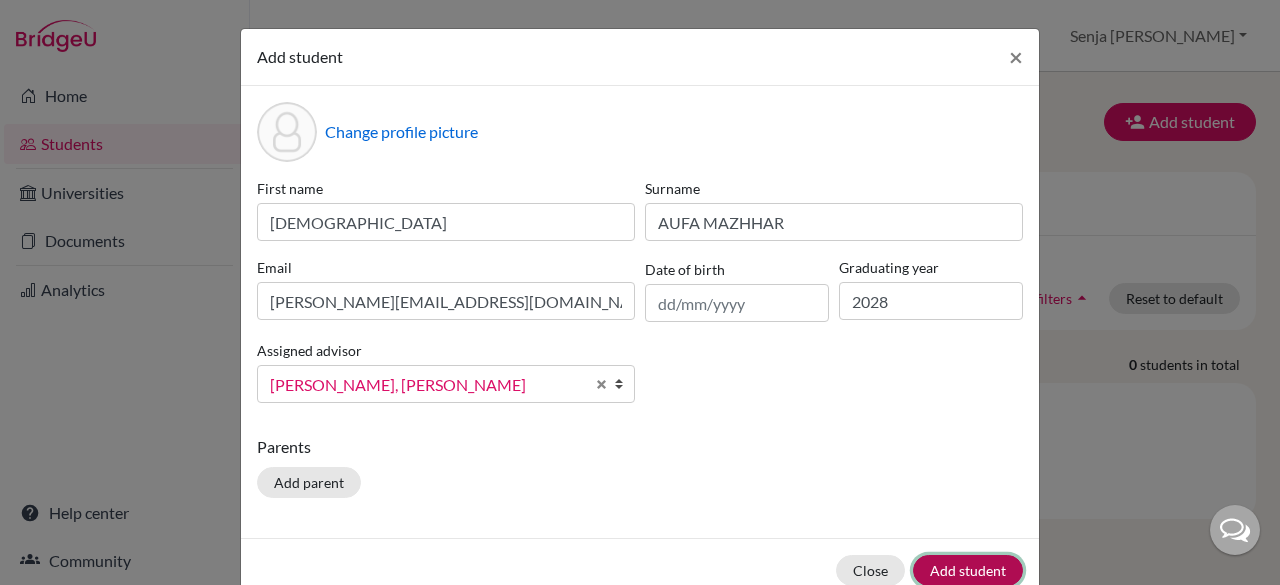click on "Add student" at bounding box center (968, 570) 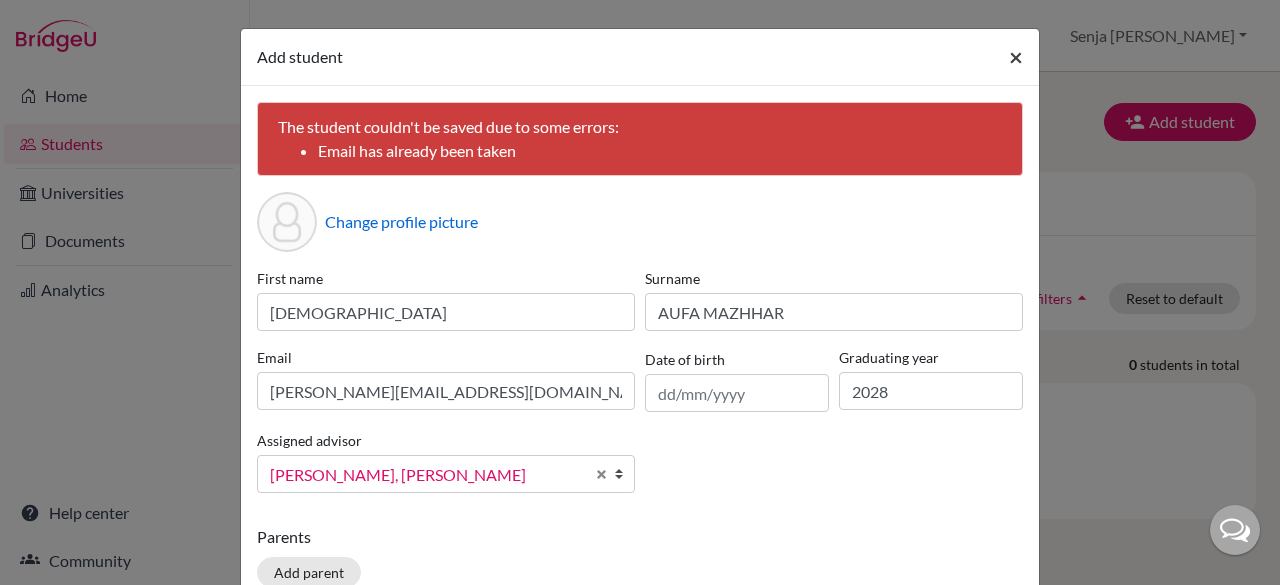 click on "×" at bounding box center [1016, 56] 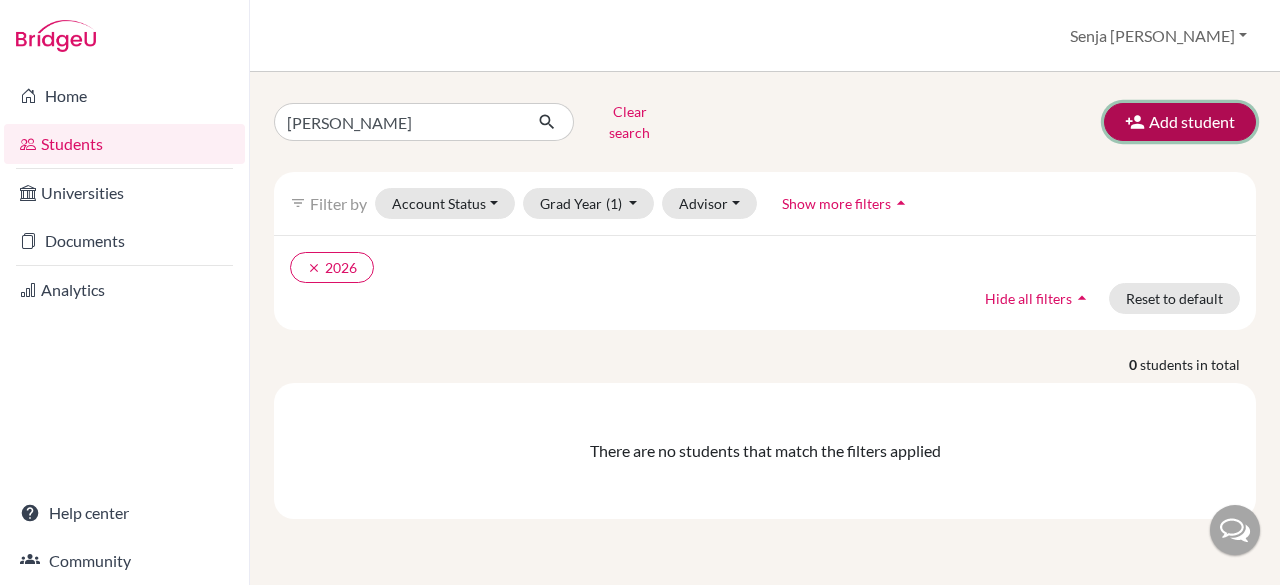 click on "Add student" at bounding box center (1180, 122) 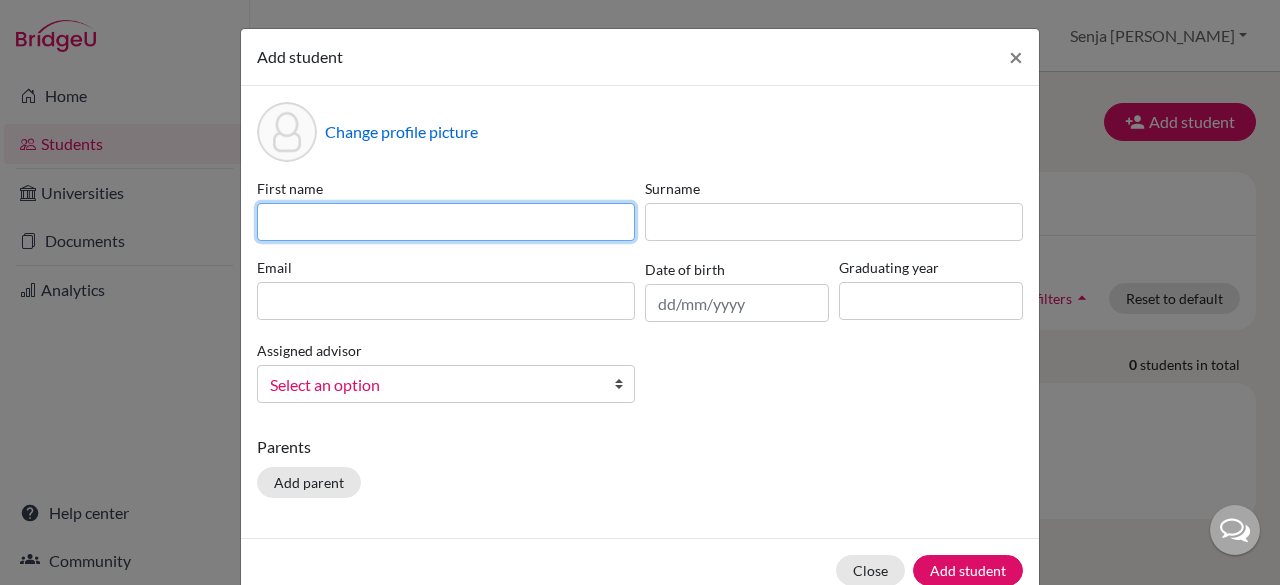 click at bounding box center [446, 222] 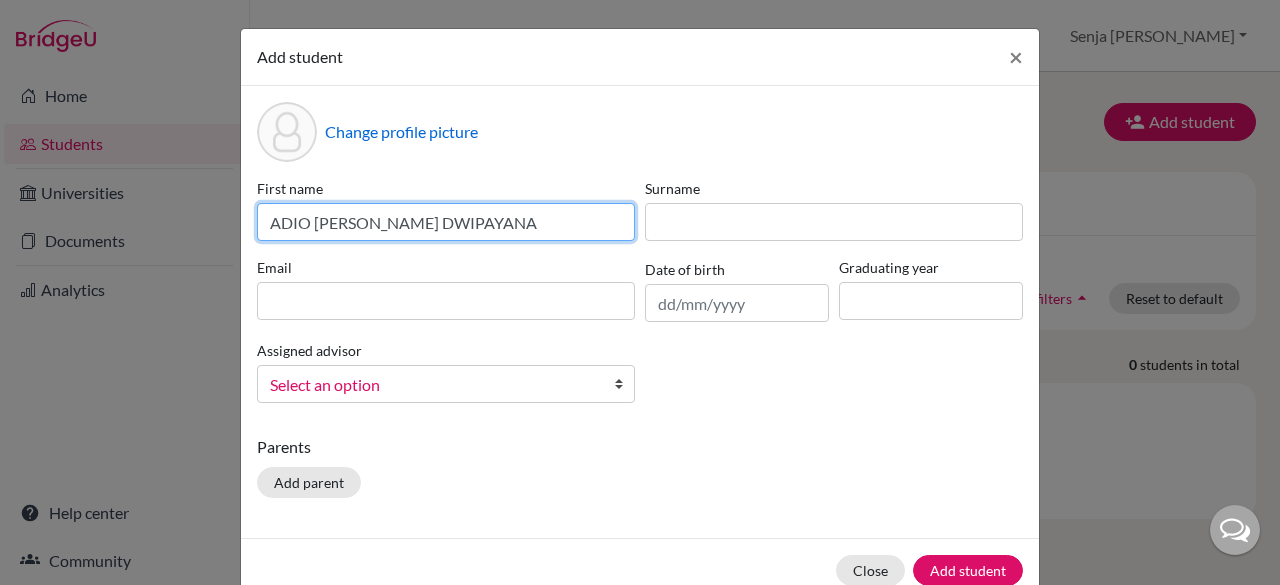 drag, startPoint x: 504, startPoint y: 223, endPoint x: 303, endPoint y: 229, distance: 201.08954 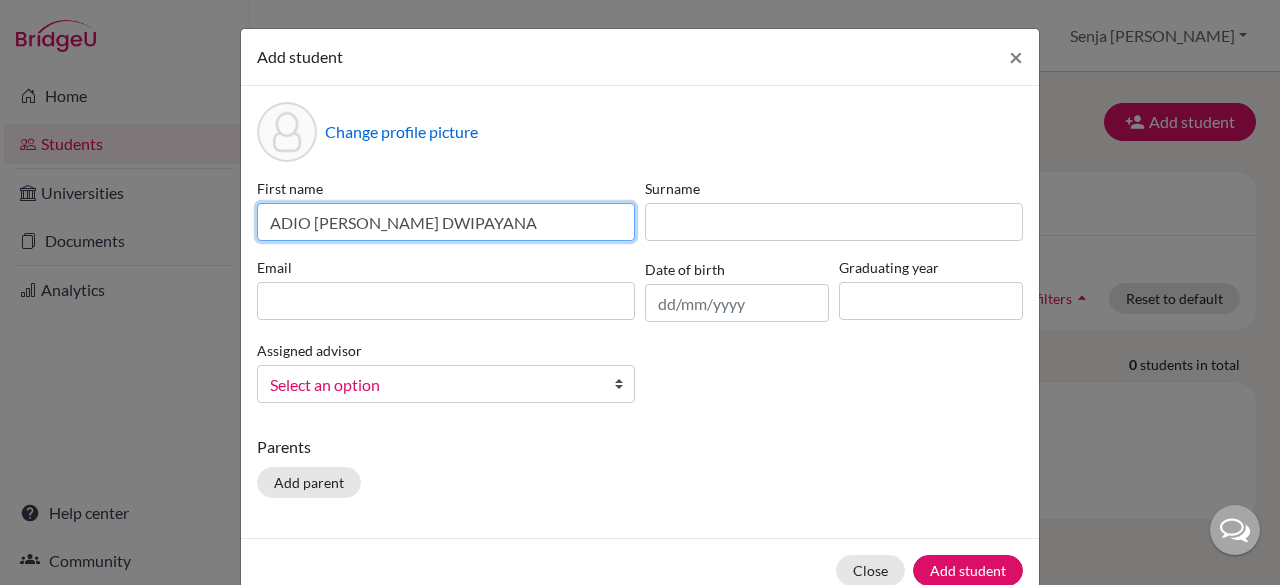 click on "ADIO DHIRENDRA DWIPAYANA" at bounding box center [446, 222] 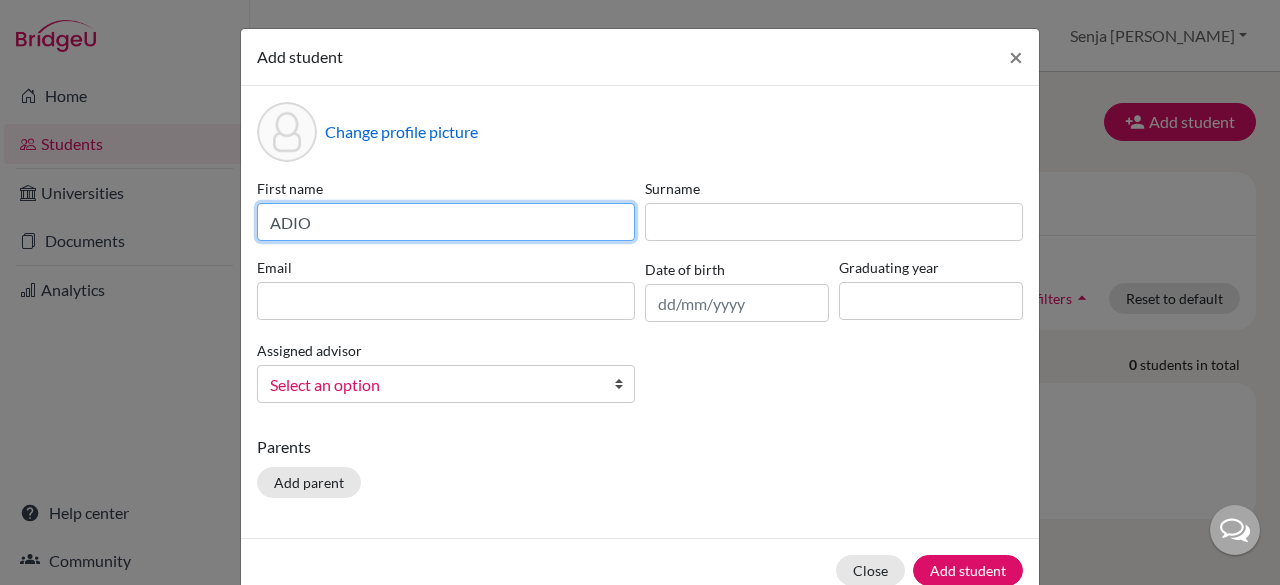 type on "ADIO" 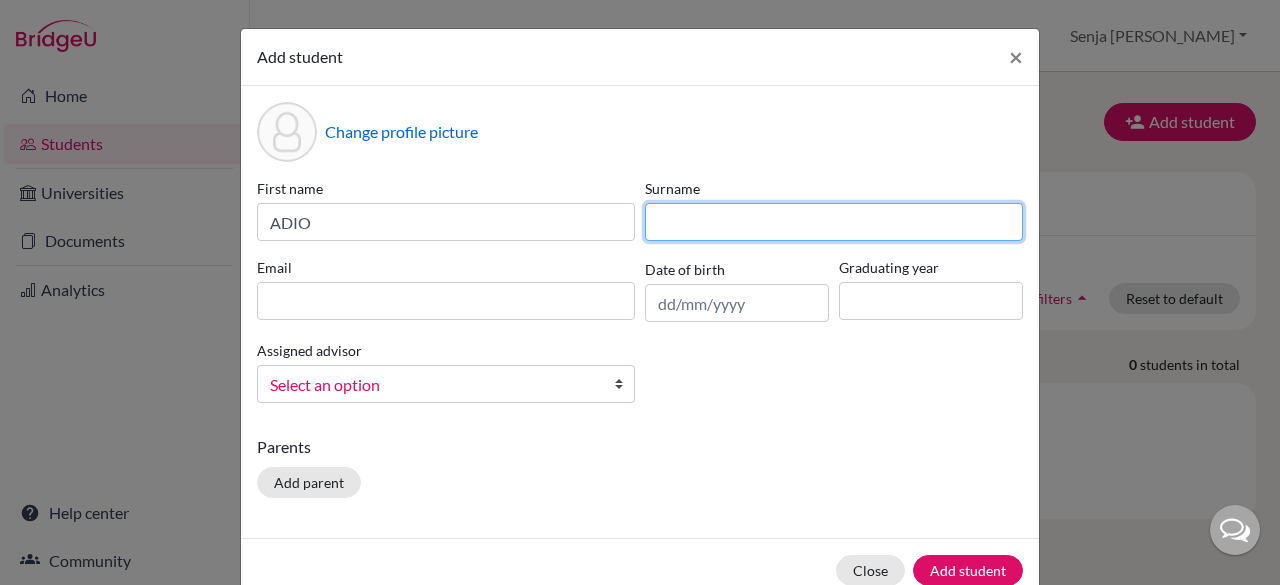 click at bounding box center [834, 222] 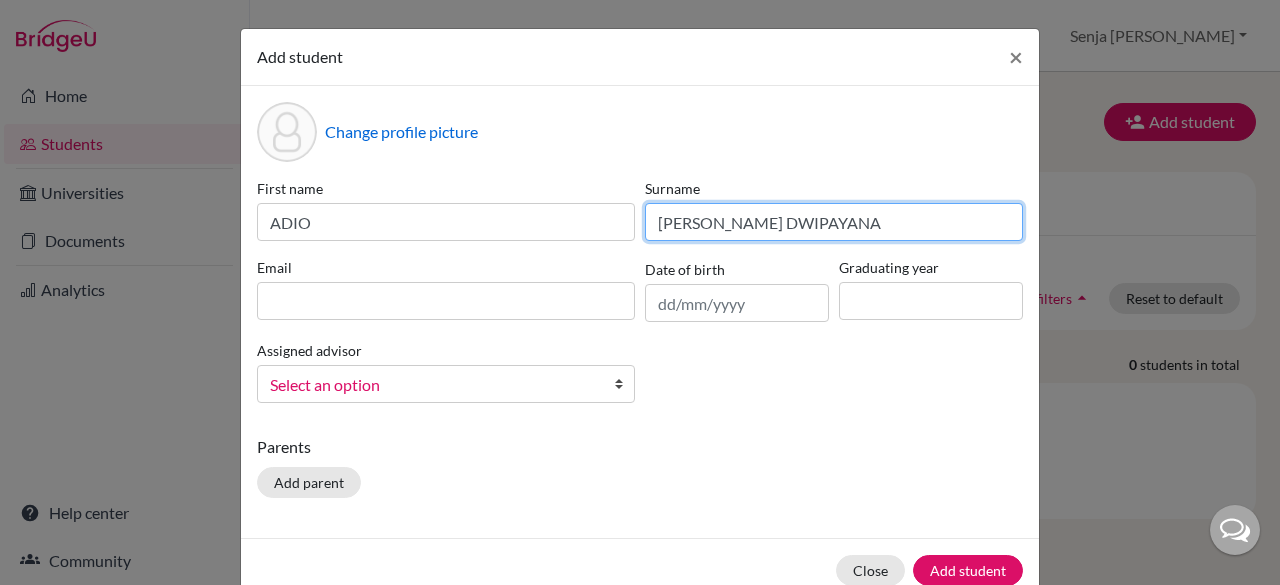 type on "DHIRENDRA DWIPAYANA" 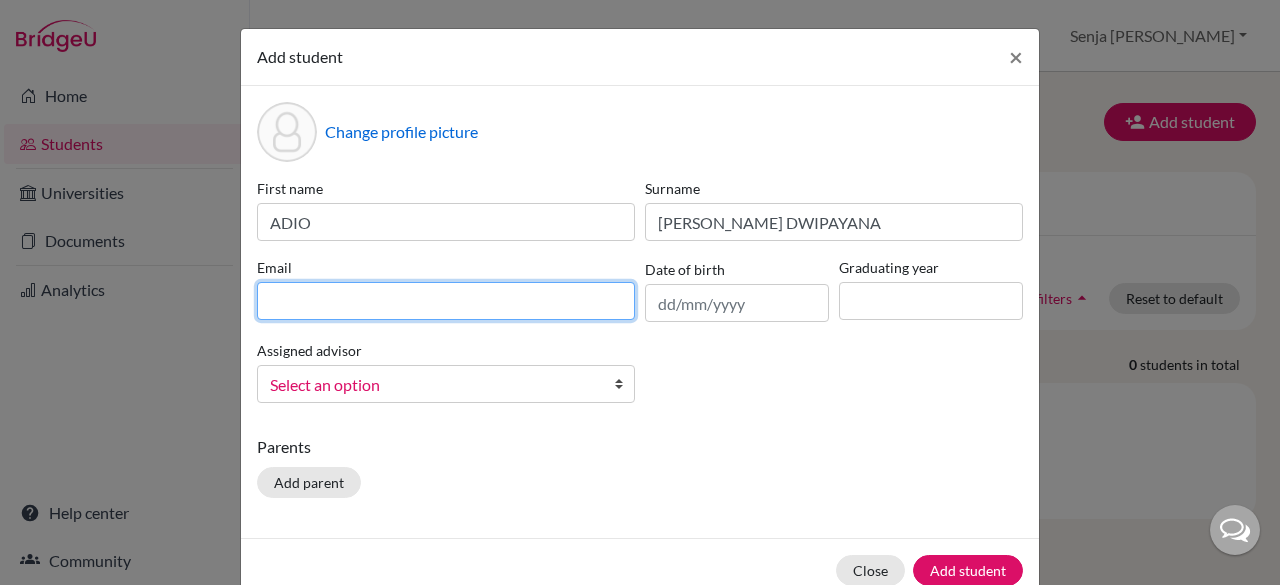 click at bounding box center (446, 301) 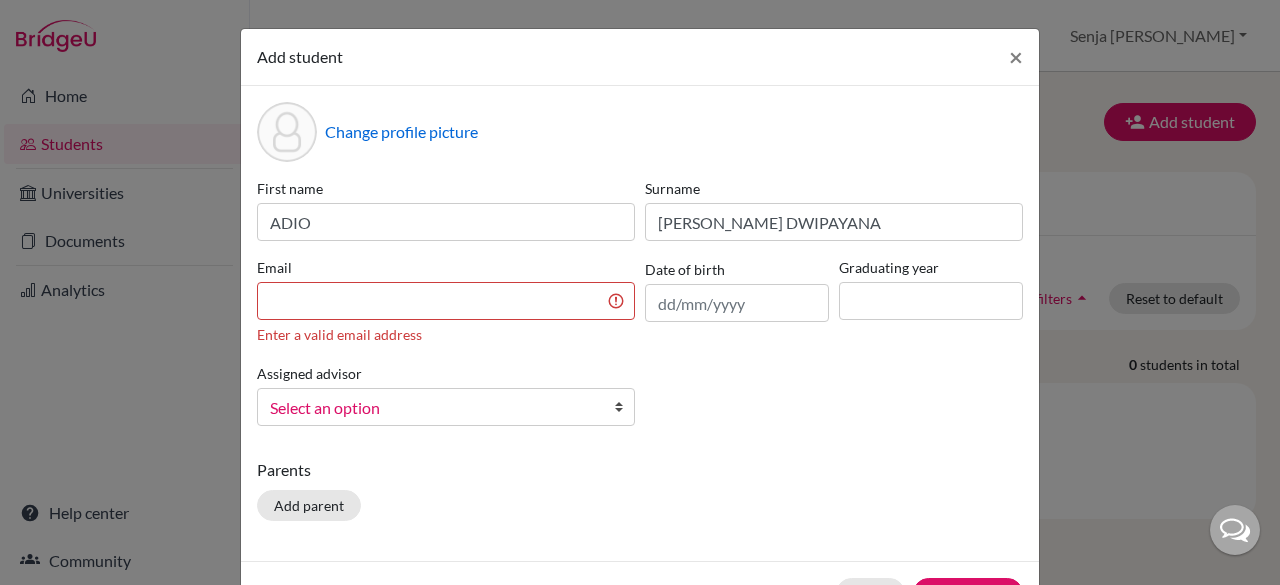click on "Change profile picture First name ADIO Surname DHIRENDRA DWIPAYANA Email Enter a valid email address Date of birth Graduating year Assigned advisor Bitteraty, Udan Dzhumanazarov, Azamat Fadira, Ayu Haryani, Senja Nadia Osias, Clair Rawat, Devendar  S, Slamet Sadarangani, Sharni Vallejo, Paula
Select an option
Parents Add parent" at bounding box center (640, 323) 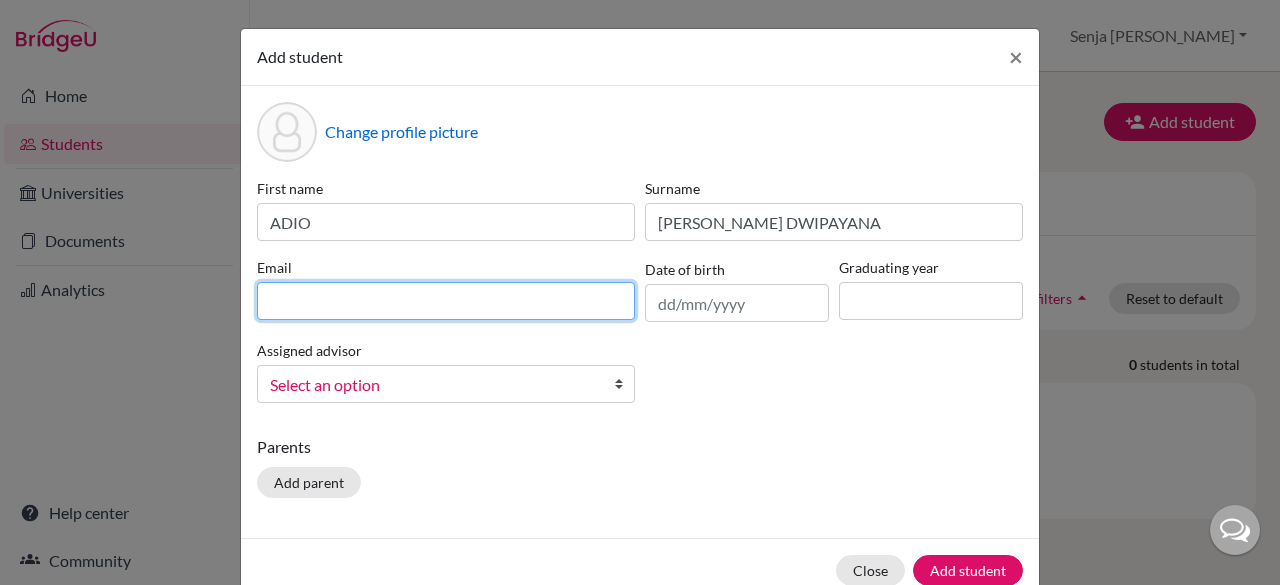 click at bounding box center (446, 301) 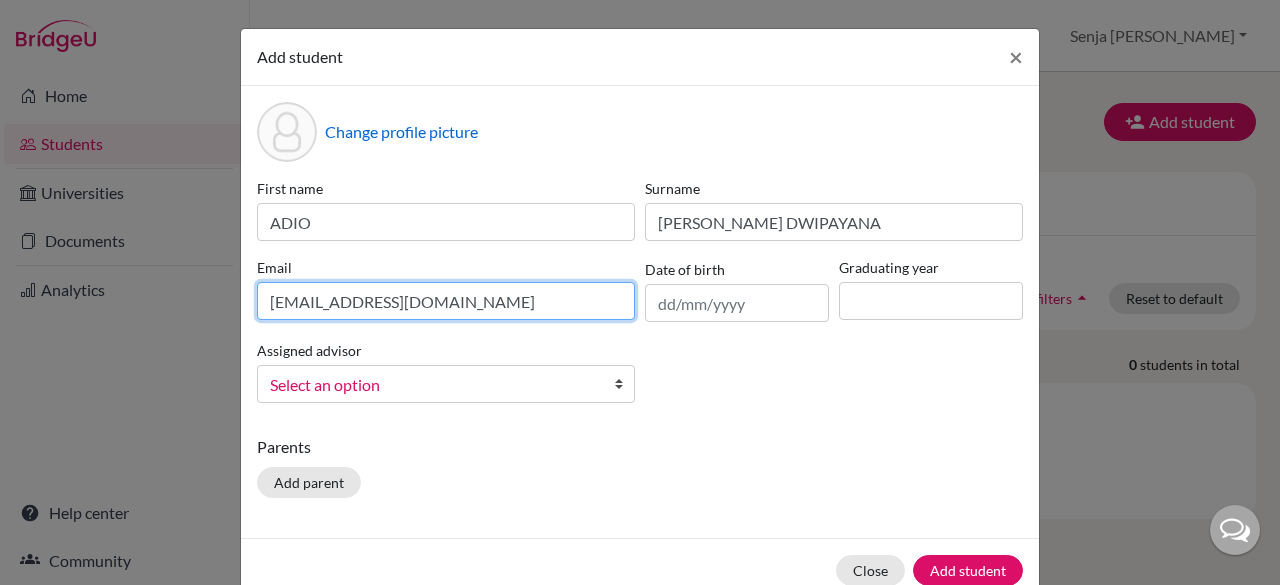 type on "adio.dwipayana@sampoernaacademy.net" 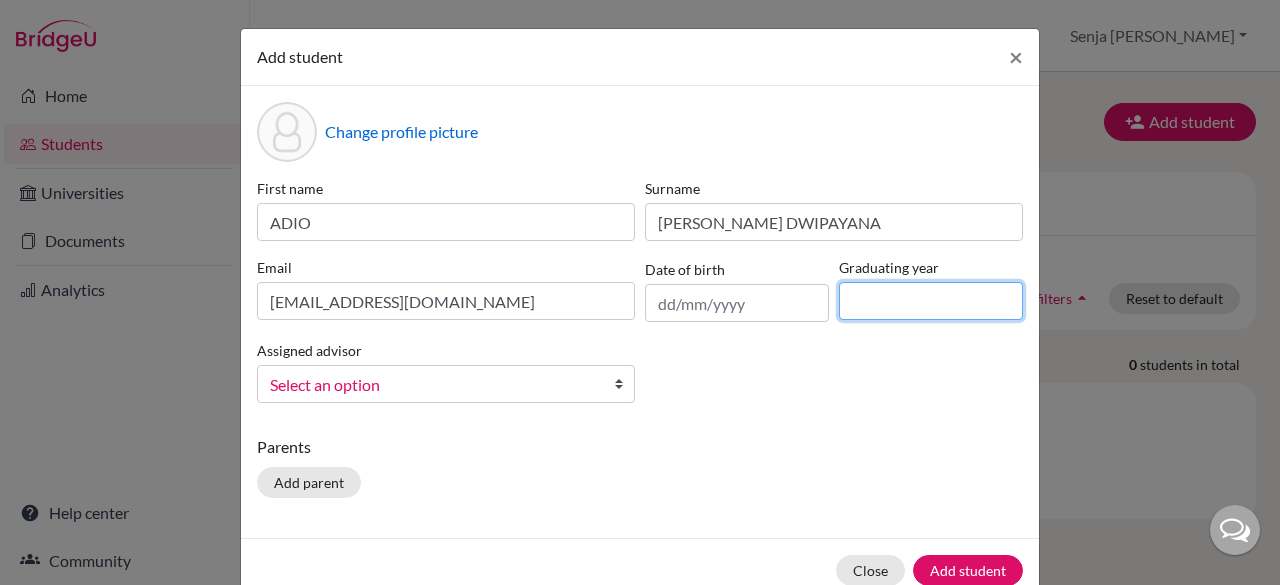 click at bounding box center (931, 301) 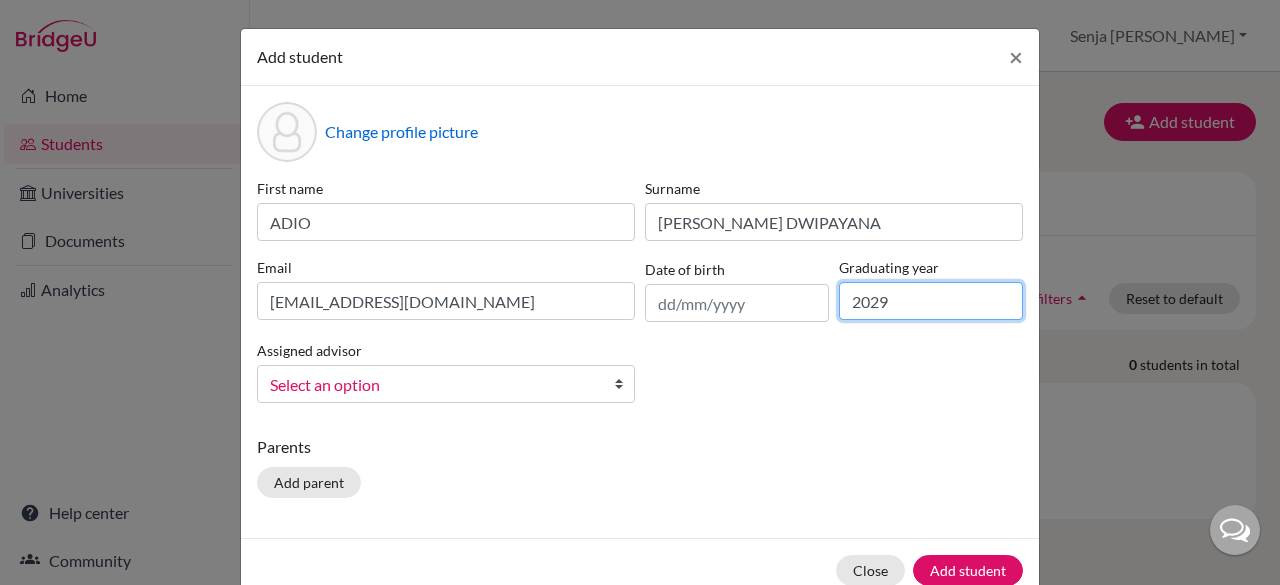 type on "2029" 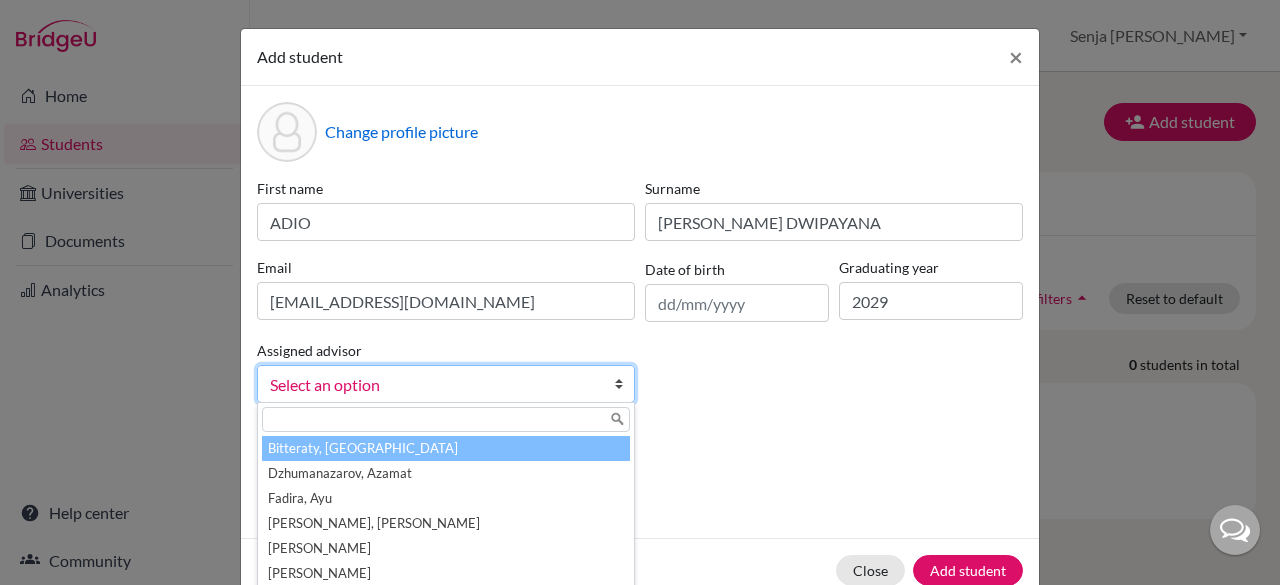 click on "Select an option" at bounding box center (433, 385) 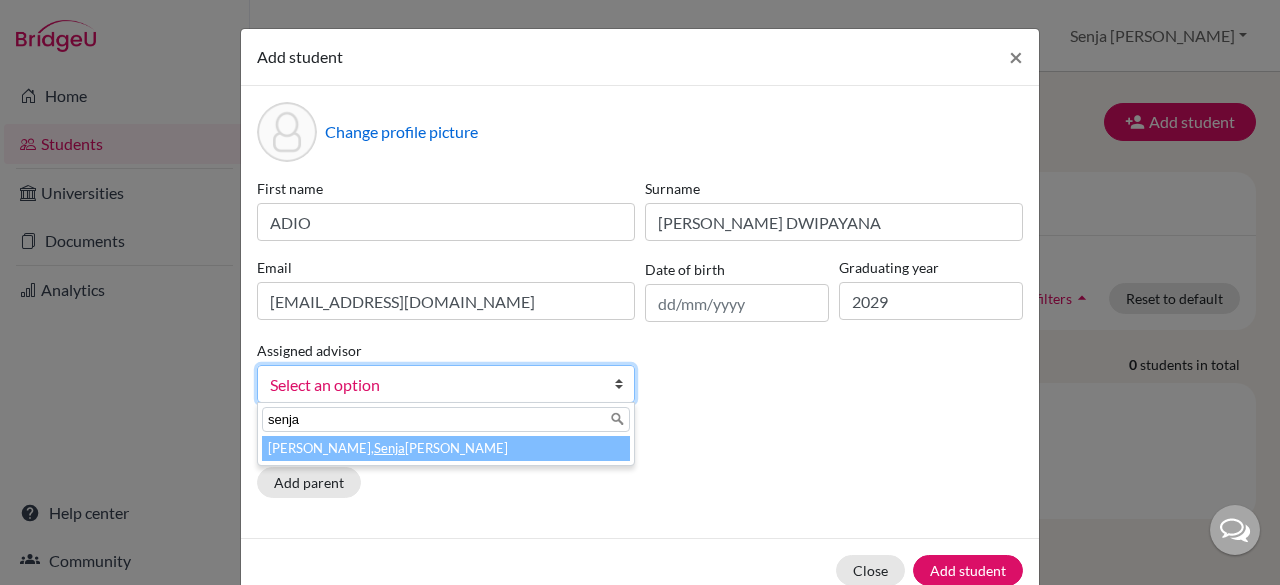 type on "senja" 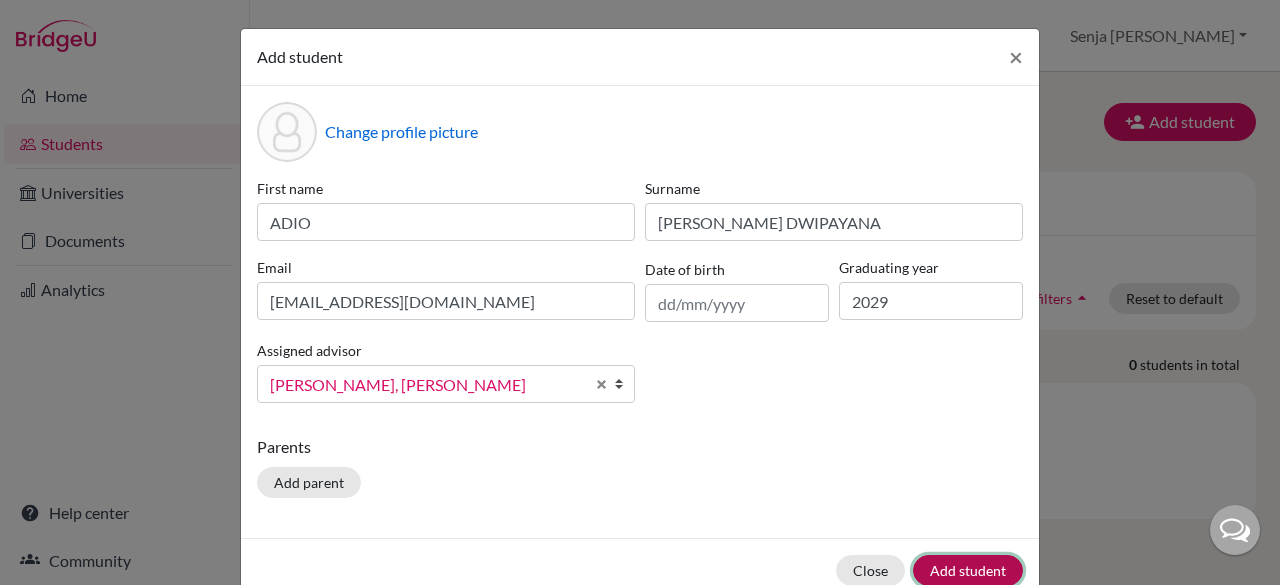 click on "Add student" at bounding box center (968, 570) 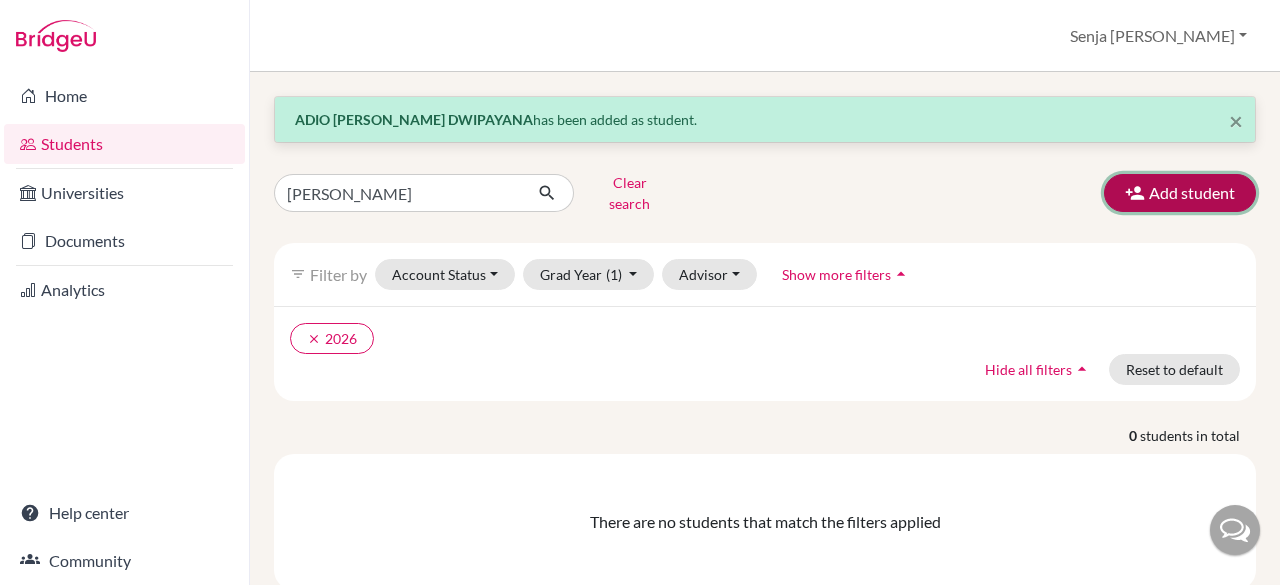 click at bounding box center (1135, 193) 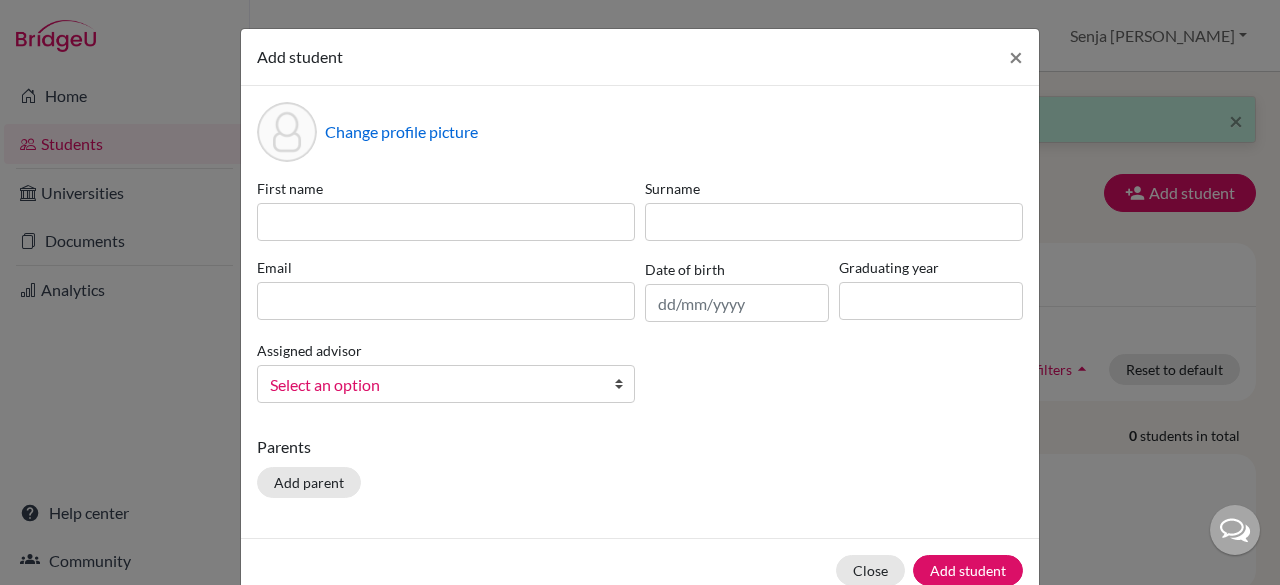 click on "Change profile picture First name Surname Email Date of birth Graduating year Assigned advisor Bitteraty, Udan Dzhumanazarov, Azamat Fadira, Ayu Haryani, Senja Nadia Osias, Clair Rawat, Devendar  S, Slamet Sadarangani, Sharni Vallejo, Paula
Select an option
Parents Add parent" at bounding box center (640, 312) 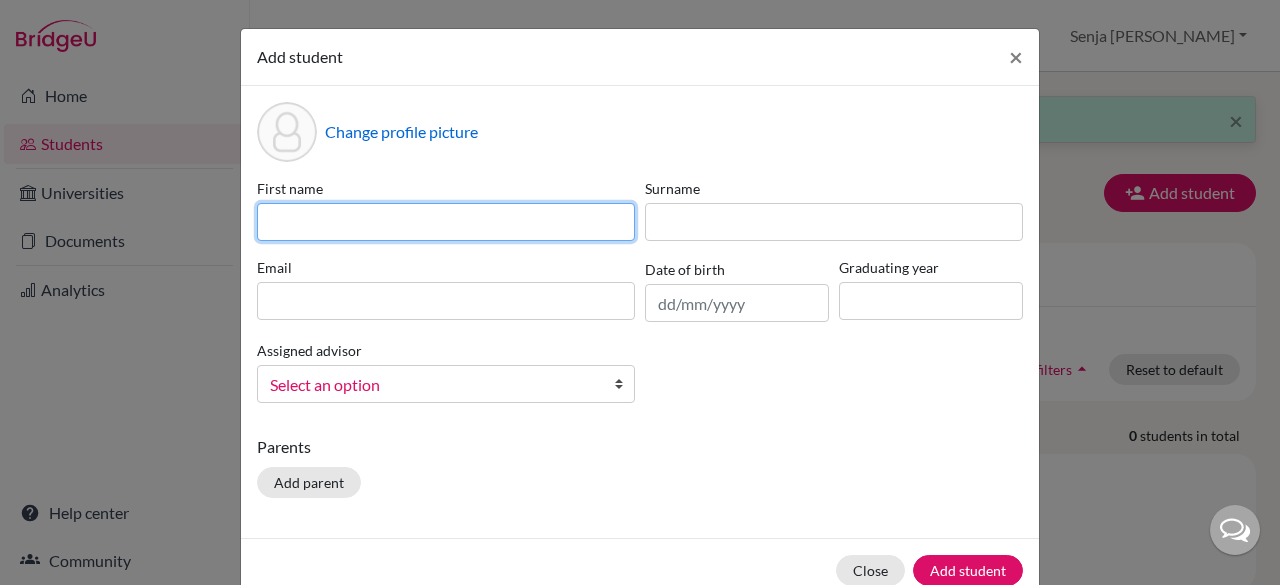 click at bounding box center [446, 222] 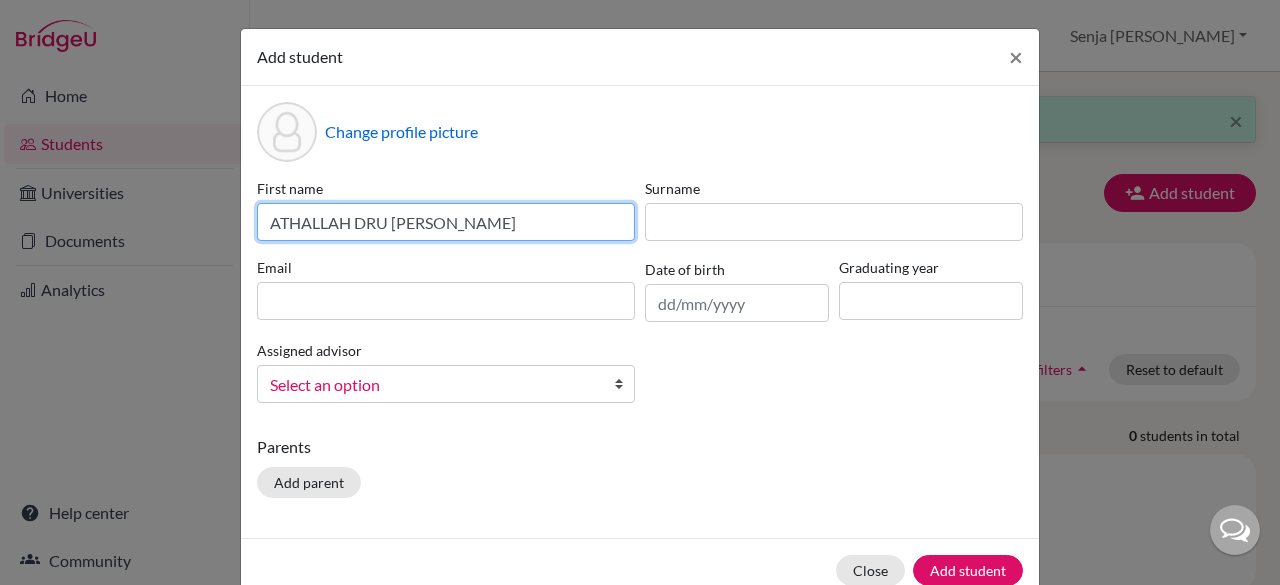 drag, startPoint x: 515, startPoint y: 223, endPoint x: 351, endPoint y: 219, distance: 164.04877 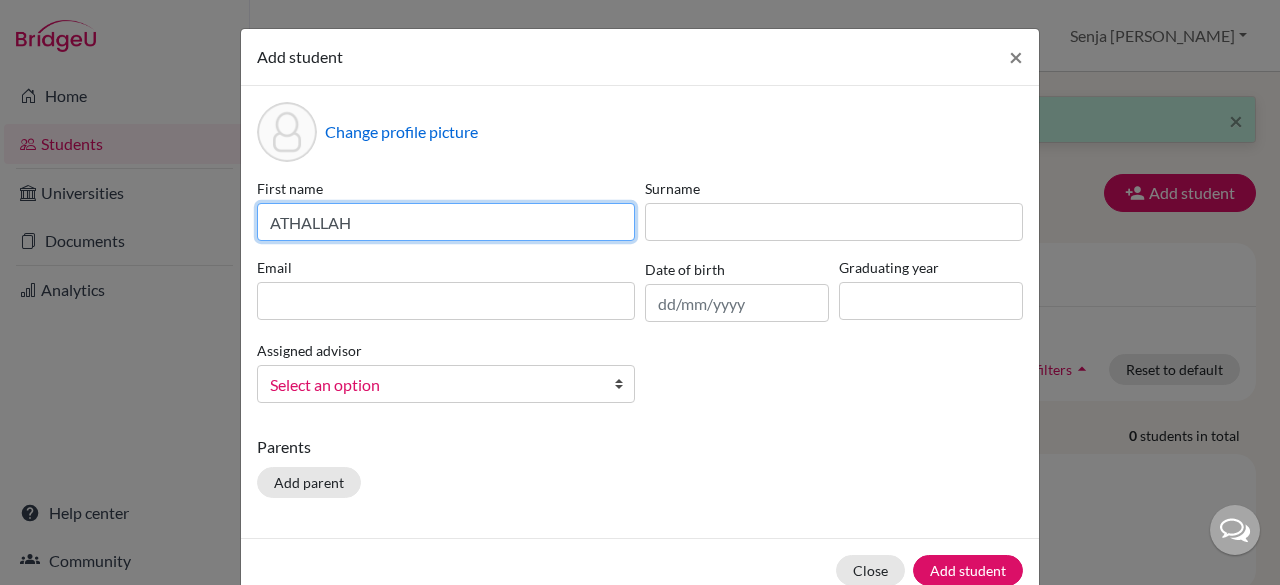 type on "ATHALLAH" 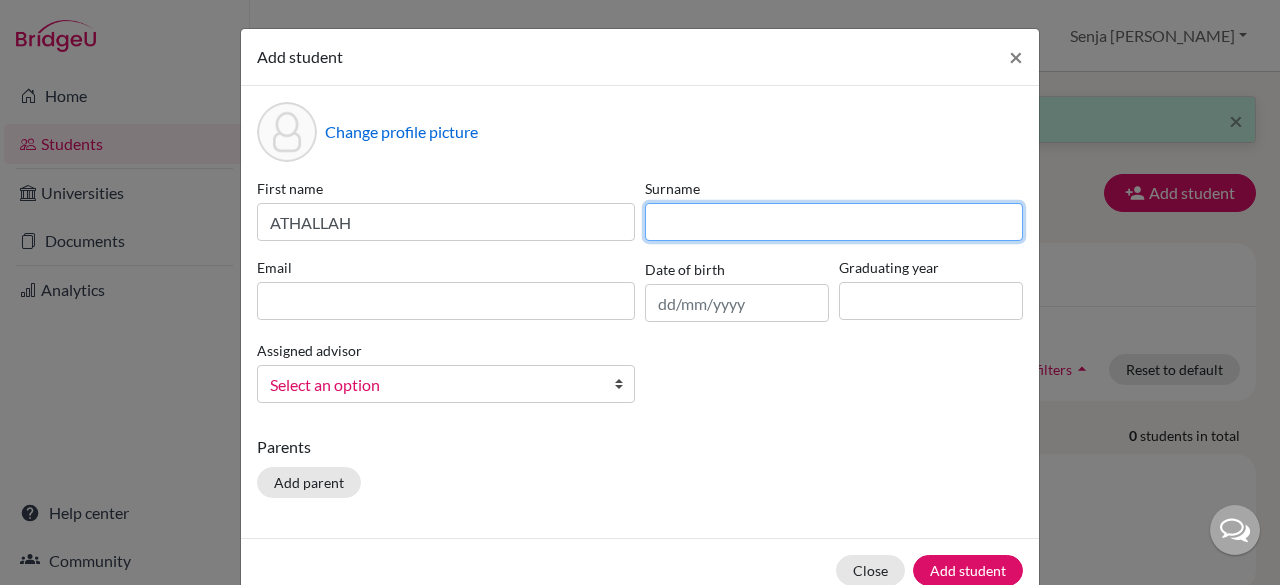 click at bounding box center [834, 222] 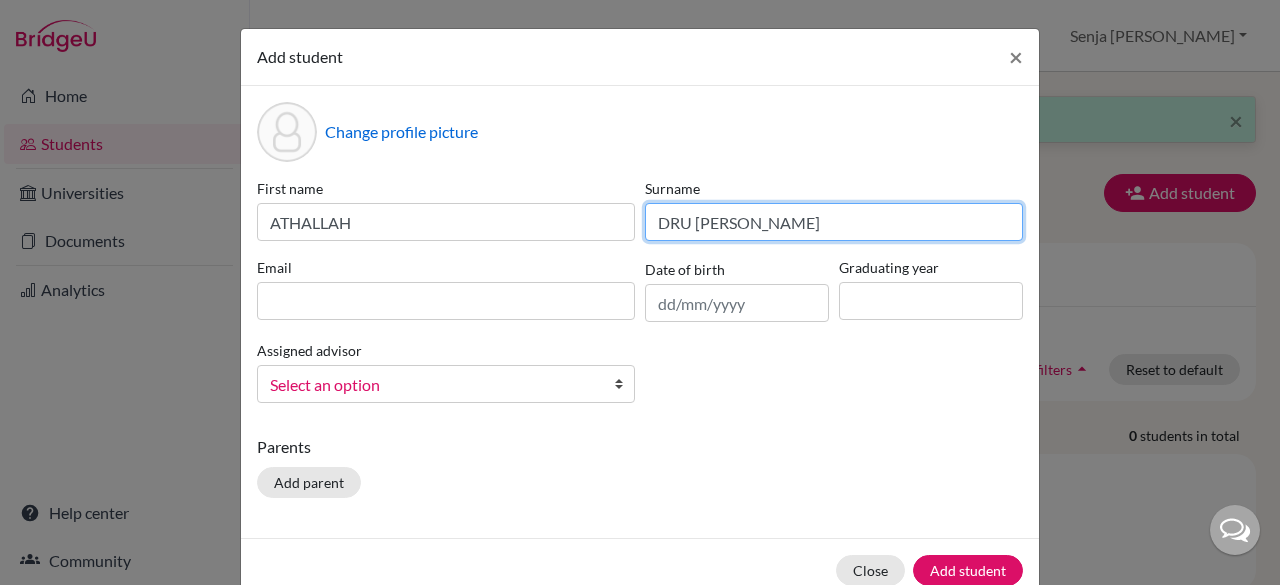 type on "DRU ZIVENZO HARRIS" 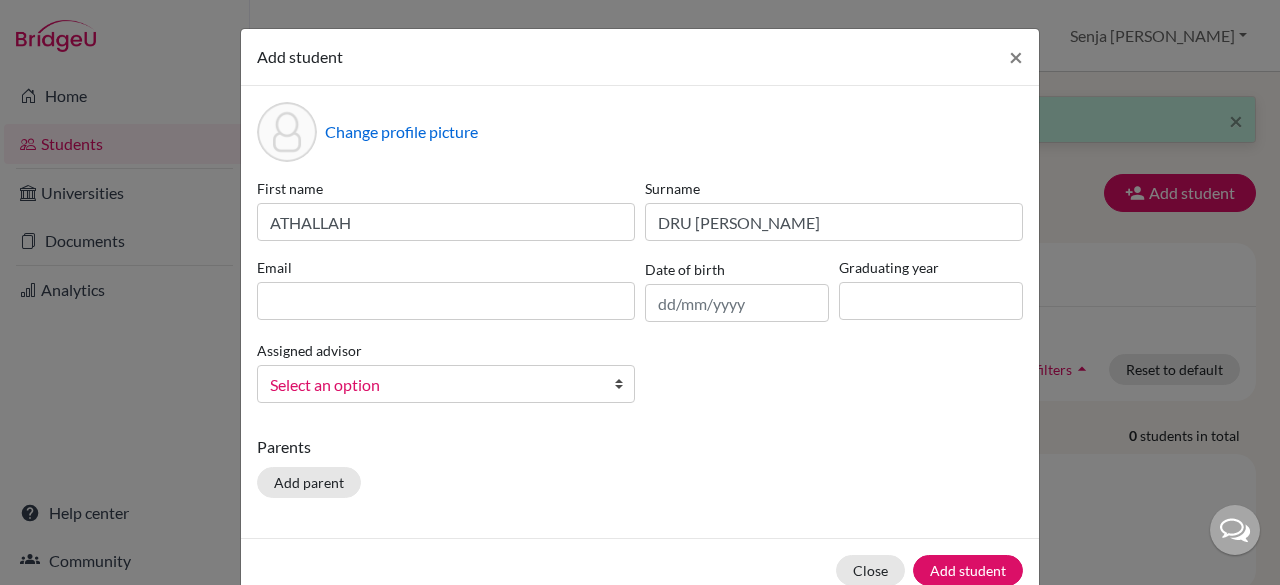 click on "First name ATHALLAH Surname DRU ZIVENZO HARRIS Email Date of birth Graduating year Assigned advisor Bitteraty, Udan Dzhumanazarov, Azamat Fadira, Ayu Haryani, Senja Nadia Osias, Clair Rawat, Devendar  S, Slamet Sadarangani, Sharni Vallejo, Paula
Select an option" at bounding box center [640, 298] 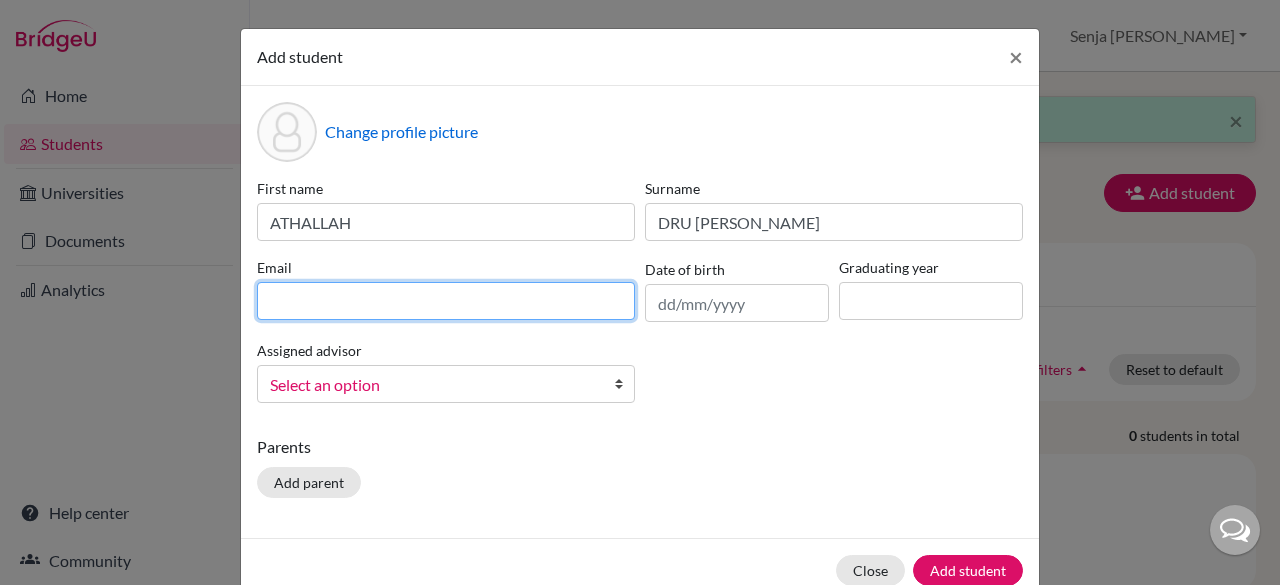 click at bounding box center [446, 301] 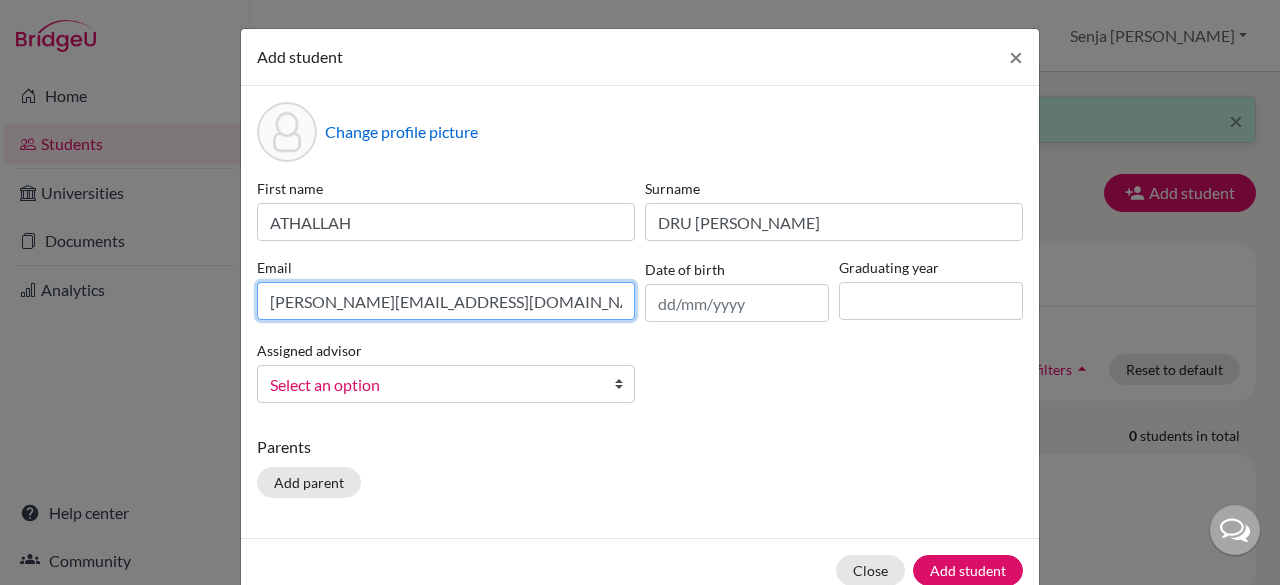 type on "athallah.harris@sampoernaacademy.net" 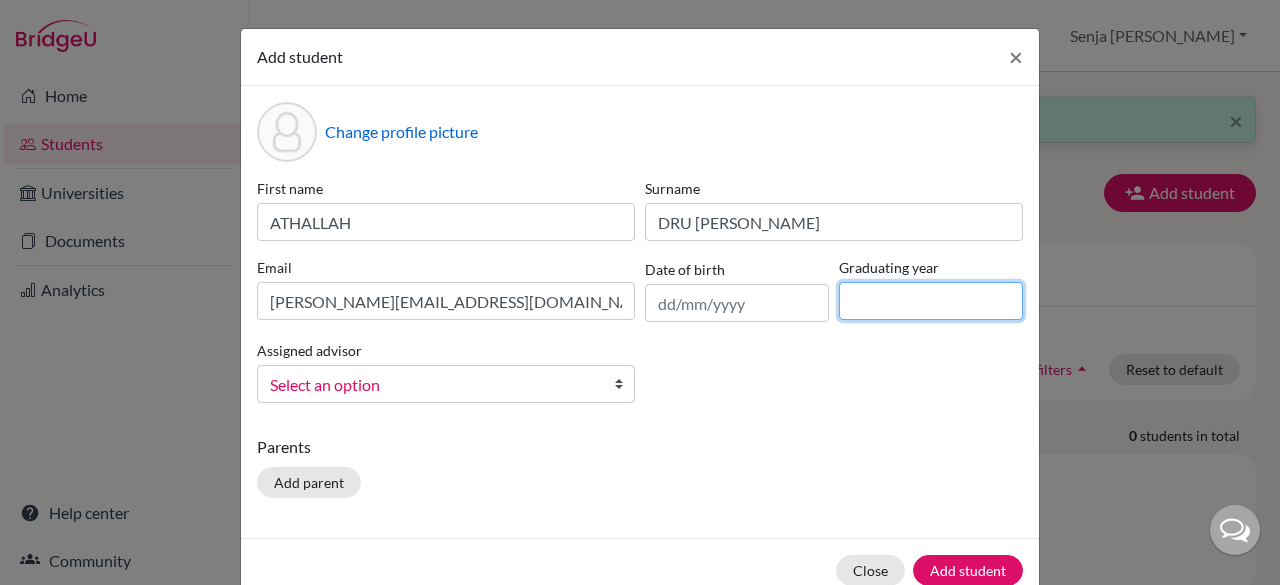 click at bounding box center [931, 301] 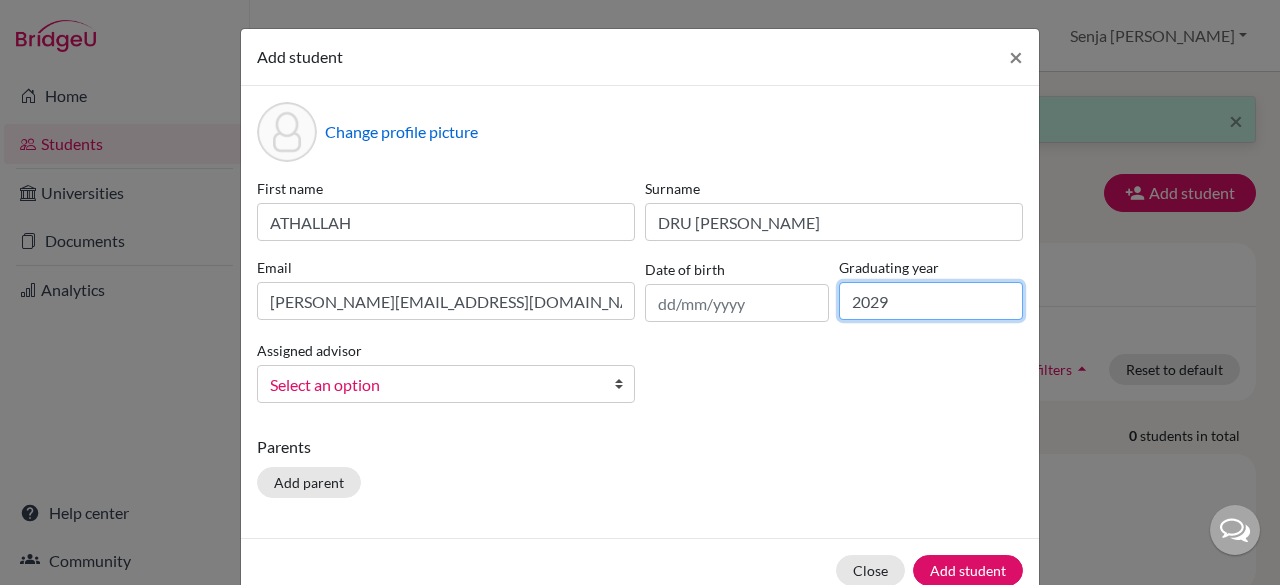 type on "2029" 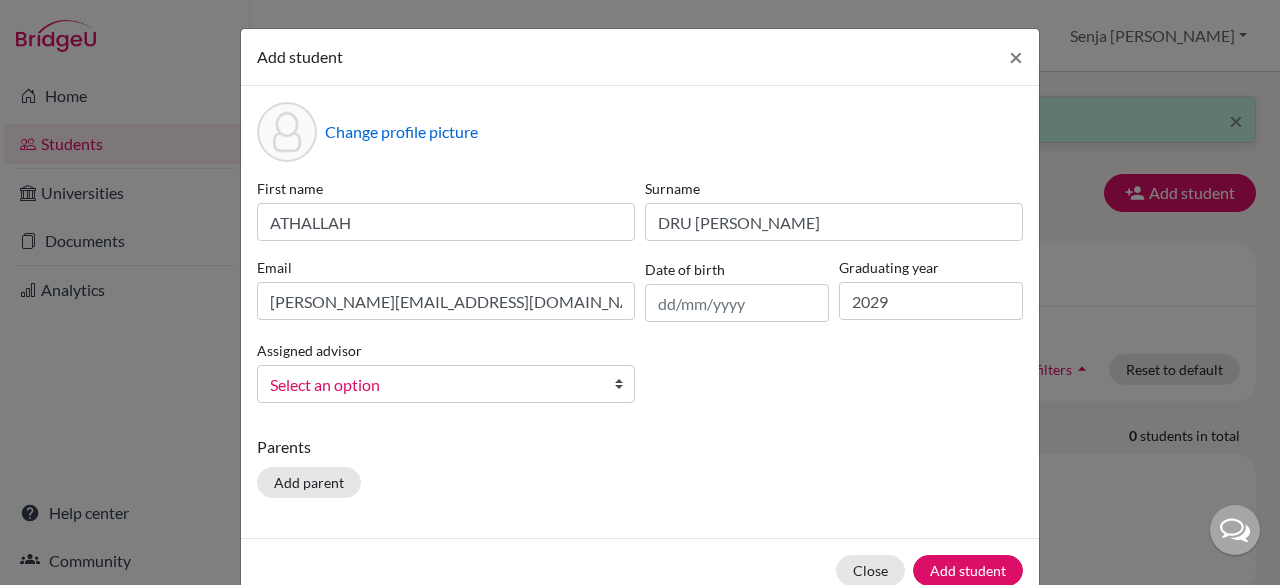 click on "Select an option" at bounding box center [433, 385] 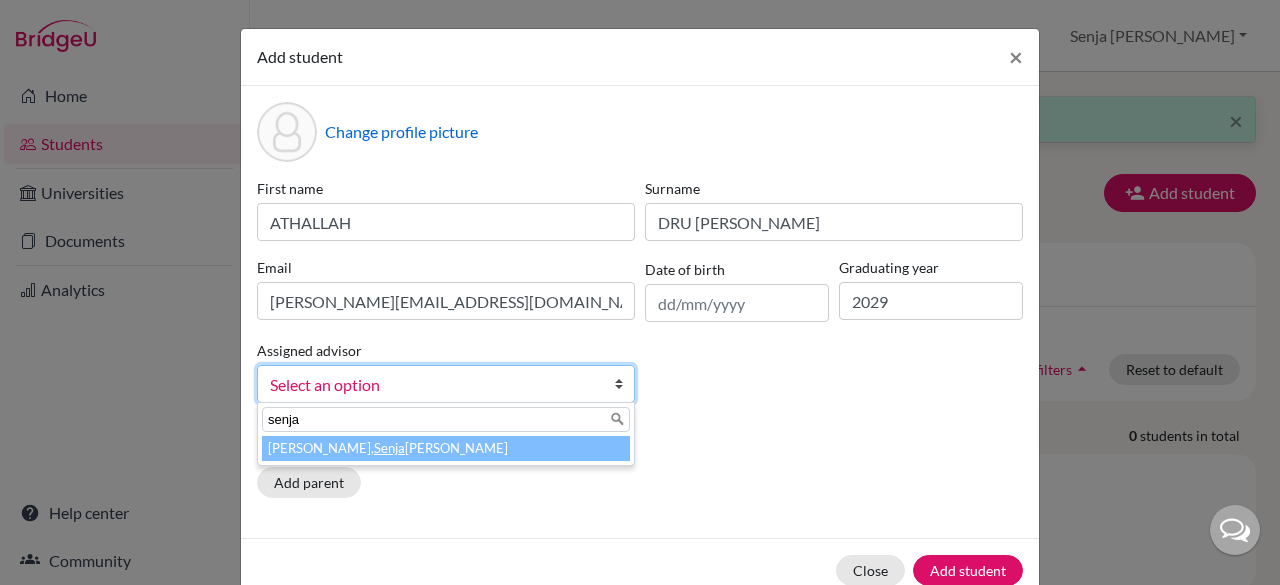 type on "senja" 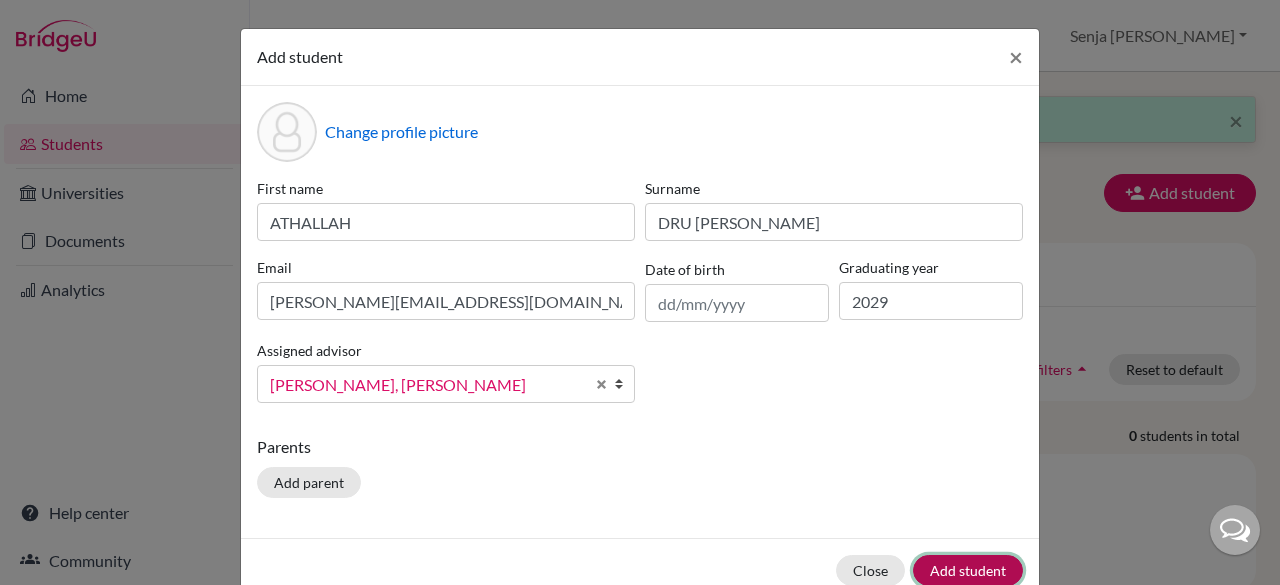 click on "Add student" at bounding box center (968, 570) 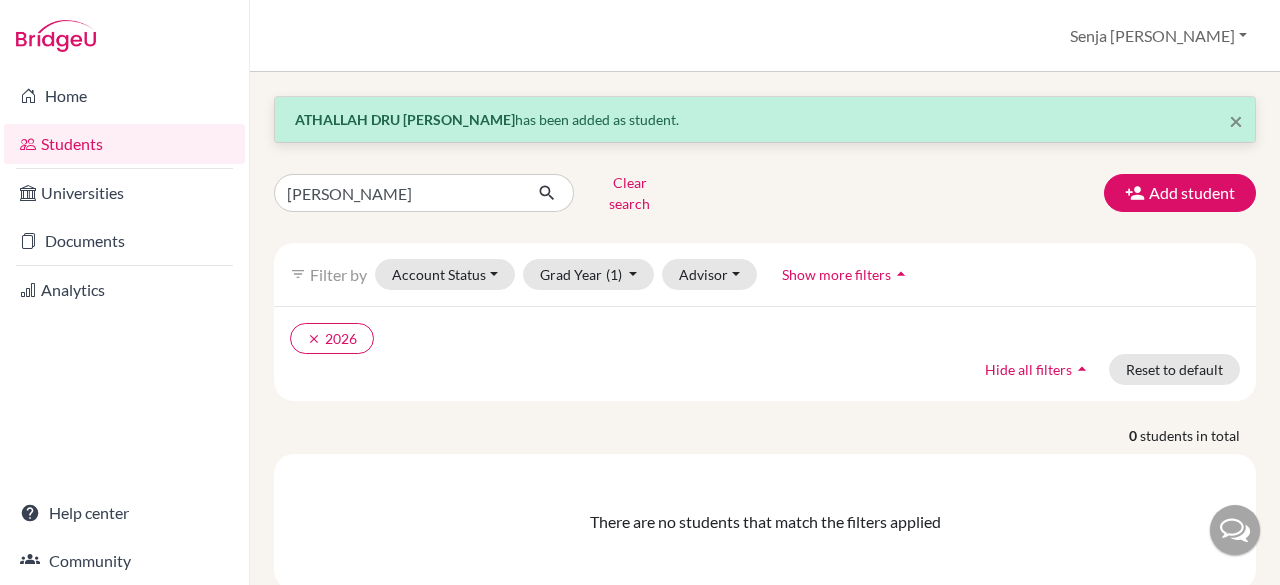 click on "tara Clear search Add student" at bounding box center [765, 193] 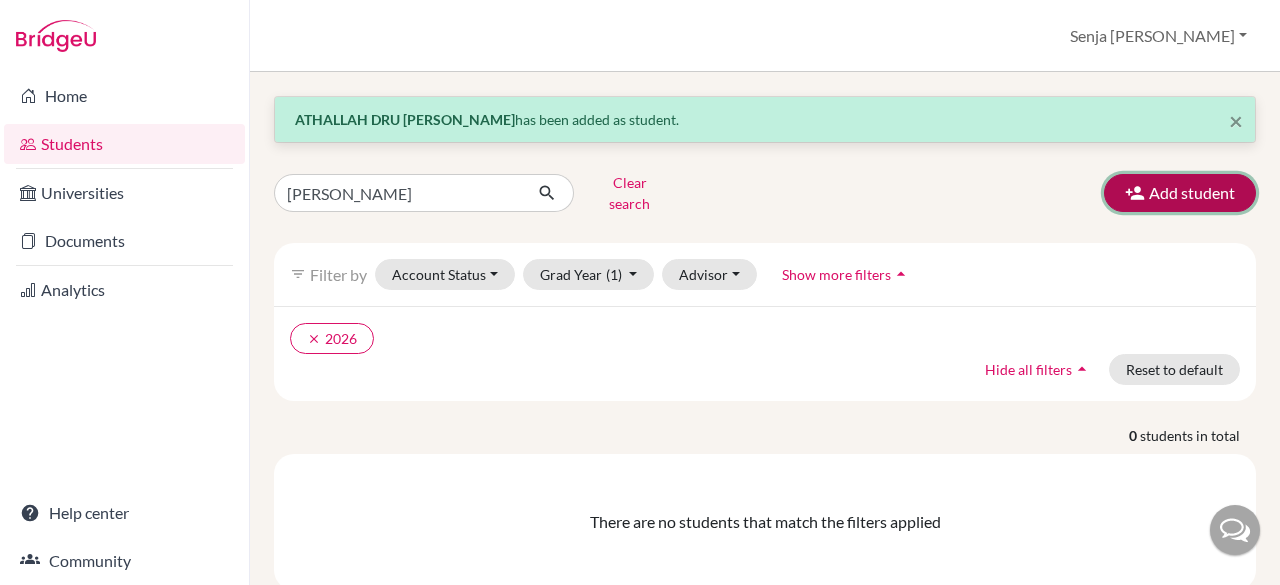 click on "Add student" at bounding box center [1180, 193] 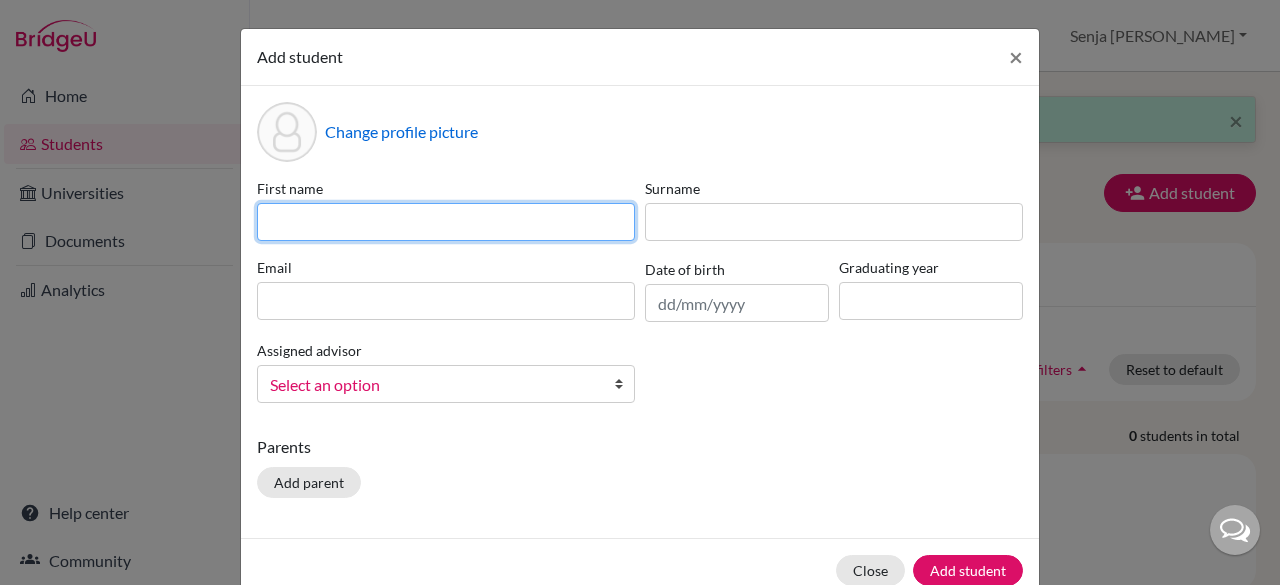 click at bounding box center (446, 222) 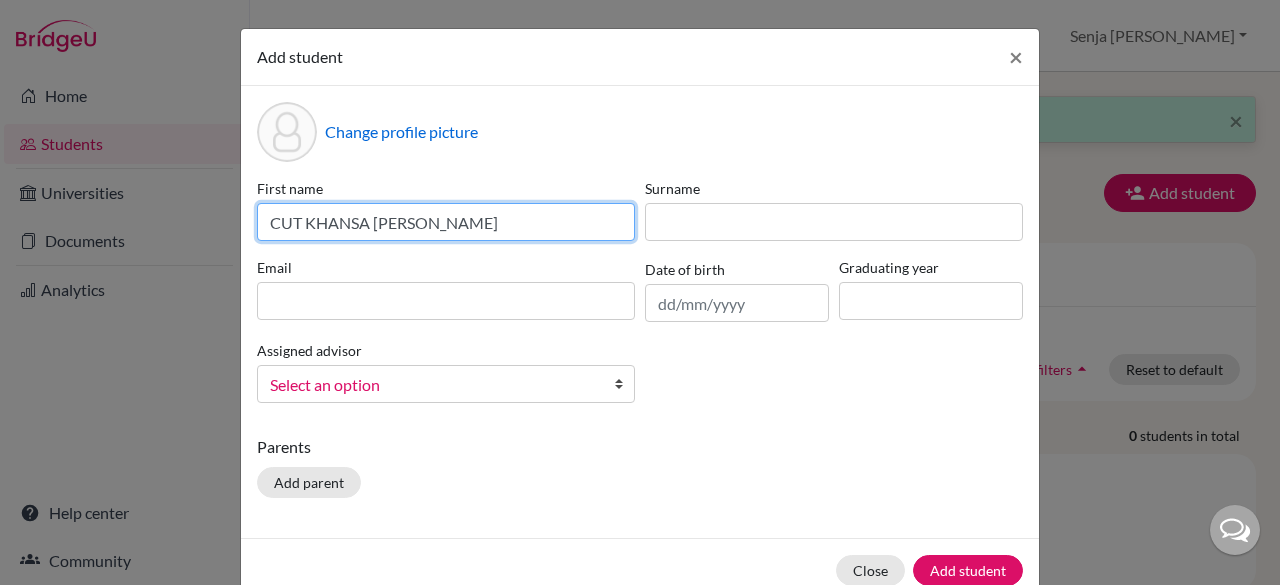 drag, startPoint x: 468, startPoint y: 225, endPoint x: 297, endPoint y: 225, distance: 171 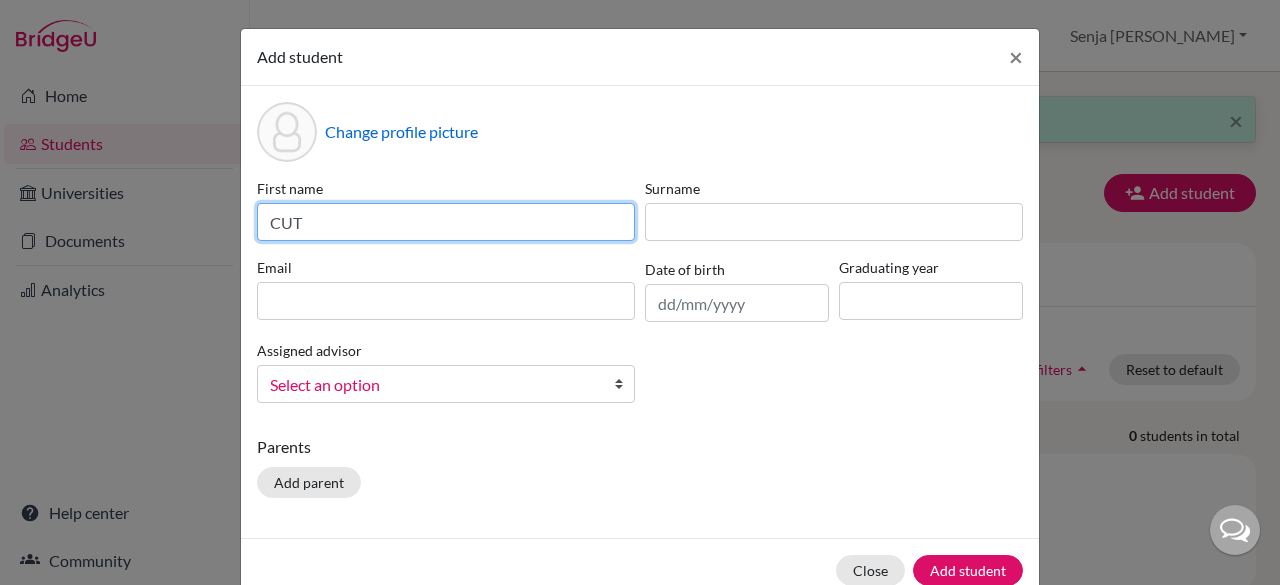 type on "CUT" 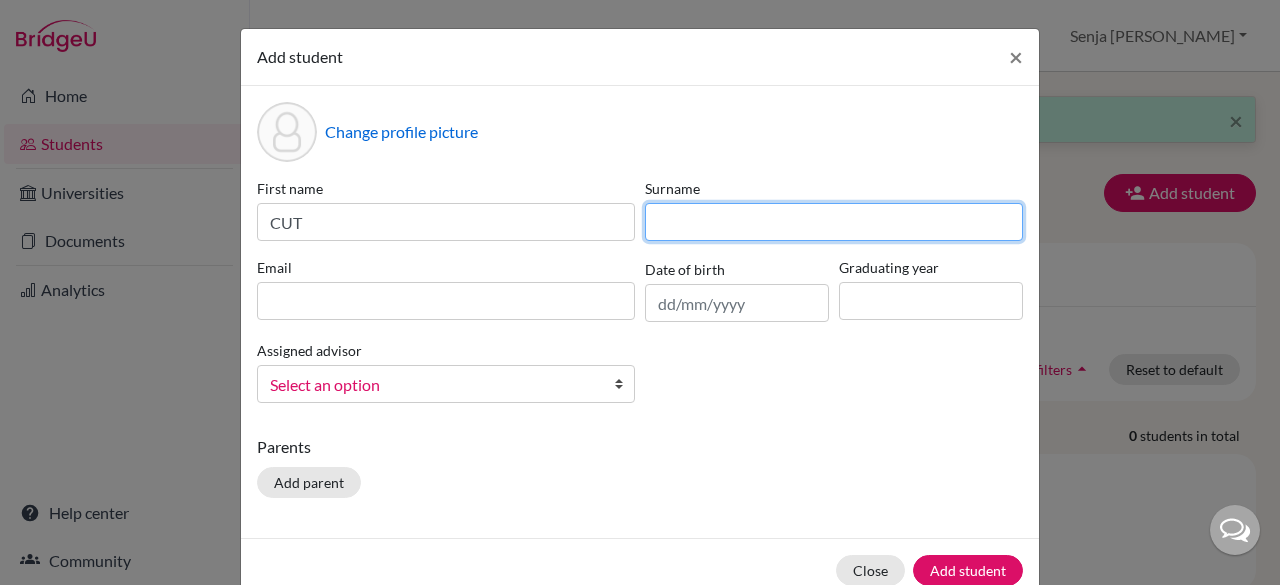 click at bounding box center (834, 222) 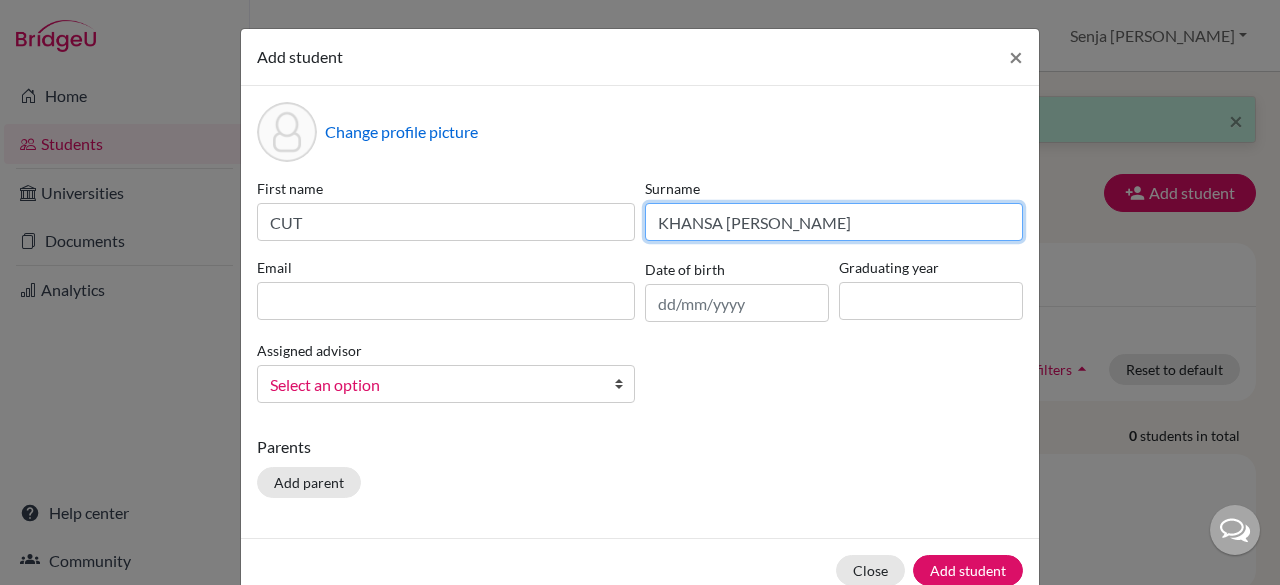 type on "KHANSA SONIA FAZILA" 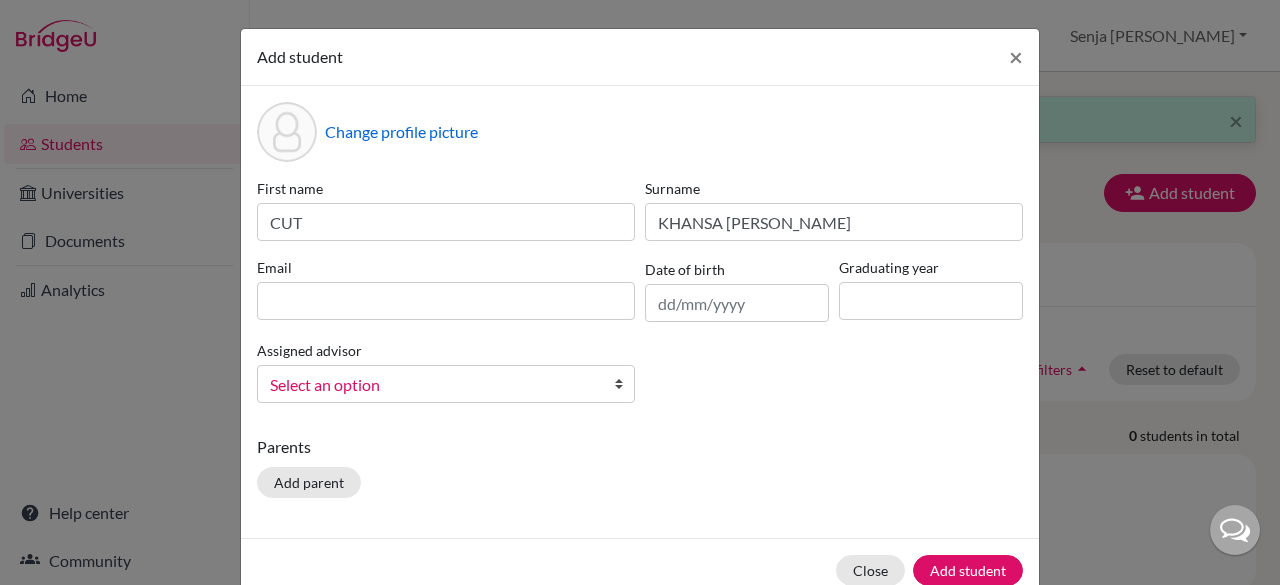 click on "Email" at bounding box center (446, 289) 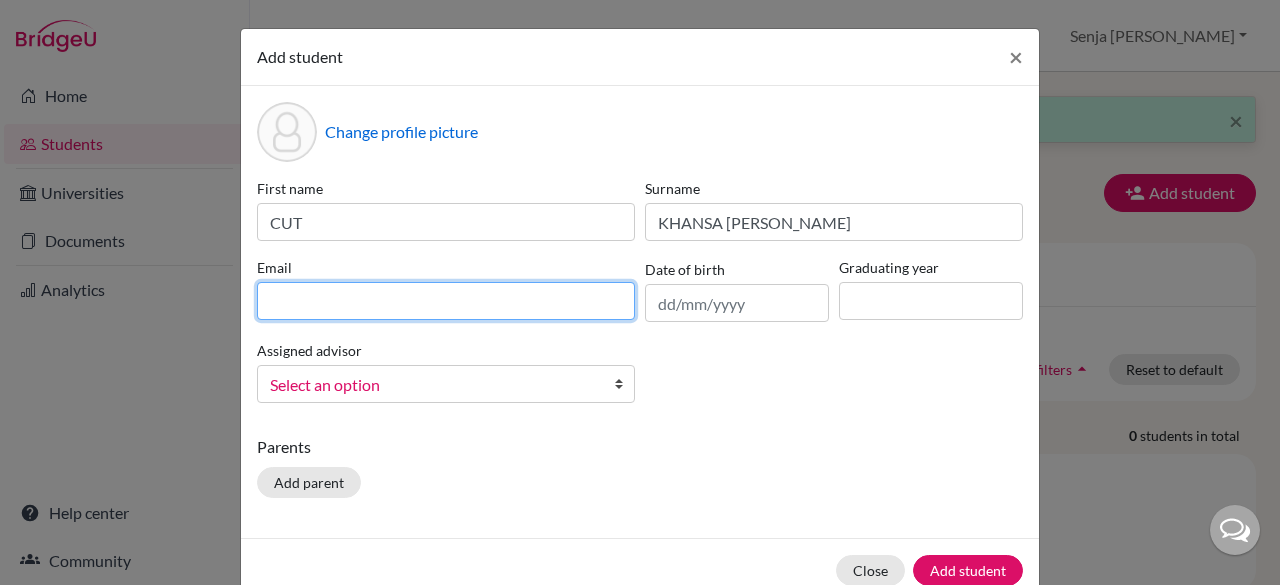click at bounding box center (446, 301) 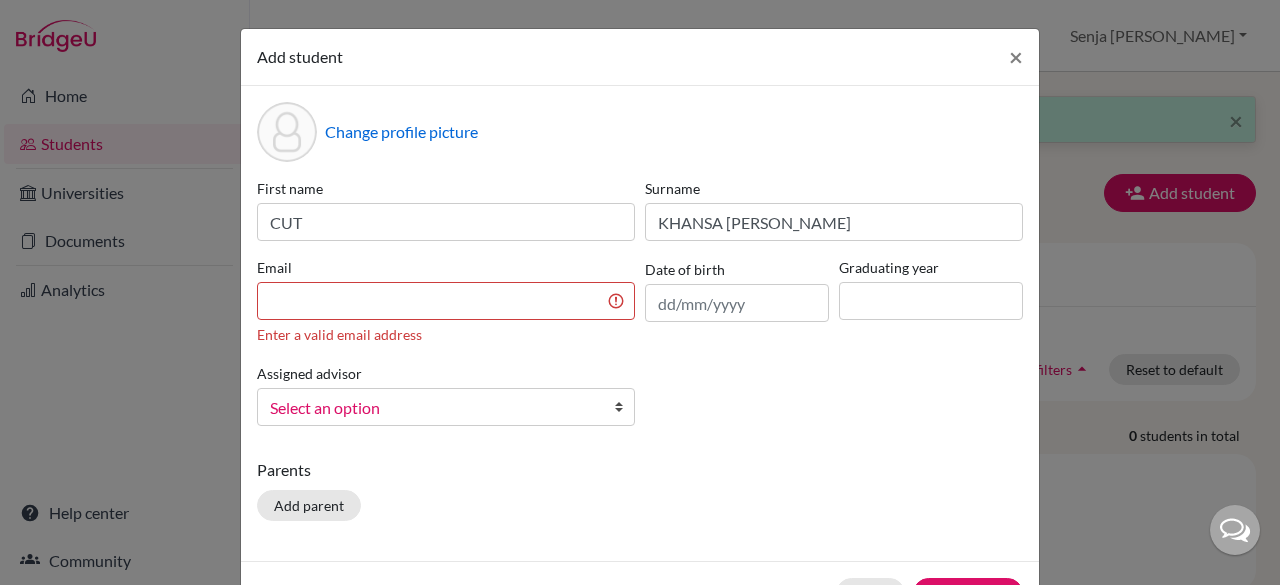 click on "Change profile picture First name CUT Surname KHANSA SONIA FAZILA Email Enter a valid email address Date of birth Graduating year Assigned advisor Bitteraty, Udan Dzhumanazarov, Azamat Fadira, Ayu Haryani, Senja Nadia Osias, Clair Rawat, Devendar  S, Slamet Sadarangani, Sharni Vallejo, Paula
Select an option
Parents Add parent" at bounding box center [640, 323] 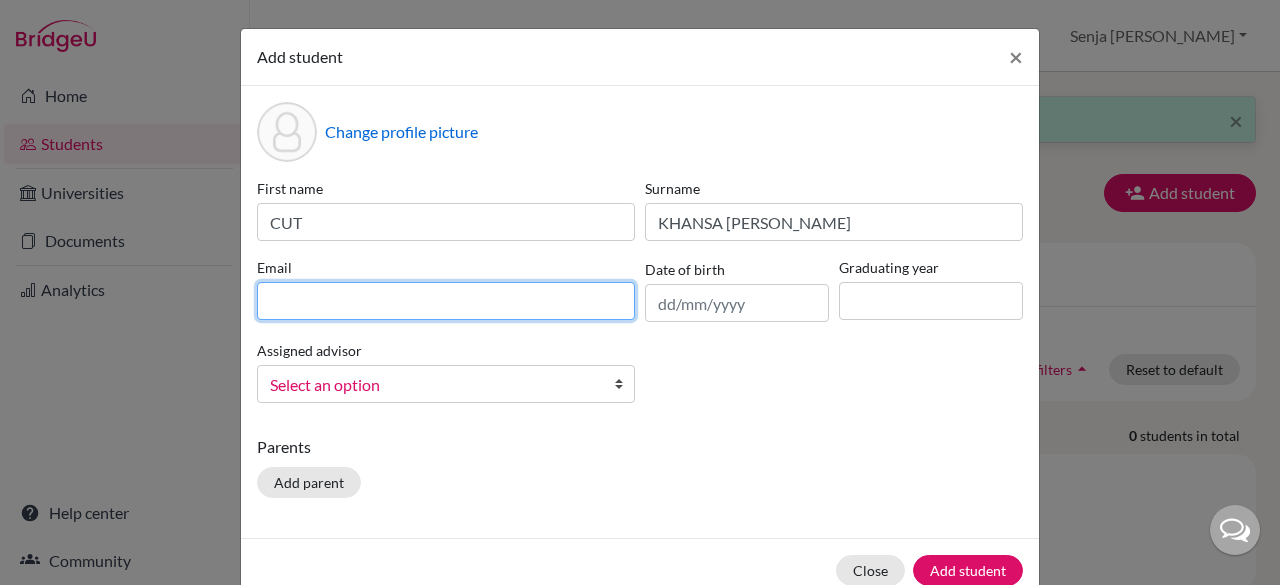 click at bounding box center [446, 301] 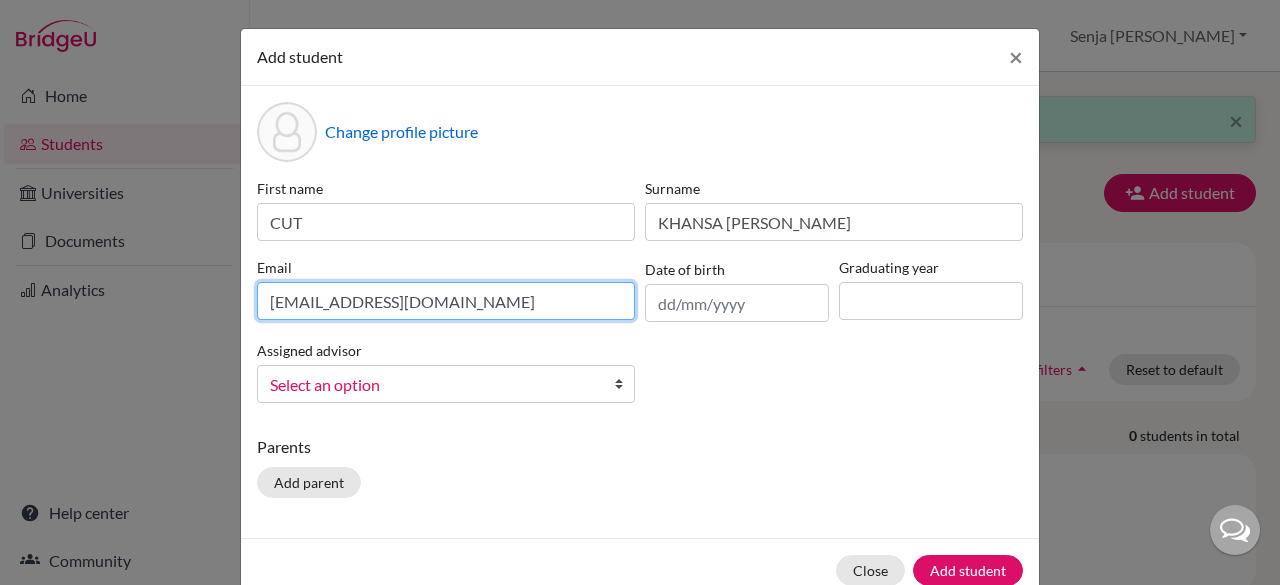type on "cut.fazila@sampoernaacademy.net" 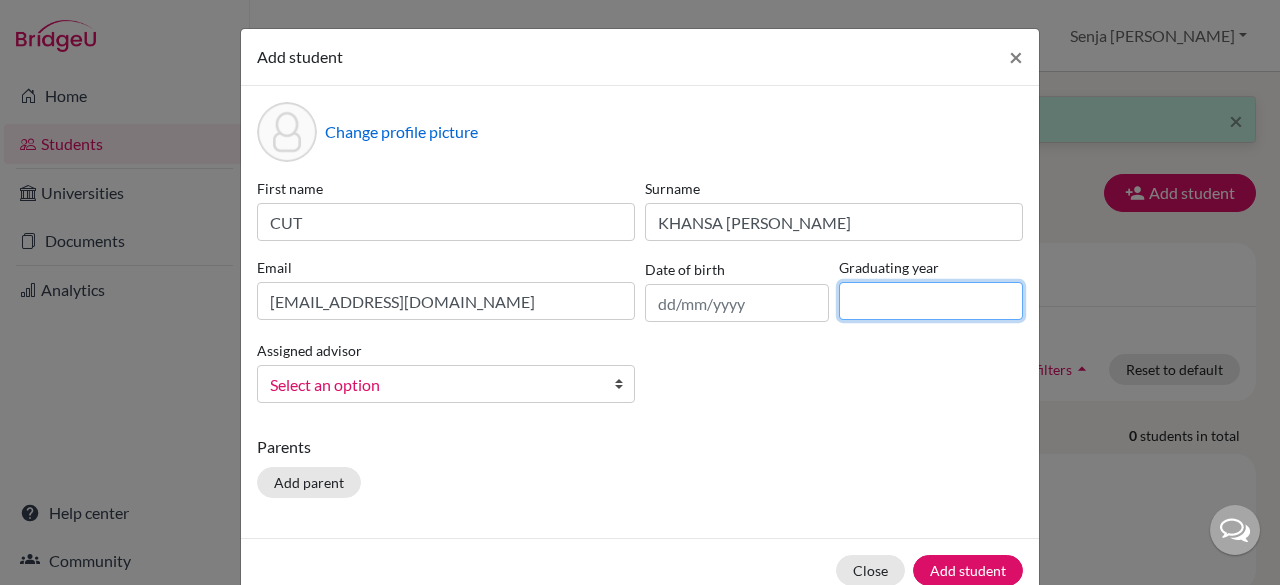 click at bounding box center [931, 301] 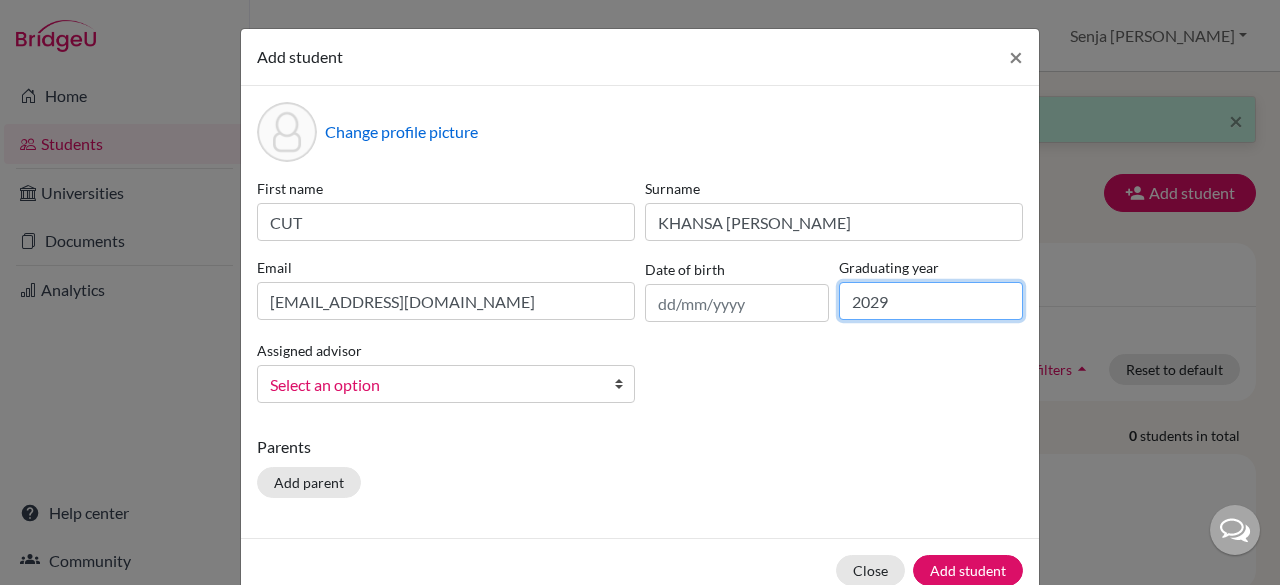 type on "2029" 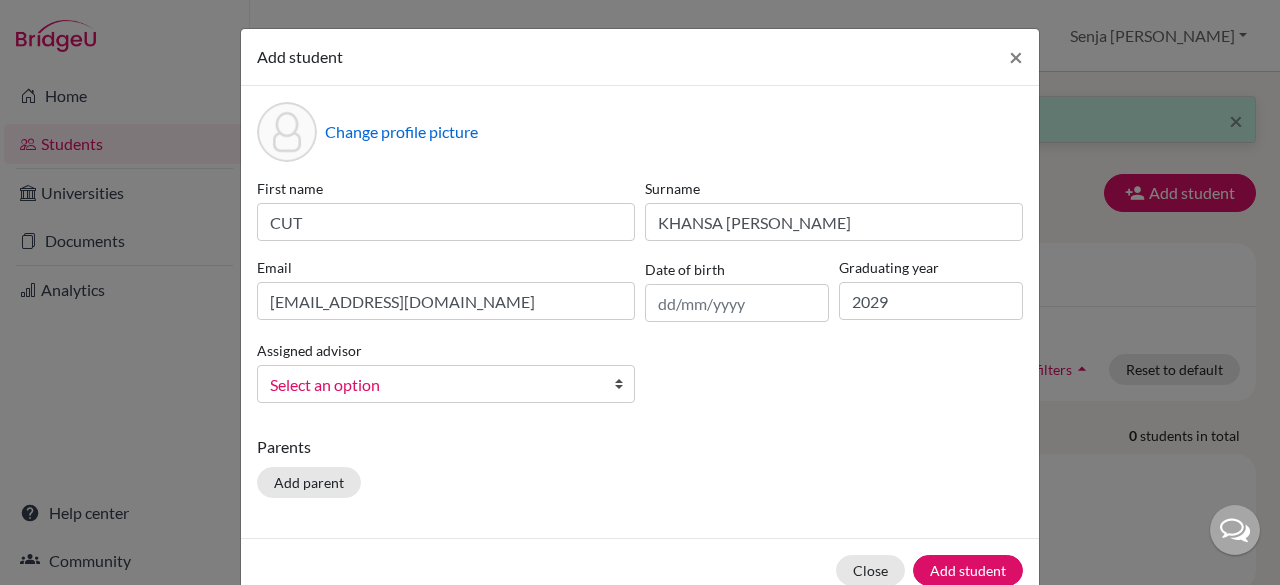 click on "Select an option" at bounding box center (433, 385) 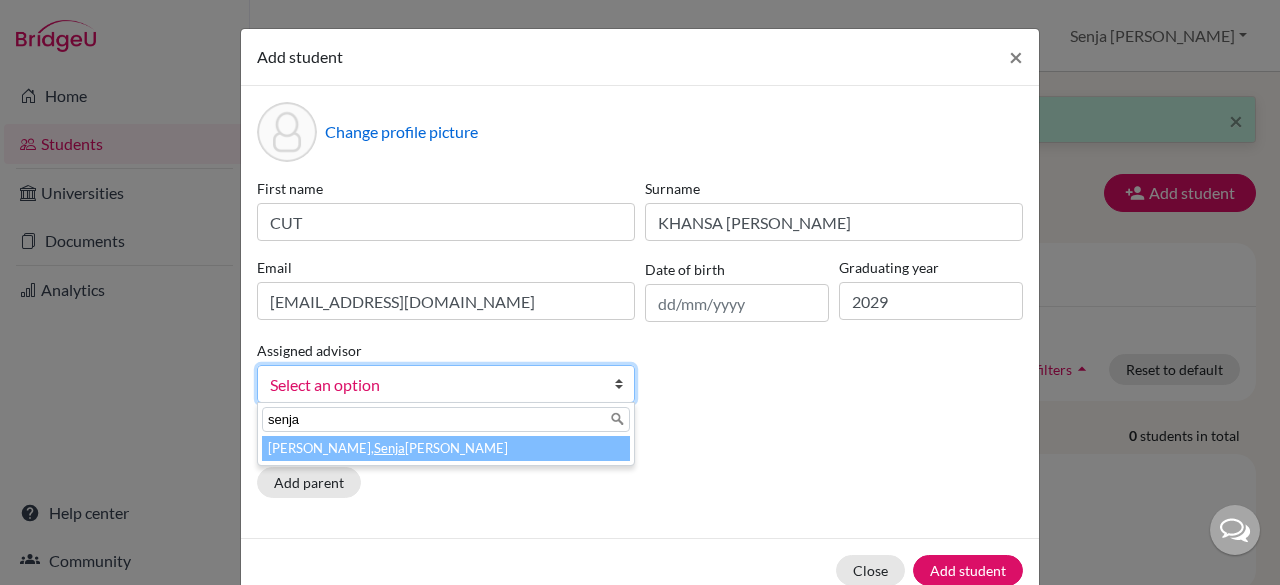 type on "senja" 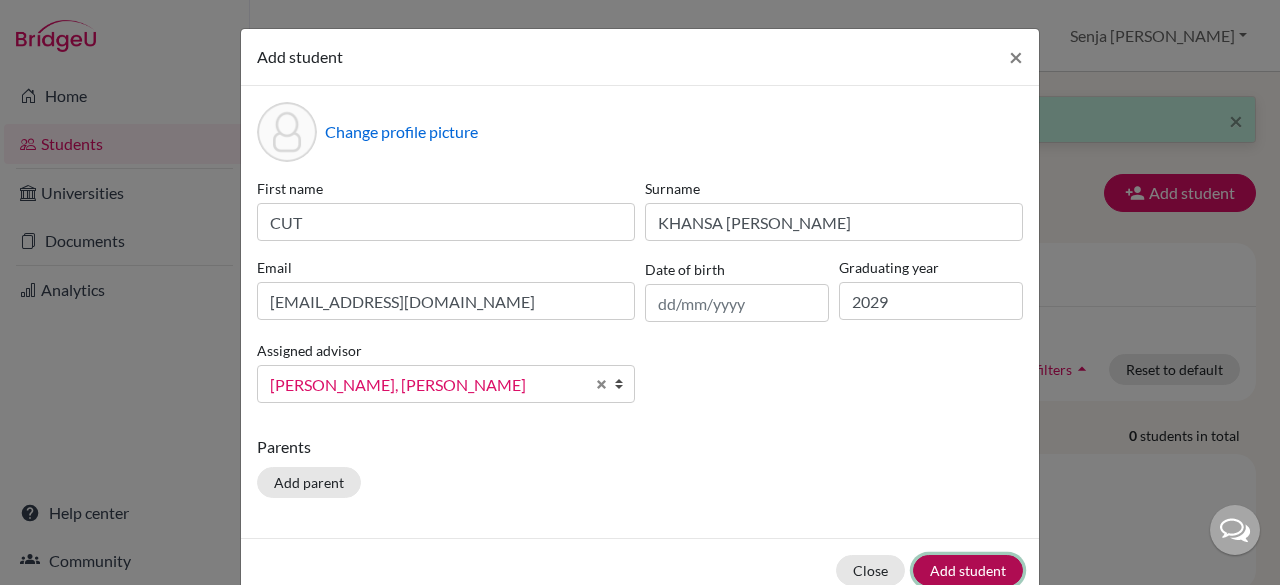 click on "Add student" at bounding box center (968, 570) 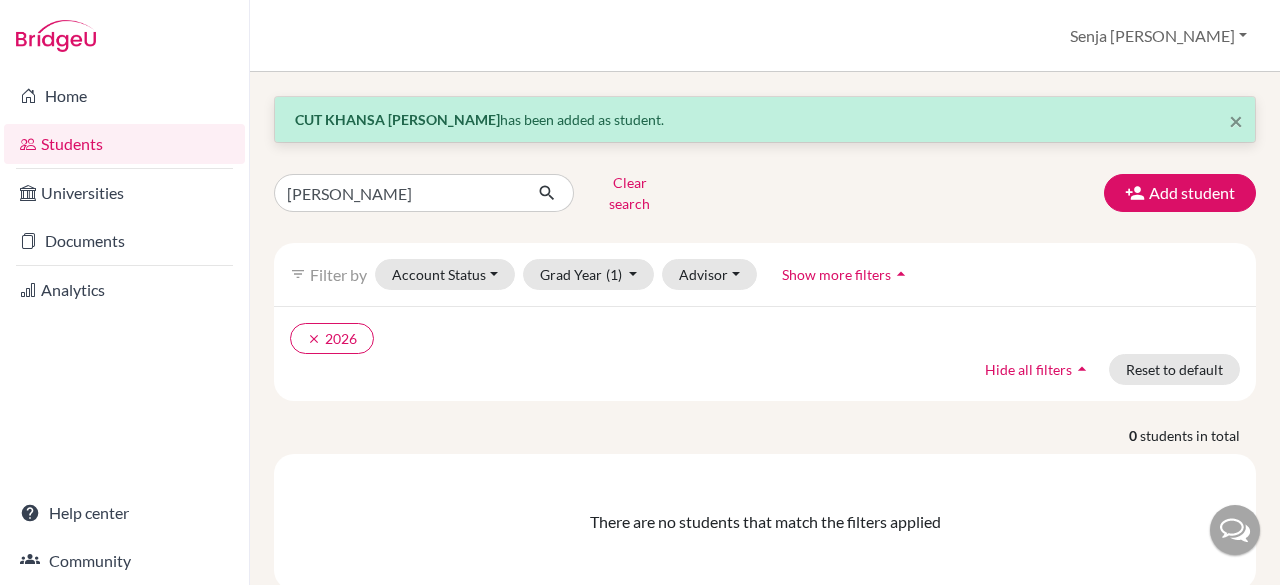 click on "0  students in total" at bounding box center [765, 435] 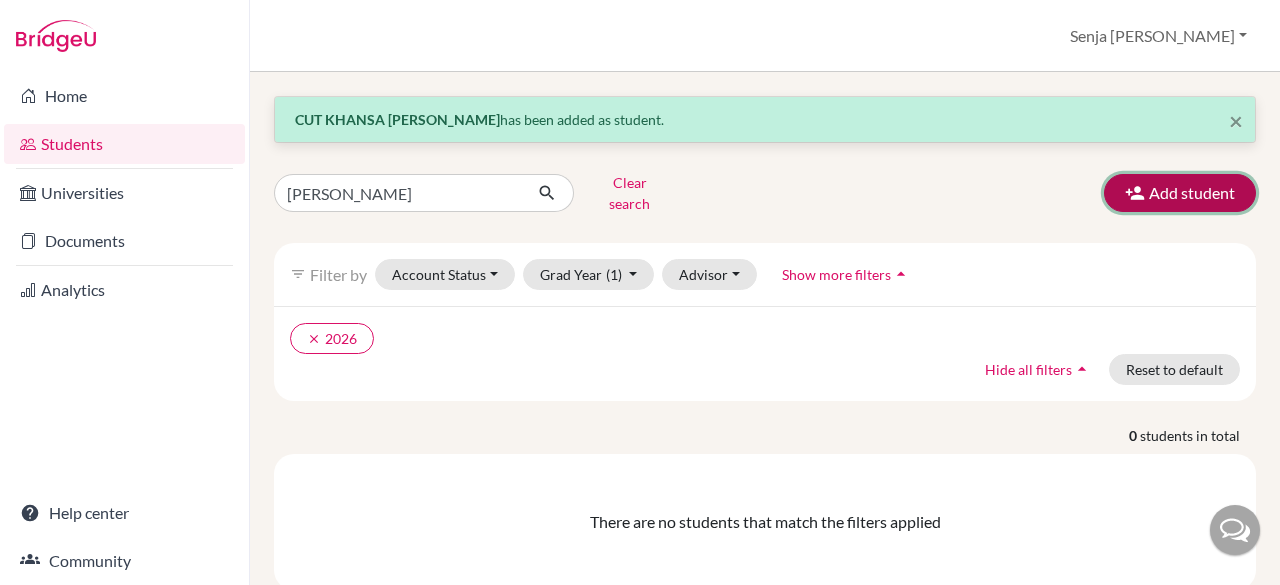click on "Add student" at bounding box center [1180, 193] 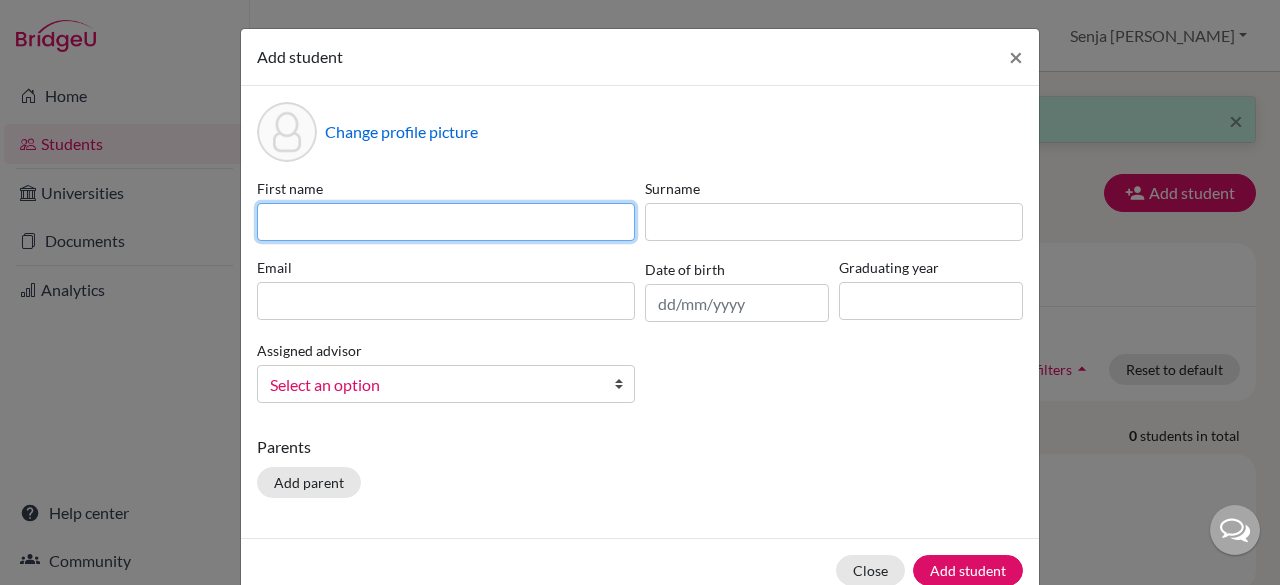 click at bounding box center [446, 222] 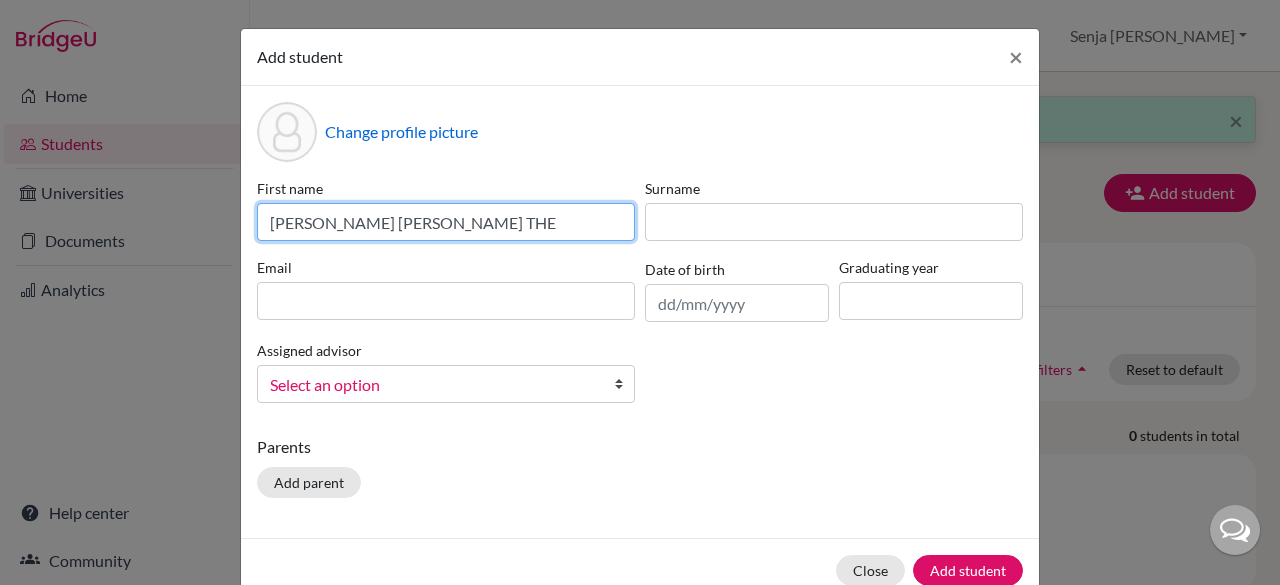 drag, startPoint x: 430, startPoint y: 221, endPoint x: 327, endPoint y: 229, distance: 103.31021 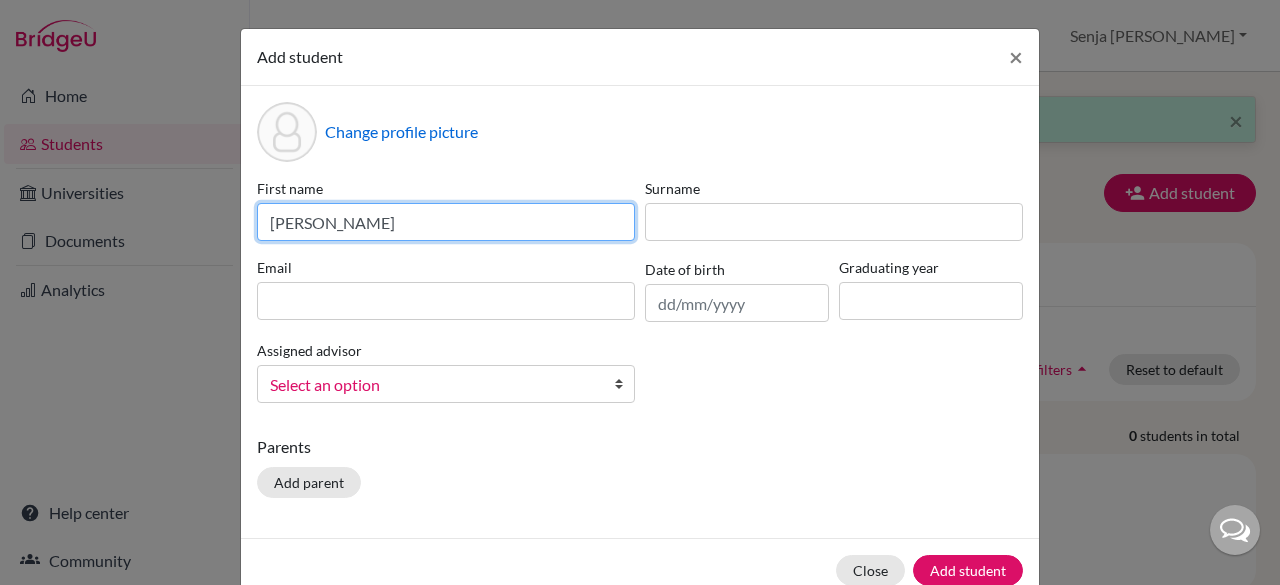 type on "ESTHER" 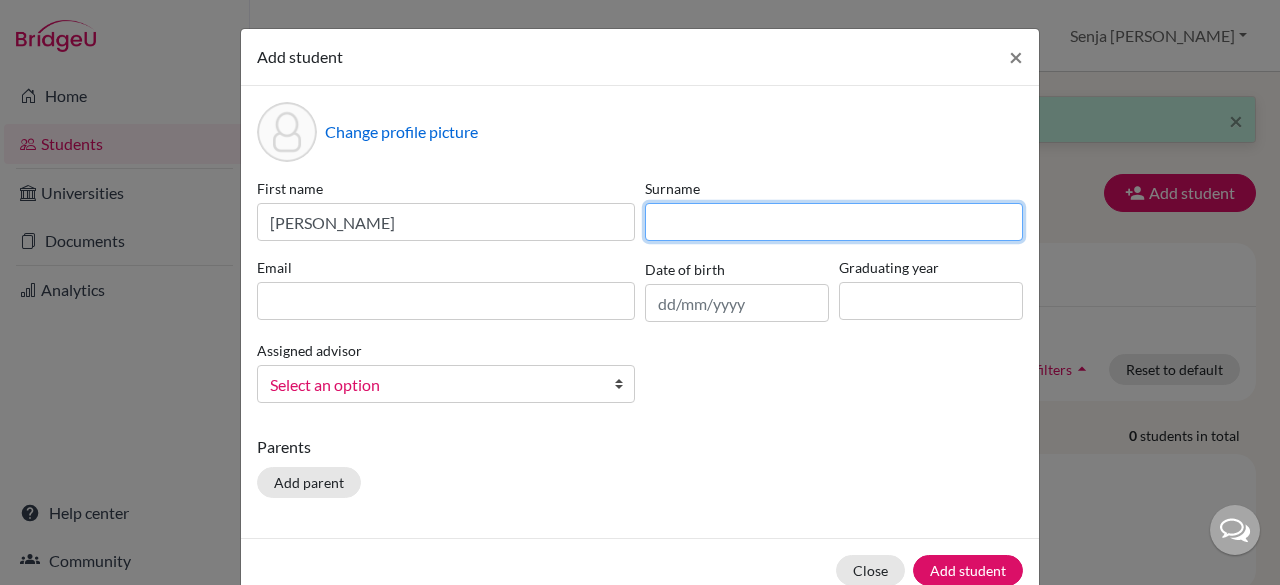 click at bounding box center (834, 222) 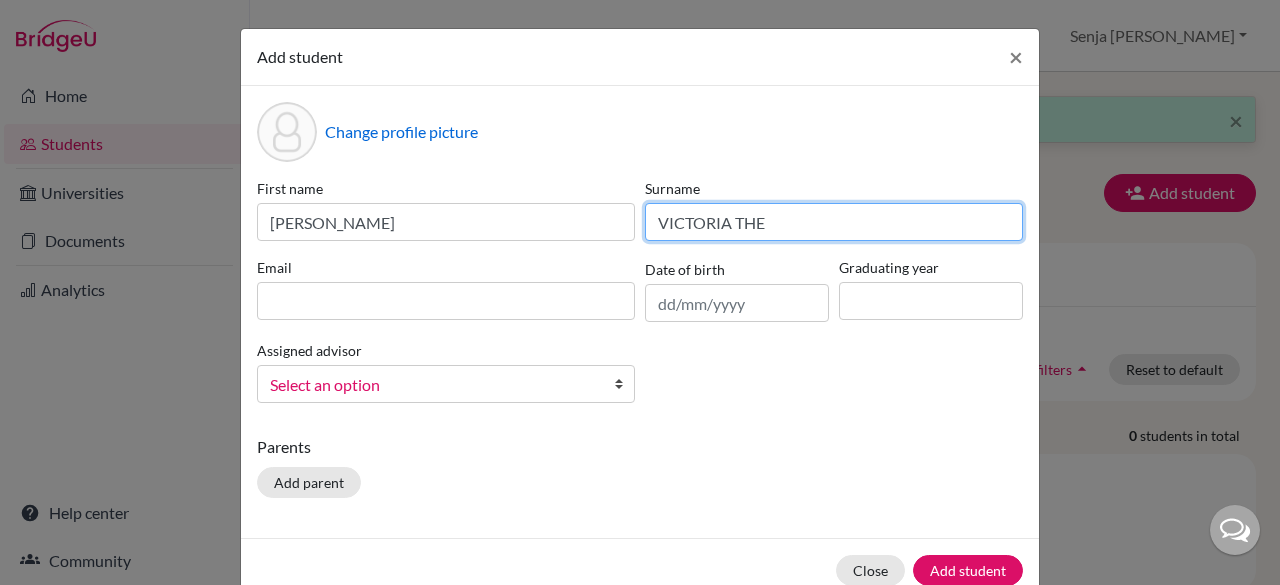 type on "VICTORIA THE" 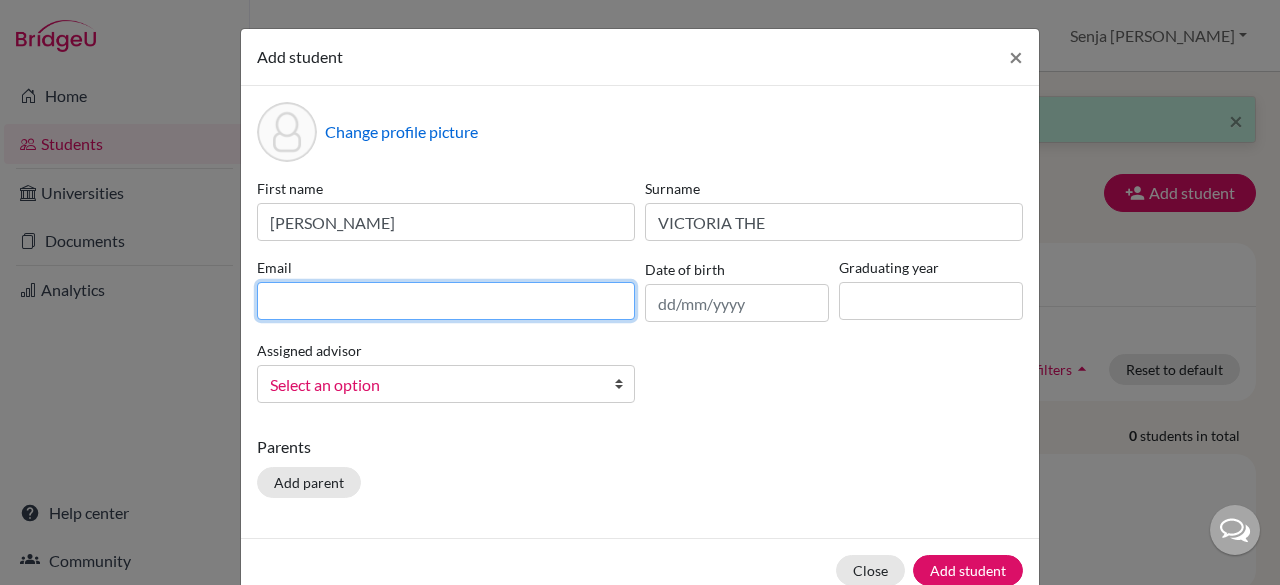 click at bounding box center (446, 301) 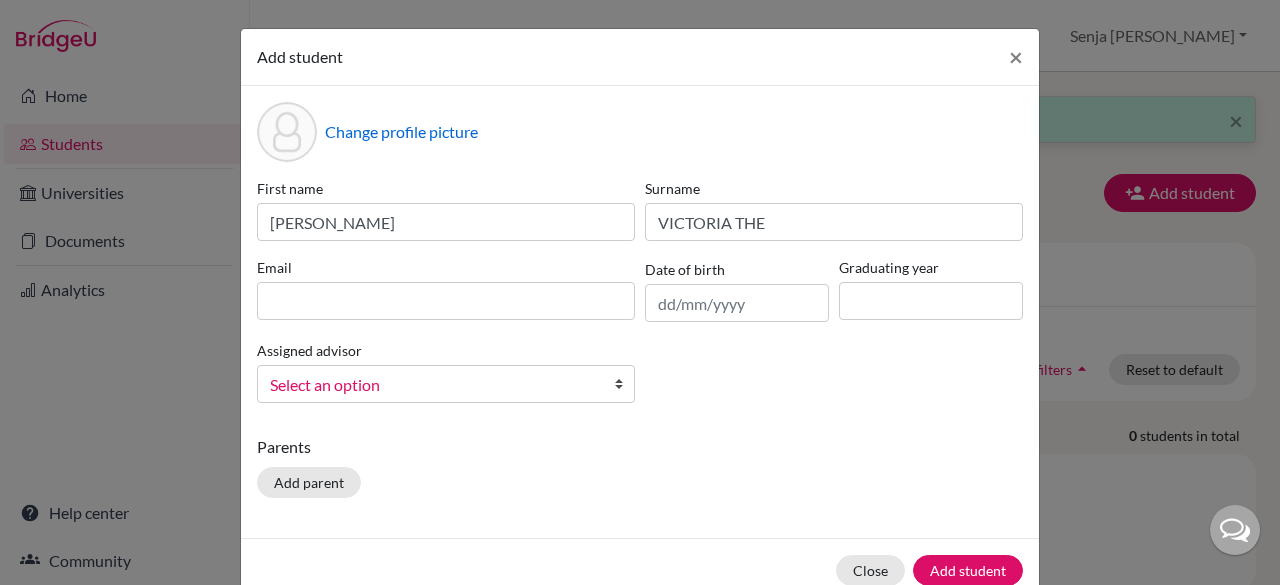 click on "First name ESTHER Surname VICTORIA THE Email Date of birth Graduating year Assigned advisor Bitteraty, Udan Dzhumanazarov, Azamat Fadira, Ayu Haryani, Senja Nadia Osias, Clair Rawat, Devendar  S, Slamet Sadarangani, Sharni Vallejo, Paula
Select an option" at bounding box center (640, 298) 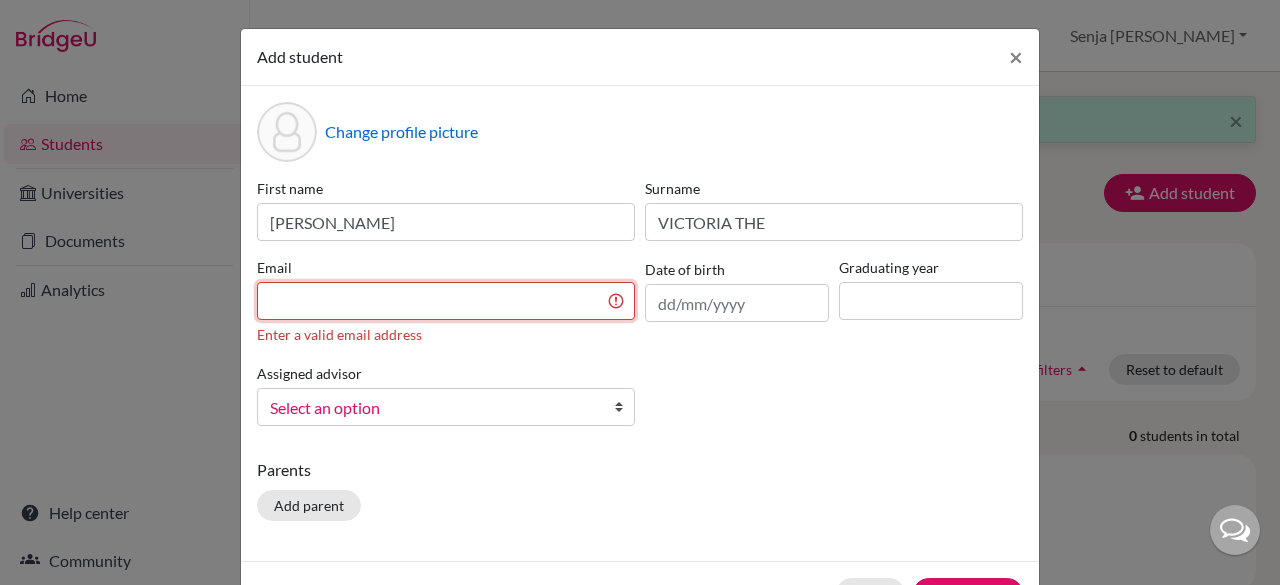 click at bounding box center (446, 301) 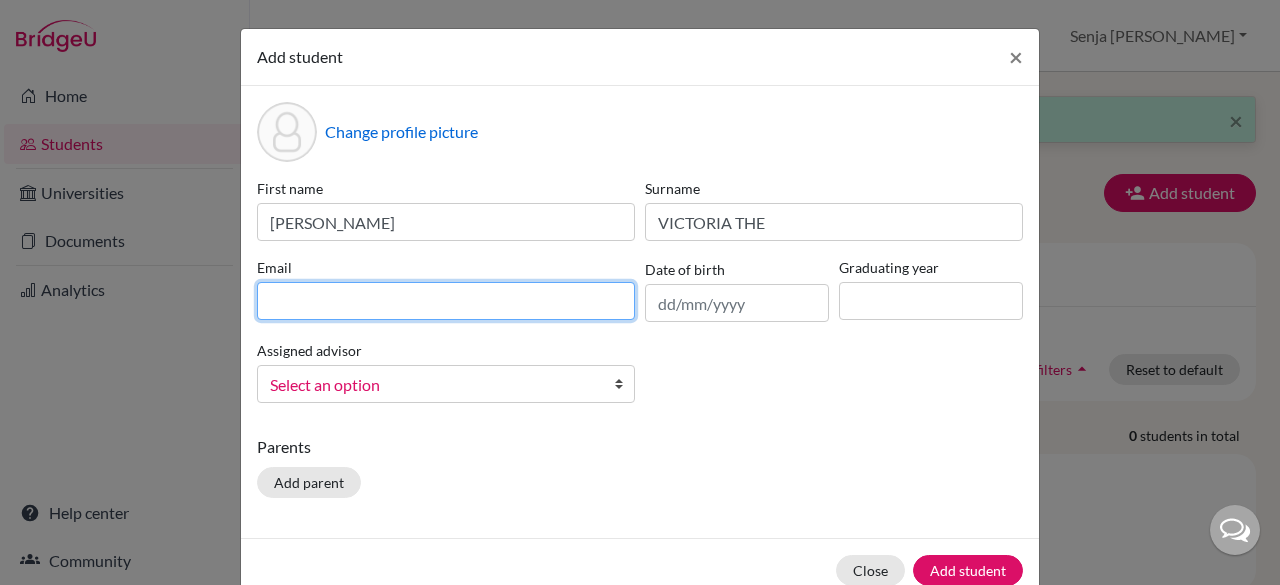 paste on "esther.the@sampoernaacademy.net" 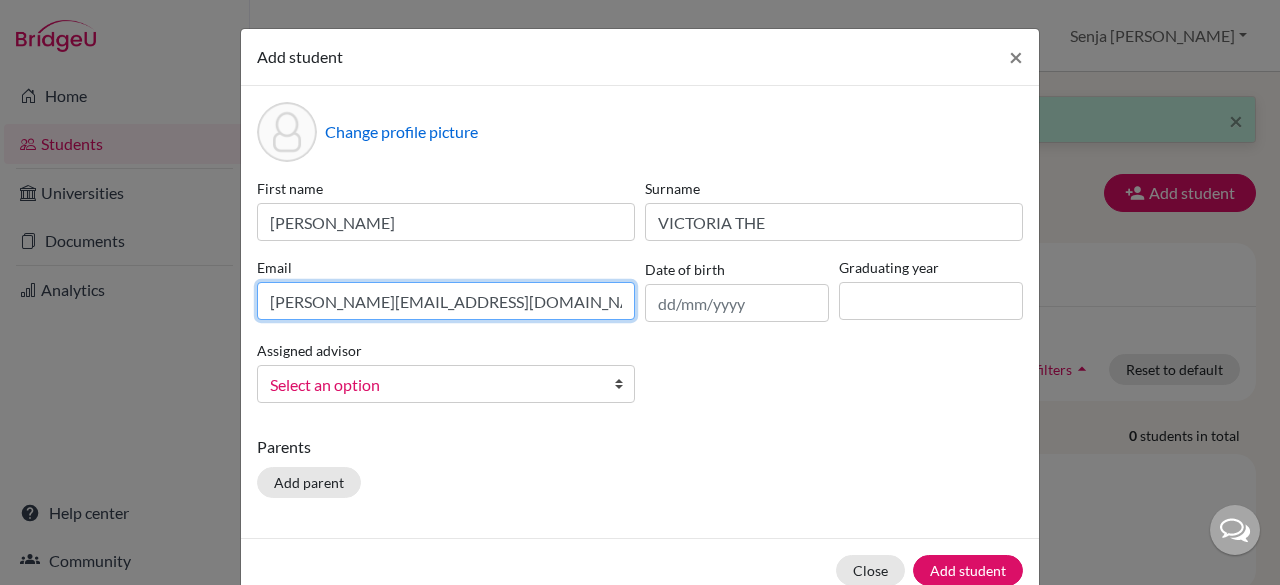 type on "esther.the@sampoernaacademy.net" 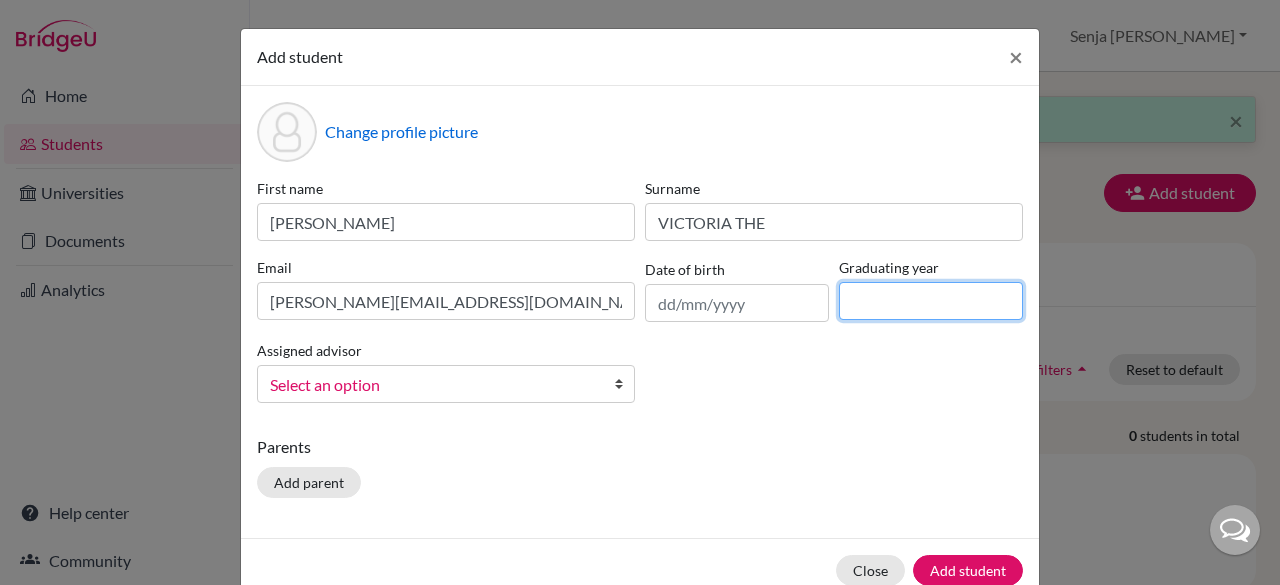 click at bounding box center [931, 301] 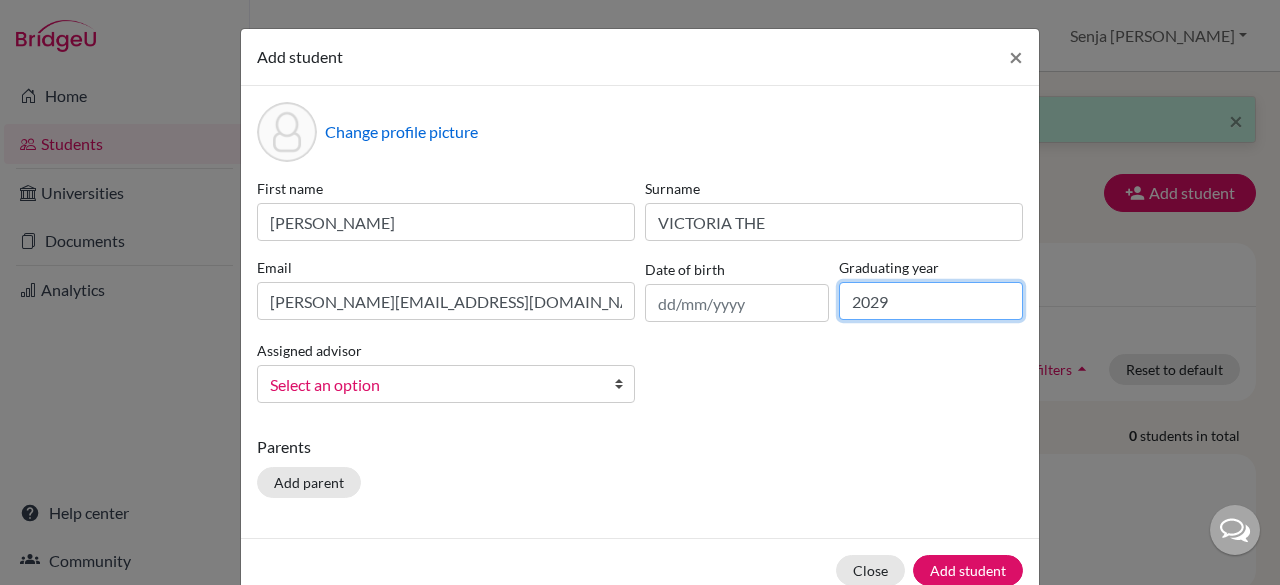 type on "2029" 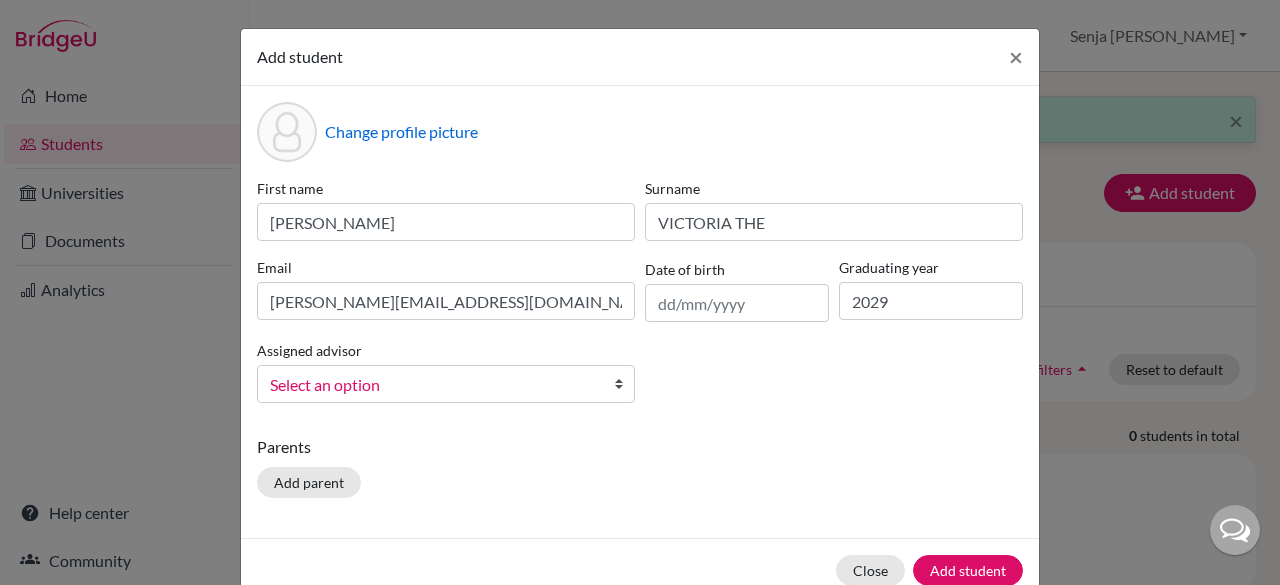 click on "Select an option" at bounding box center [433, 385] 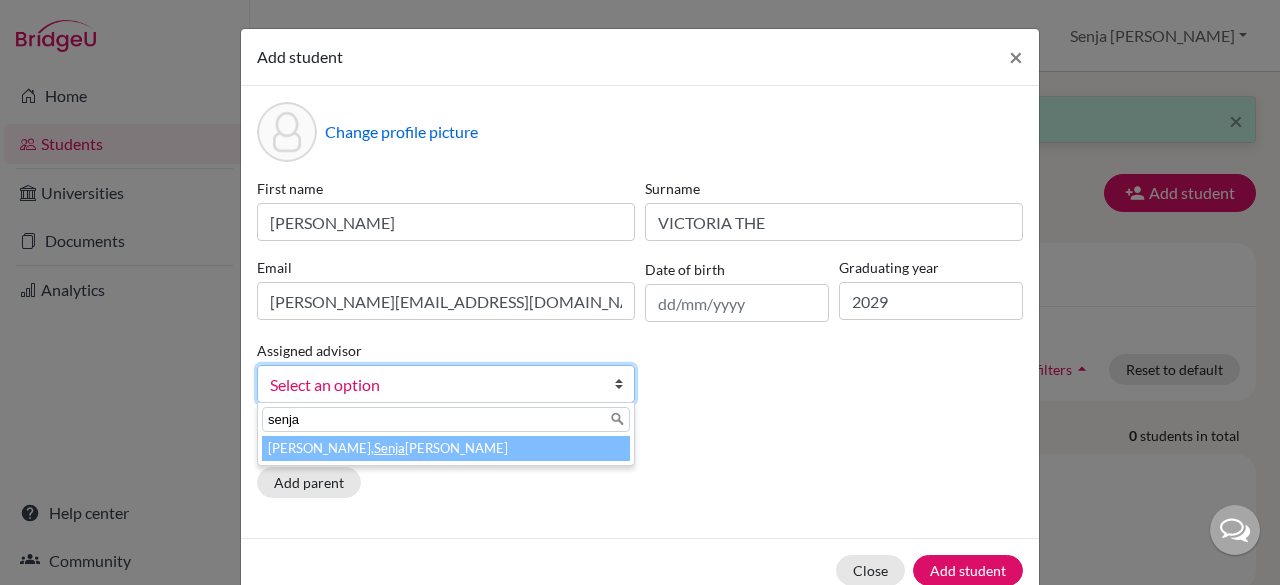 type on "senja" 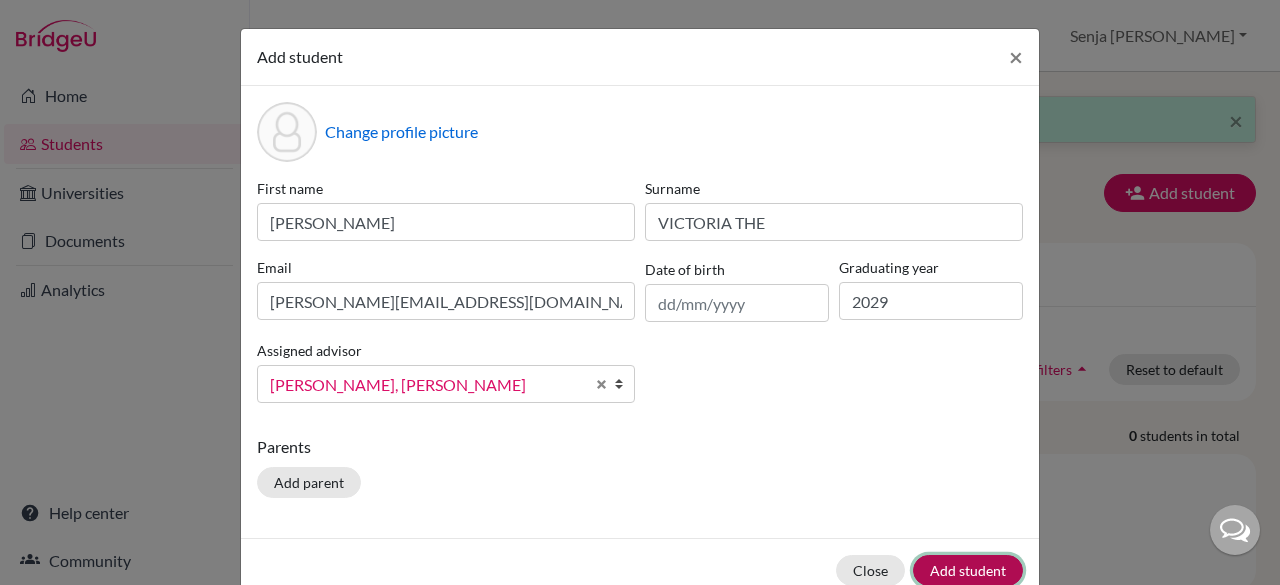 click on "Add student" at bounding box center (968, 570) 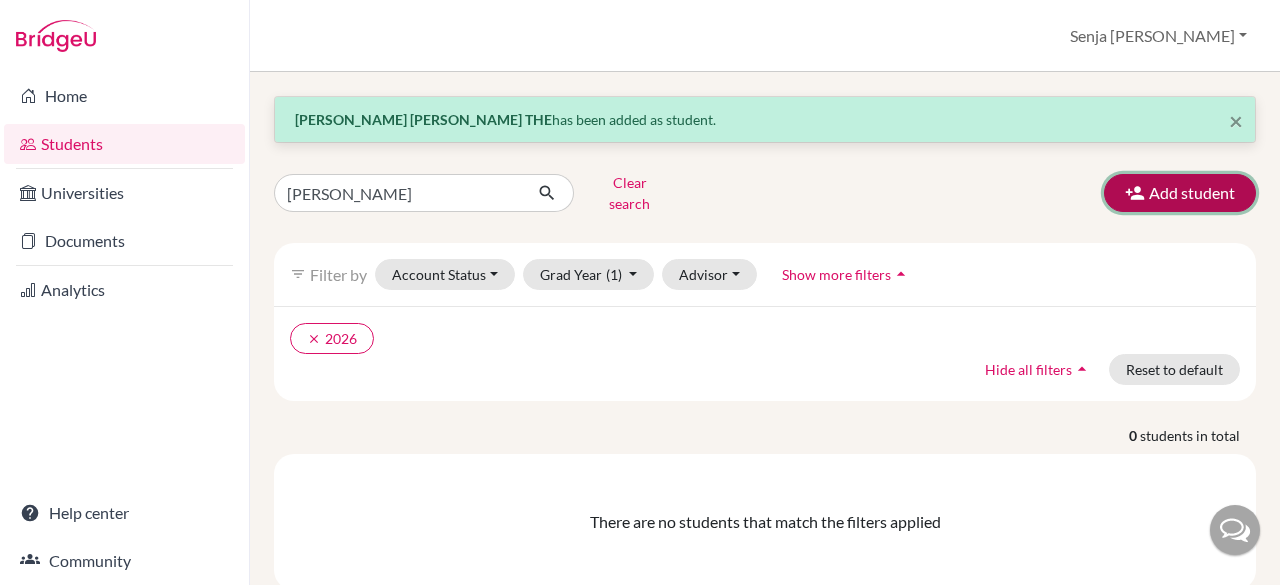 click at bounding box center (1135, 193) 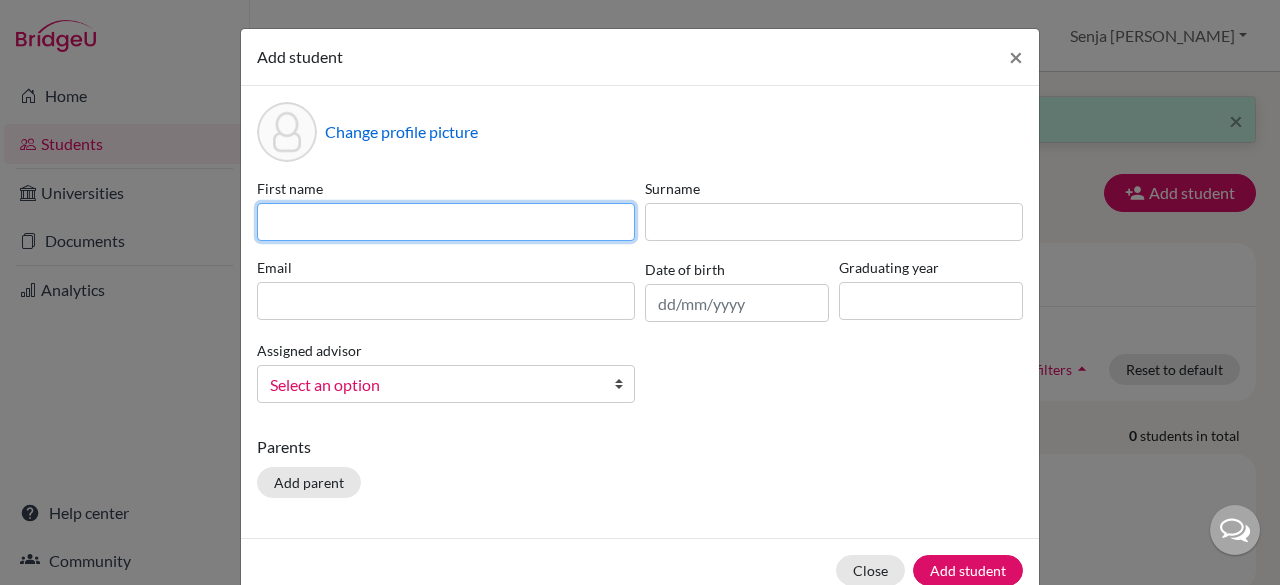 click at bounding box center [446, 222] 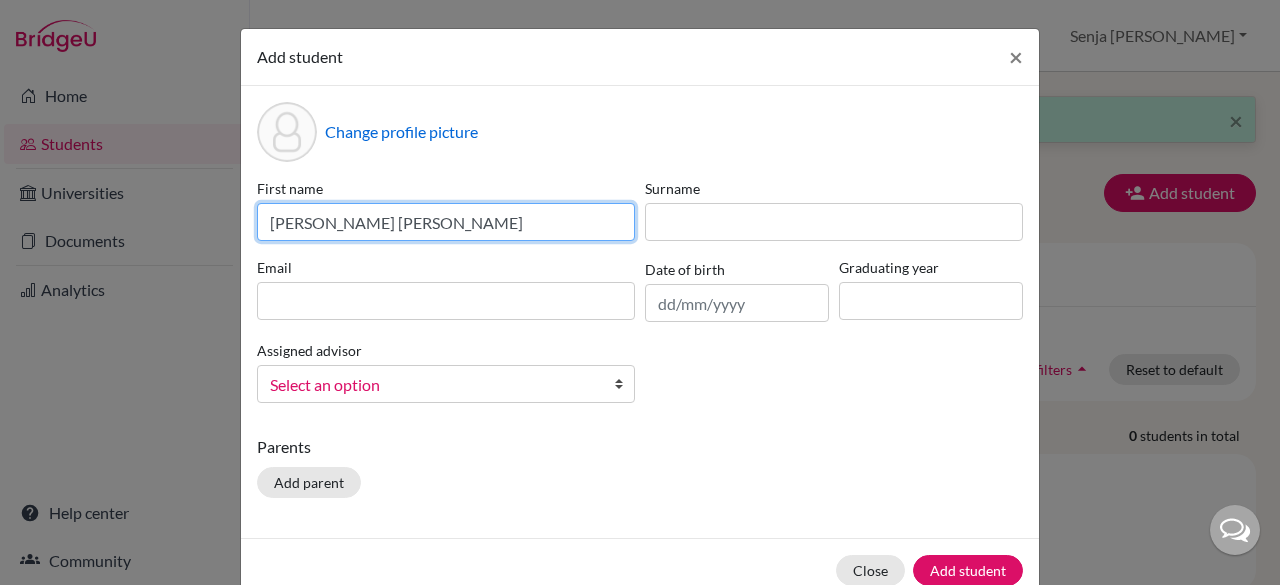 drag, startPoint x: 452, startPoint y: 223, endPoint x: 314, endPoint y: 223, distance: 138 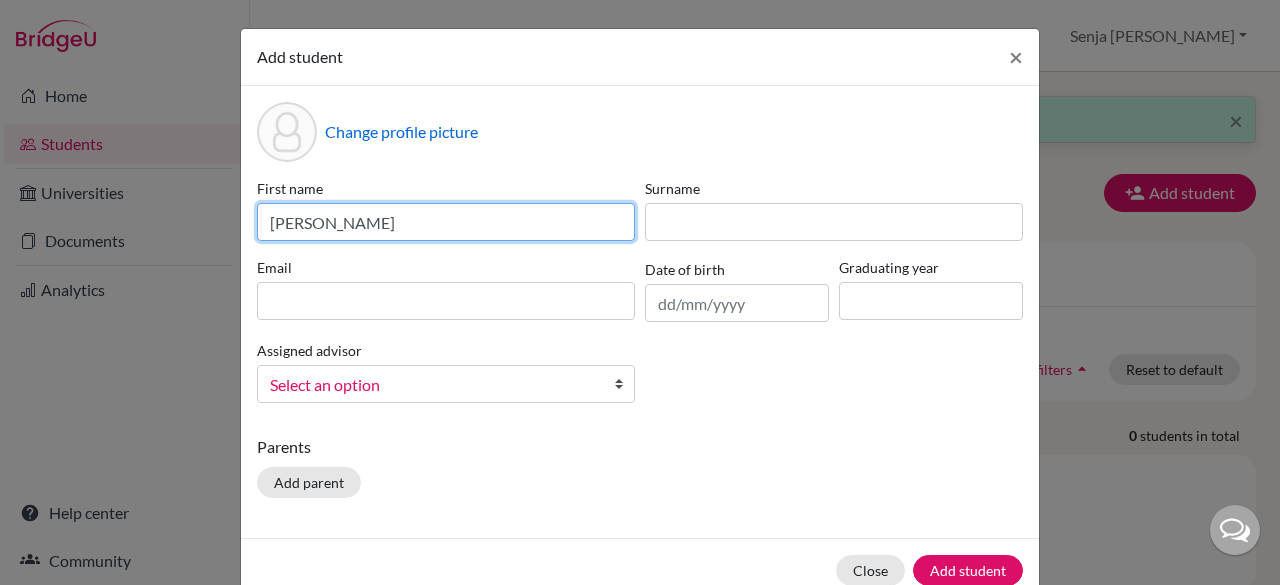 type on "JAMES" 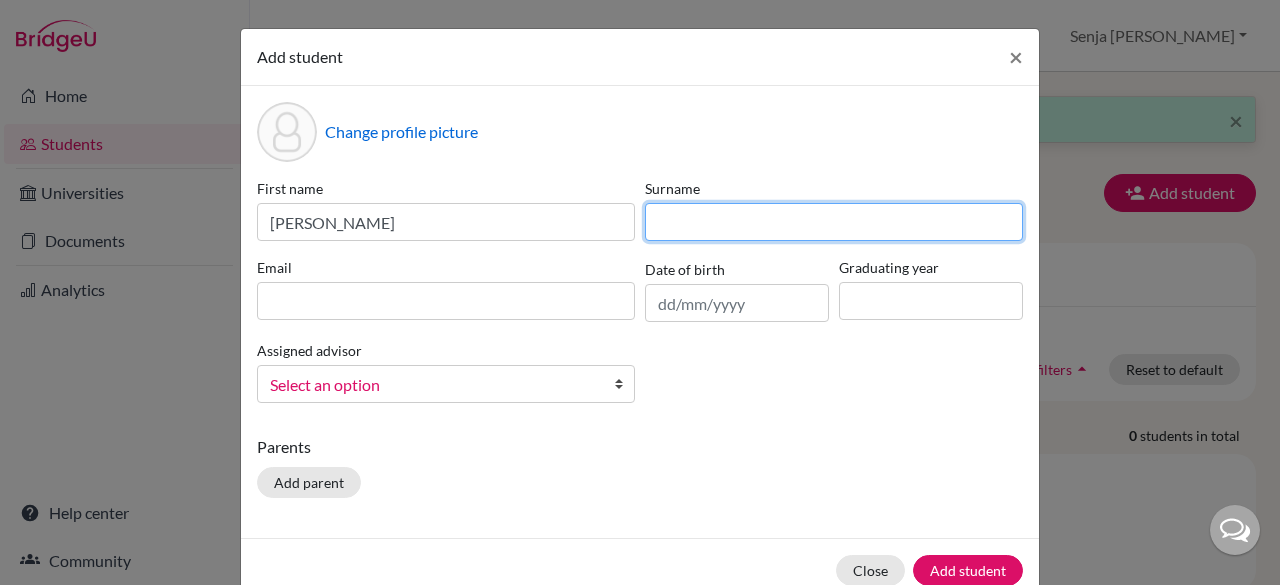 click at bounding box center (834, 222) 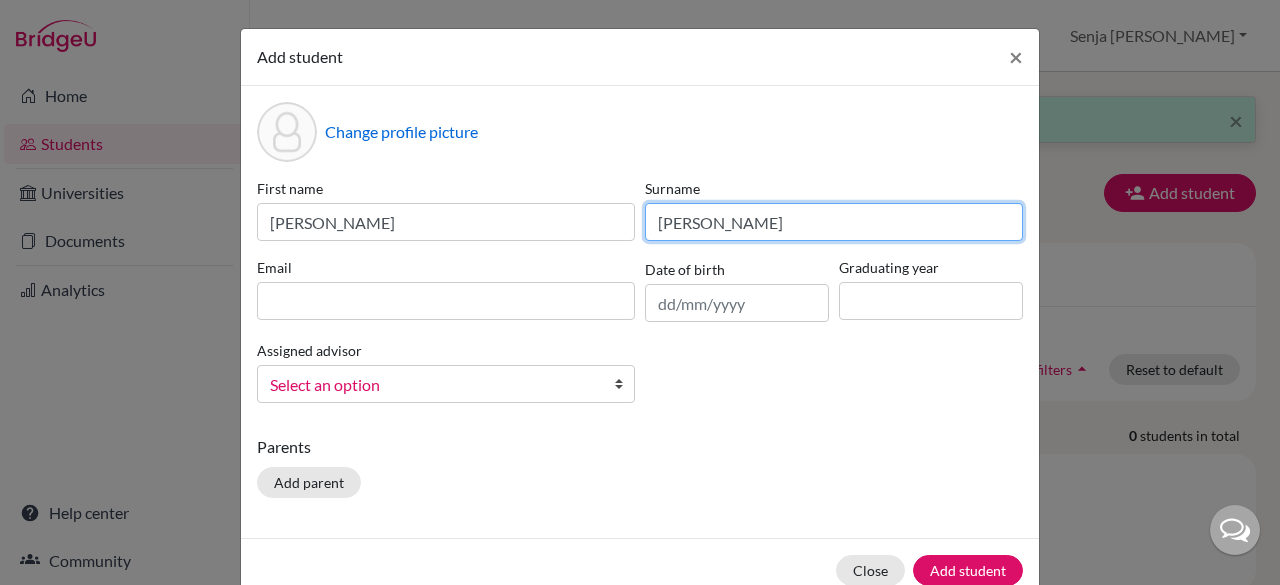 type on "ISKANDAR NAGLE" 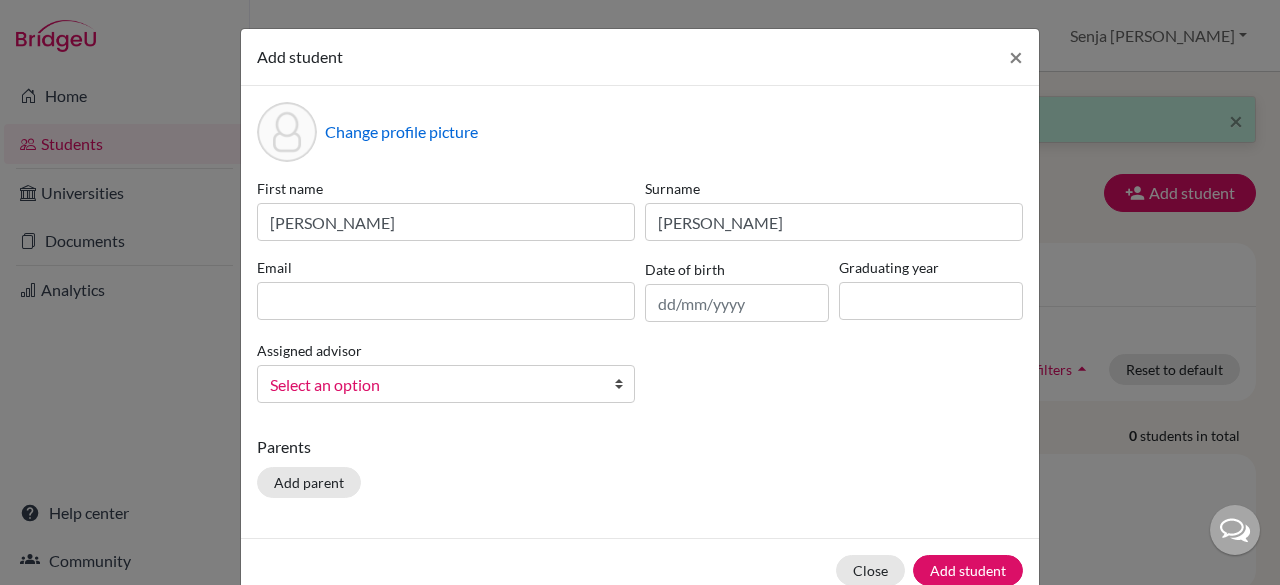 click on "Change profile picture First name JAMES Surname ISKANDAR NAGLE Email Date of birth Graduating year Assigned advisor Bitteraty, Udan Dzhumanazarov, Azamat Fadira, Ayu Haryani, Senja Nadia Osias, Clair Rawat, Devendar  S, Slamet Sadarangani, Sharni Vallejo, Paula
Select an option
Parents Add parent" at bounding box center [640, 312] 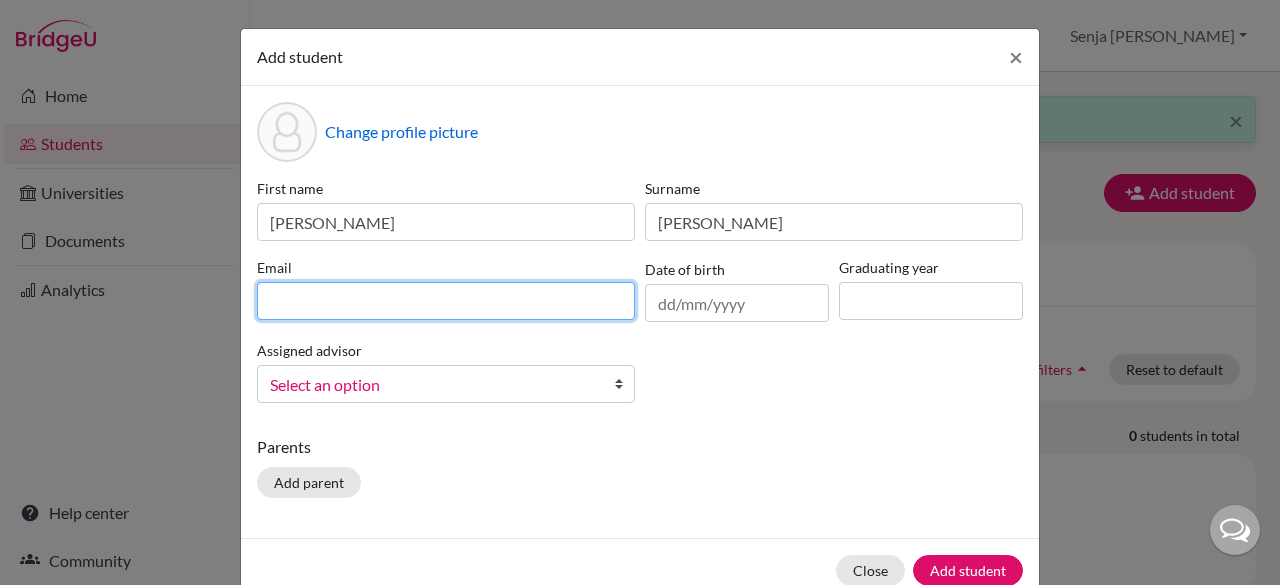 click at bounding box center [446, 301] 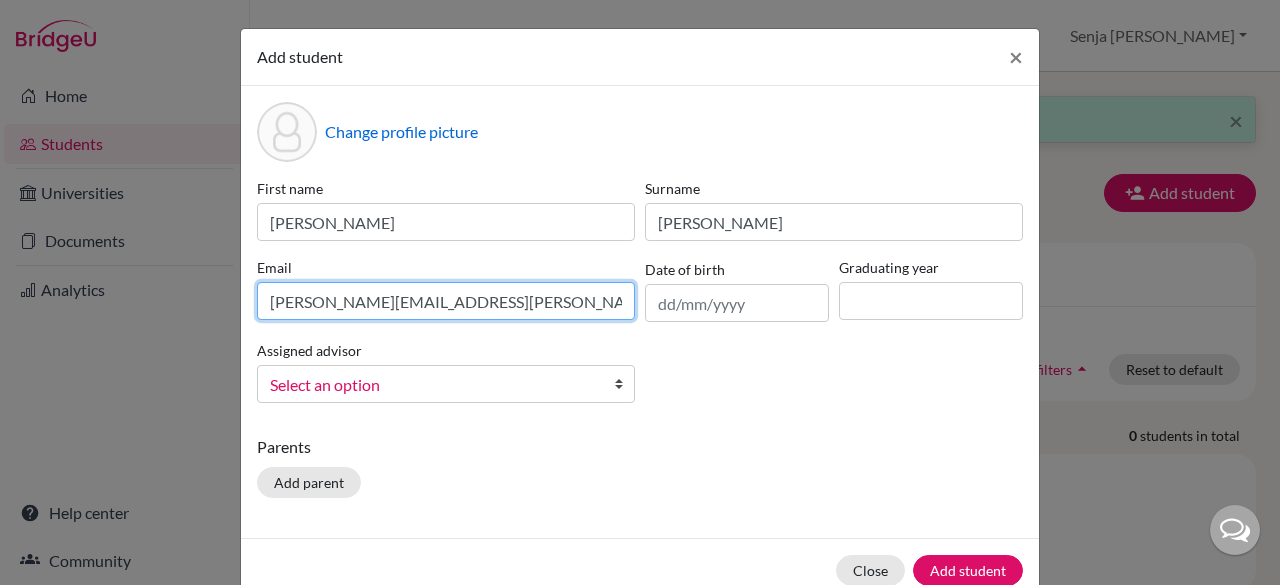 type on "james.nagle@sampoernaacademy.net" 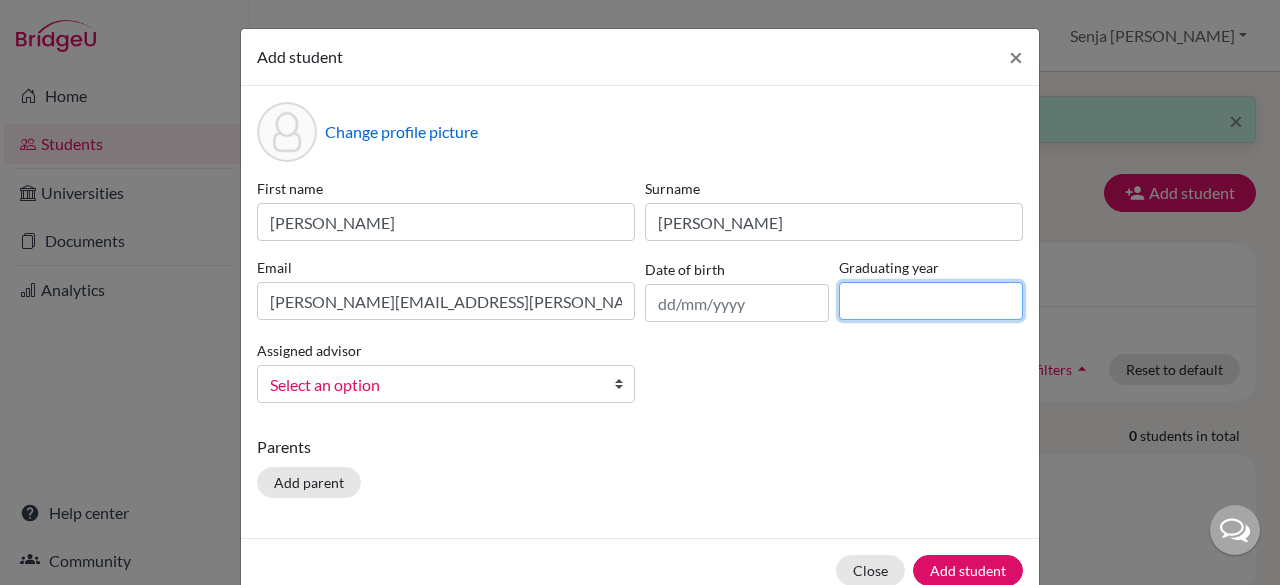 click at bounding box center (931, 301) 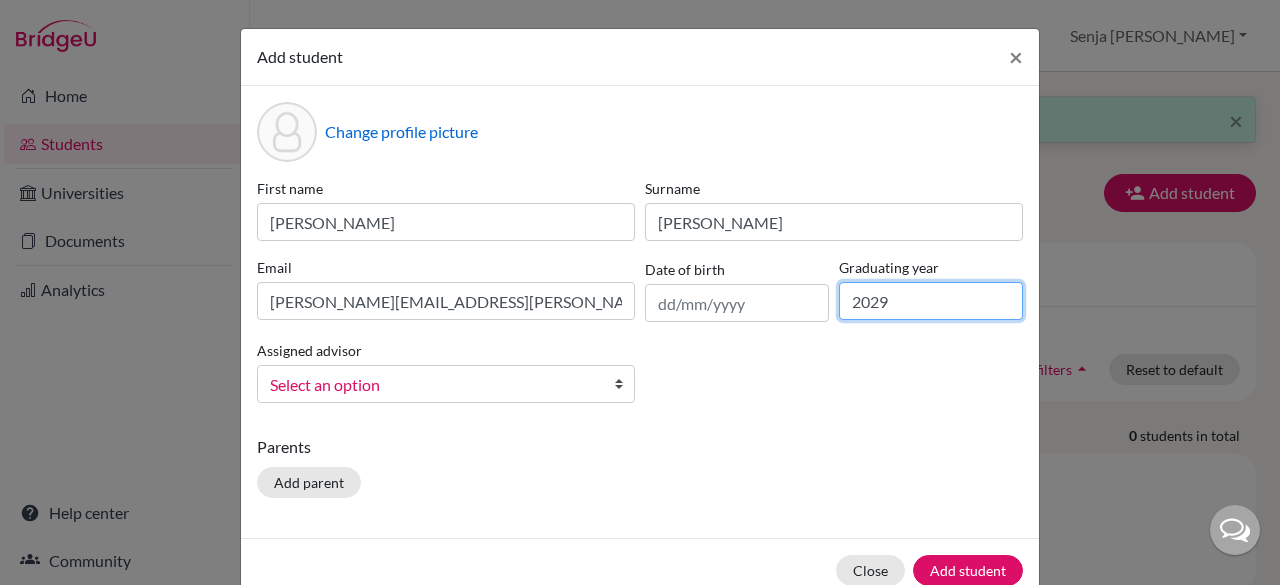 type on "2029" 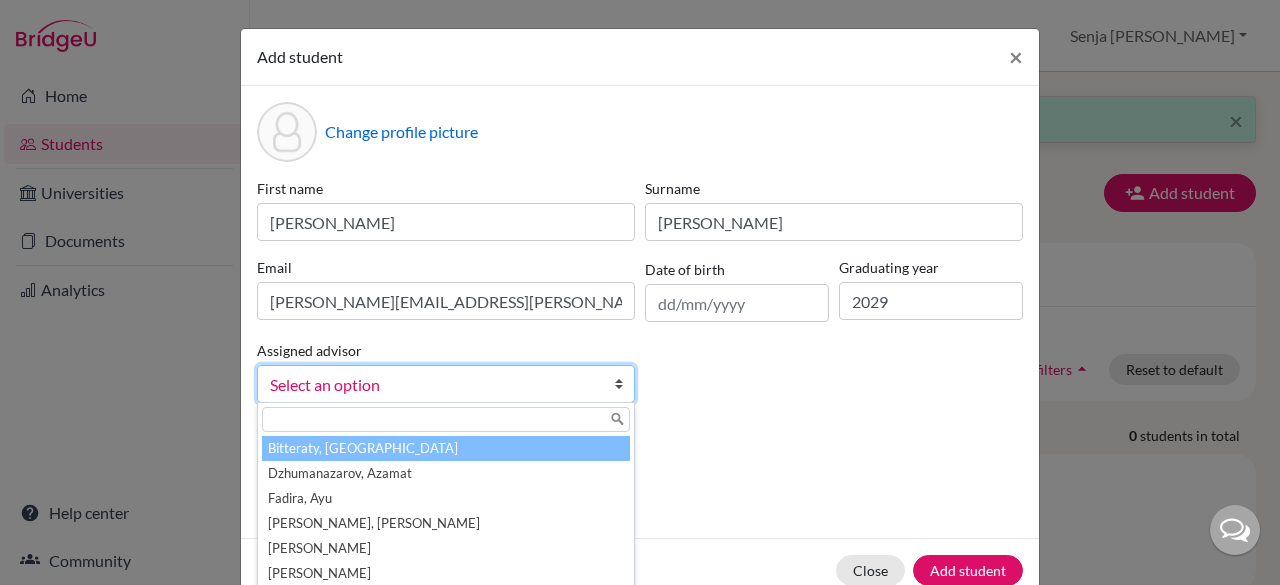 click on "Select an option" at bounding box center [433, 385] 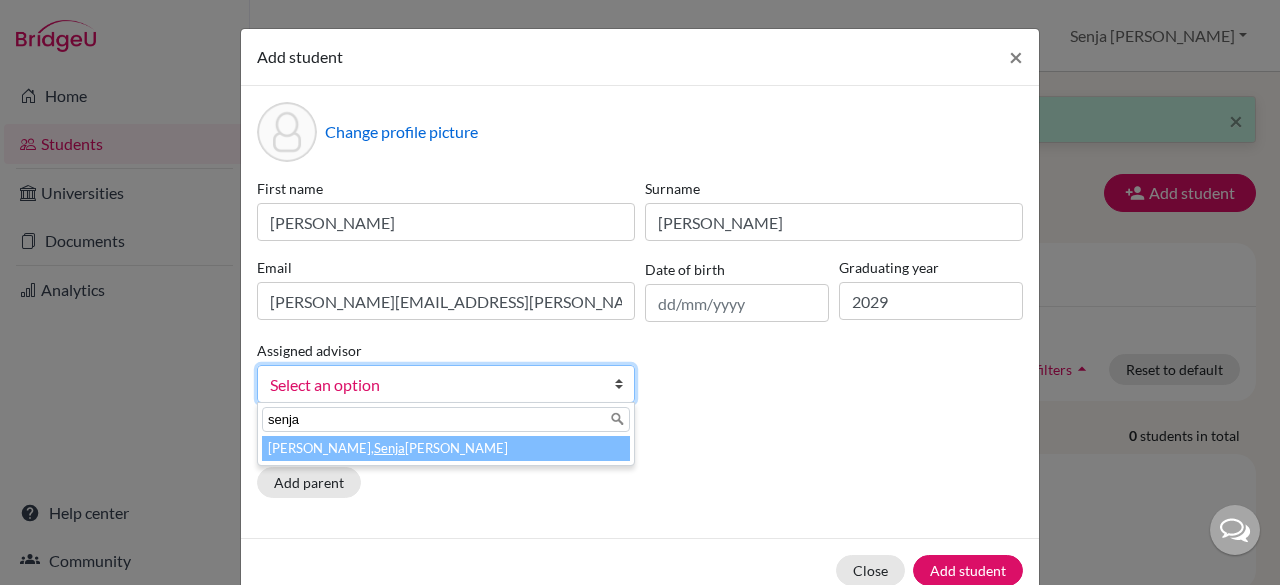 type on "senja" 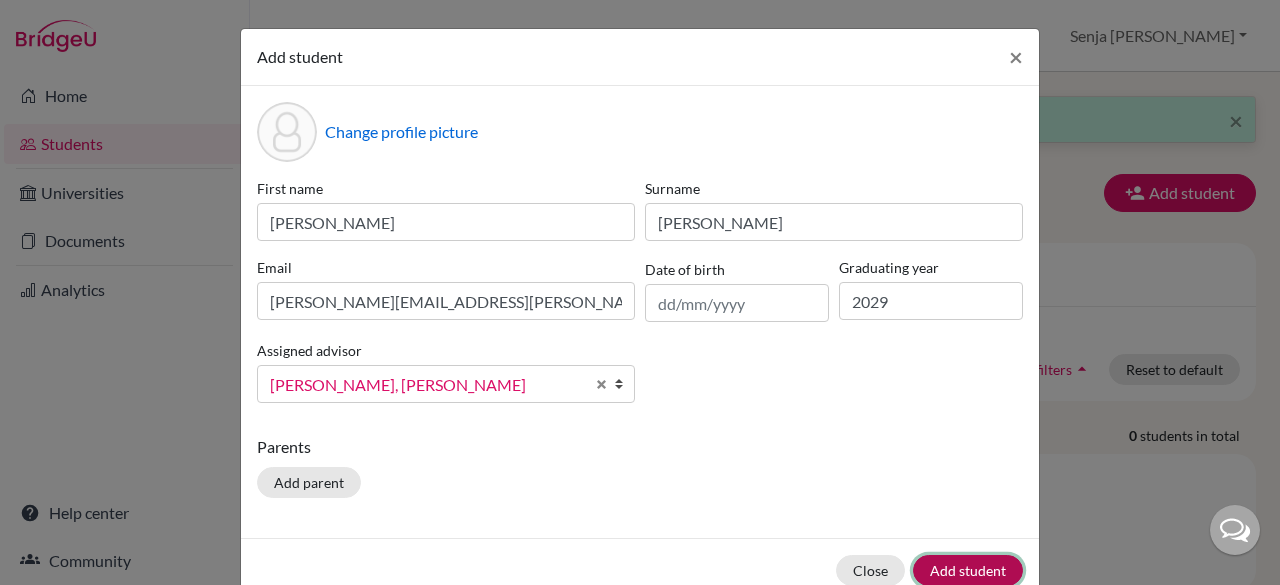 click on "Add student" at bounding box center [968, 570] 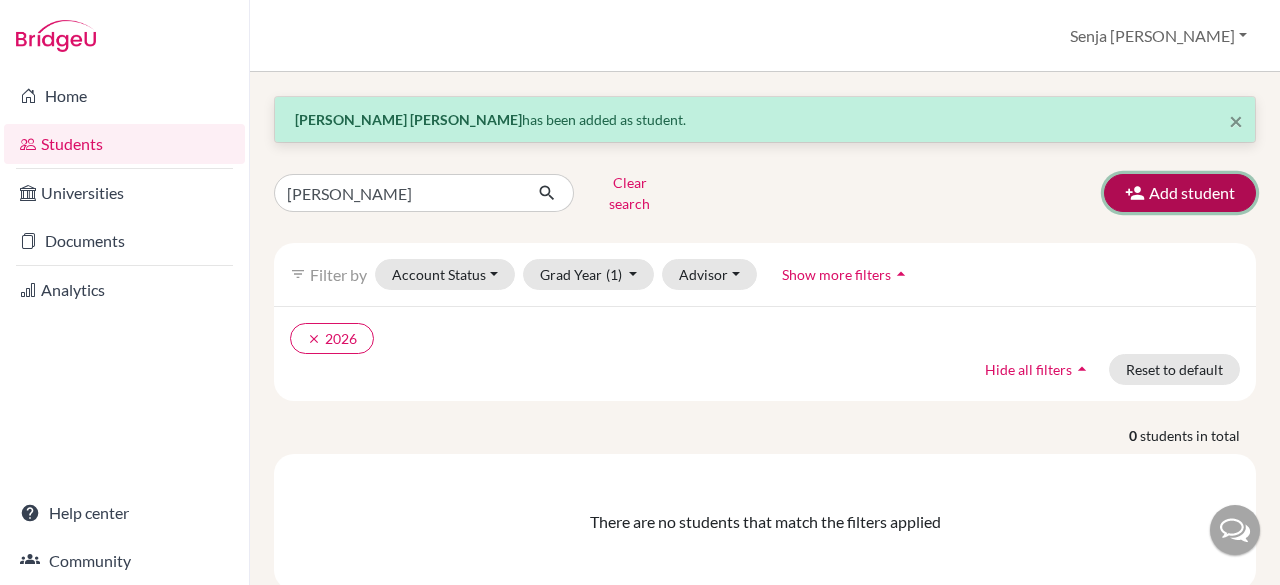 click at bounding box center (1135, 193) 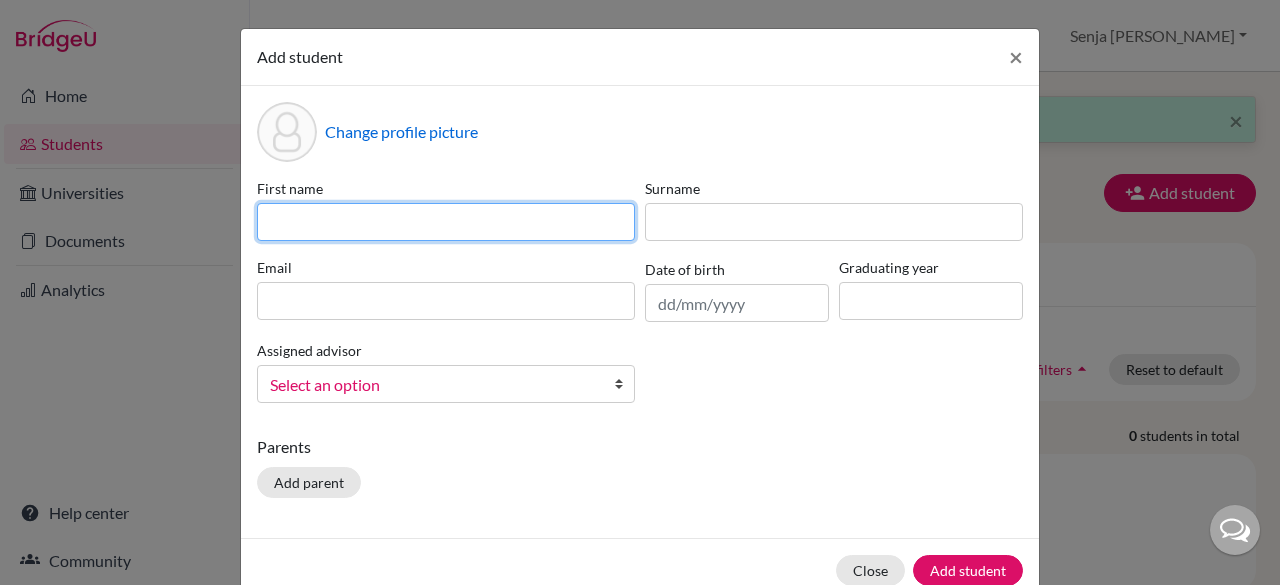 click at bounding box center (446, 222) 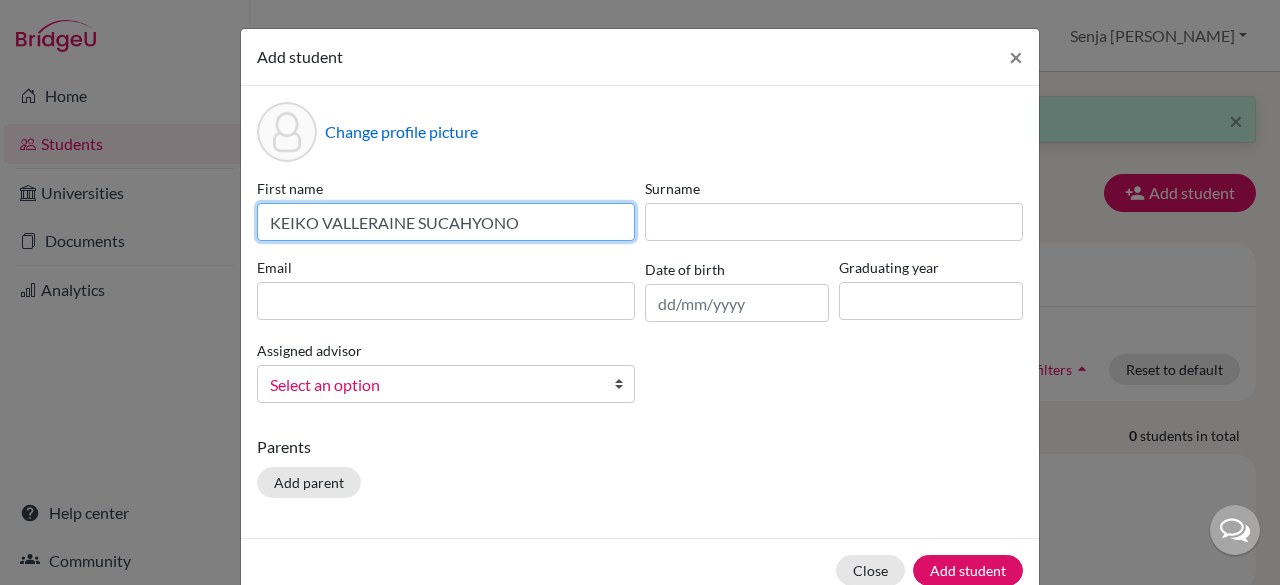 drag, startPoint x: 512, startPoint y: 221, endPoint x: 312, endPoint y: 223, distance: 200.01 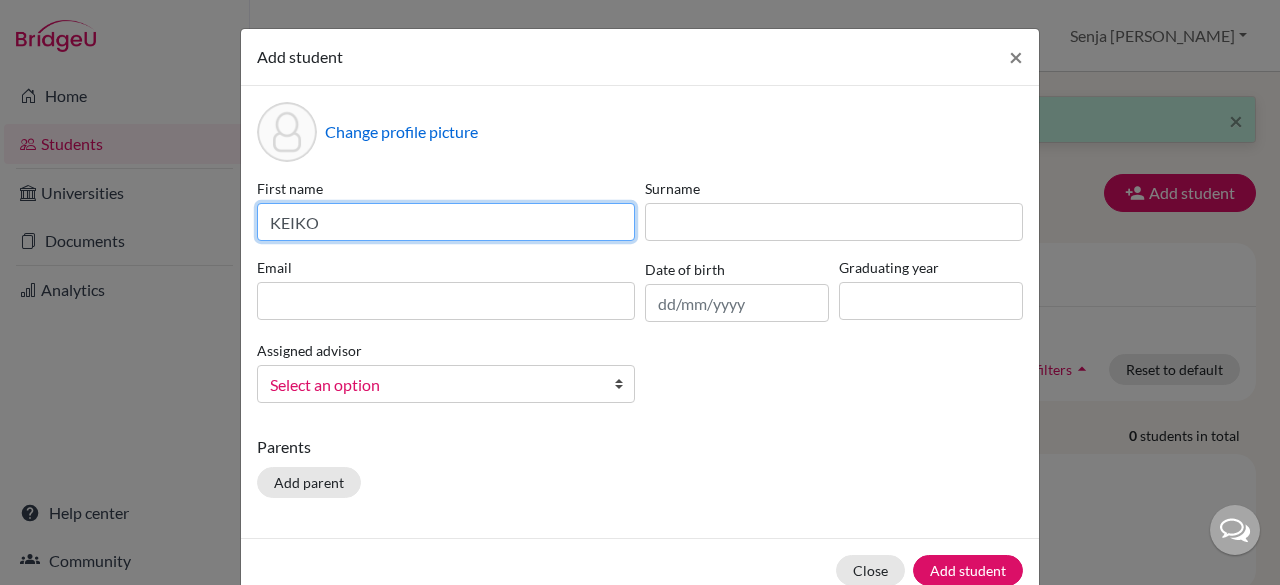 type on "KEIKO" 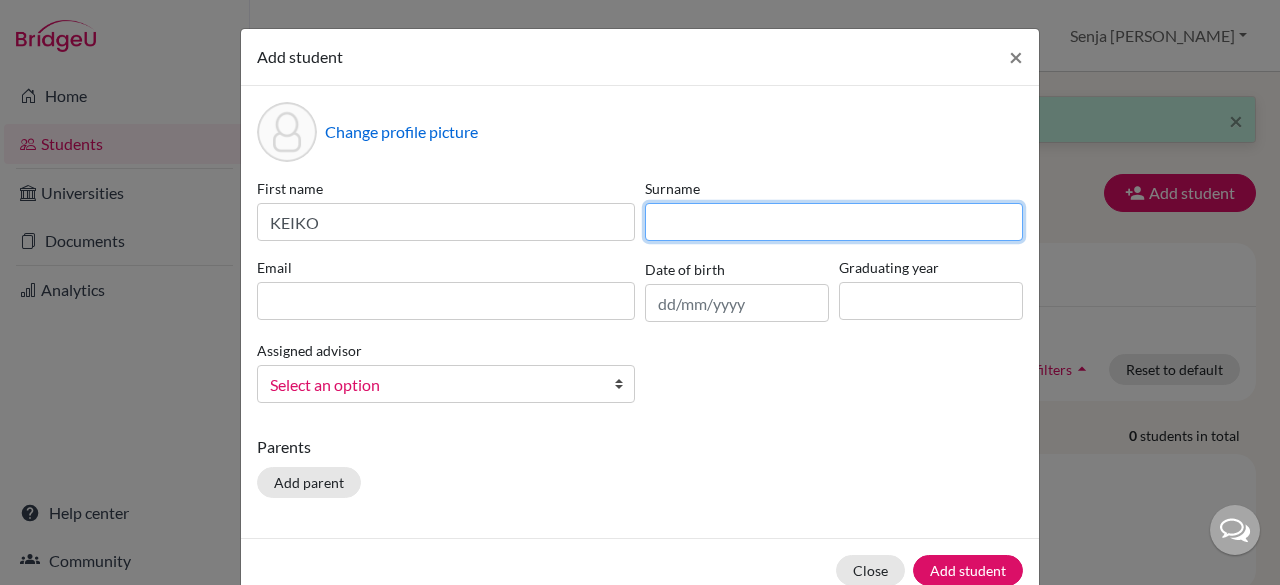 click at bounding box center [834, 222] 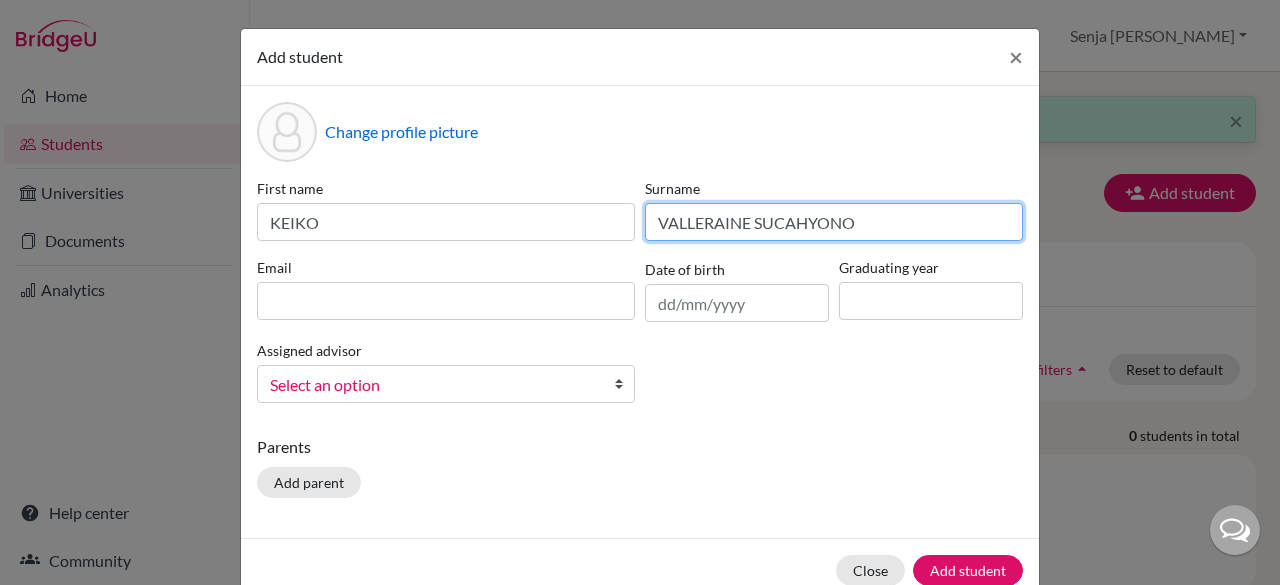 type on "VALLERAINE SUCAHYONO" 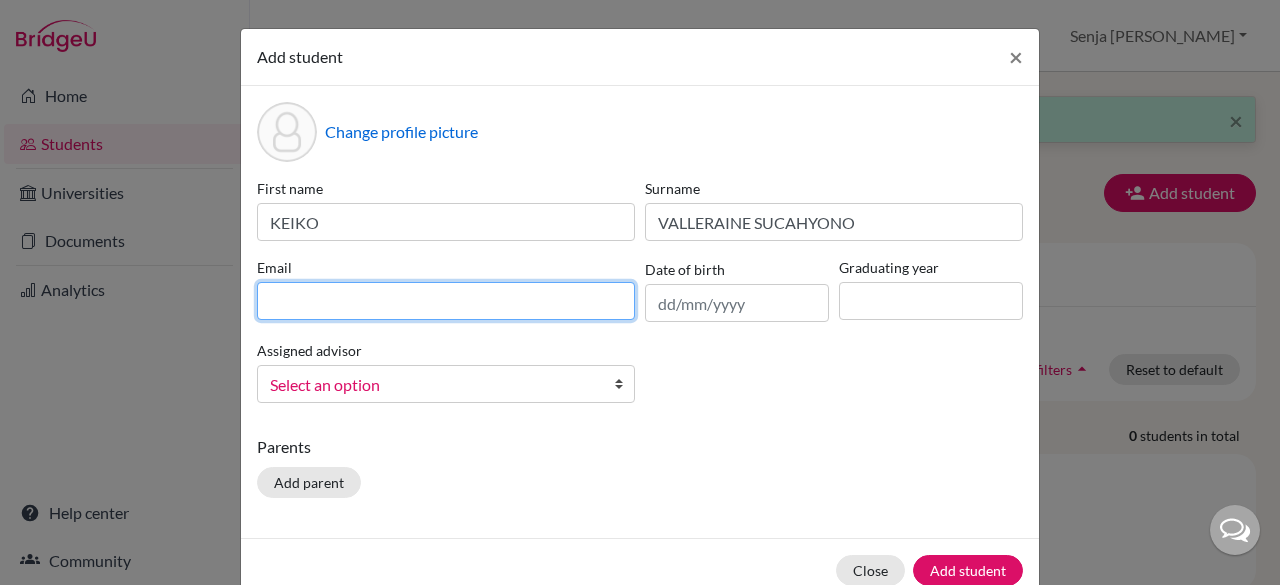 click at bounding box center (446, 301) 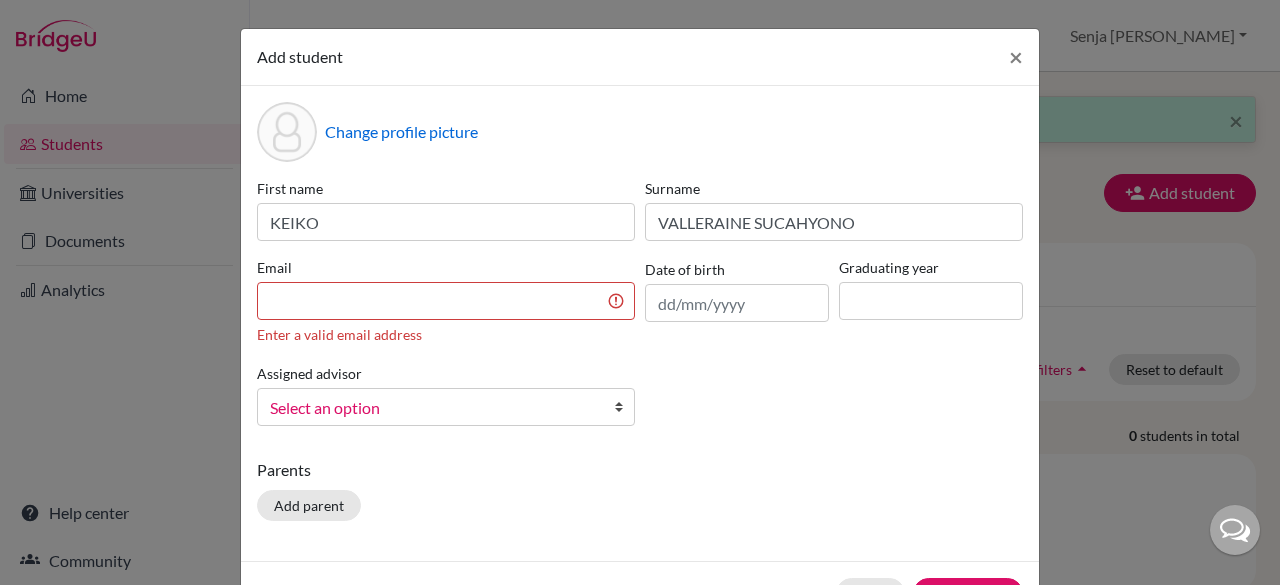 click on "First name KEIKO Surname VALLERAINE SUCAHYONO Email Enter a valid email address Date of birth Graduating year Assigned advisor Bitteraty, Udan Dzhumanazarov, Azamat Fadira, Ayu Haryani, Senja Nadia Osias, Clair Rawat, Devendar  S, Slamet Sadarangani, Sharni Vallejo, Paula
Select an option" at bounding box center [640, 310] 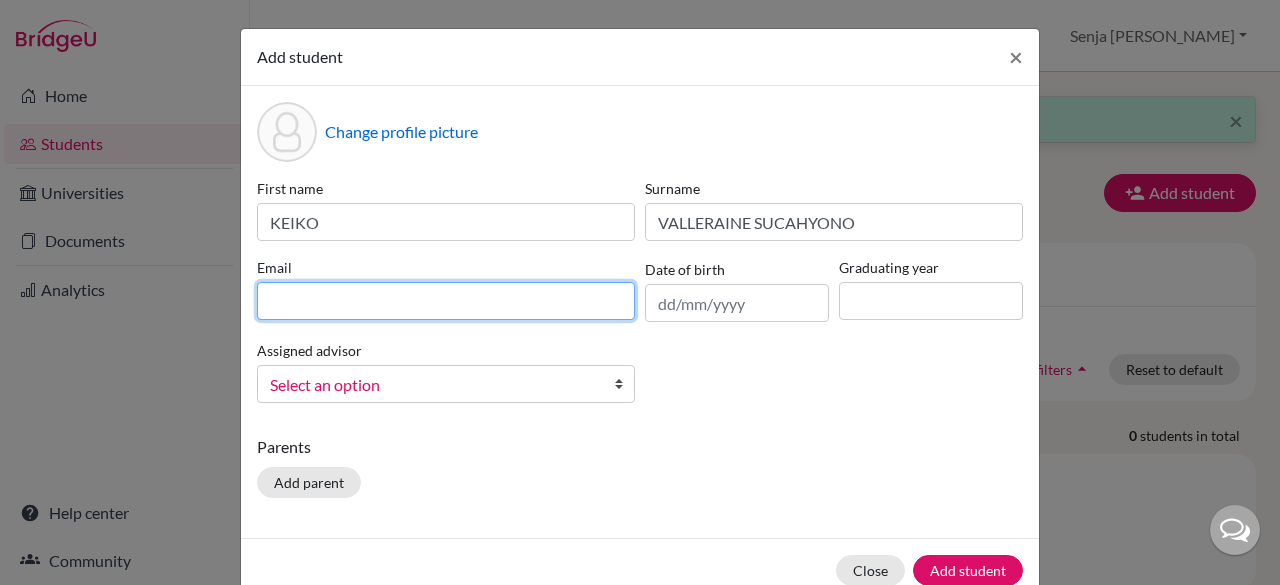 click at bounding box center [446, 301] 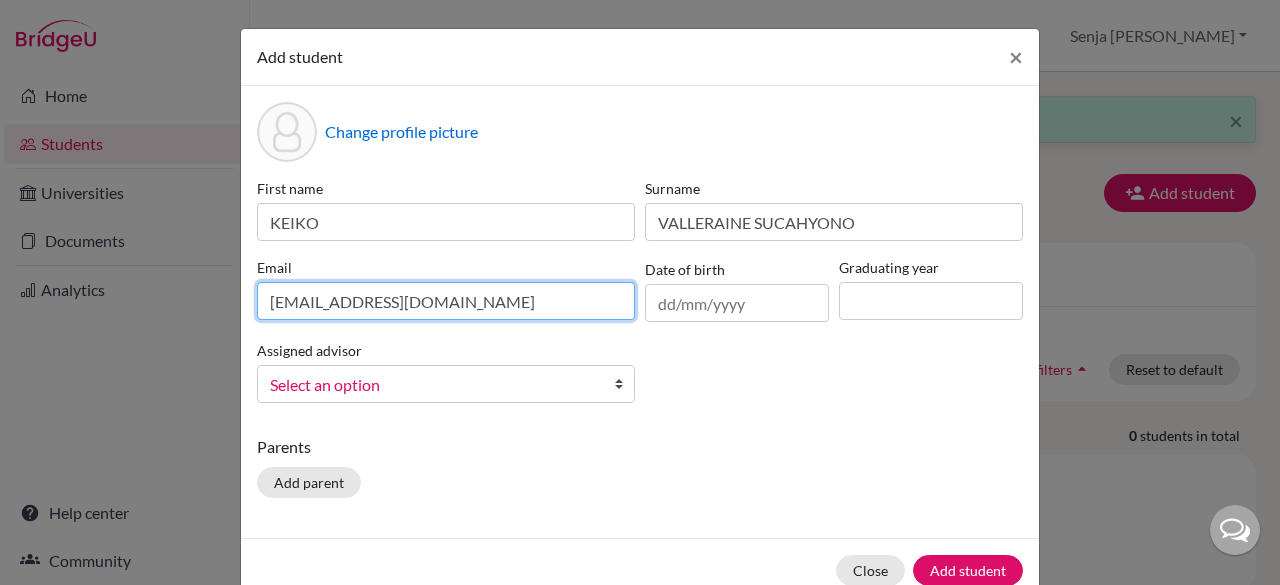 type on "keiko.sucahyono@sampoernaacademy.net" 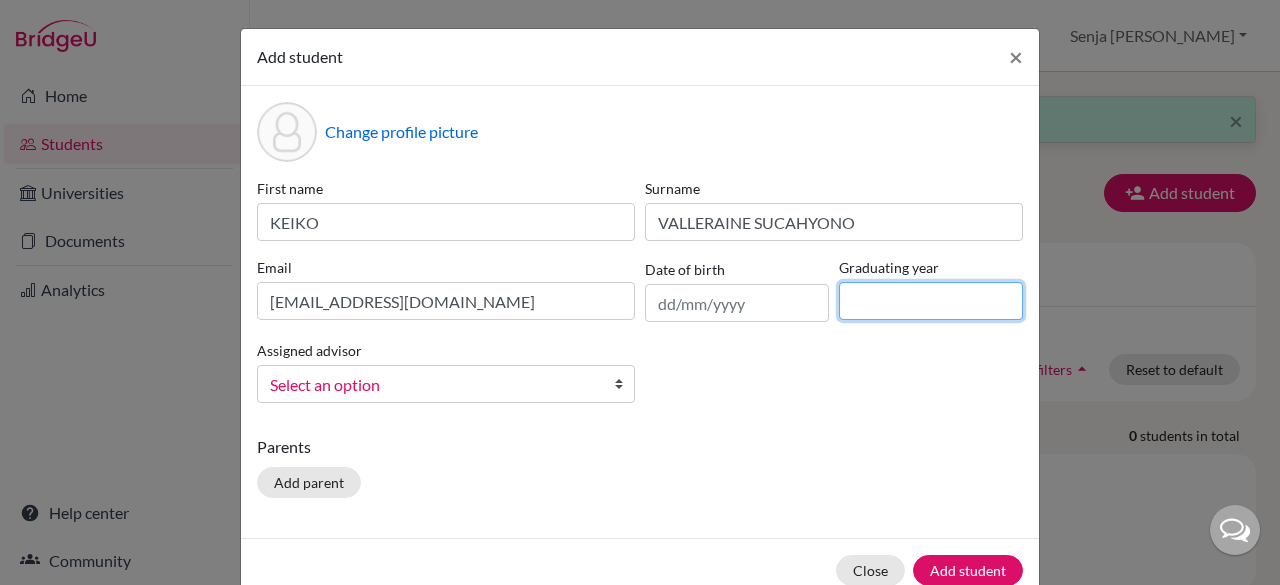 click at bounding box center [931, 301] 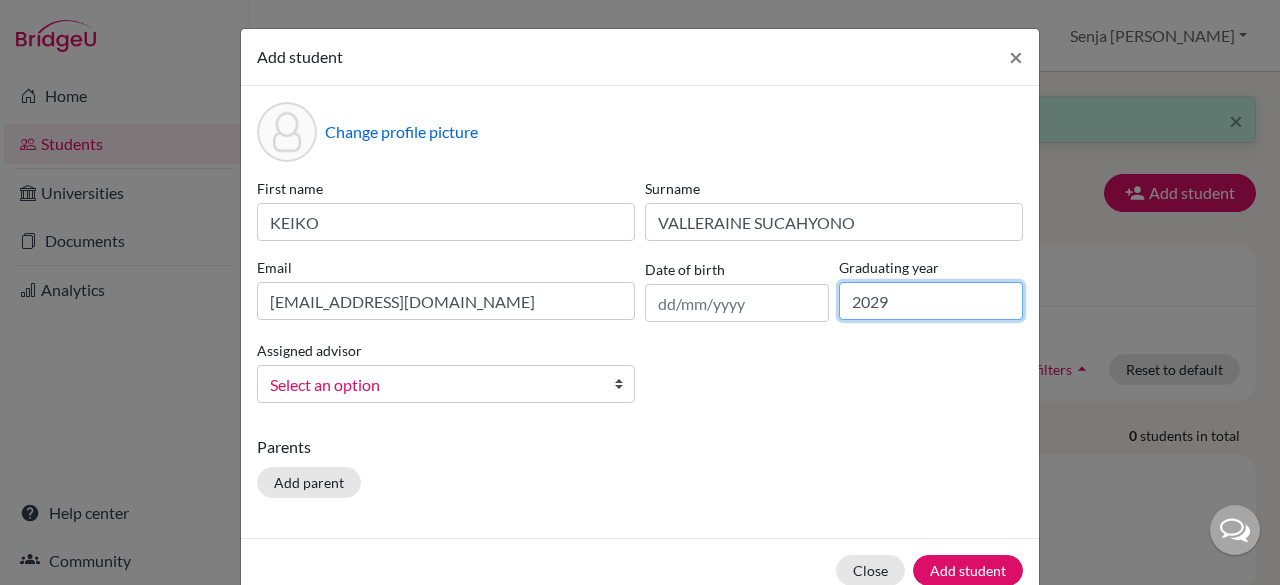 type on "2029" 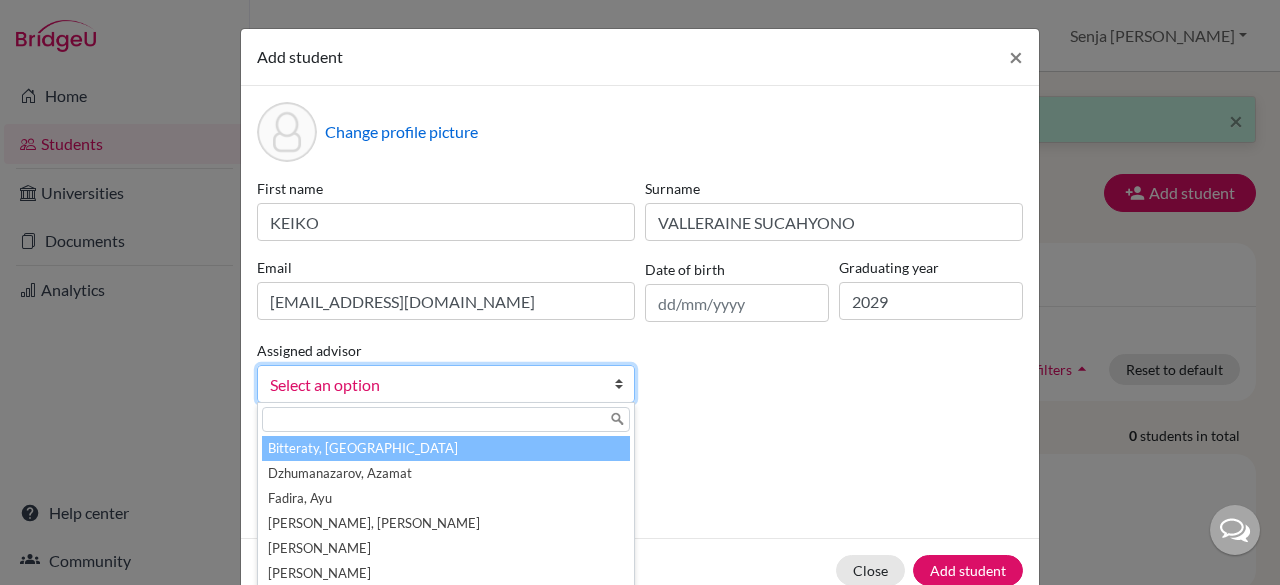 click on "Select an option" at bounding box center (433, 385) 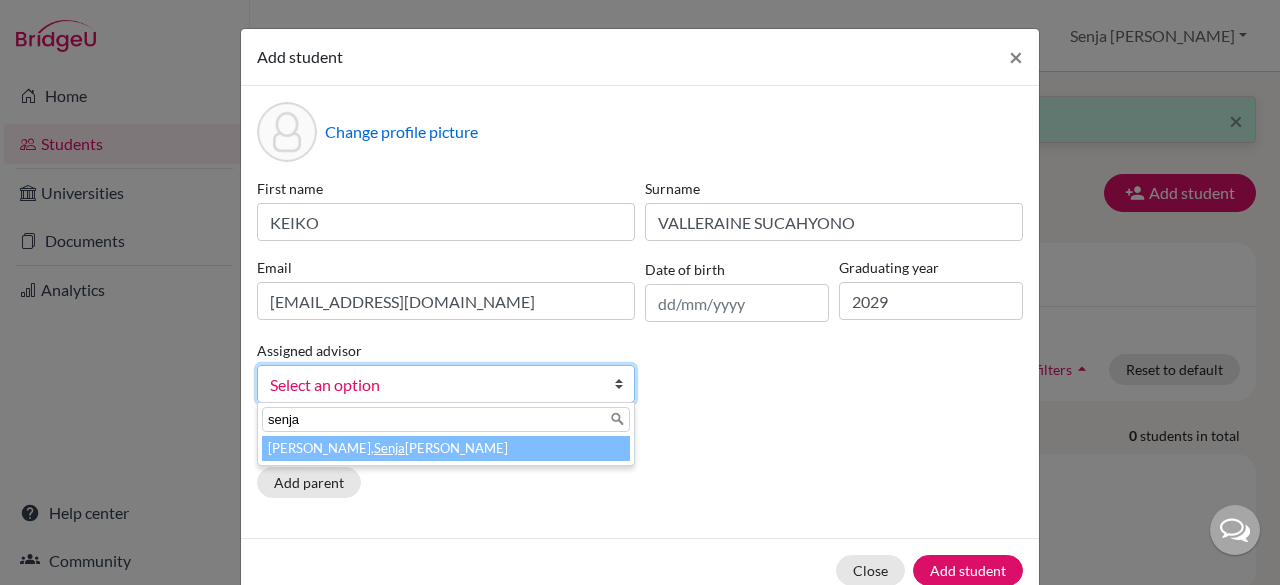 type on "senja" 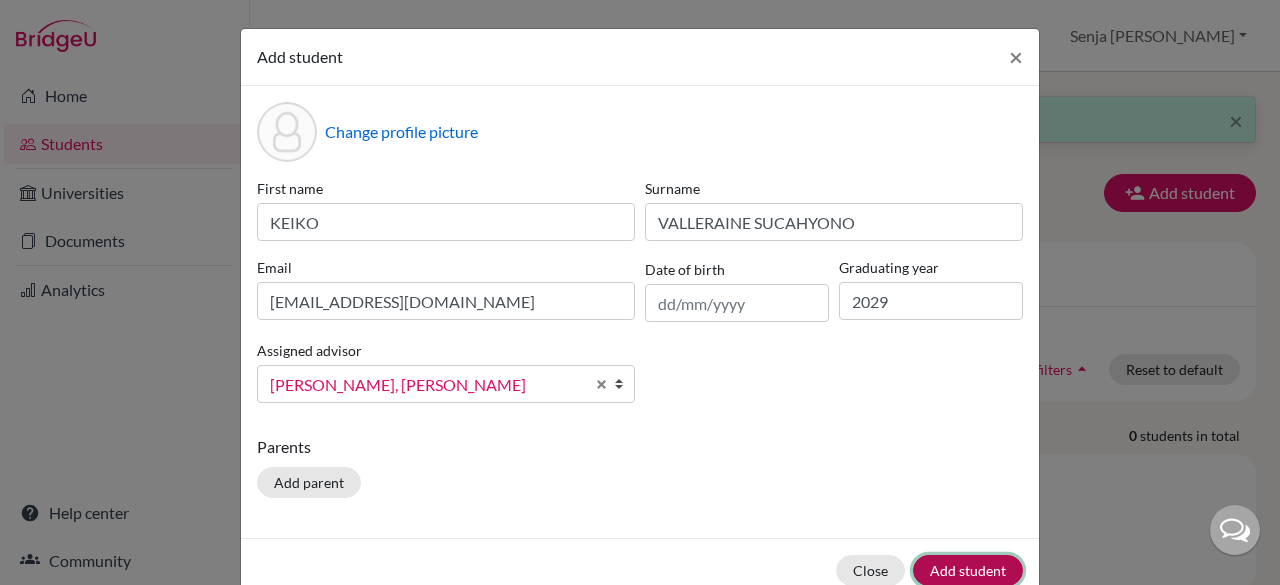 click on "Add student" at bounding box center [968, 570] 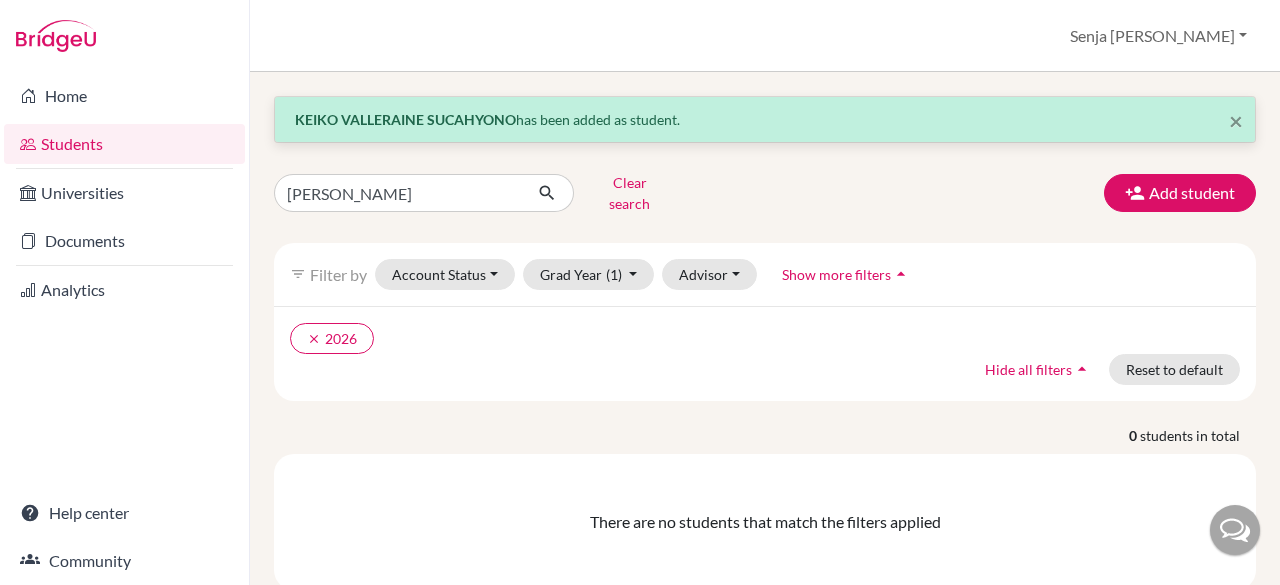 click on "× KEIKO  VALLERAINE SUCAHYONO  has been added as student. tara Clear search Add student filter_list Filter by Account Status Active accounts Archived accounts Registered Unregistered Grad Year (1) 2028 2027 2026 done 2025 2024 2023 2022 2021 2020 2016 2015 2014 Advisor My students Without advisor Bitteraty, Udan Dzhumanazarov, Azamat Fadira, Ayu Osias, Clair Rawat, Devendar  S, Slamet Sadarangani, Sharni Vallejo, Paula  Show more filters arrow_drop_up clear 2026 Hide all filters arrow_drop_up Reset to default 0  students in total There are no students that match the filters applied" at bounding box center [765, 343] 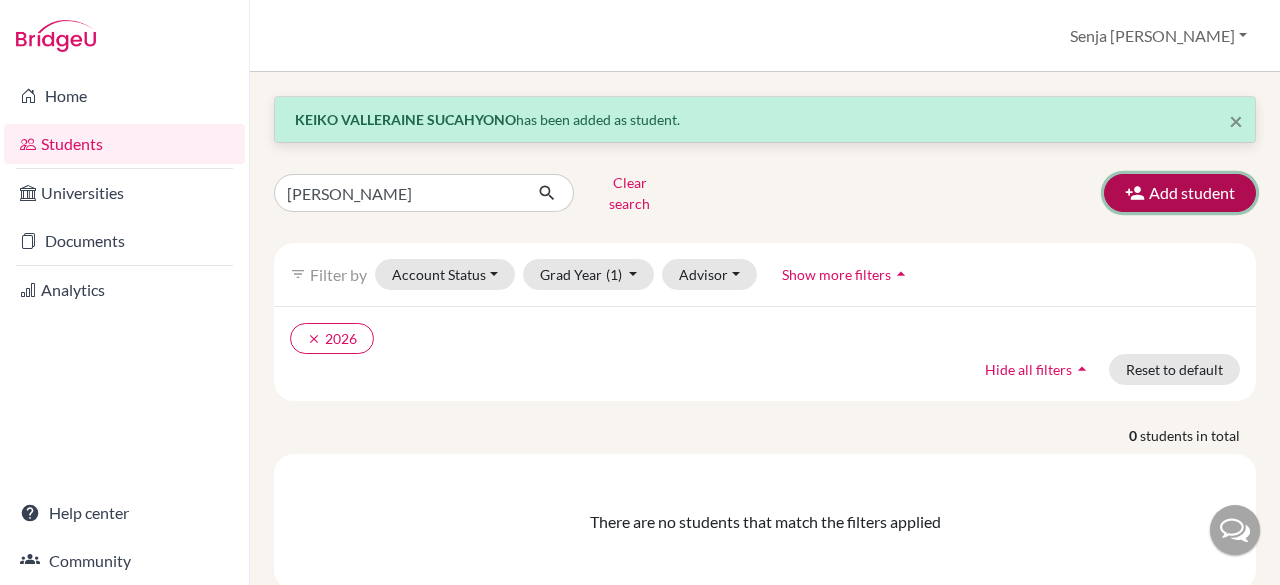 click at bounding box center (1135, 193) 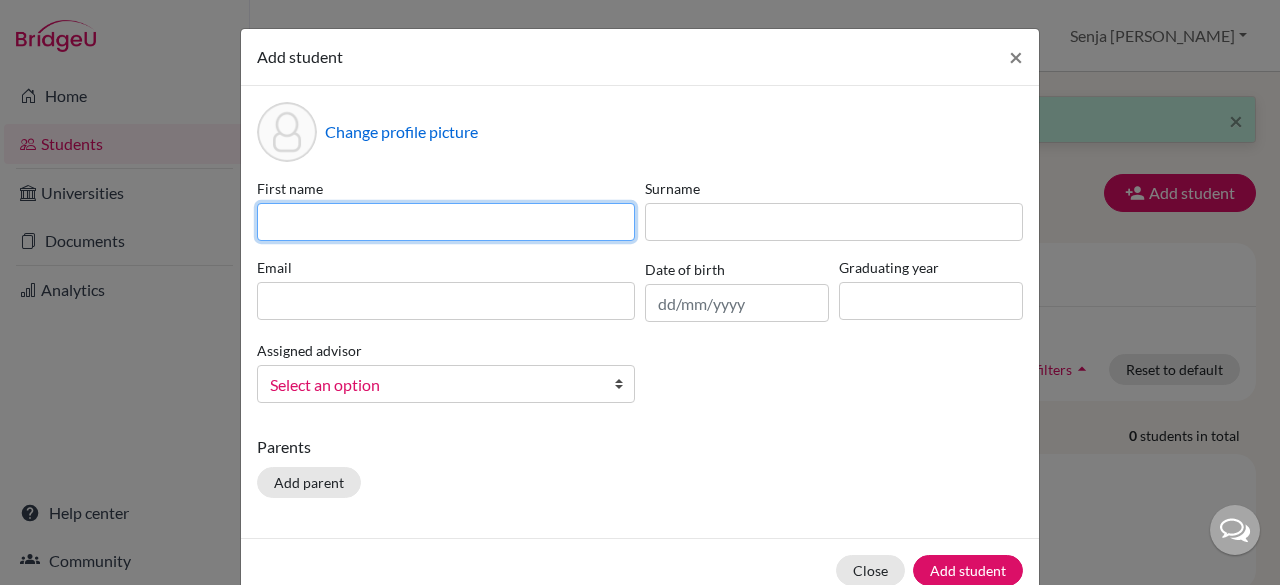 click at bounding box center [446, 222] 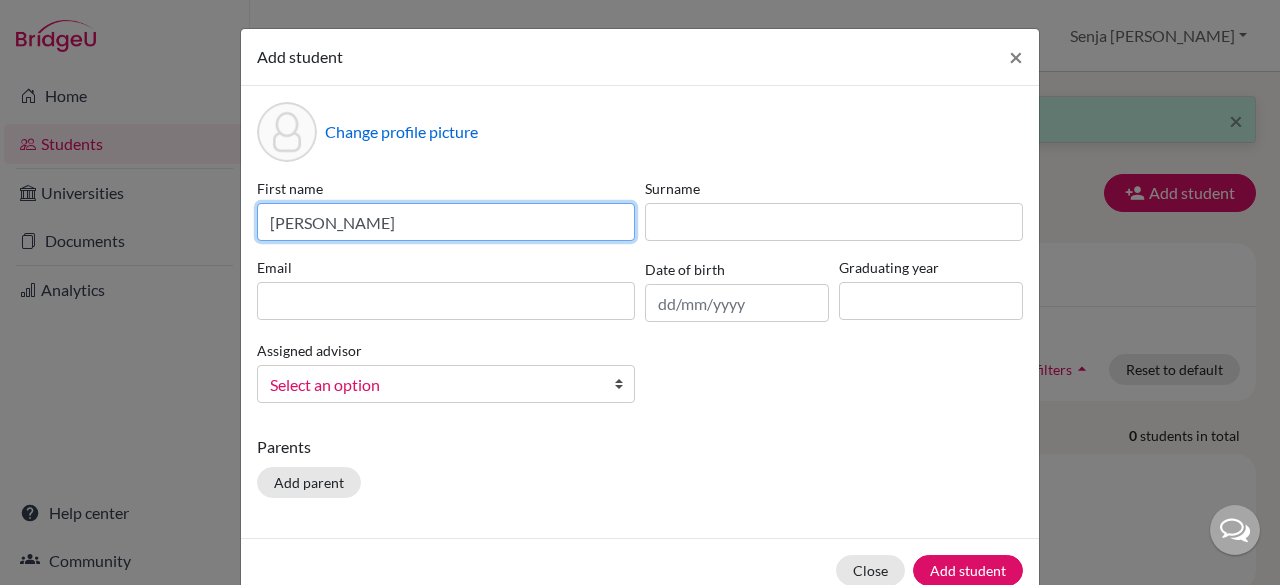 drag, startPoint x: 396, startPoint y: 221, endPoint x: 332, endPoint y: 223, distance: 64.03124 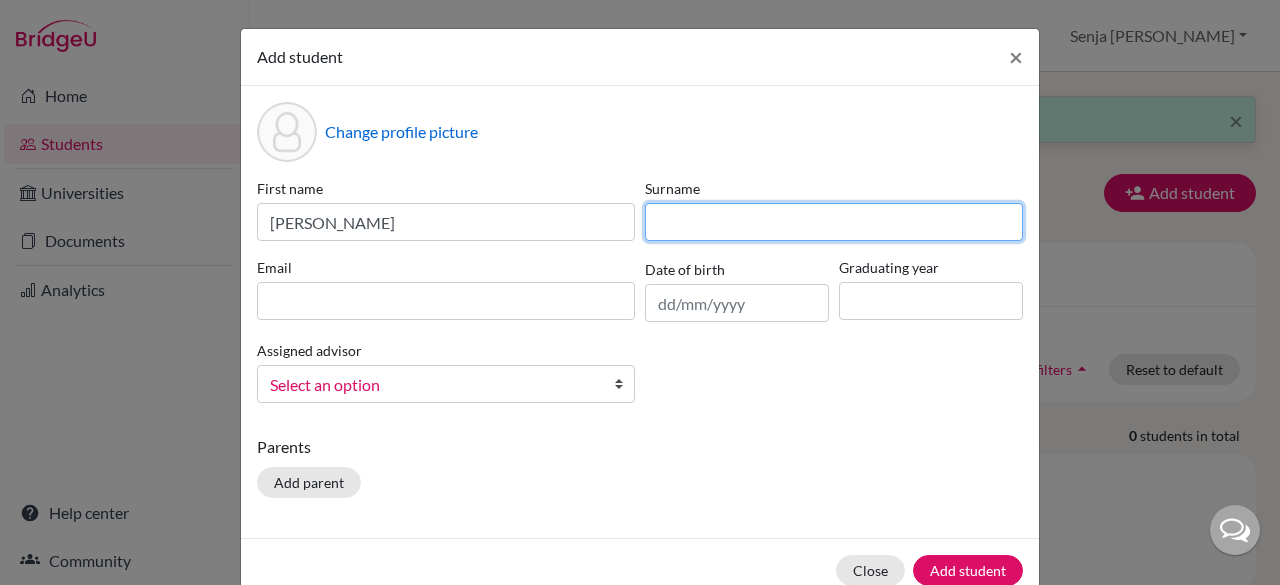 click at bounding box center [834, 222] 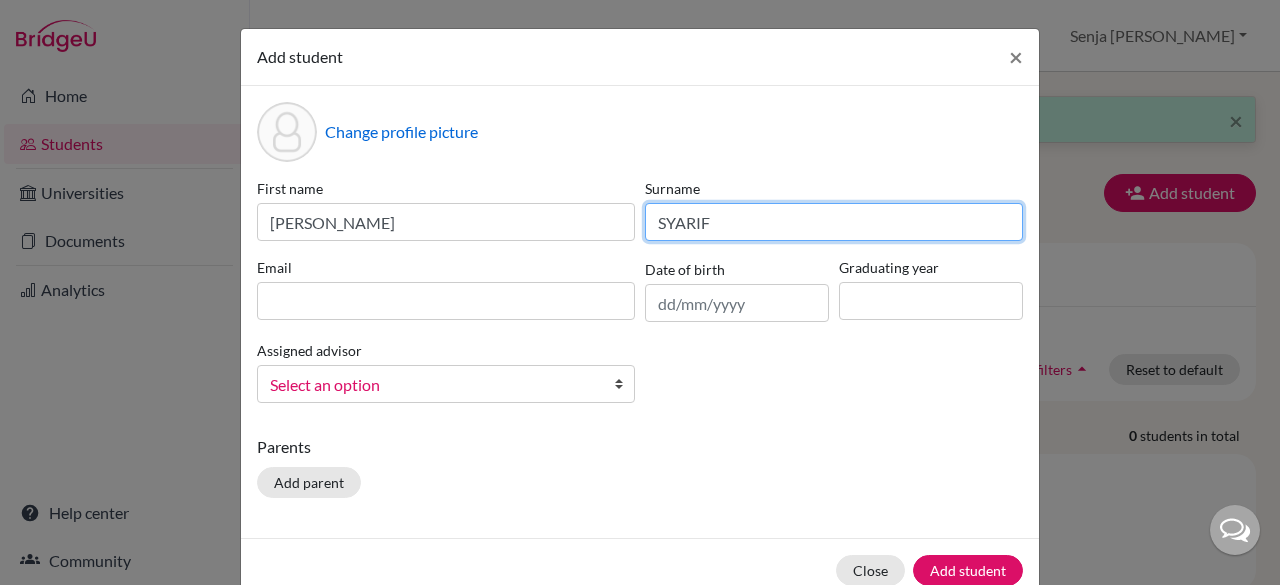 type on "SYARIF" 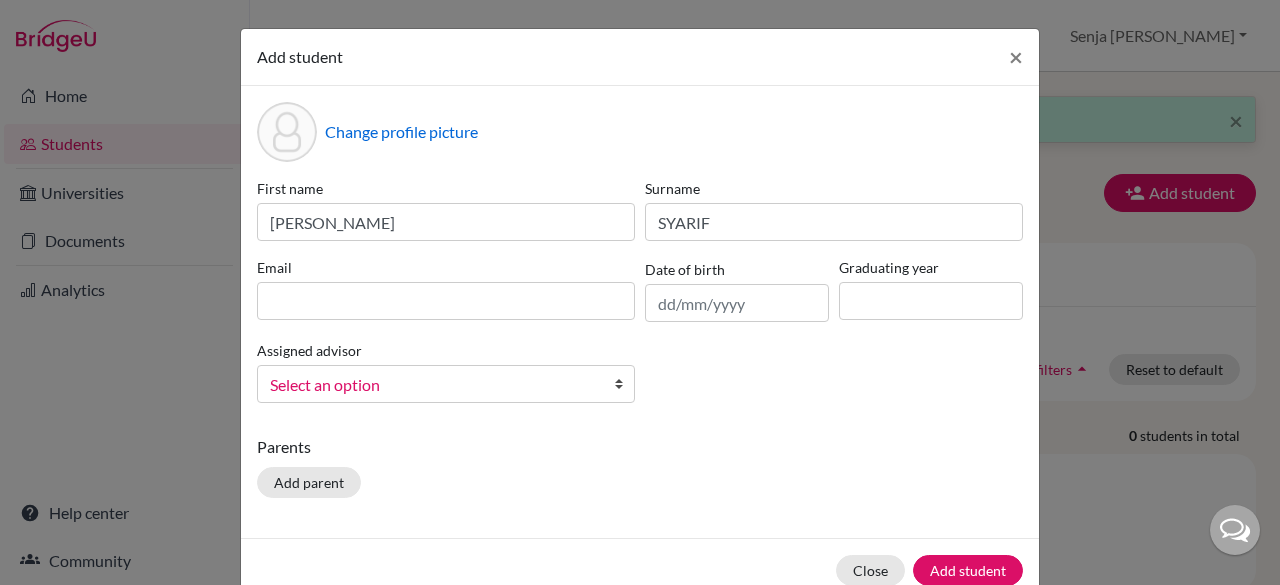 click on "Parents Add parent" at bounding box center [640, 470] 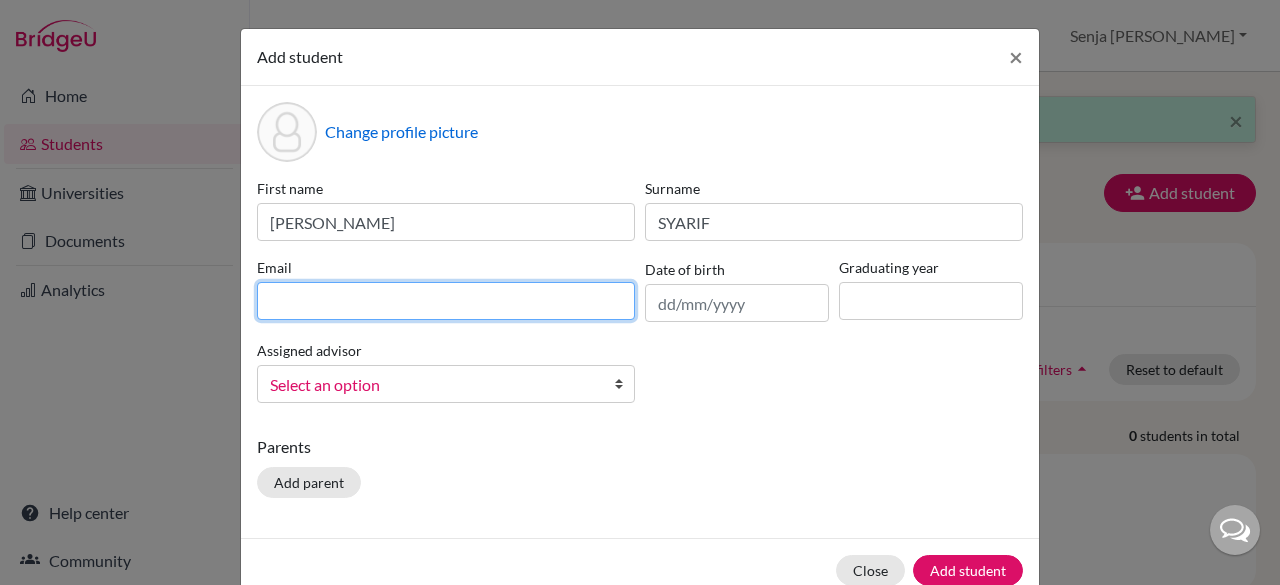 click at bounding box center [446, 301] 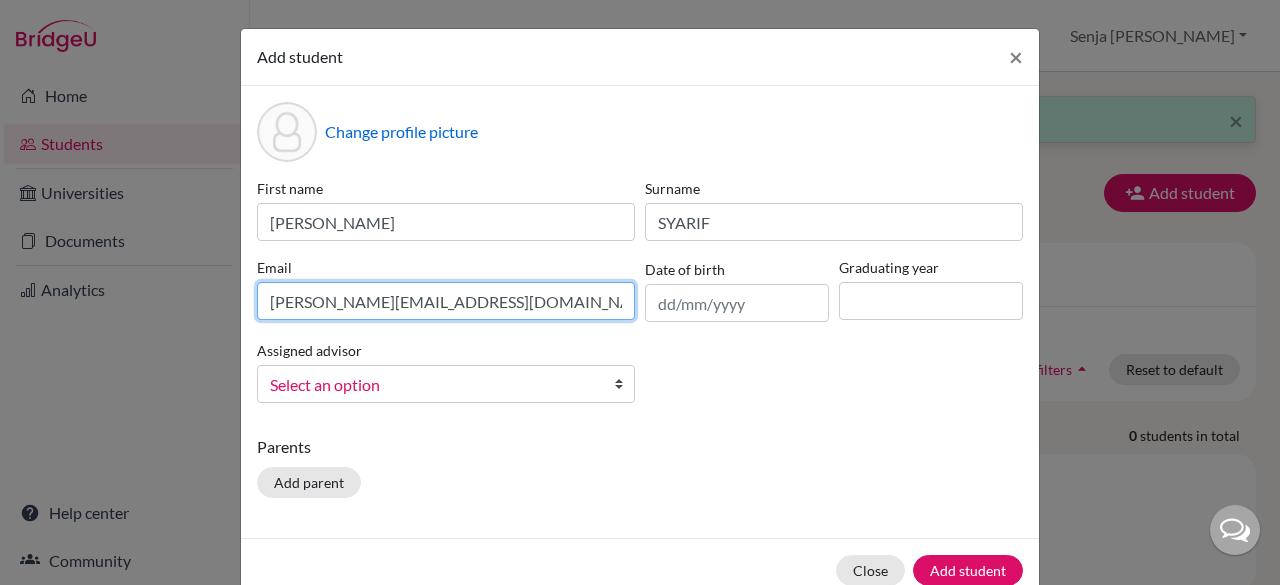 type on "khoury.syarif@sampoernaacademy.net" 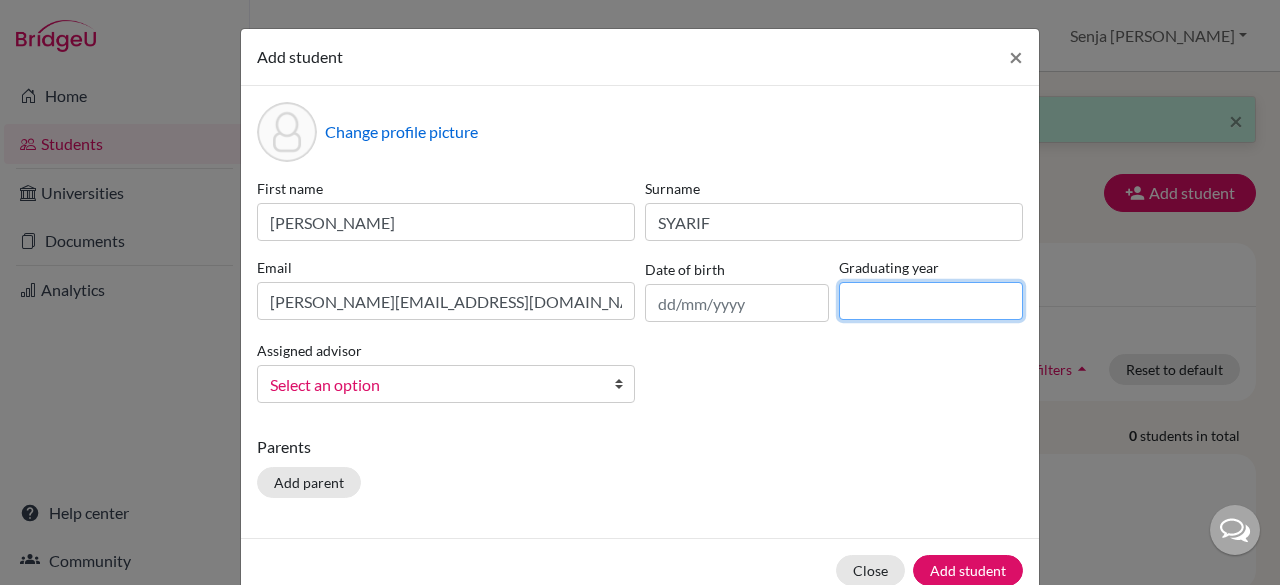 click at bounding box center (931, 301) 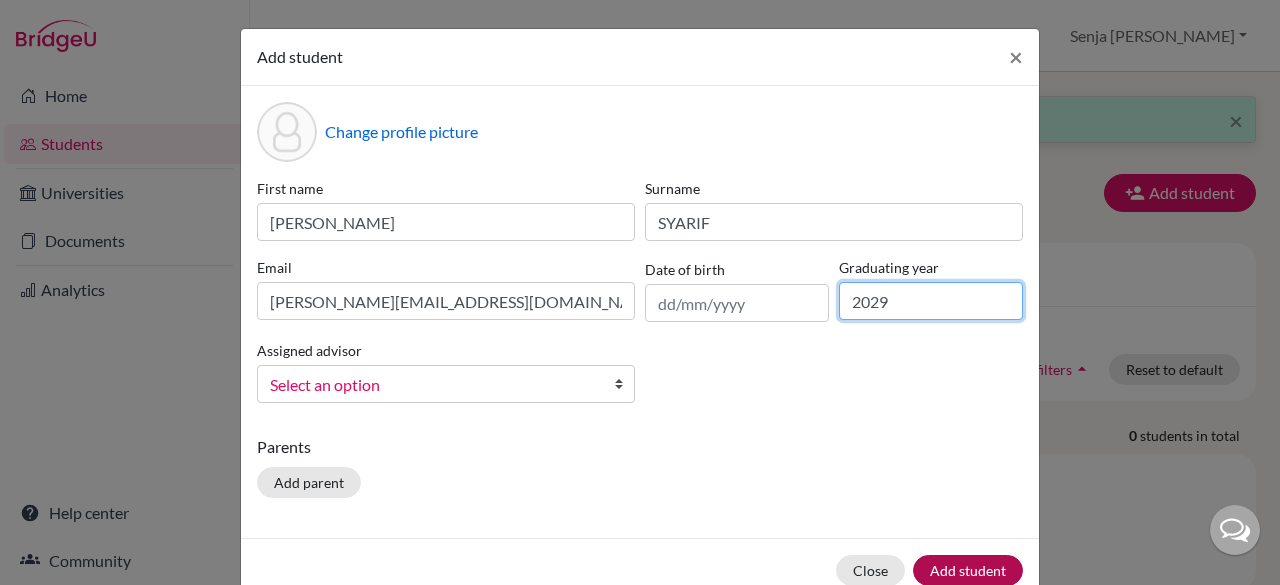 type on "2029" 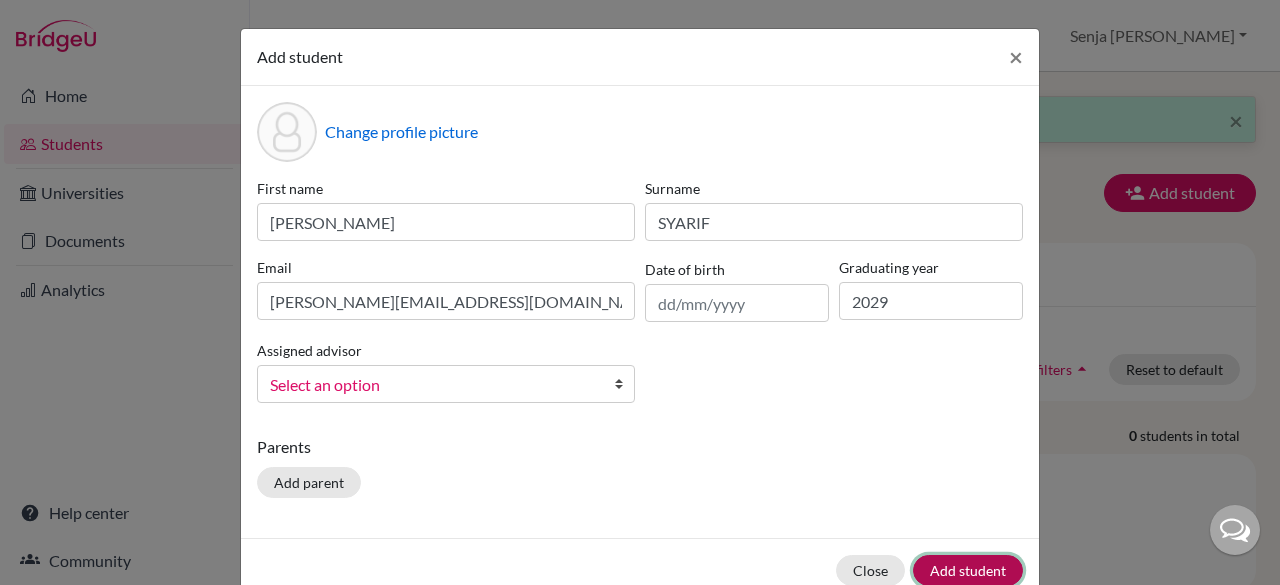 click on "Add student" at bounding box center (968, 570) 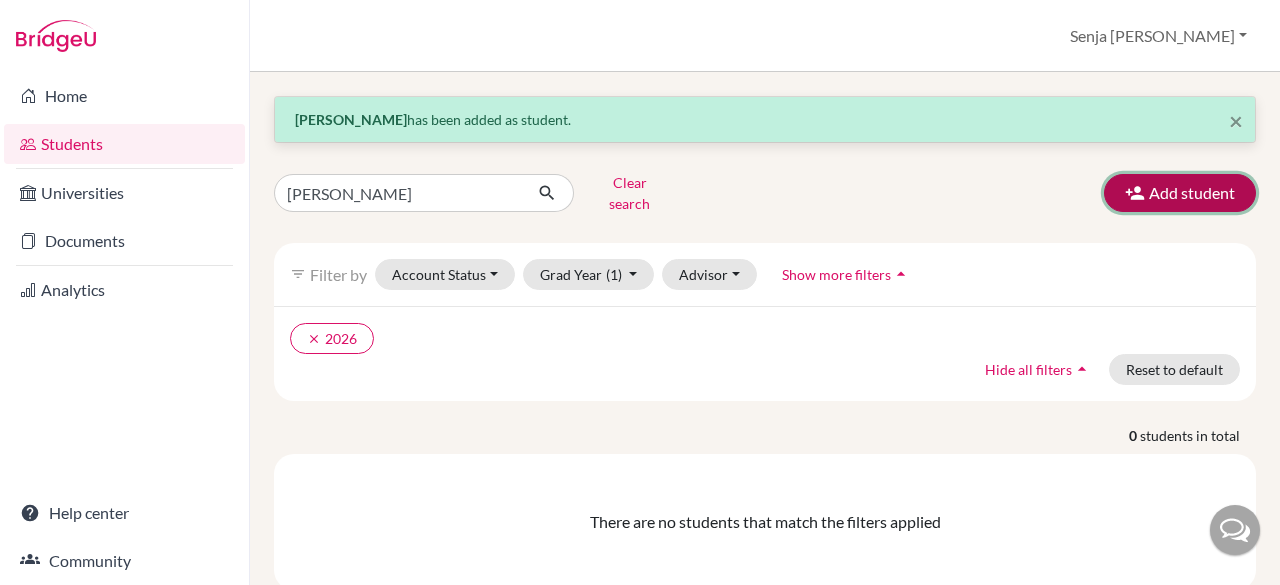 click at bounding box center (1135, 193) 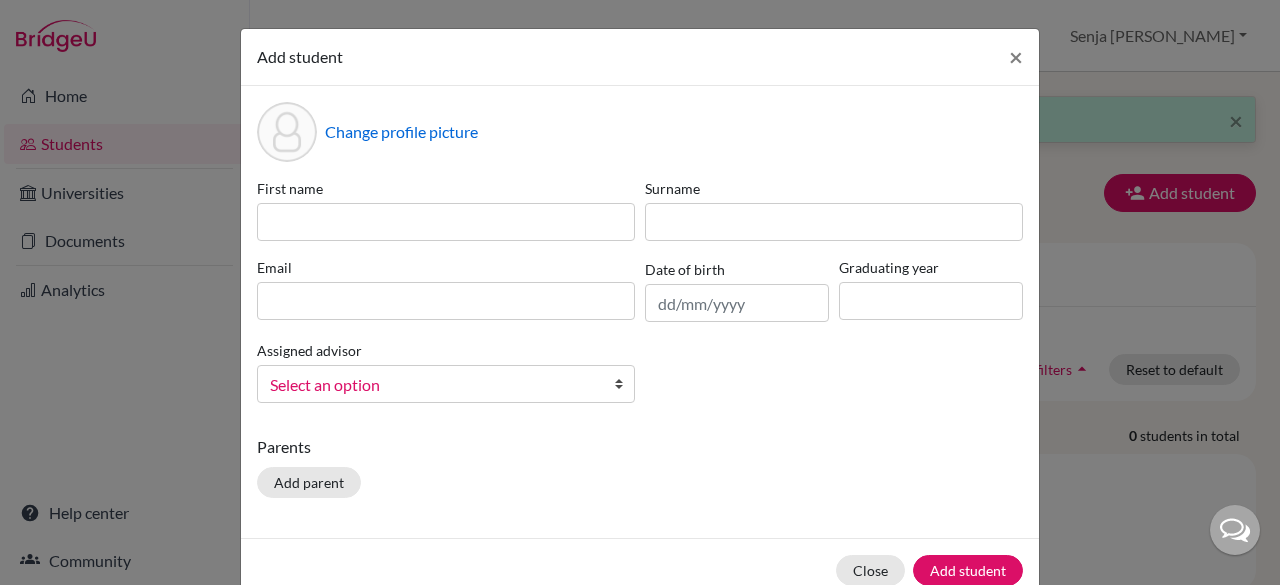 click on "First name Surname Email Date of birth Graduating year Assigned advisor Bitteraty, Udan Dzhumanazarov, Azamat Fadira, Ayu Haryani, Senja Nadia Osias, Clair Rawat, Devendar  S, Slamet Sadarangani, Sharni Vallejo, Paula
Select an option" at bounding box center [640, 298] 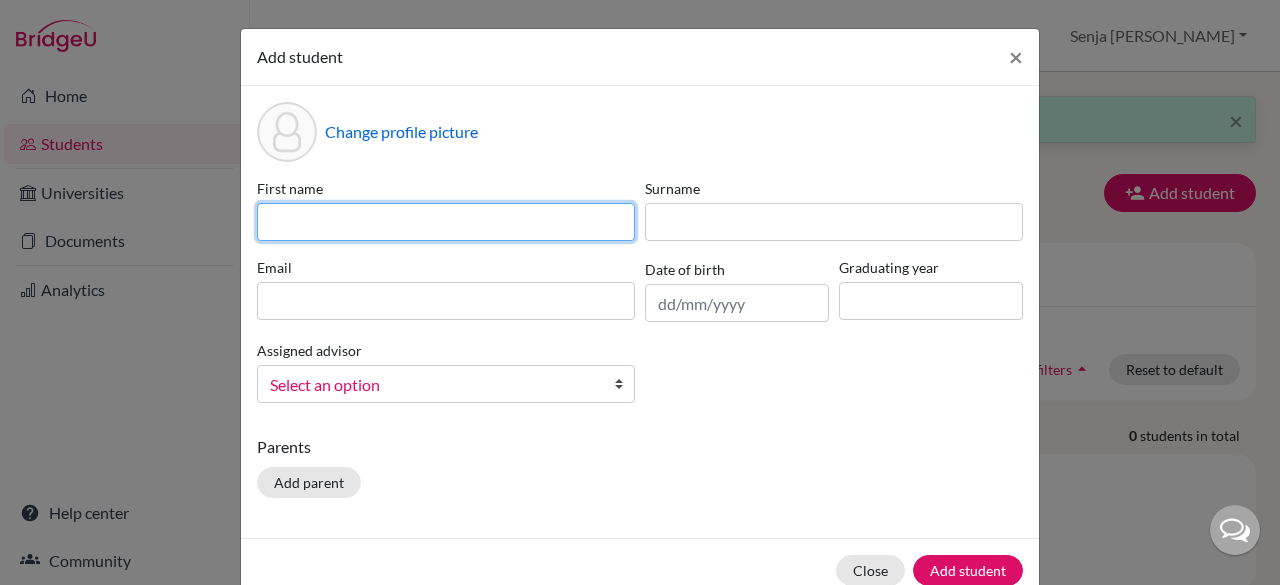 click at bounding box center (446, 222) 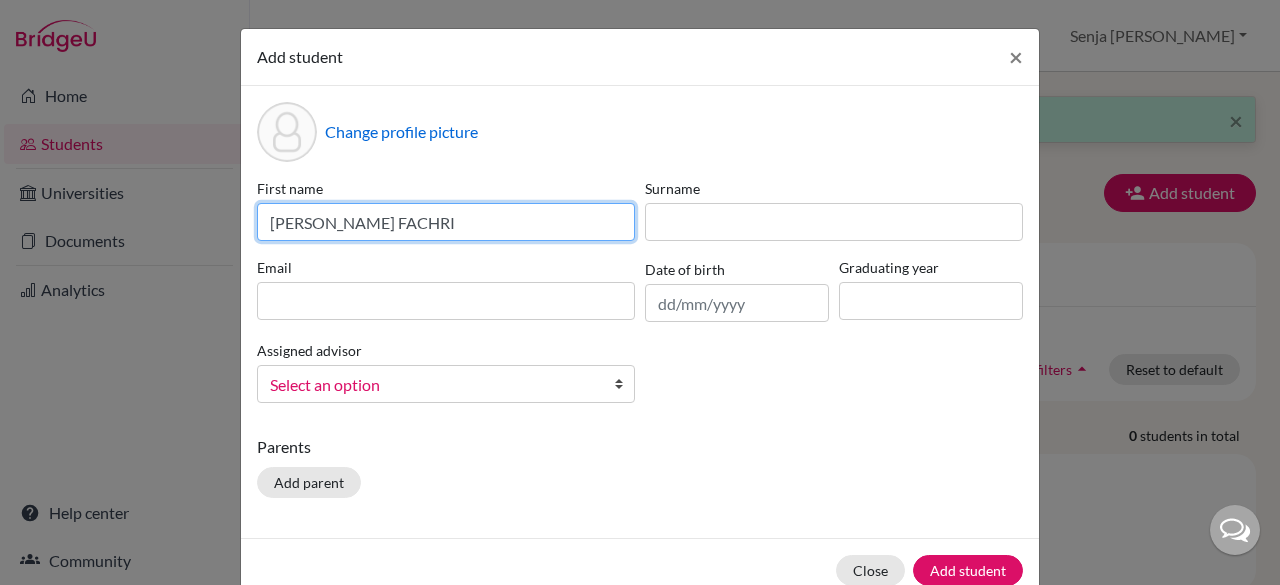 drag, startPoint x: 457, startPoint y: 223, endPoint x: 344, endPoint y: 221, distance: 113.0177 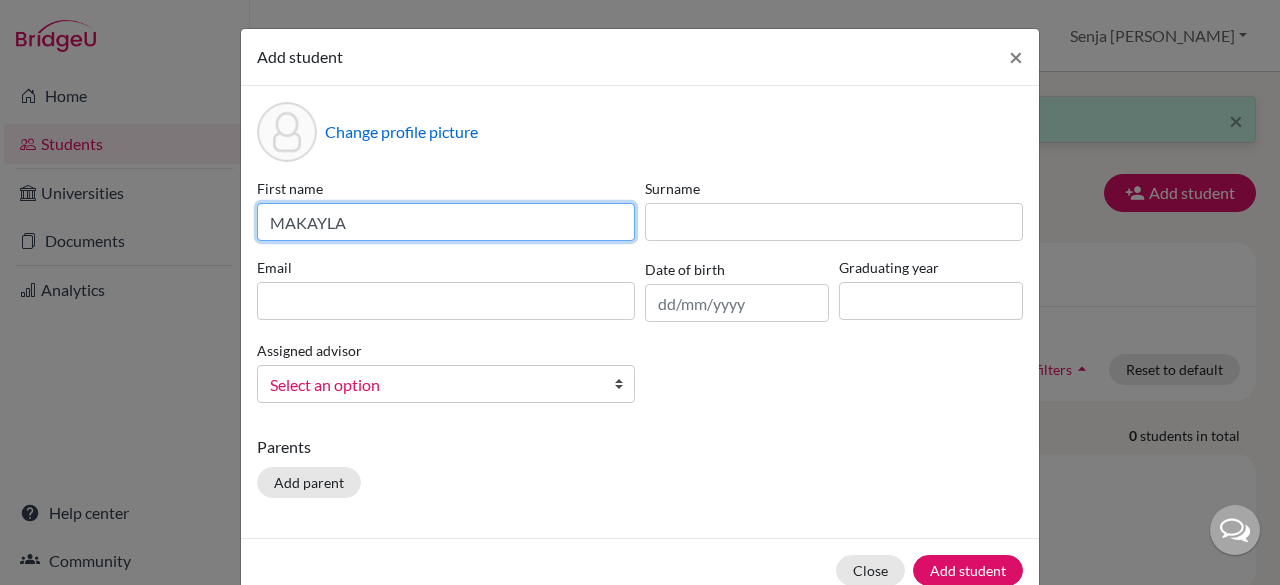 type on "MAKAYLA" 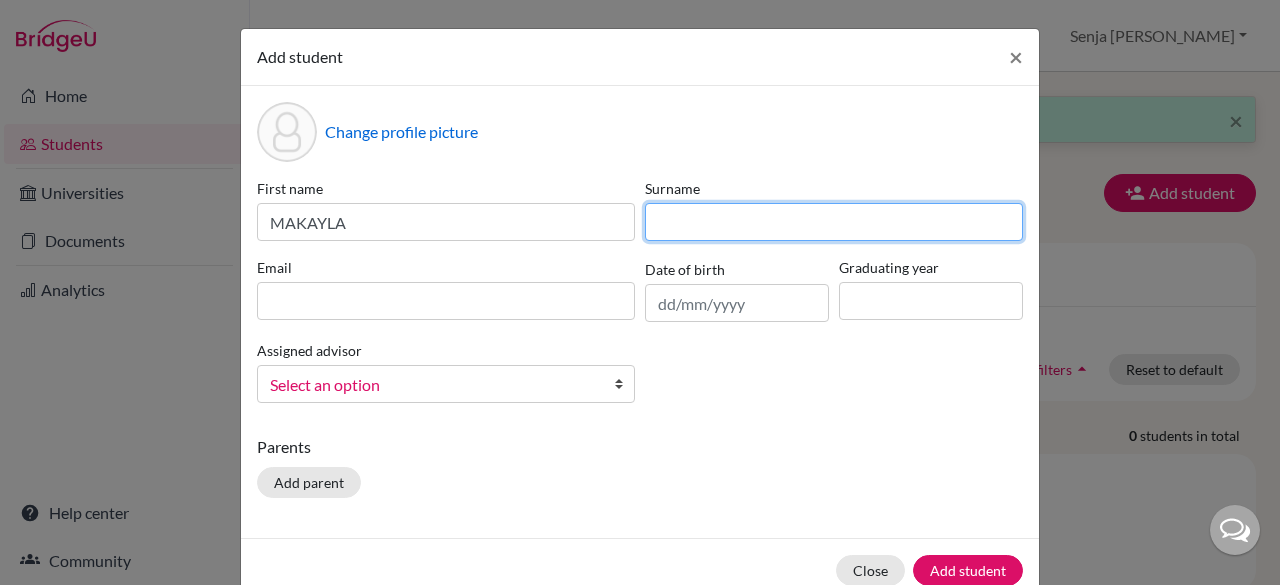 click at bounding box center [834, 222] 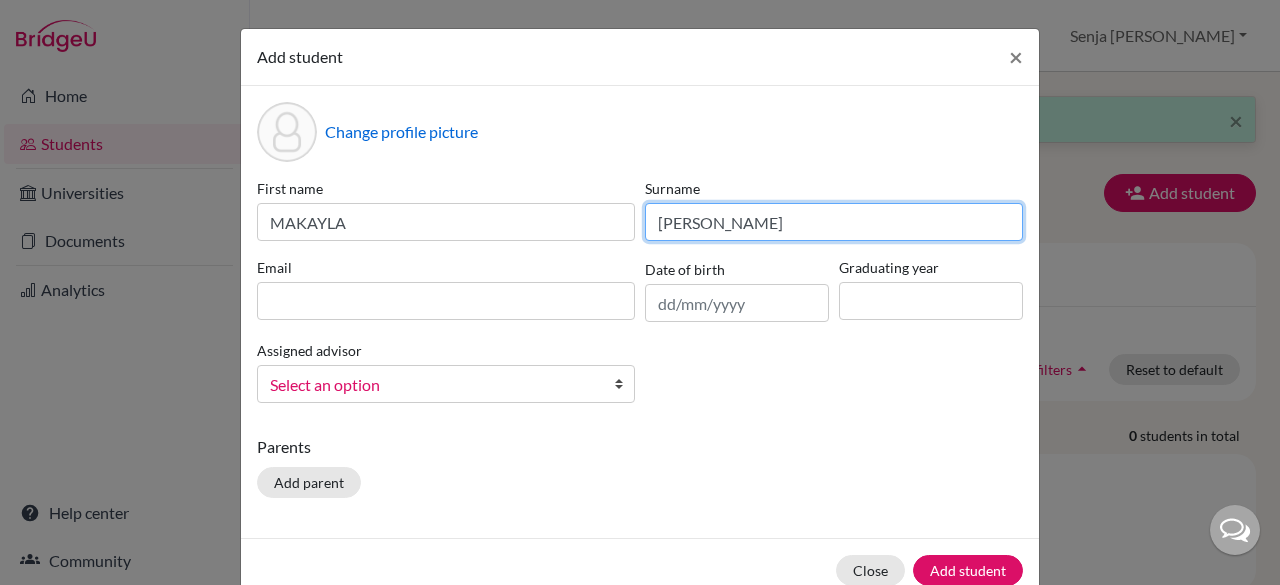 type on "ADJANI FACHRI" 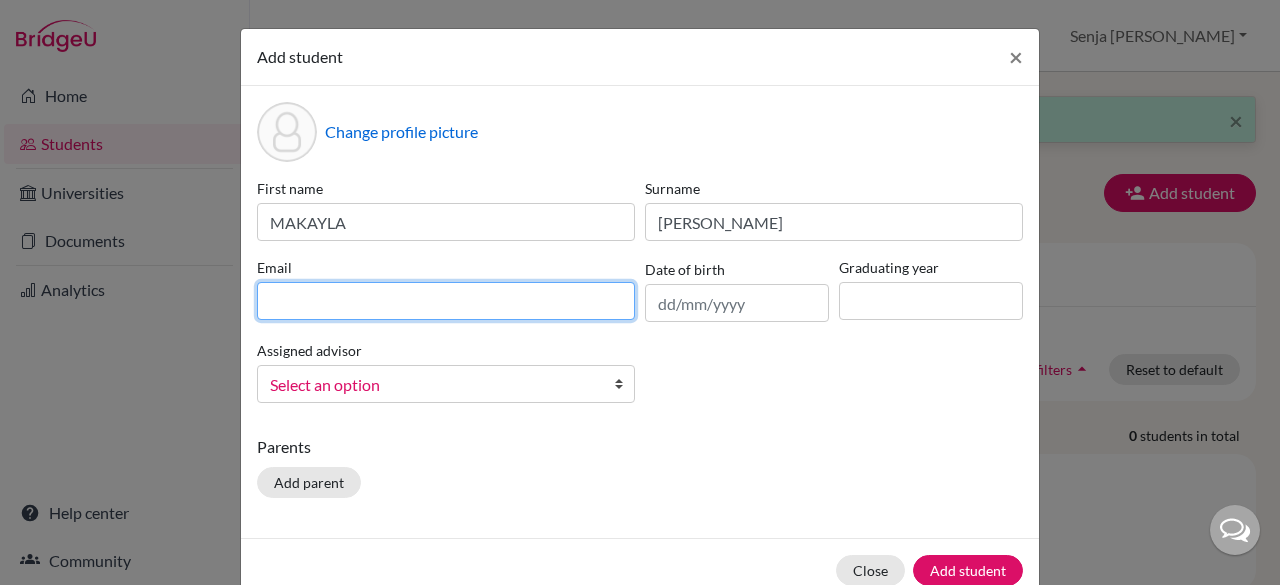 click at bounding box center (446, 301) 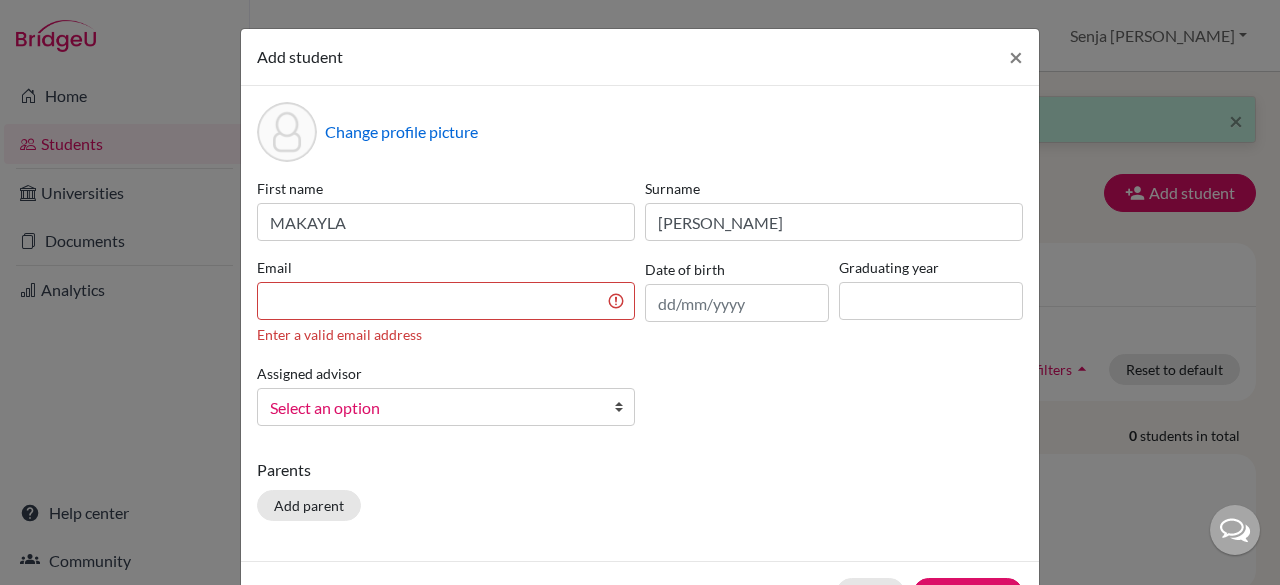 click on "First name MAKAYLA Surname ADJANI FACHRI Email Enter a valid email address Date of birth Graduating year Assigned advisor Bitteraty, Udan Dzhumanazarov, Azamat Fadira, Ayu Haryani, Senja Nadia Osias, Clair Rawat, Devendar  S, Slamet Sadarangani, Sharni Vallejo, Paula
Select an option" at bounding box center [640, 310] 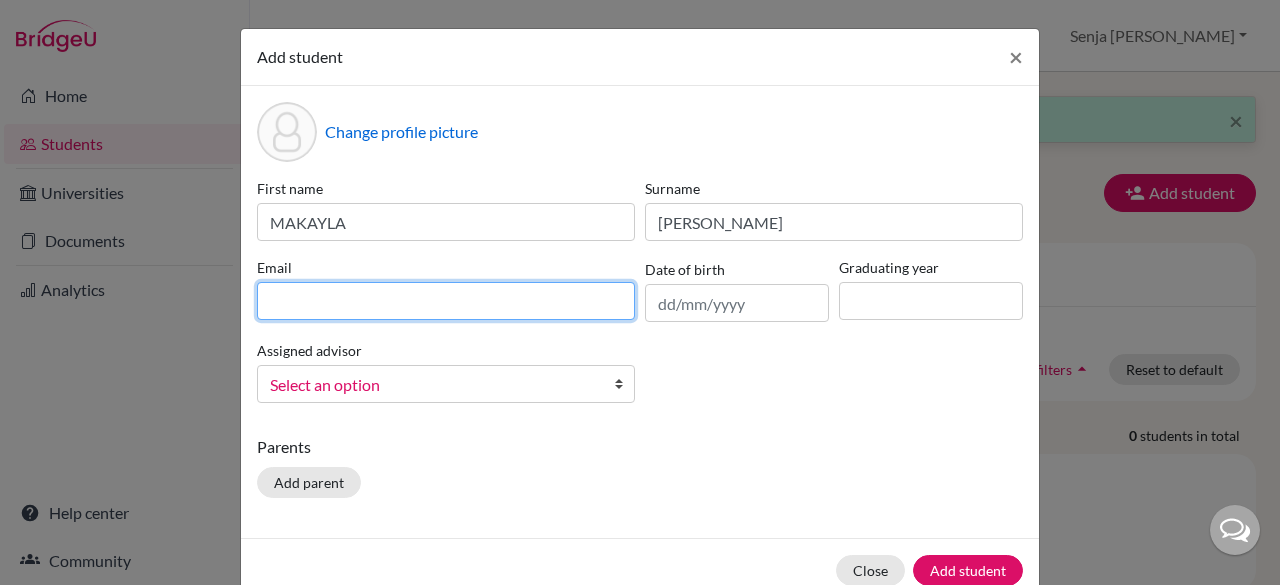 click at bounding box center (446, 301) 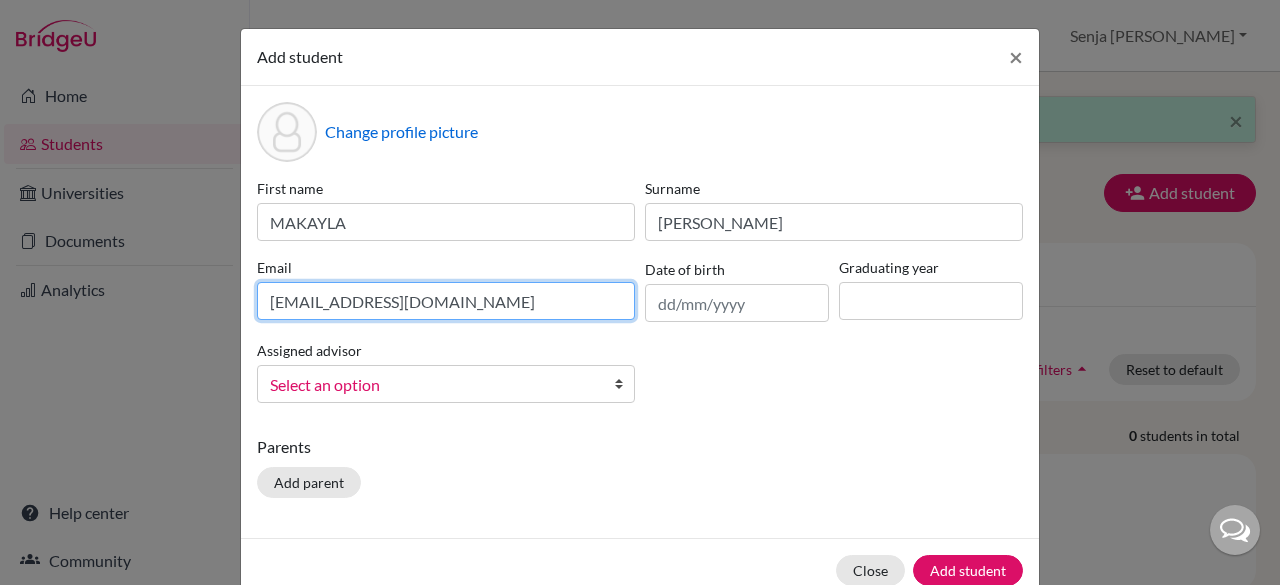 type on "makayla.fachri@sampoernaacademy.net" 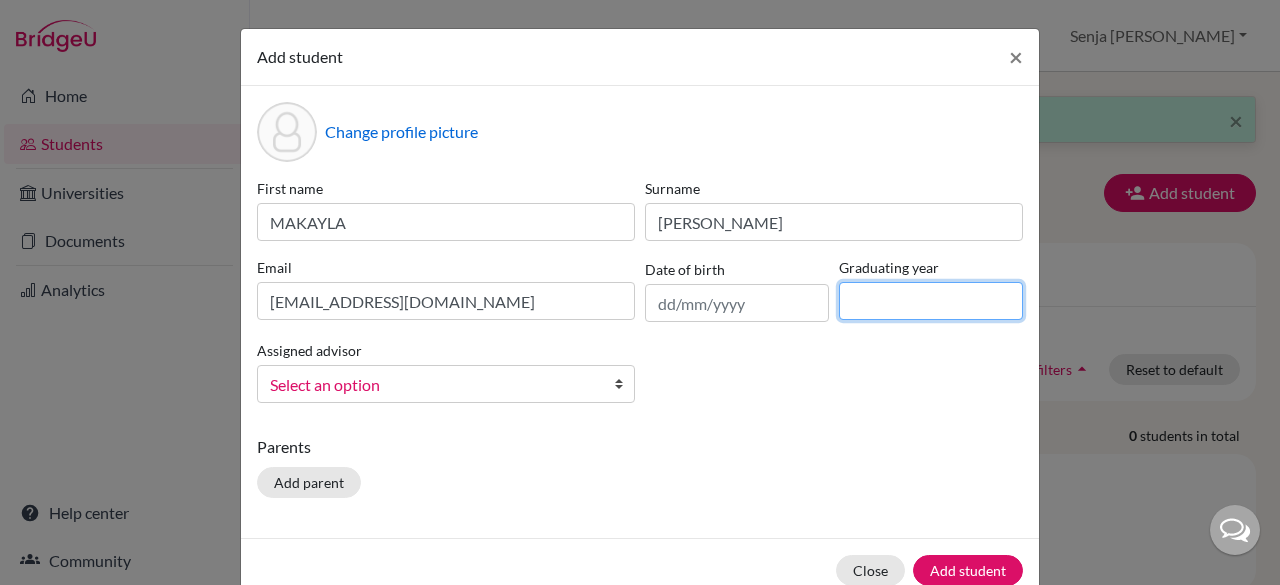 click at bounding box center [931, 301] 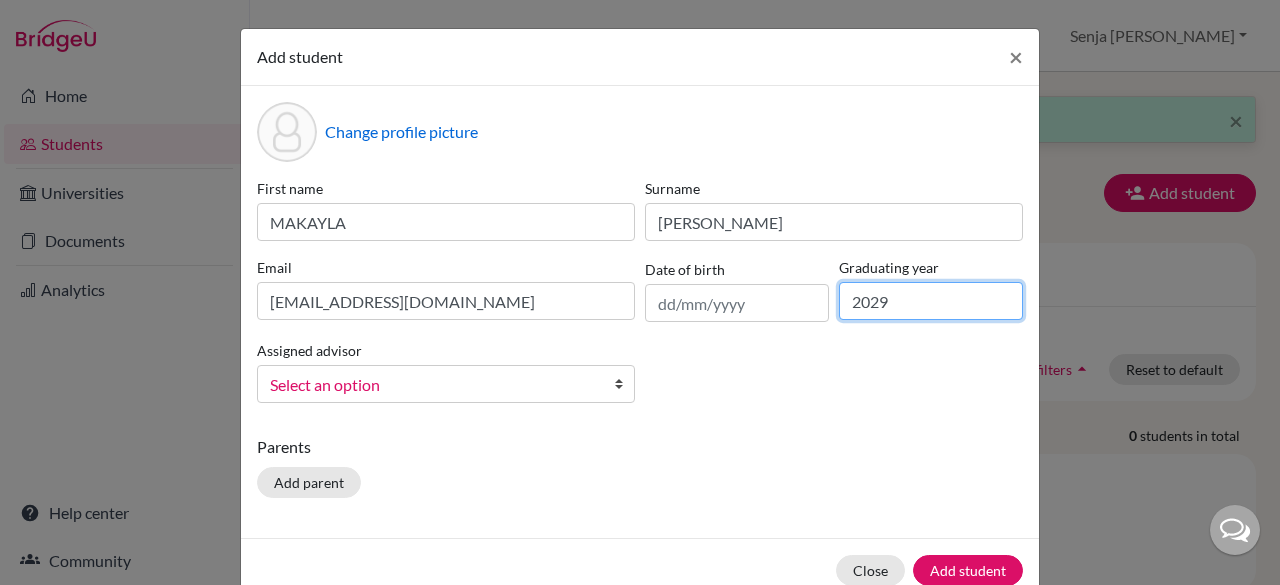 type on "2029" 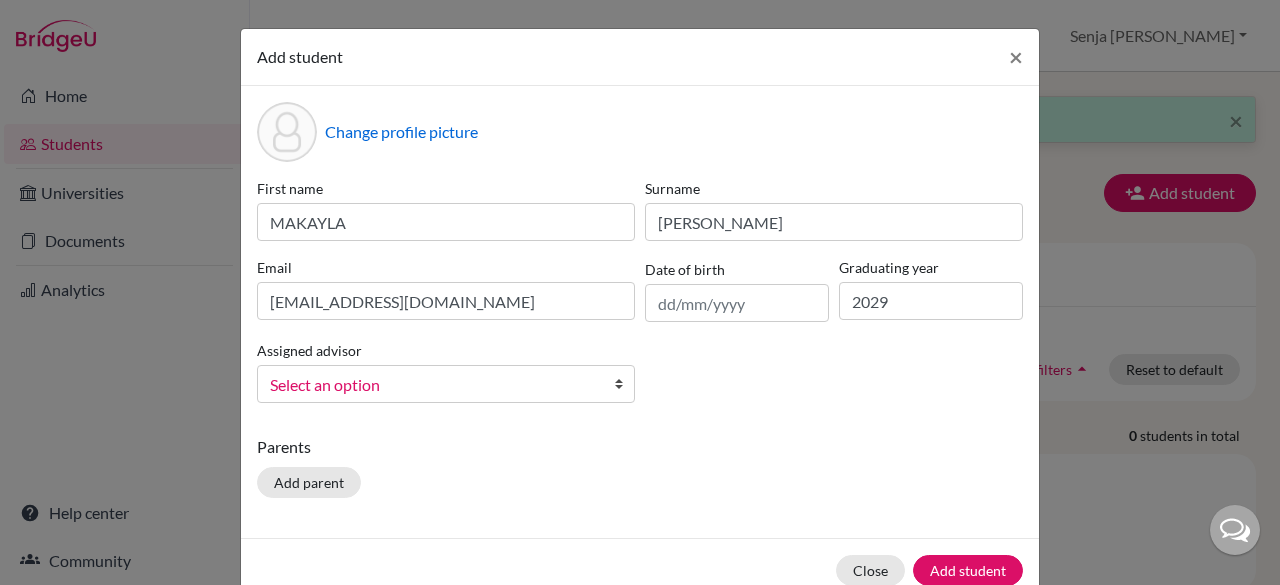 click on "Select an option" at bounding box center [433, 385] 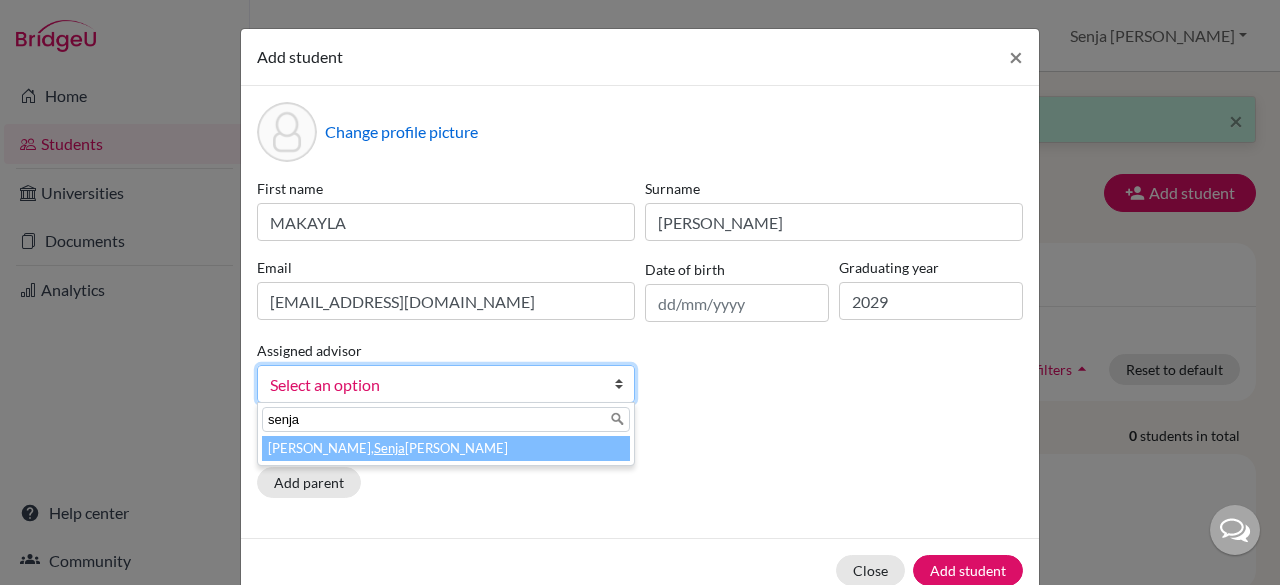 type on "senja" 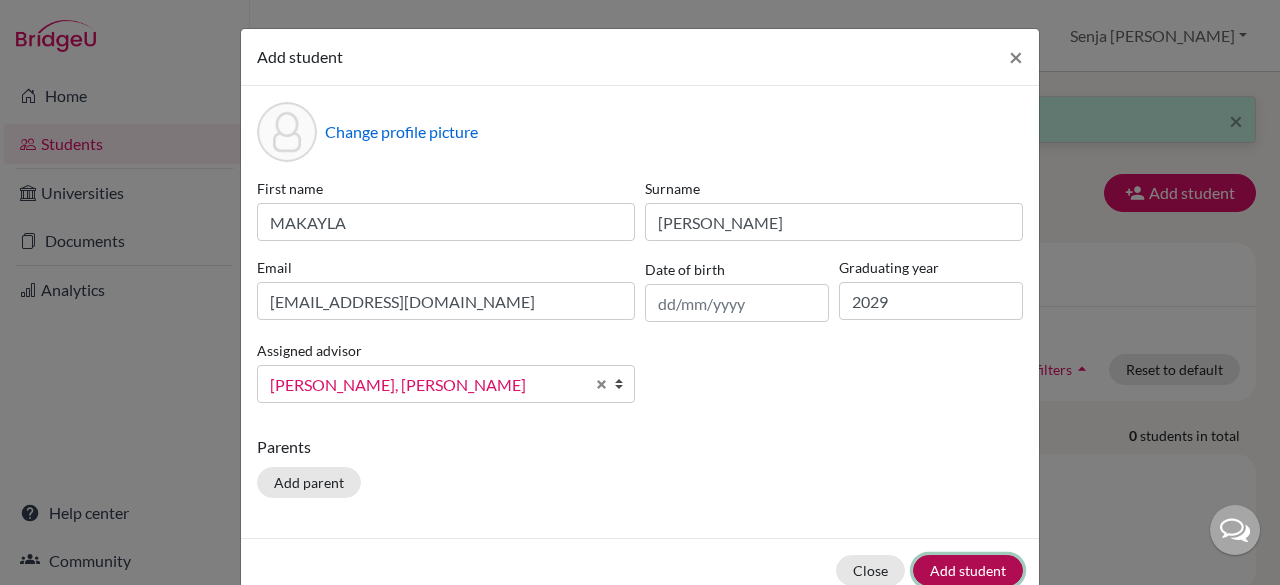 click on "Add student" at bounding box center [968, 570] 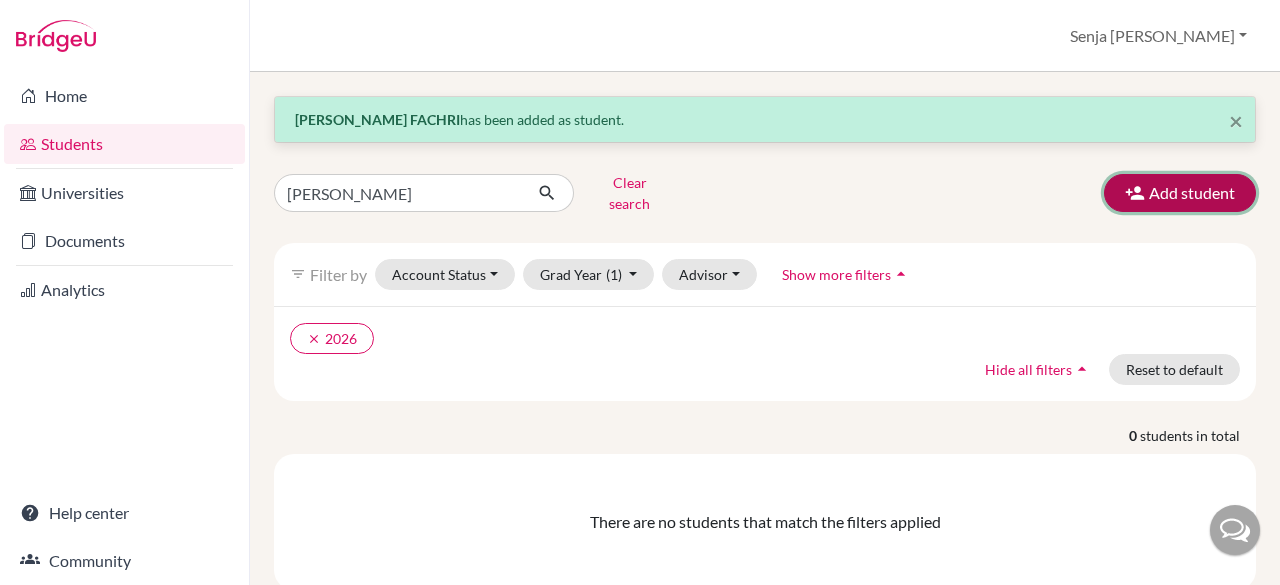click on "Add student" at bounding box center (1180, 193) 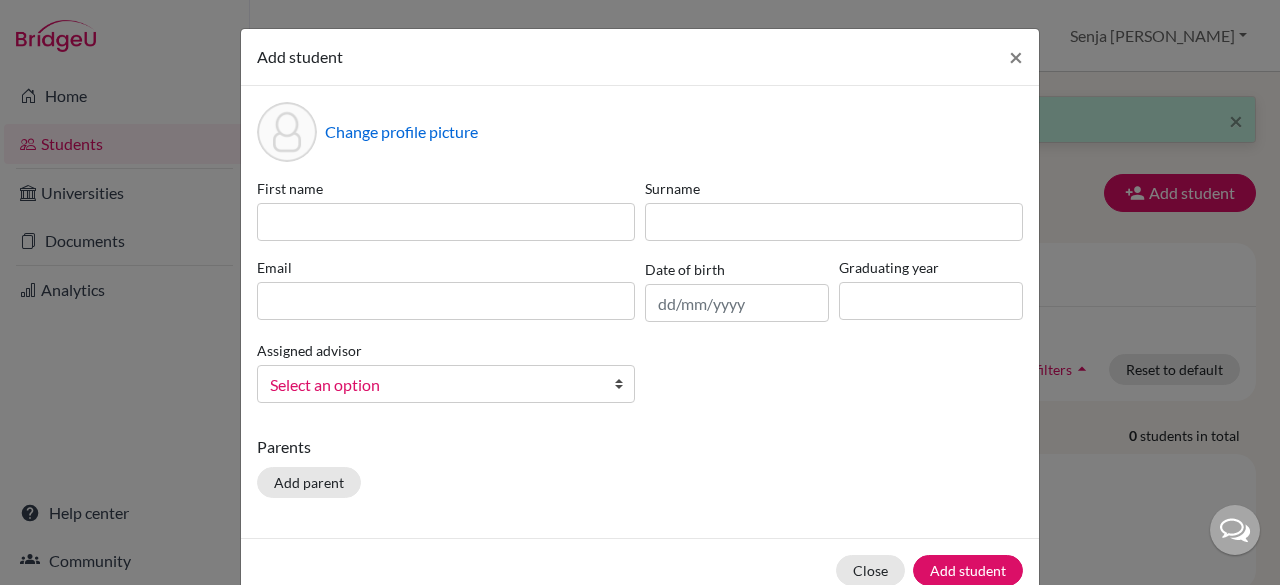 click on "First name Surname Email Date of birth Graduating year Assigned advisor Bitteraty, Udan Dzhumanazarov, Azamat Fadira, Ayu Haryani, Senja Nadia Osias, Clair Rawat, Devendar  S, Slamet Sadarangani, Sharni Vallejo, Paula
Select an option" at bounding box center (640, 298) 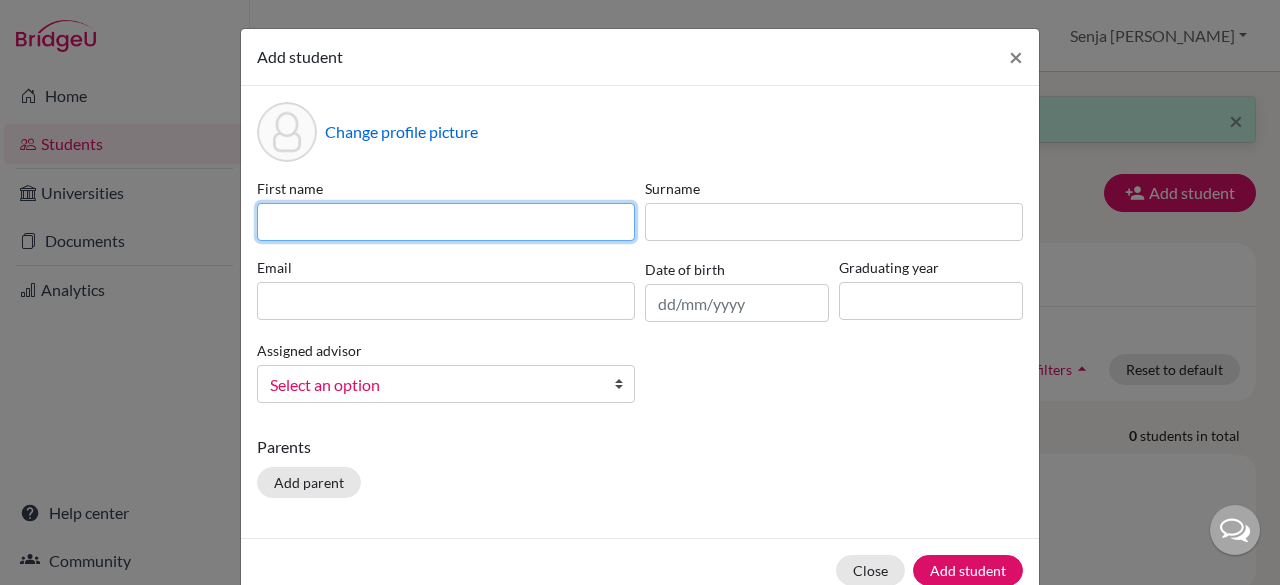 click at bounding box center [446, 222] 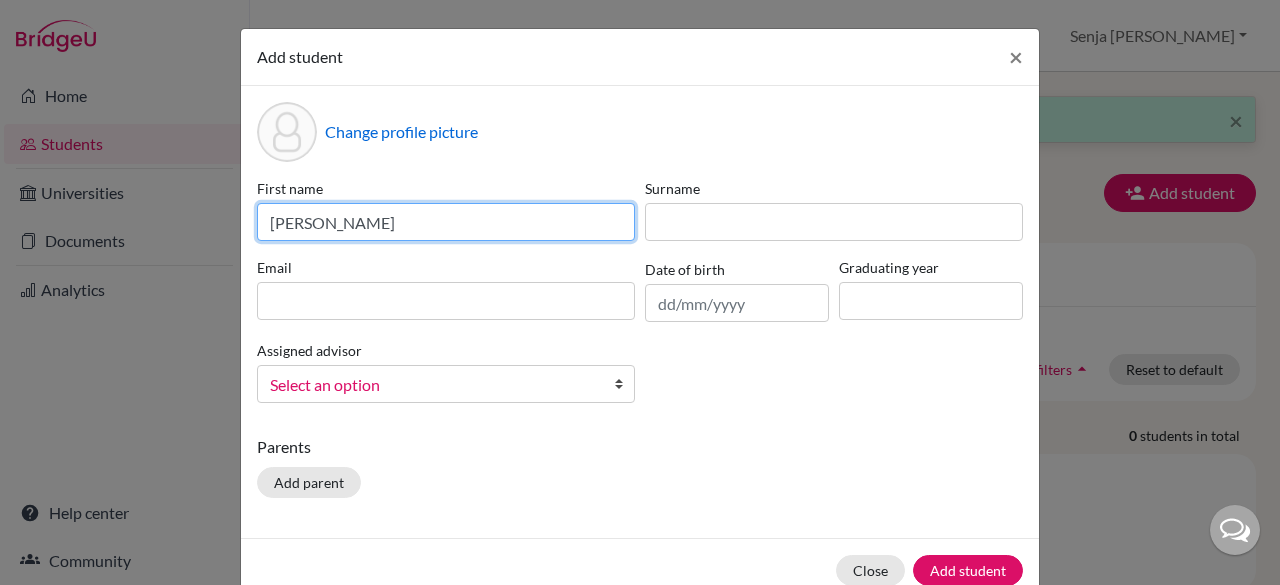 drag, startPoint x: 480, startPoint y: 223, endPoint x: 357, endPoint y: 233, distance: 123.40584 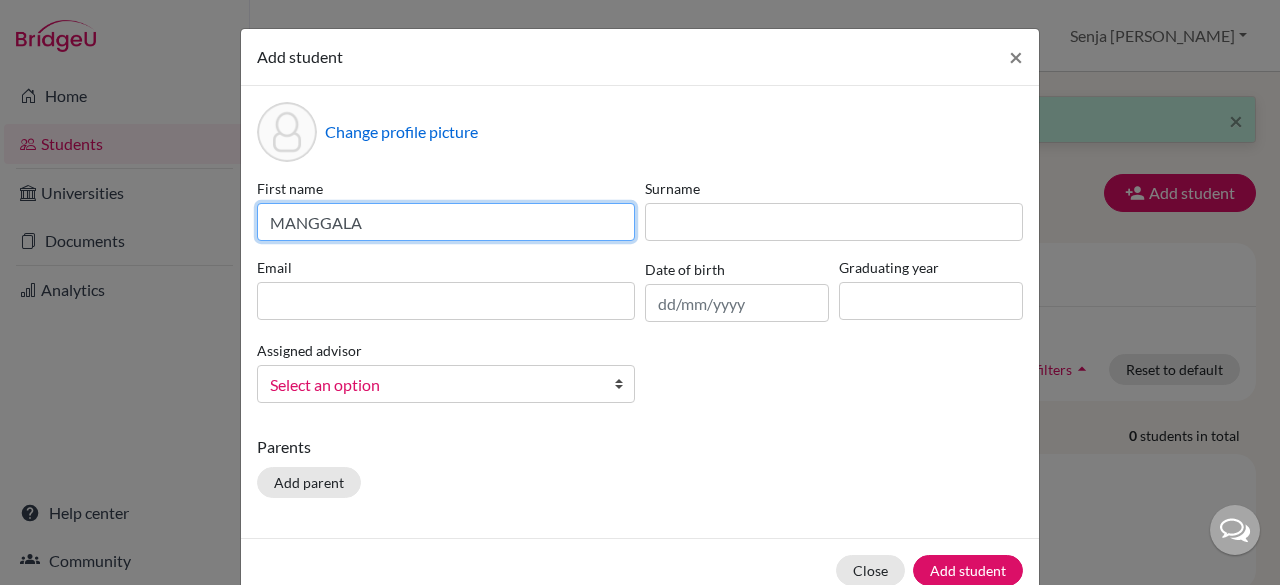 type on "MANGGALA" 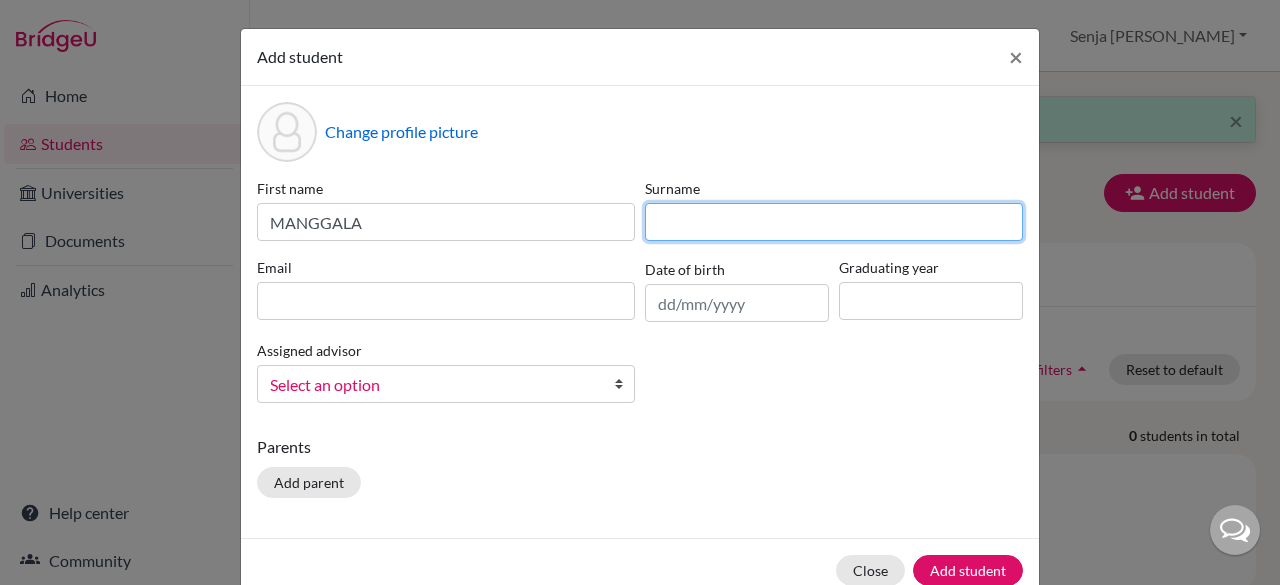 click at bounding box center (834, 222) 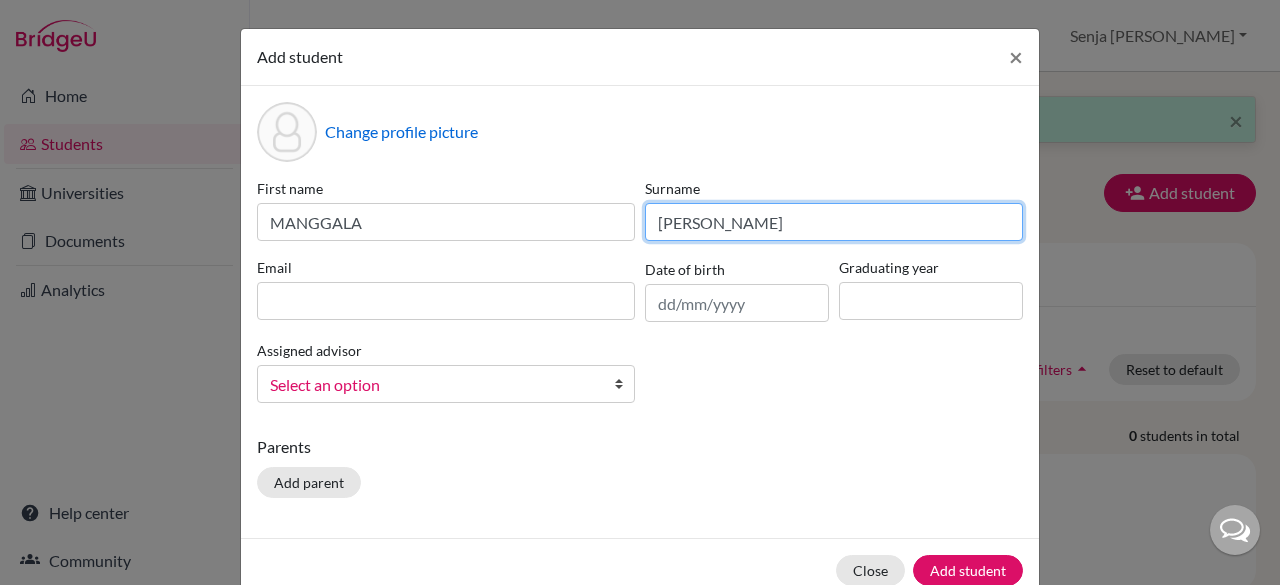 type on "FELIZARDO" 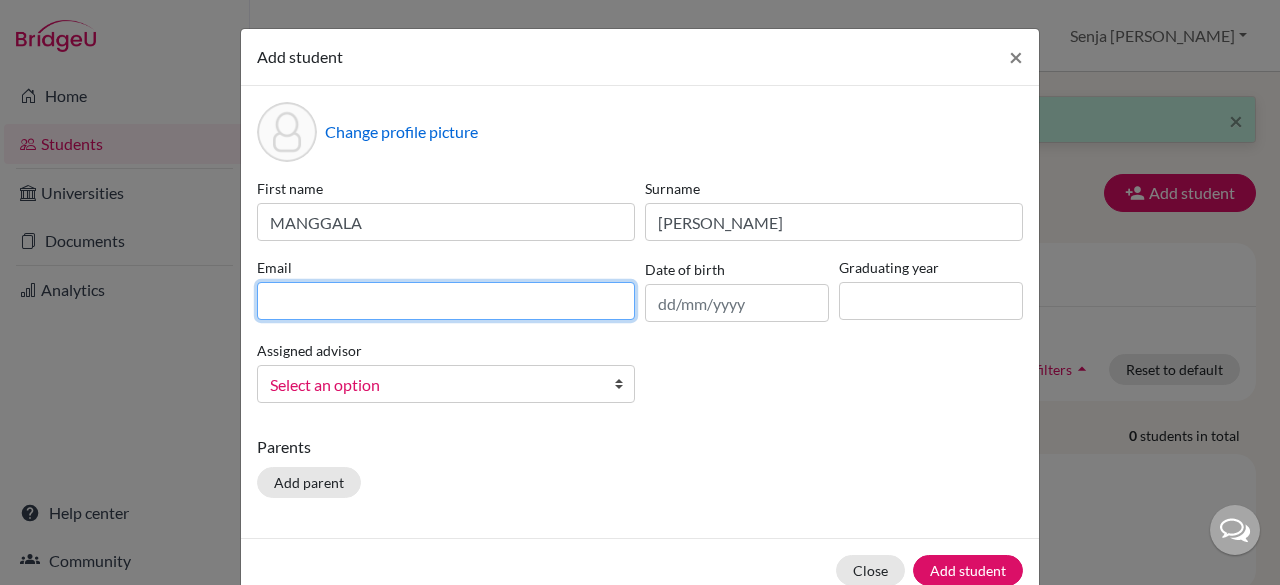 click at bounding box center [446, 301] 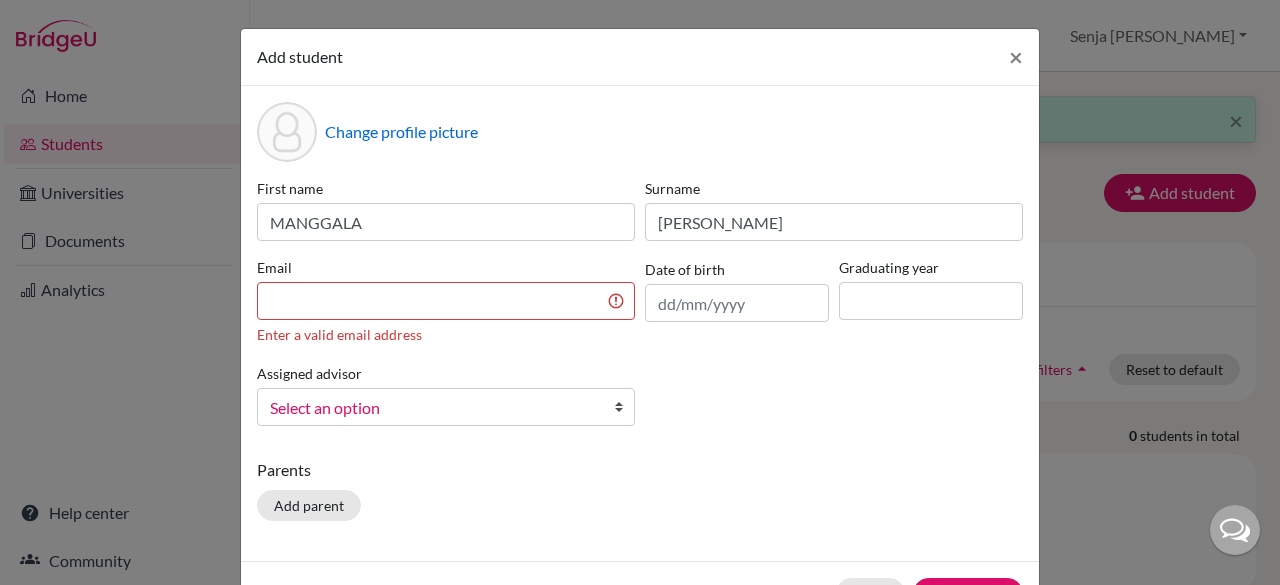 click on "First name MANGGALA Surname FELIZARDO Email Enter a valid email address Date of birth Graduating year Assigned advisor Bitteraty, Udan Dzhumanazarov, Azamat Fadira, Ayu Haryani, Senja Nadia Osias, Clair Rawat, Devendar  S, Slamet Sadarangani, Sharni Vallejo, Paula
Select an option" at bounding box center [640, 310] 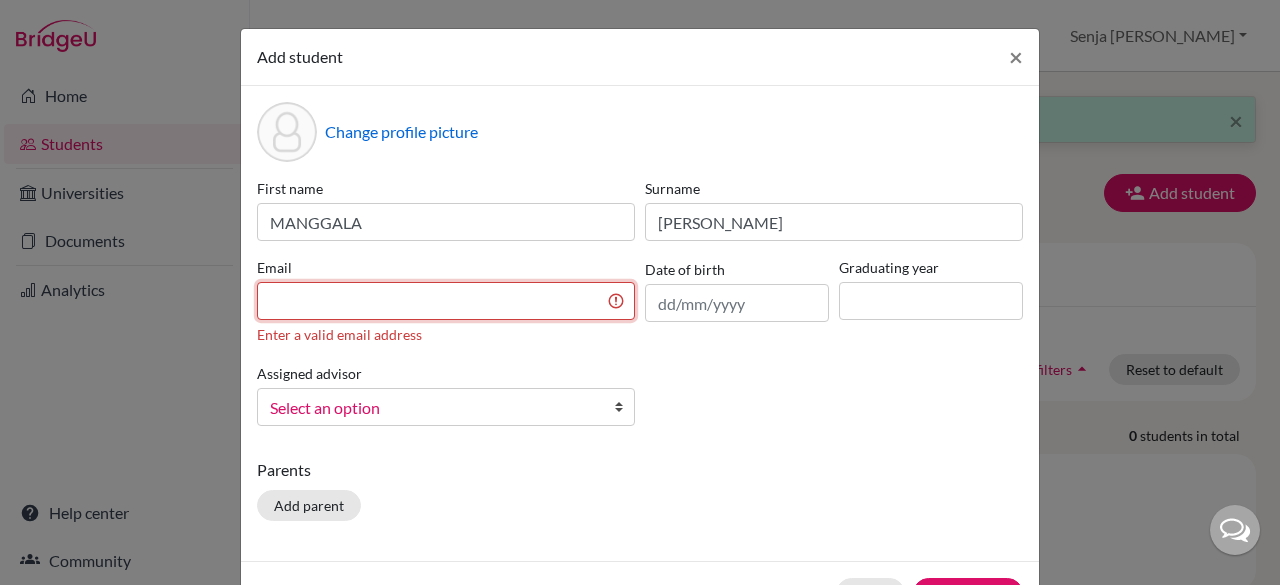 click at bounding box center (446, 301) 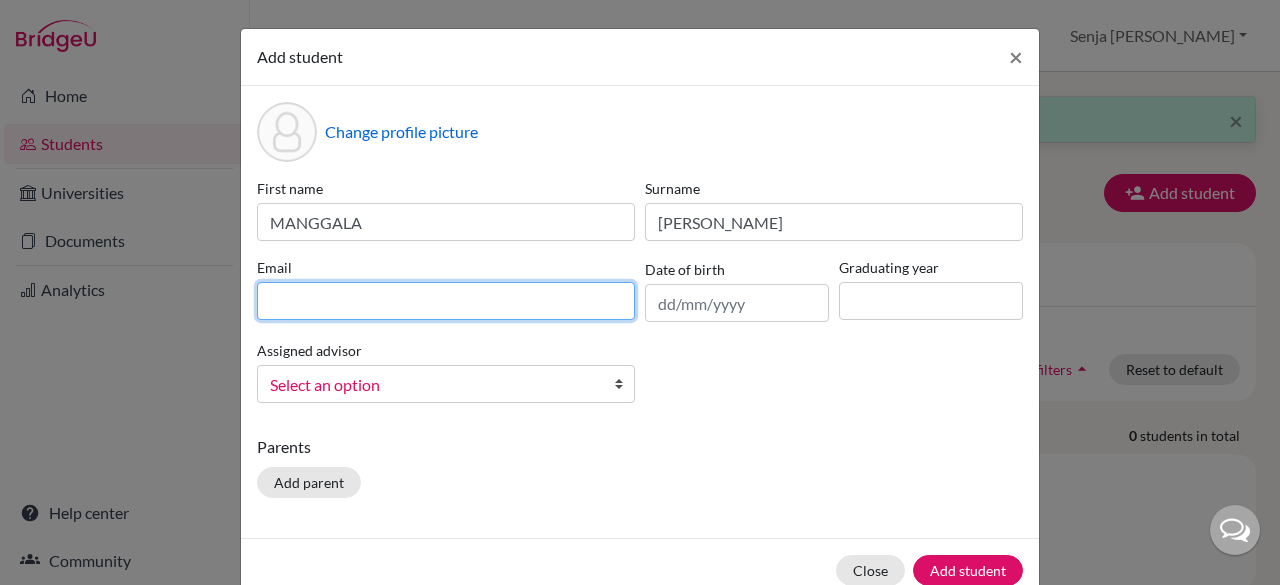 paste on "manggala.felizardo@sampoernaacademy.net" 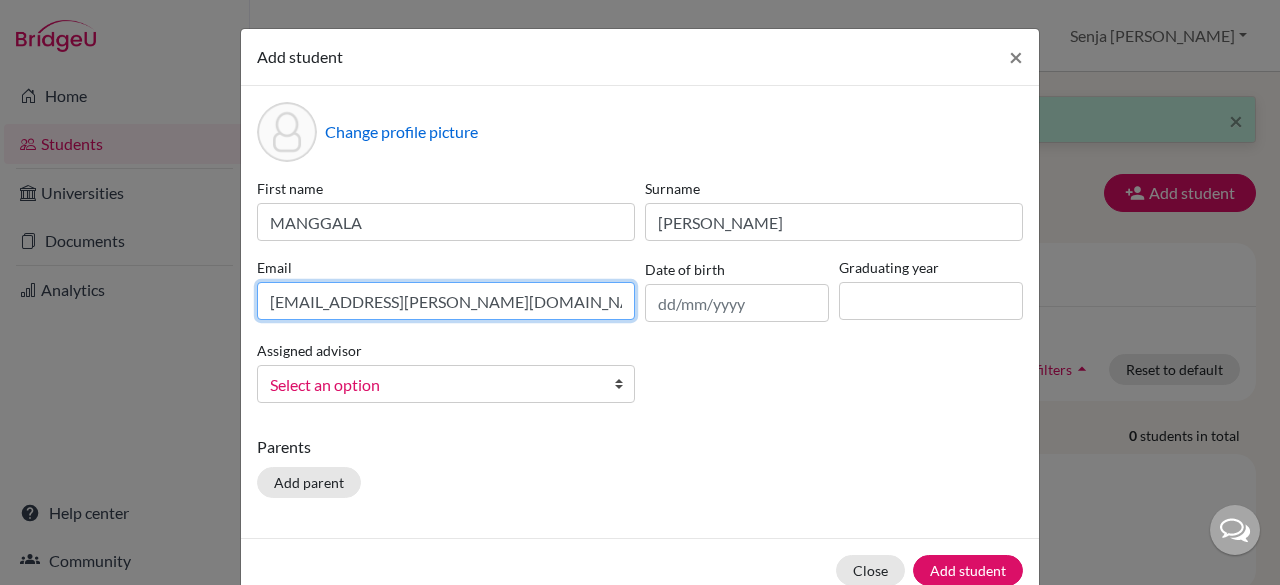 type on "manggala.felizardo@sampoernaacademy.net" 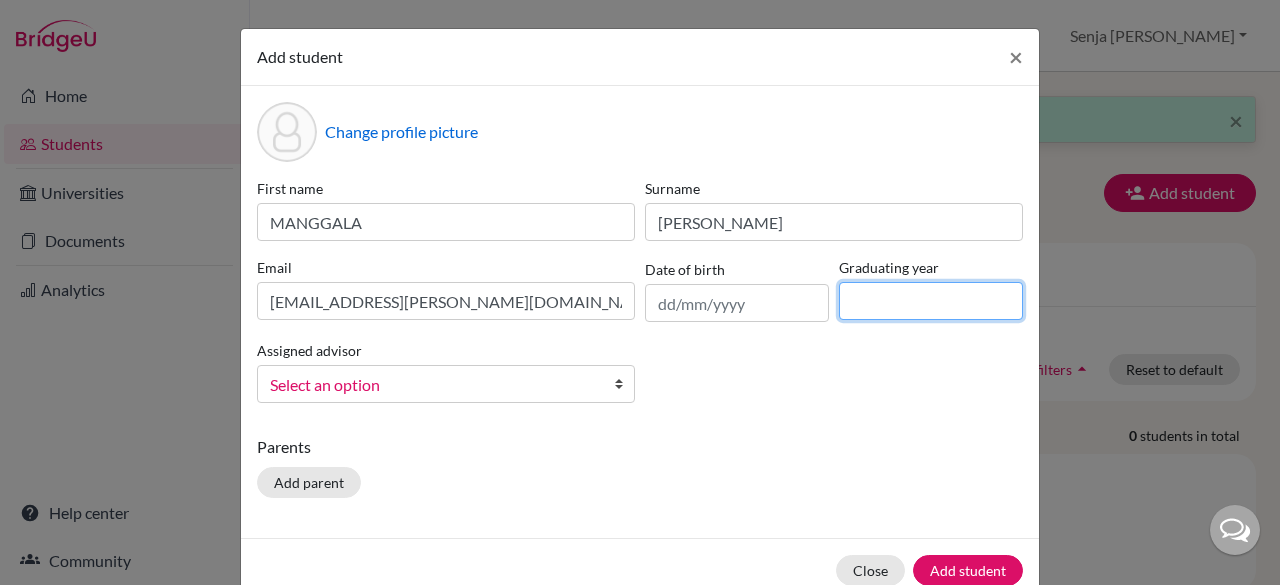 click at bounding box center [931, 301] 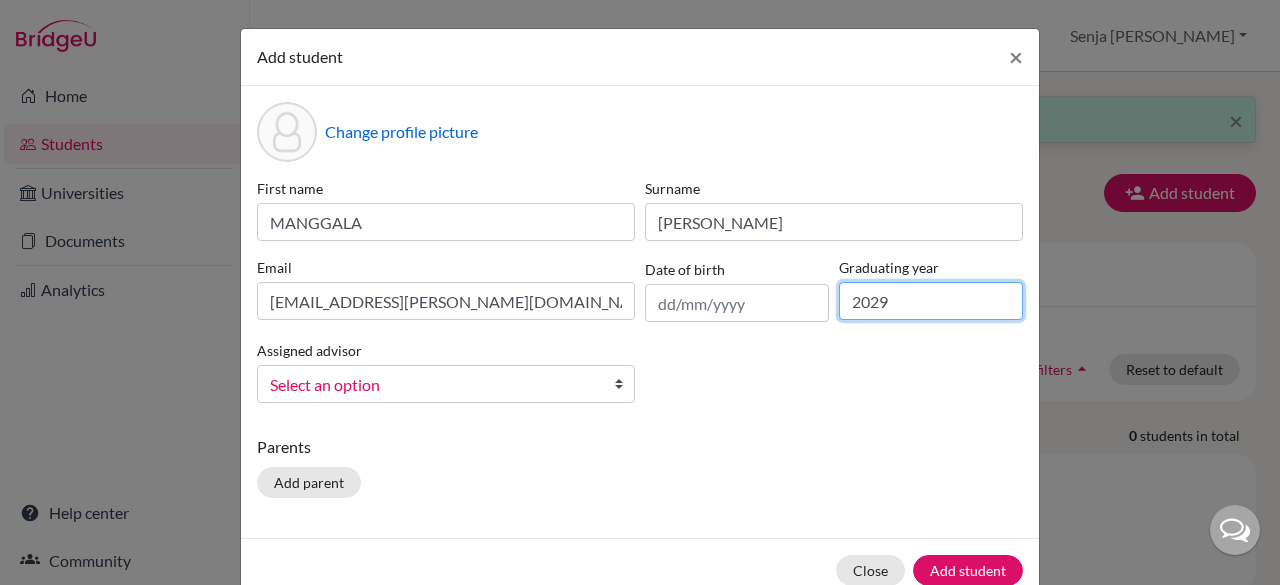 type on "2029" 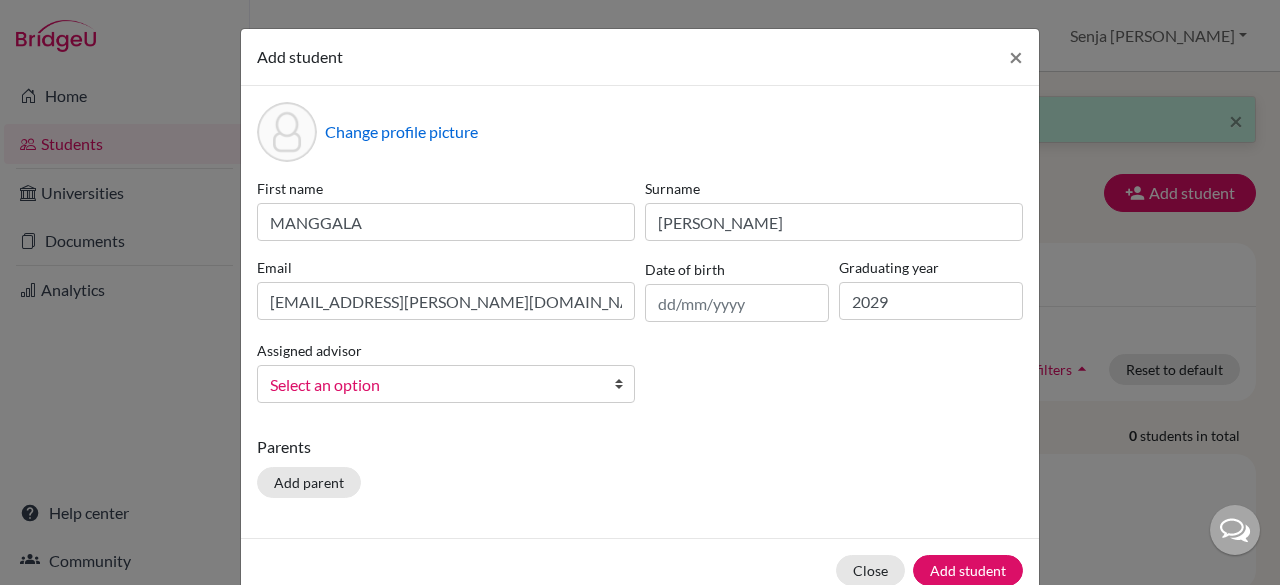 click on "Select an option" at bounding box center [433, 385] 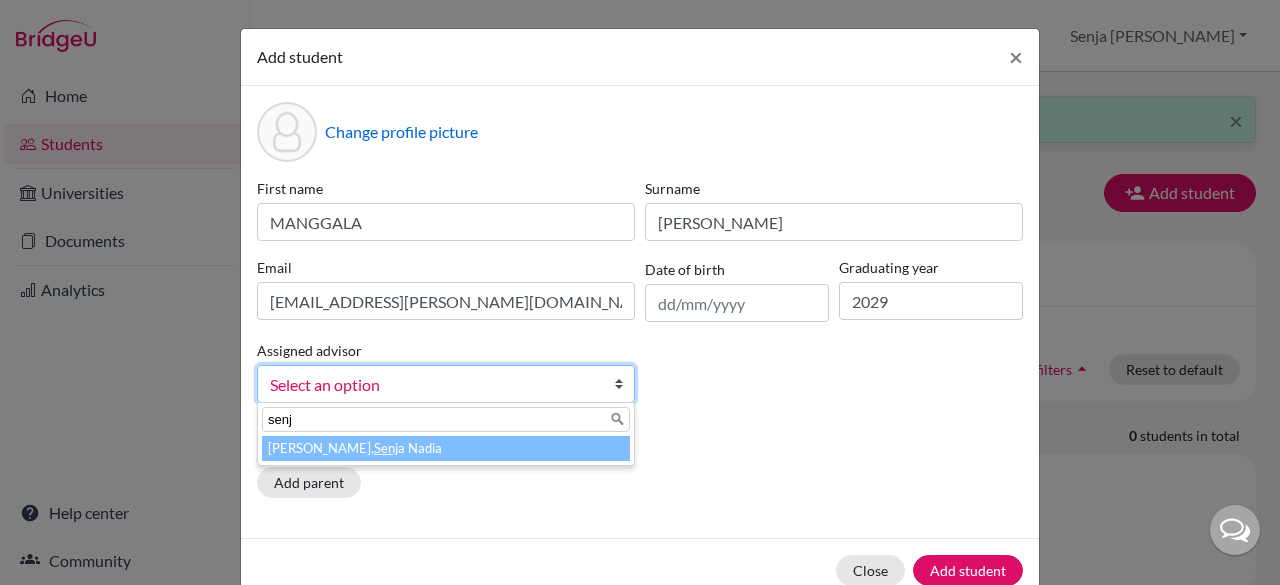 type on "senj" 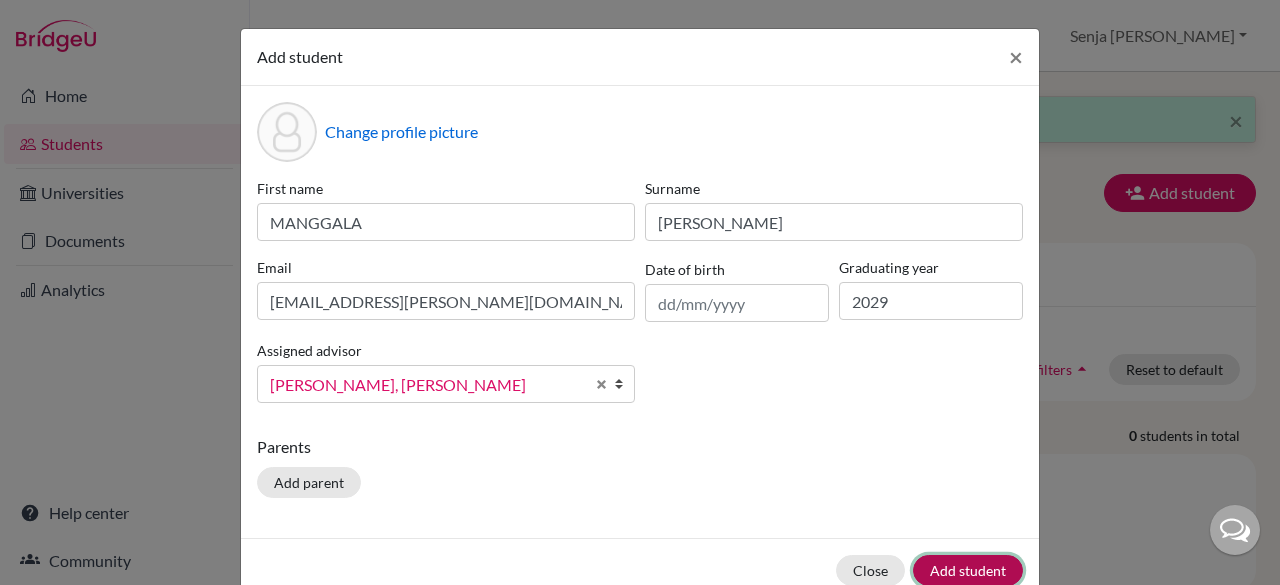 click on "Add student" at bounding box center [968, 570] 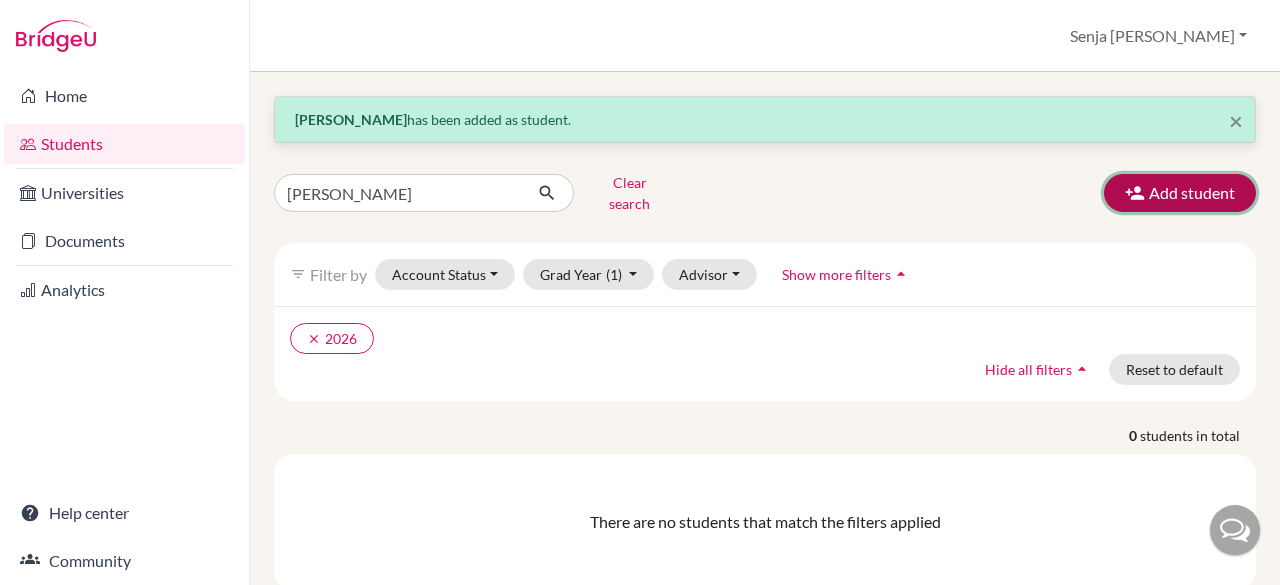click on "Add student" at bounding box center (1180, 193) 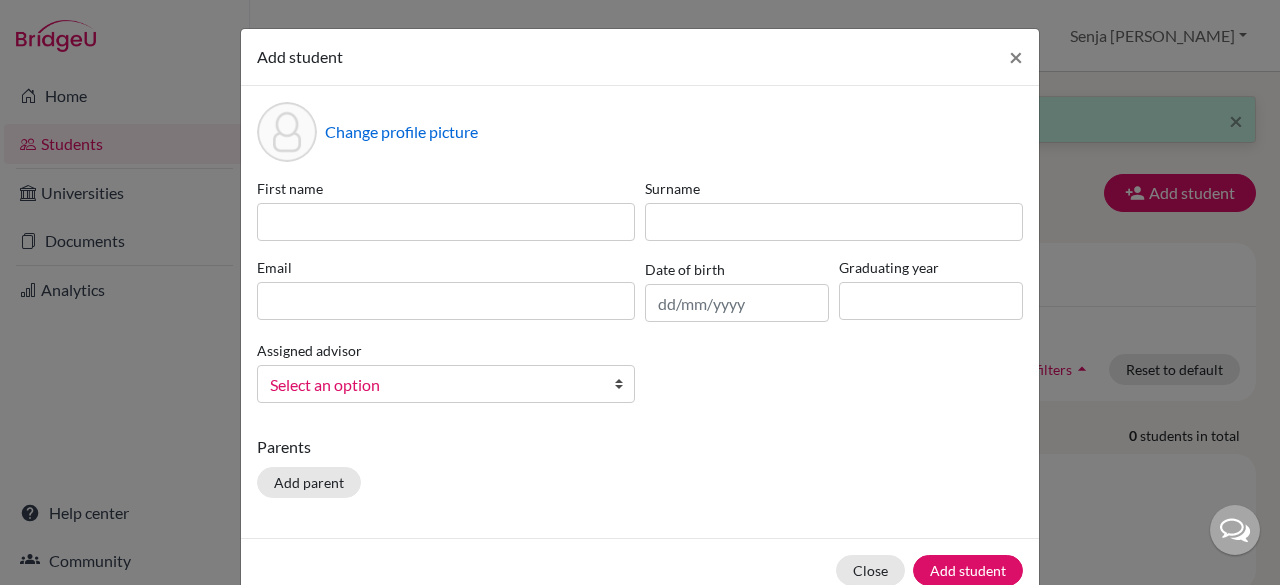 click on "Change profile picture First name Surname Email Date of birth Graduating year Assigned advisor Bitteraty, Udan Dzhumanazarov, Azamat Fadira, Ayu Haryani, Senja Nadia Osias, Clair Rawat, Devendar  S, Slamet Sadarangani, Sharni Vallejo, Paula
Select an option
Parents Add parent" at bounding box center [640, 312] 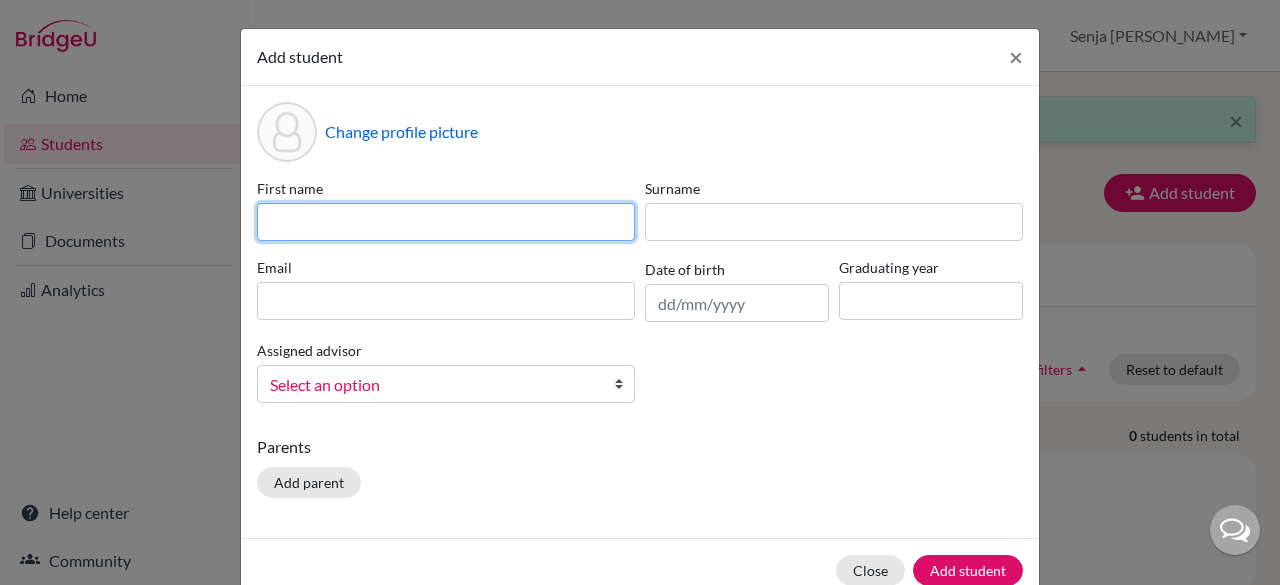 click at bounding box center [446, 222] 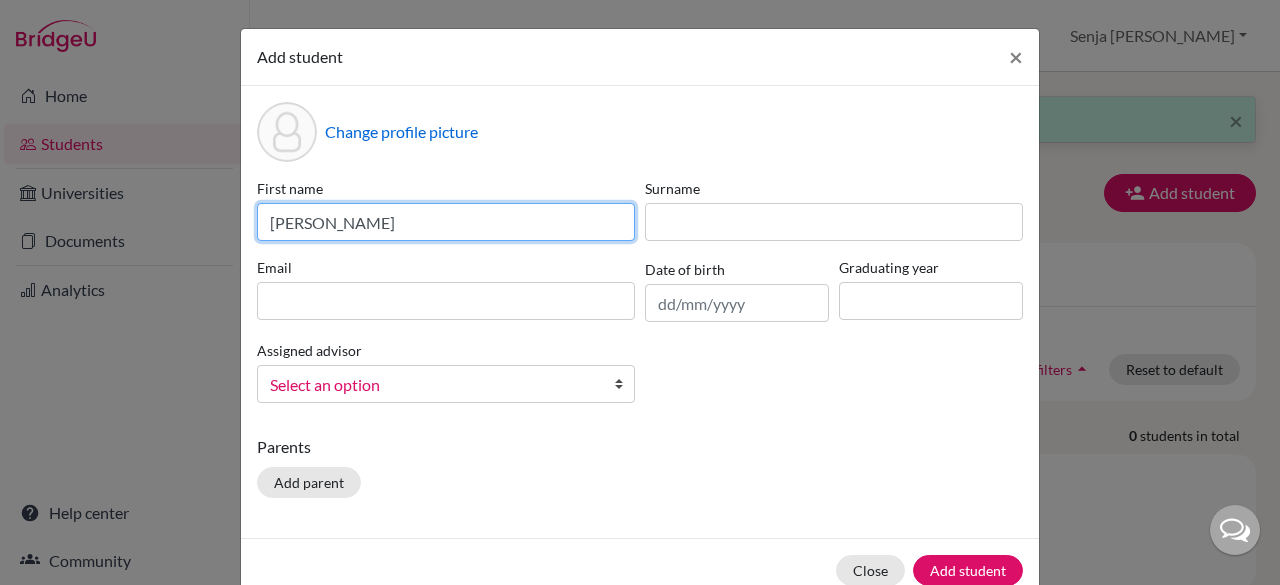 drag, startPoint x: 408, startPoint y: 221, endPoint x: 340, endPoint y: 224, distance: 68.06615 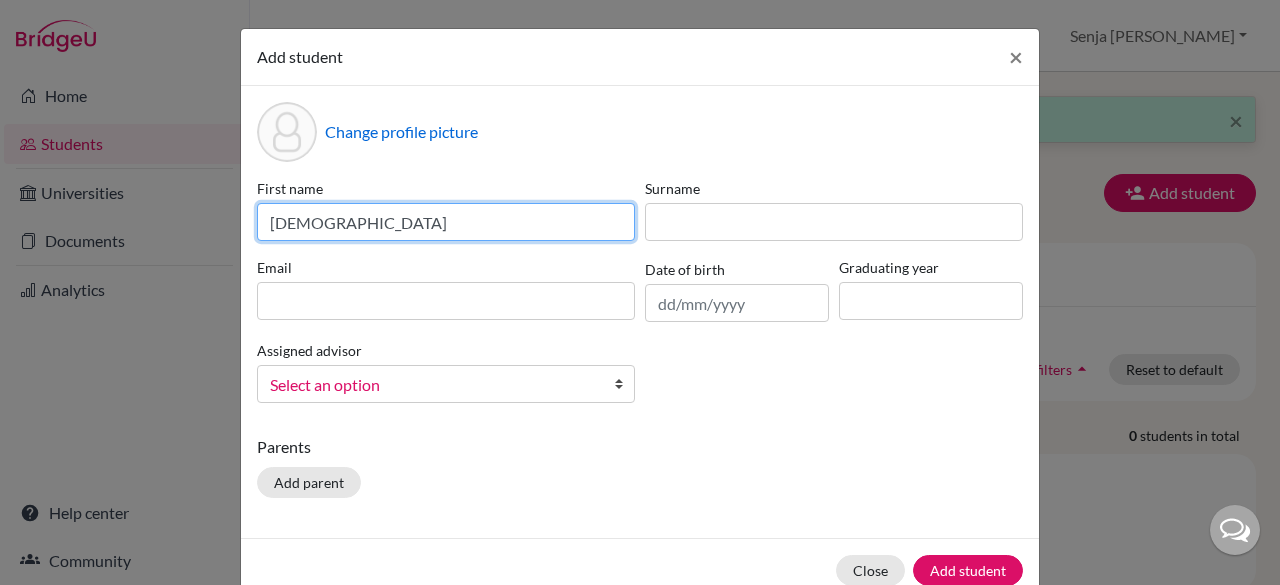 type on "MARIAMI" 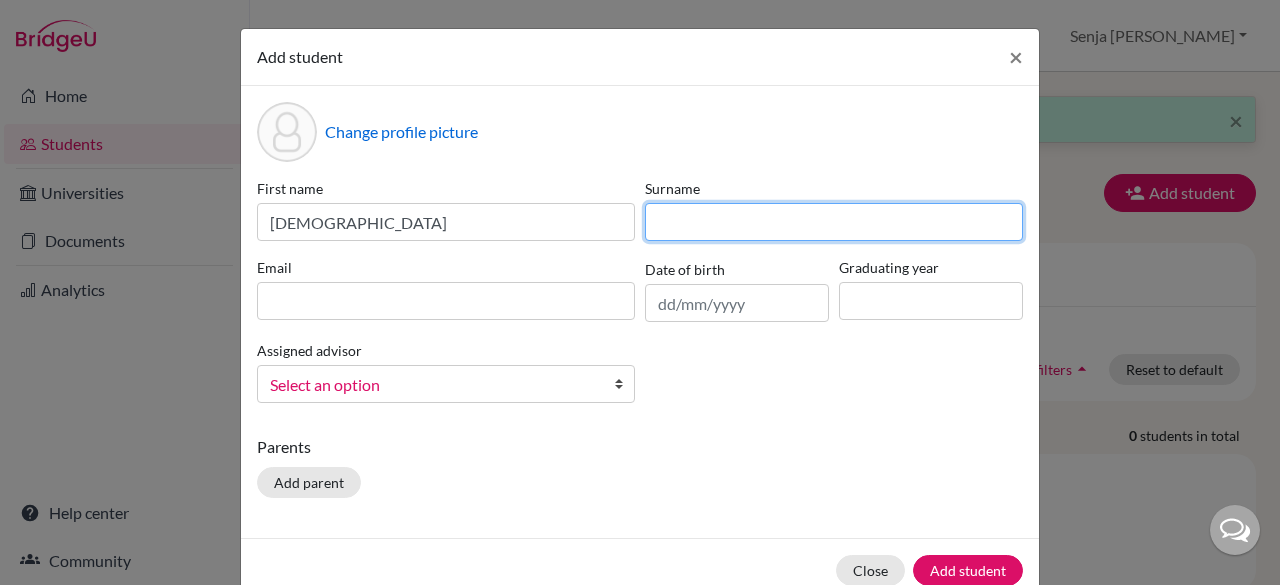 click at bounding box center [834, 222] 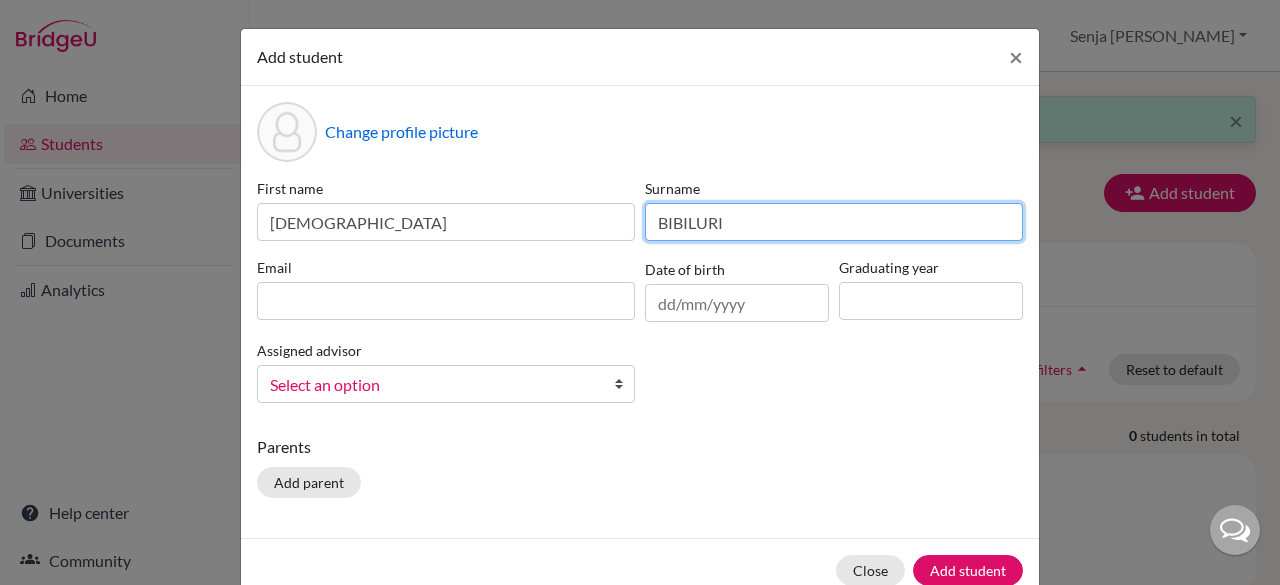 type on "BIBILURI" 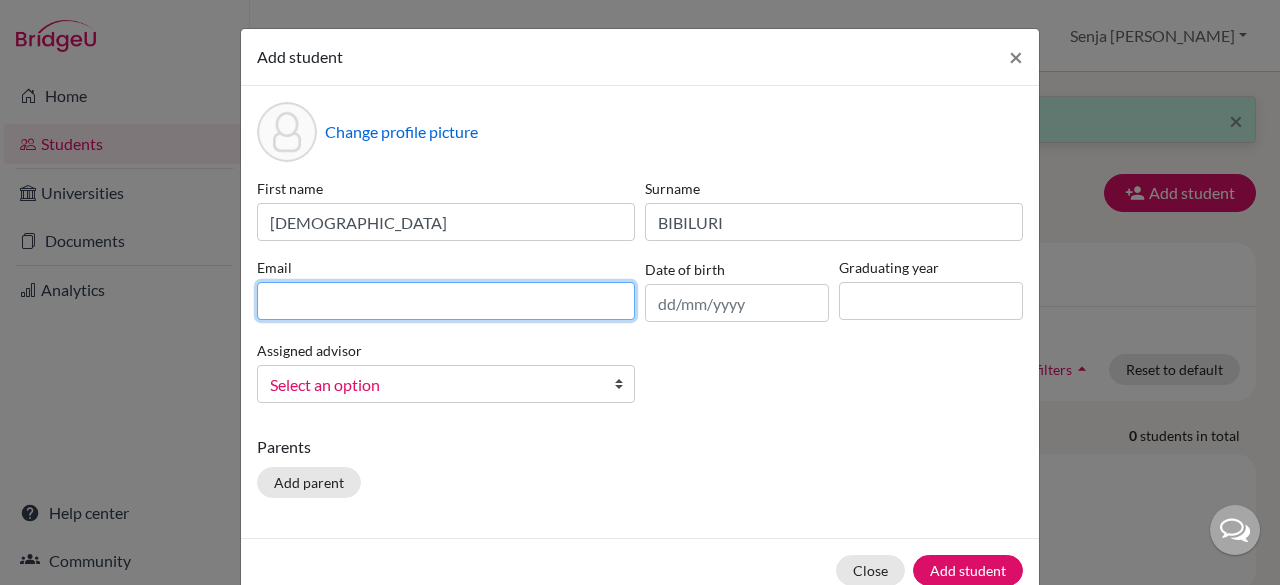 click at bounding box center [446, 301] 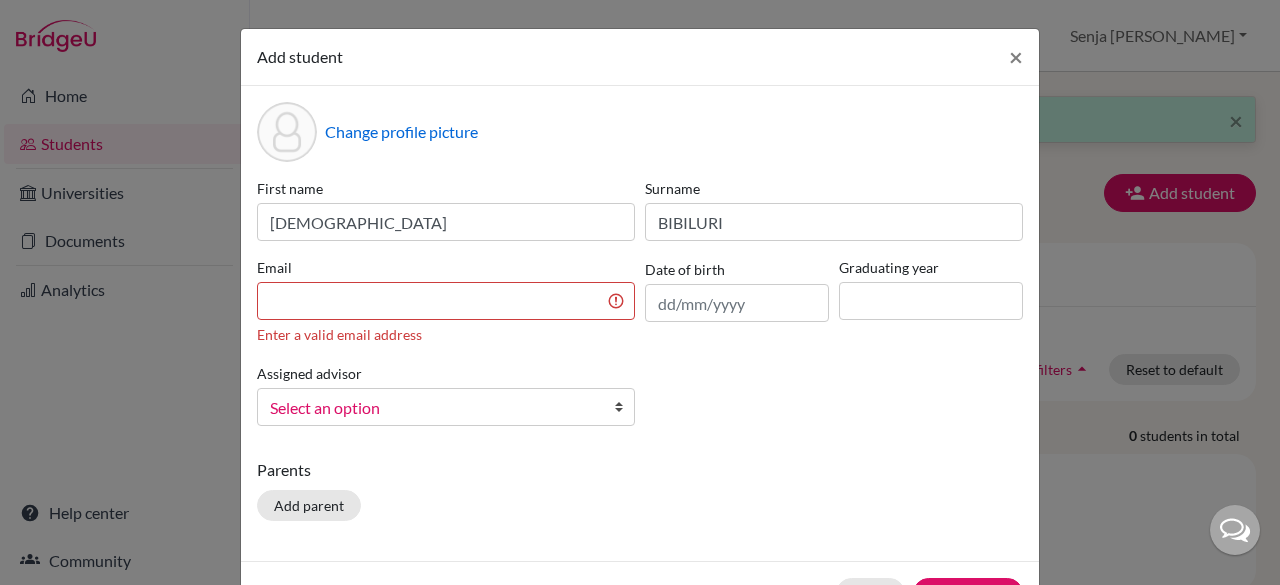 click on "Change profile picture First name MARIAMI Surname BIBILURI Email Enter a valid email address Date of birth Graduating year Assigned advisor Bitteraty, Udan Dzhumanazarov, Azamat Fadira, Ayu Haryani, Senja Nadia Osias, Clair Rawat, Devendar  S, Slamet Sadarangani, Sharni Vallejo, Paula
Select an option
Parents Add parent" at bounding box center [640, 323] 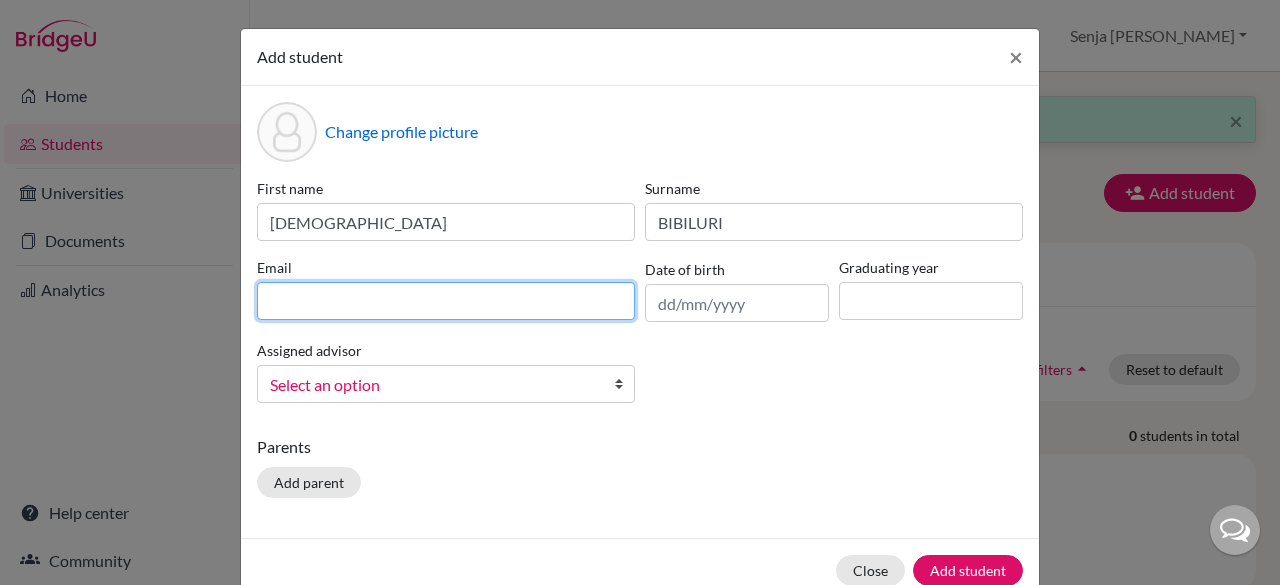 click at bounding box center [446, 301] 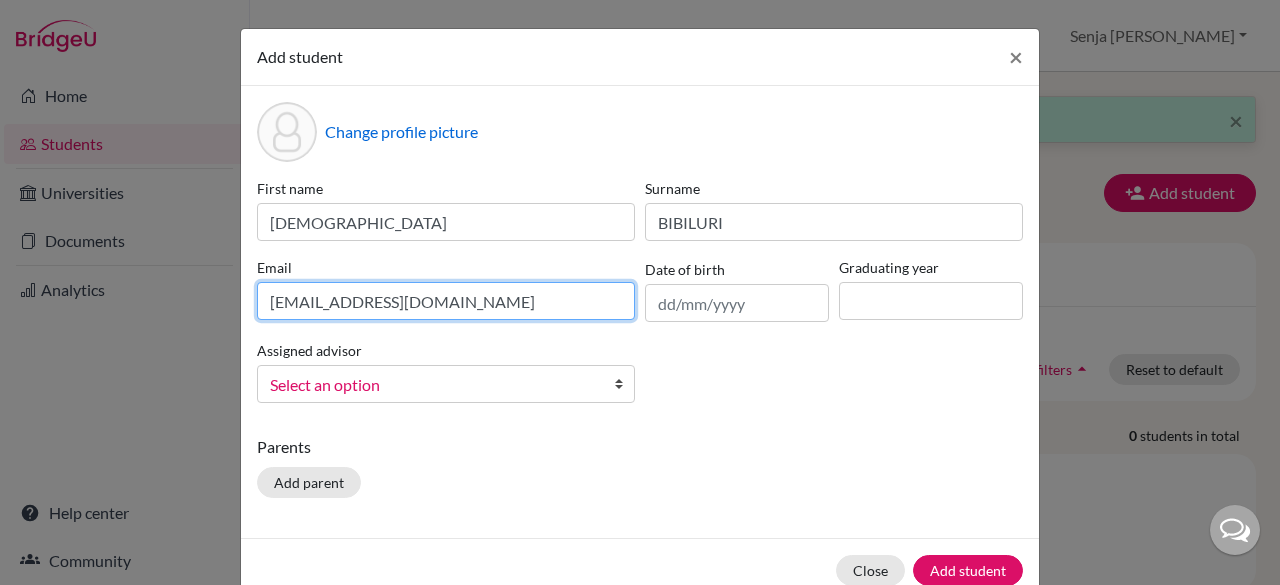 type on "mariami.bibiluri@sampoernaacademy.net" 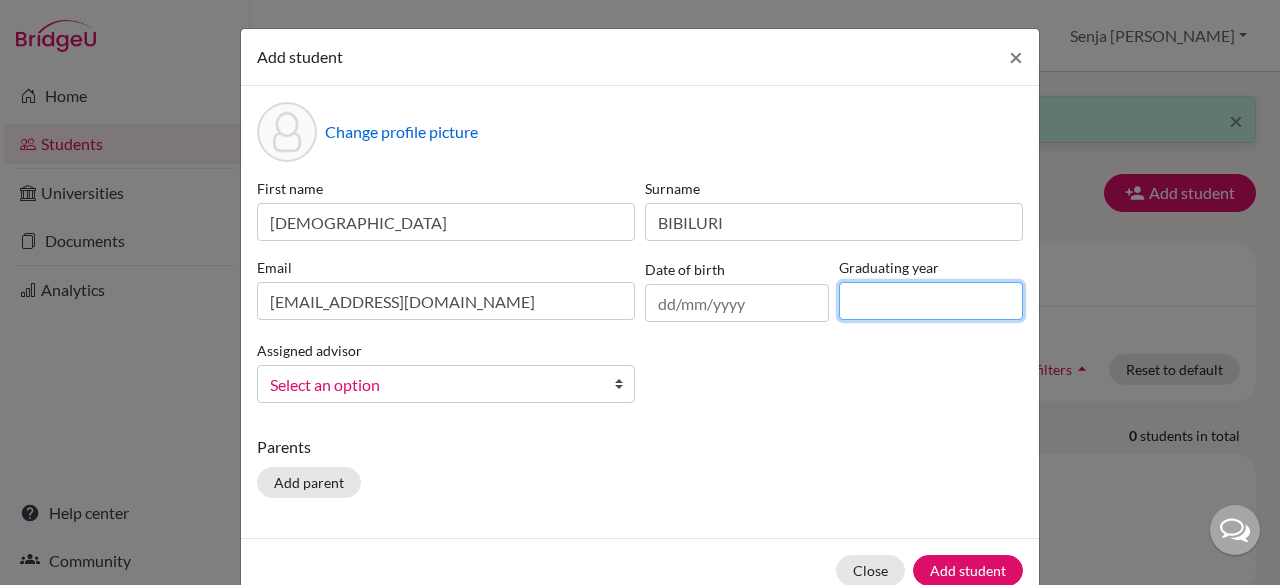 click at bounding box center [931, 301] 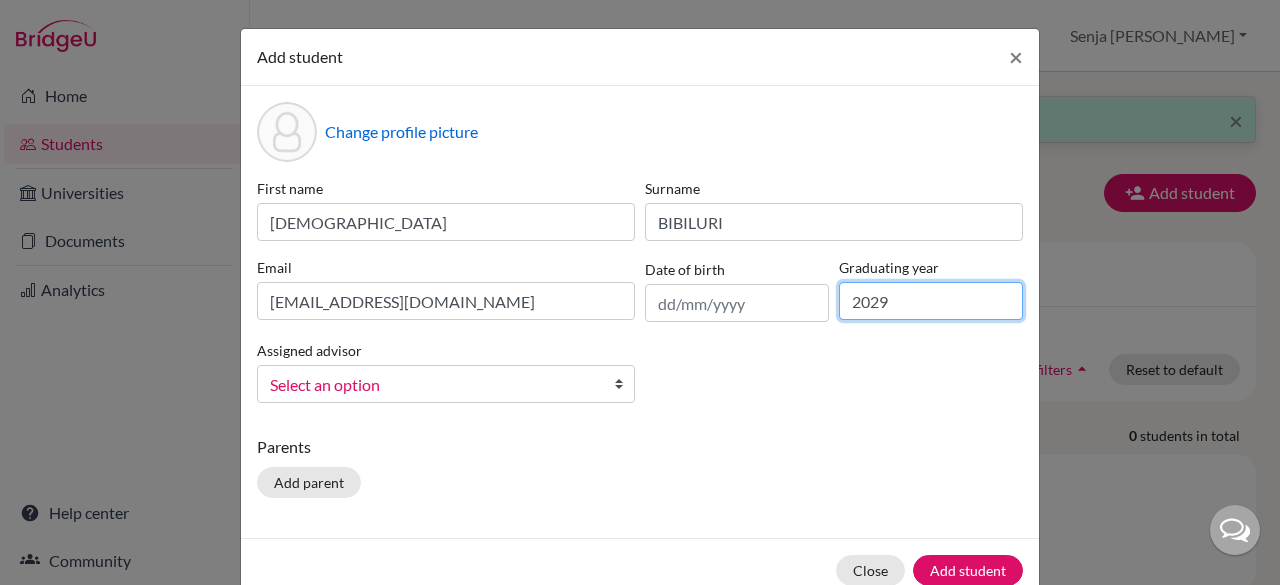 type on "2029" 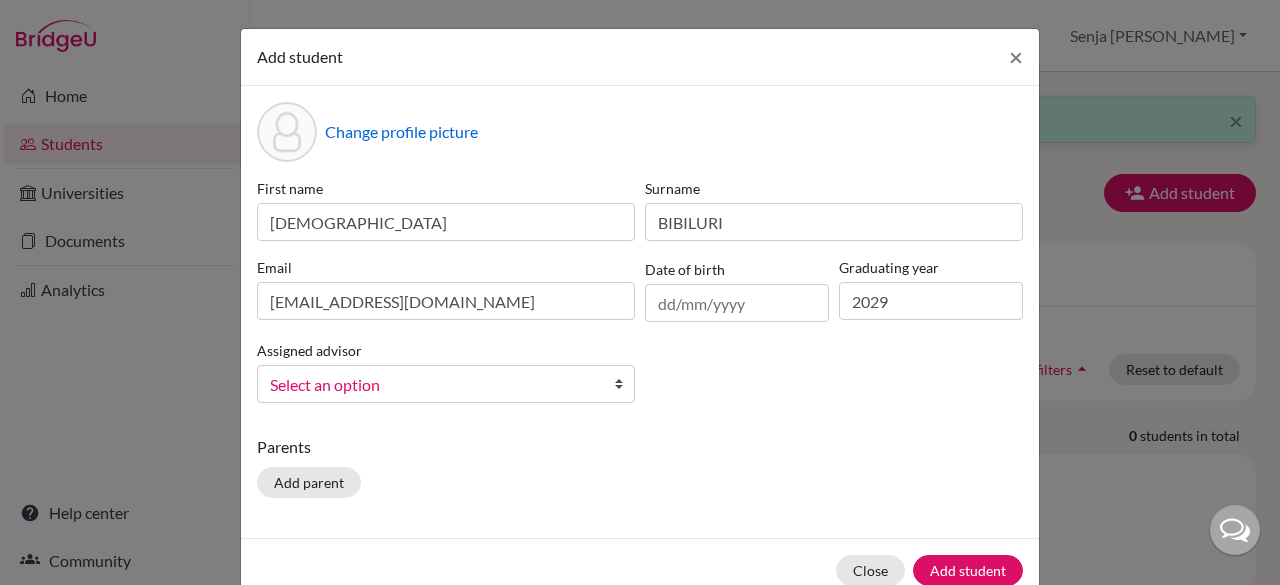 click on "Select an option" at bounding box center [433, 385] 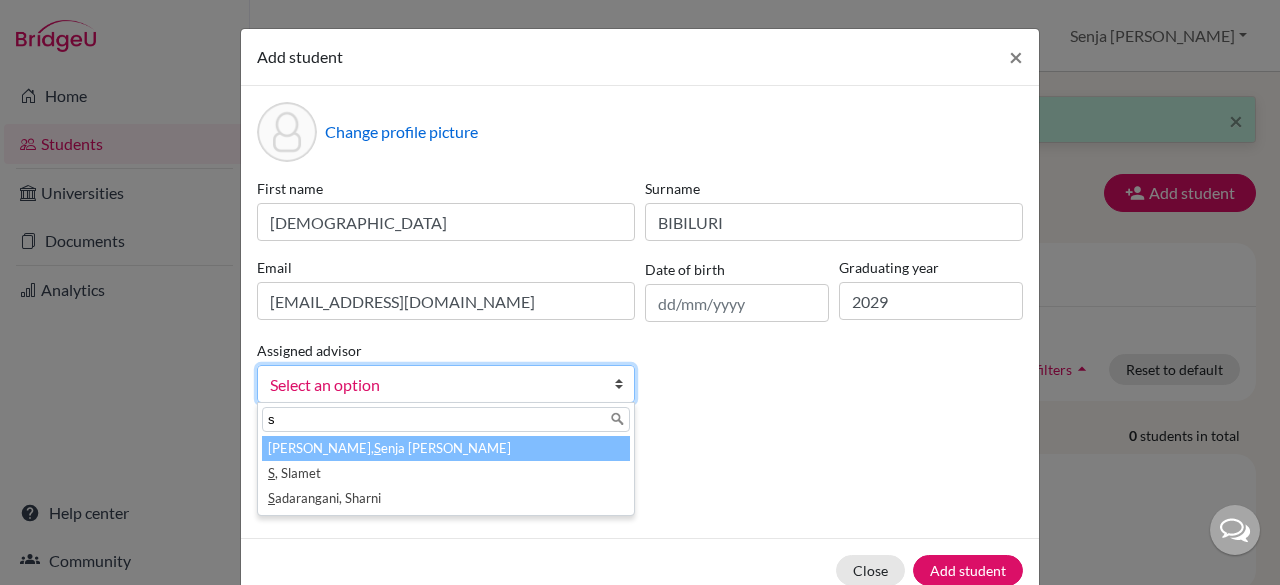 type on "s" 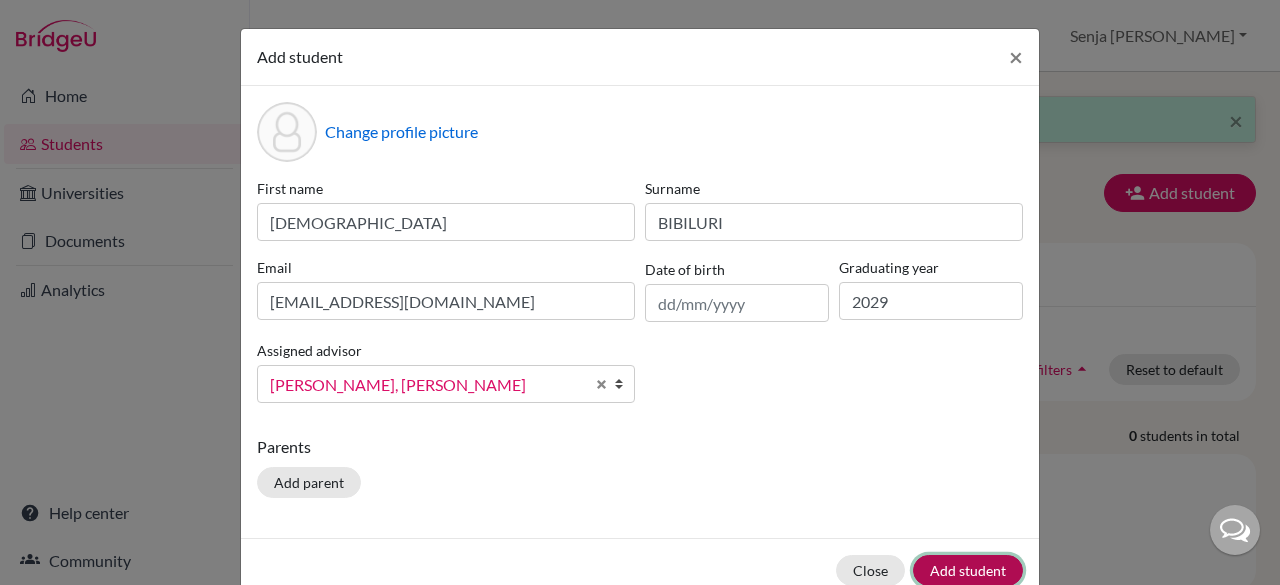 click on "Add student" at bounding box center (968, 570) 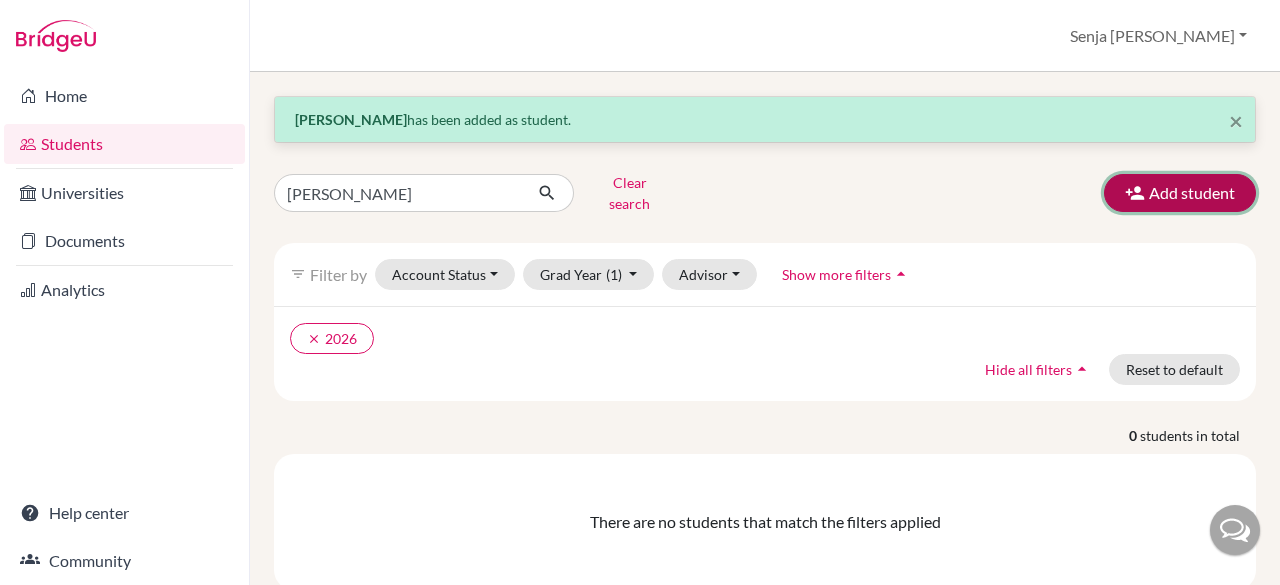 click on "Add student" at bounding box center (1180, 193) 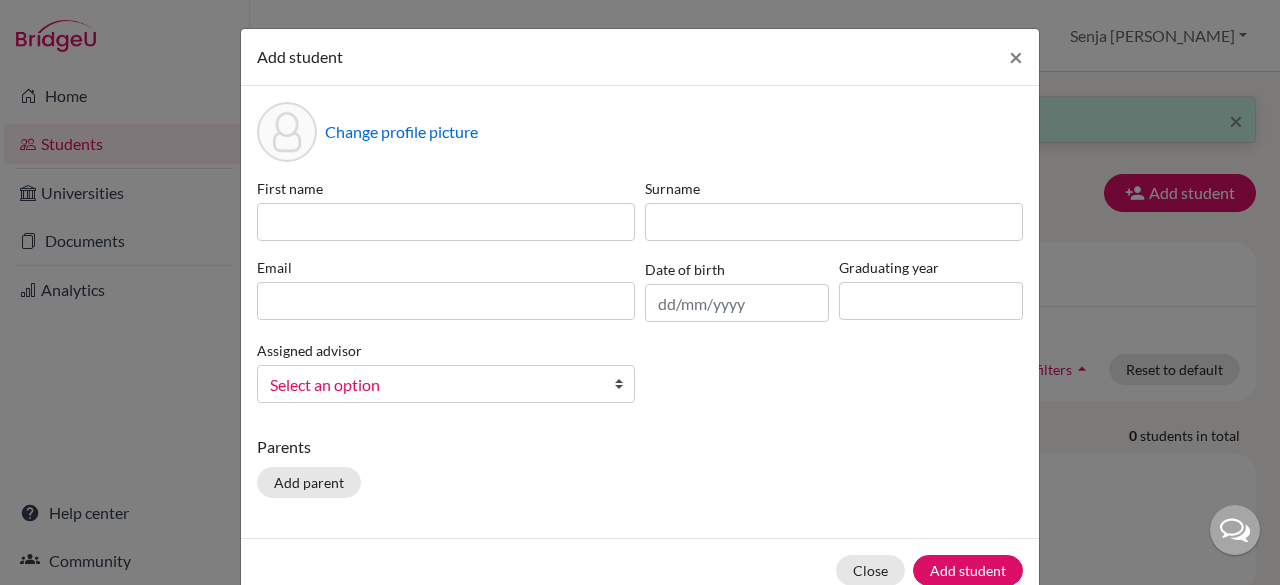 click on "Change profile picture First name Surname Email Date of birth Graduating year Assigned advisor Bitteraty, Udan Dzhumanazarov, Azamat Fadira, Ayu Haryani, Senja Nadia Osias, Clair Rawat, Devendar  S, Slamet Sadarangani, Sharni Vallejo, Paula
Select an option
Parents Add parent" at bounding box center (640, 312) 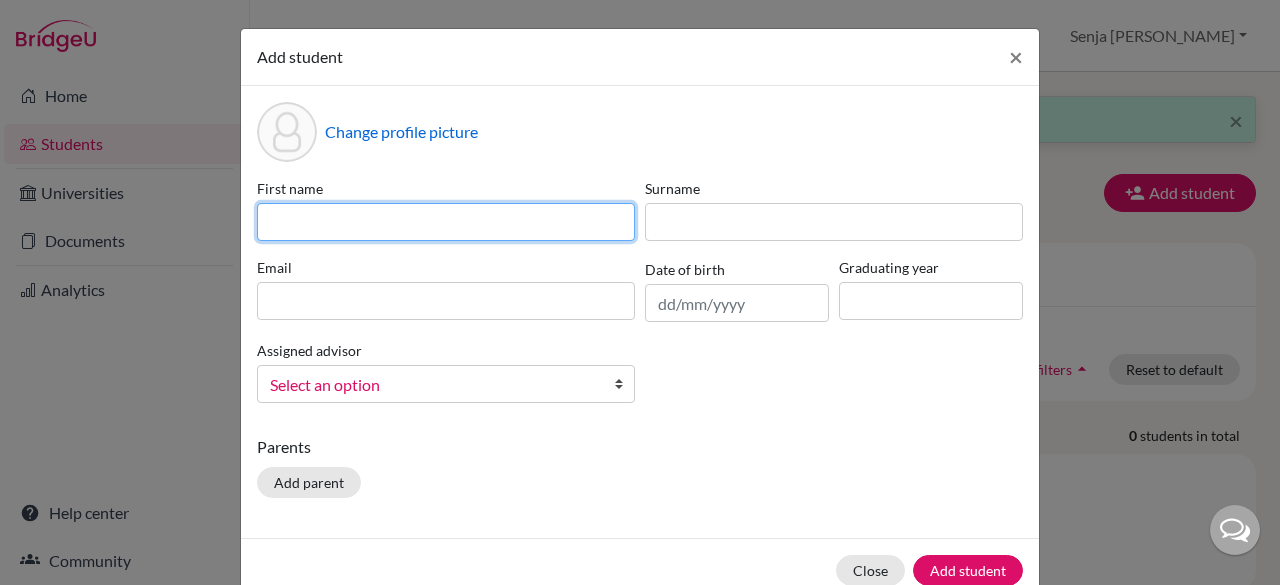 click at bounding box center (446, 222) 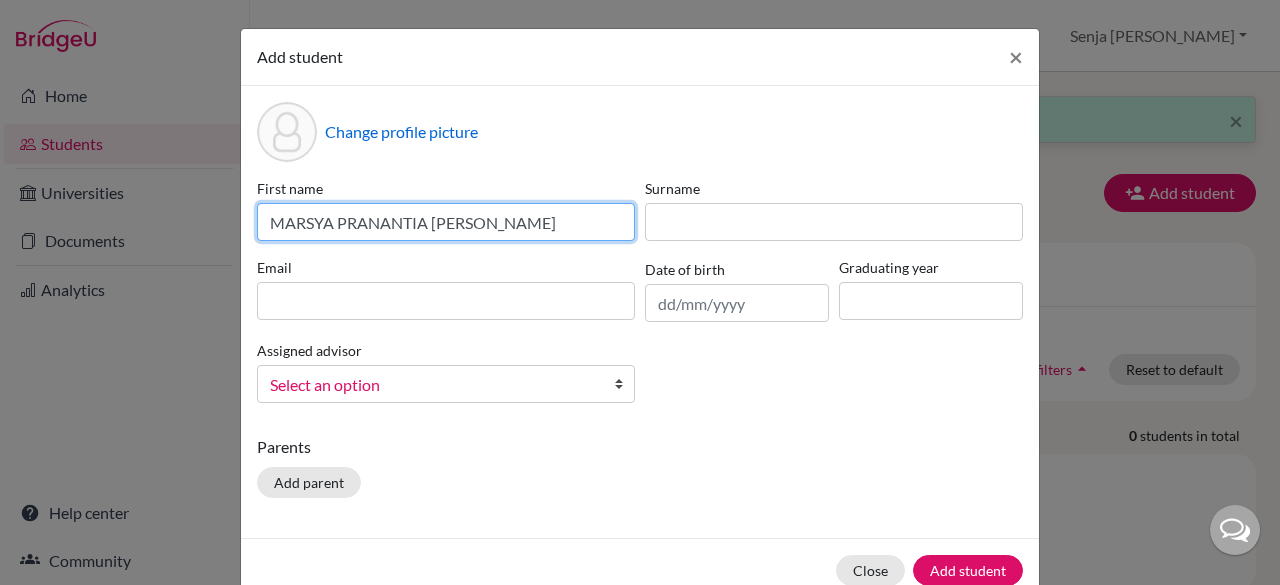 drag, startPoint x: 480, startPoint y: 223, endPoint x: 330, endPoint y: 223, distance: 150 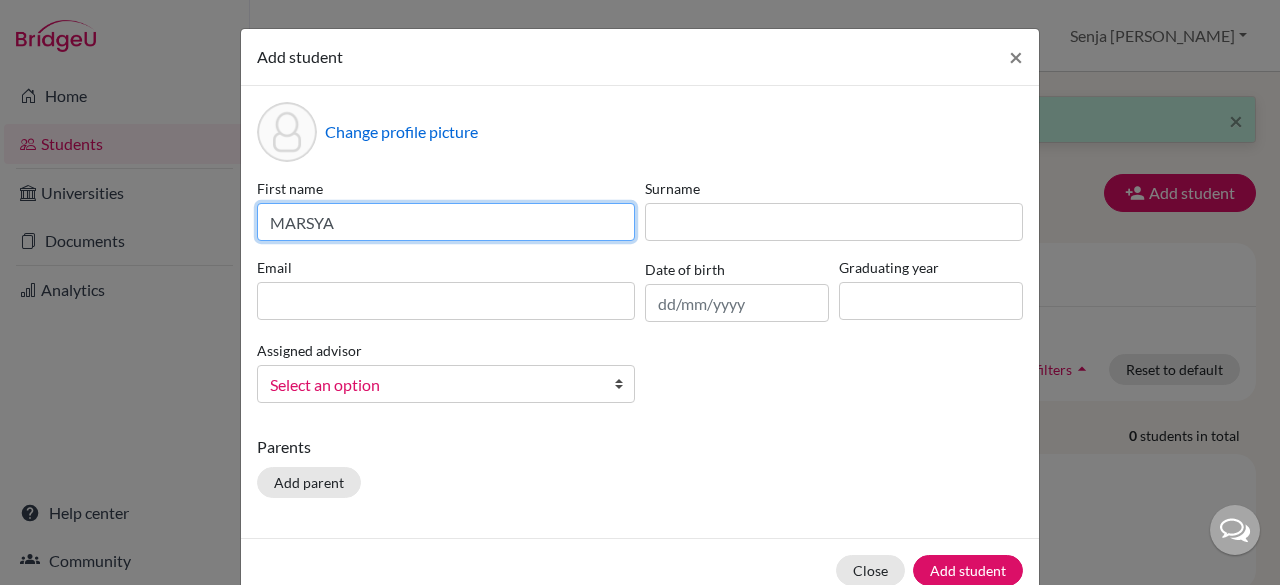 type on "MARSYA" 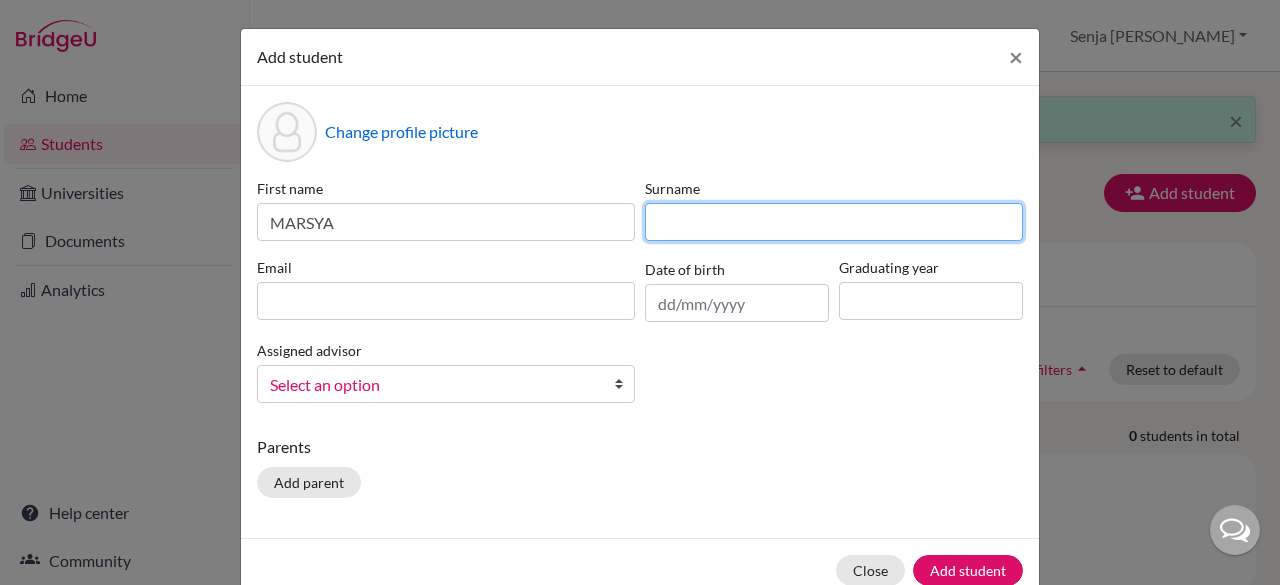 click at bounding box center (834, 222) 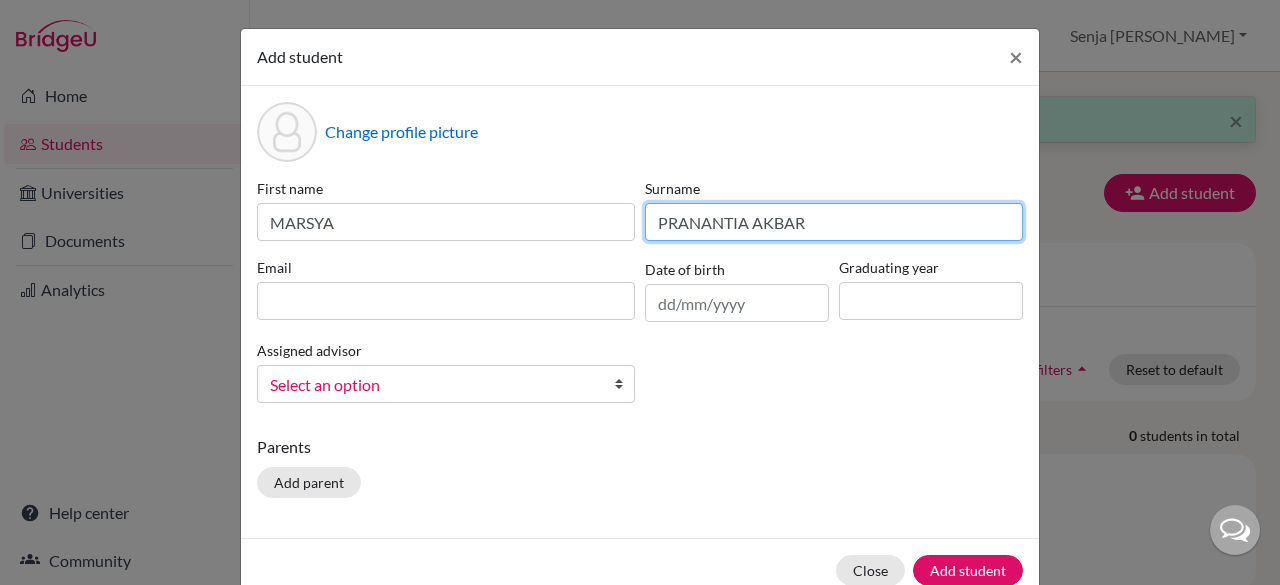 type on "PRANANTIA AKBAR" 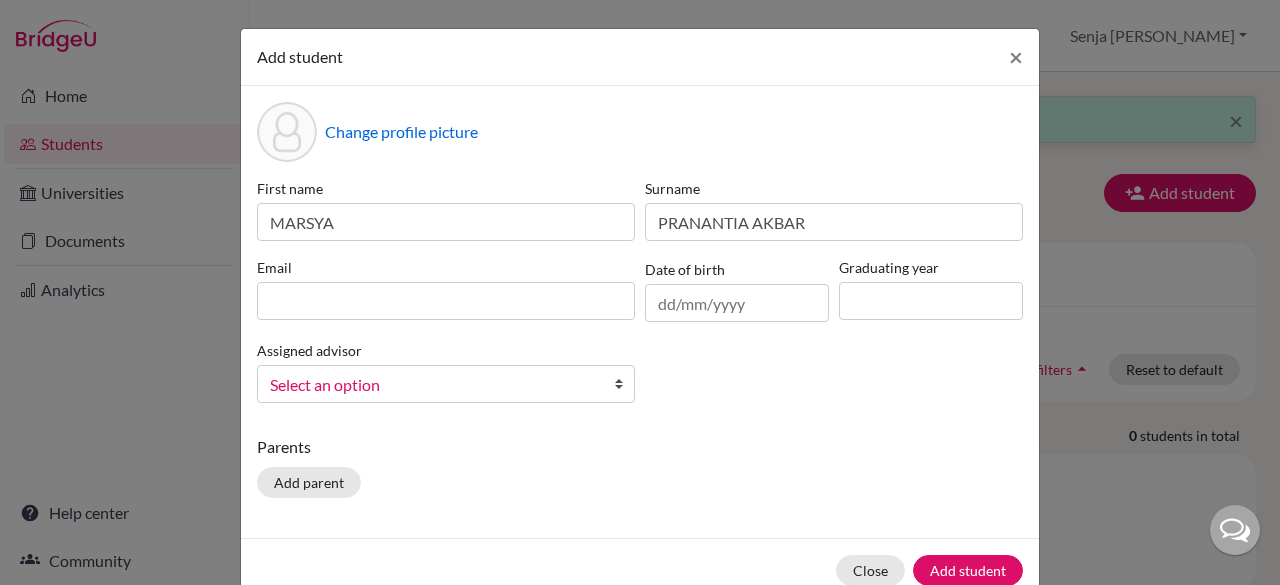 click on "First name MARSYA Surname PRANANTIA AKBAR Email Date of birth Graduating year Assigned advisor Bitteraty, Udan Dzhumanazarov, Azamat Fadira, Ayu Haryani, Senja Nadia Osias, Clair Rawat, Devendar  S, Slamet Sadarangani, Sharni Vallejo, Paula
Select an option" at bounding box center (640, 298) 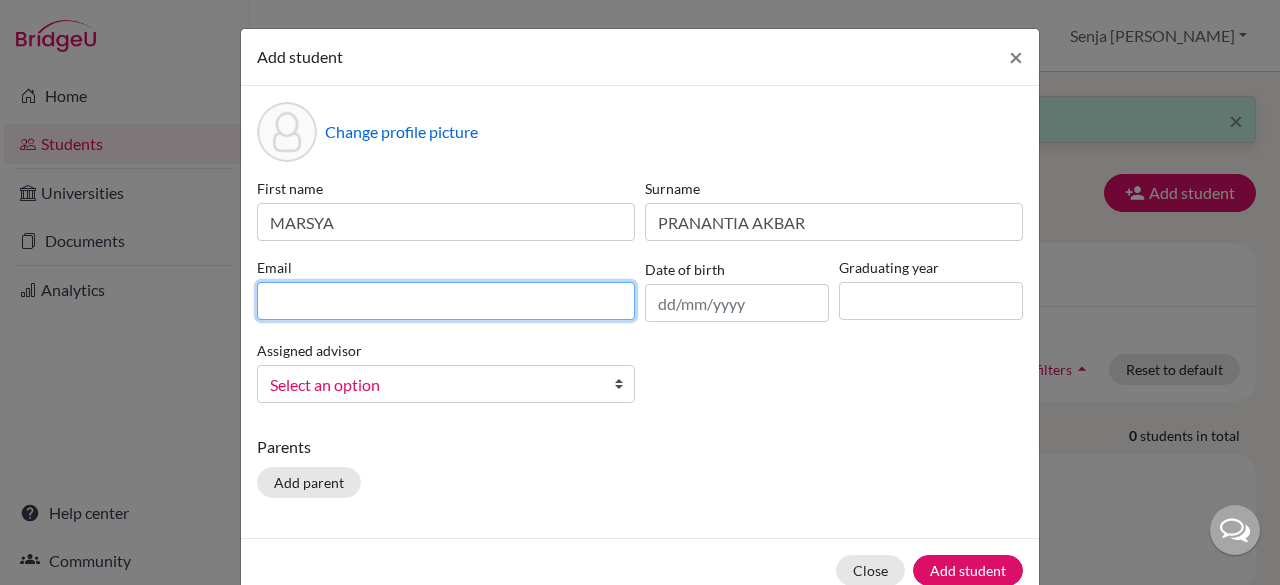 click at bounding box center [446, 301] 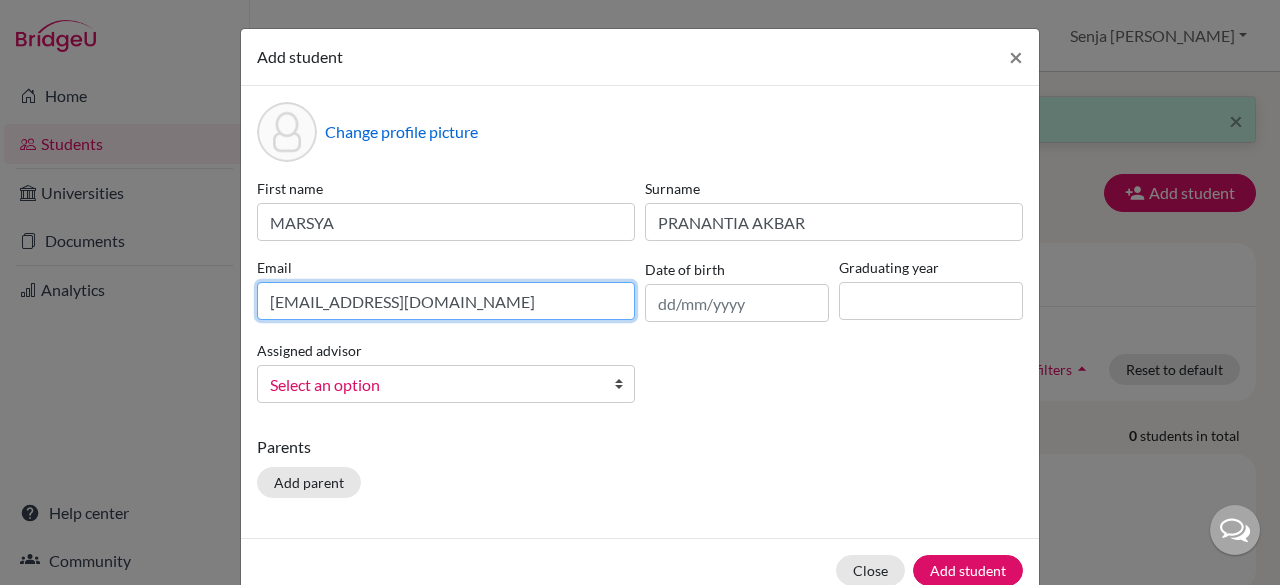 type on "marsya.akbar@sampoernaacademy.net" 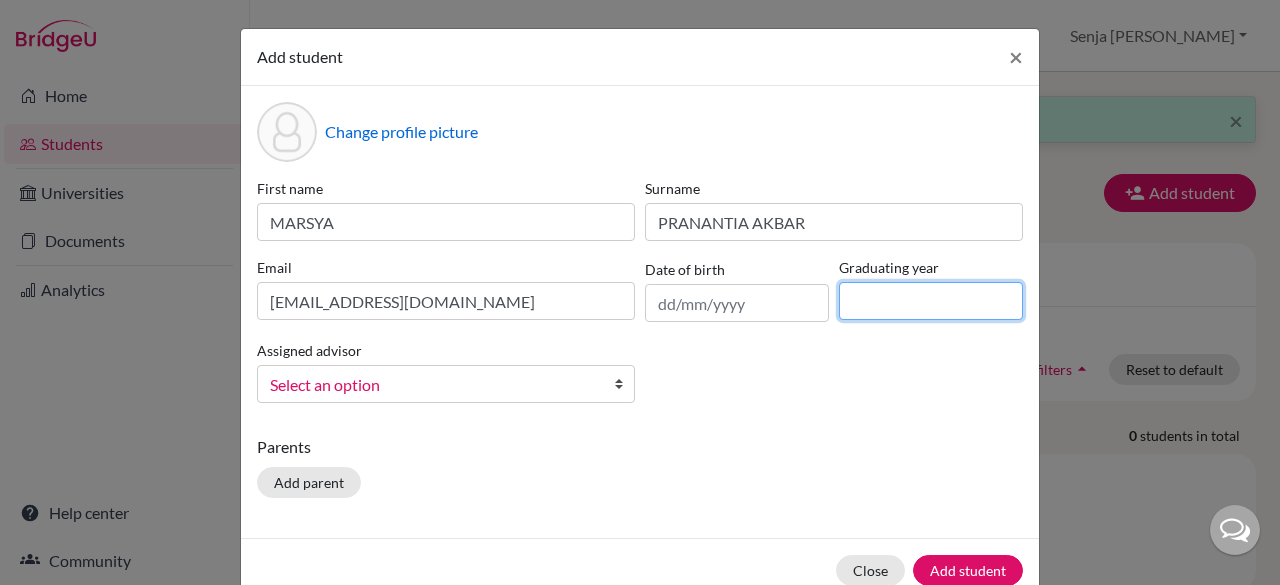 click at bounding box center [931, 301] 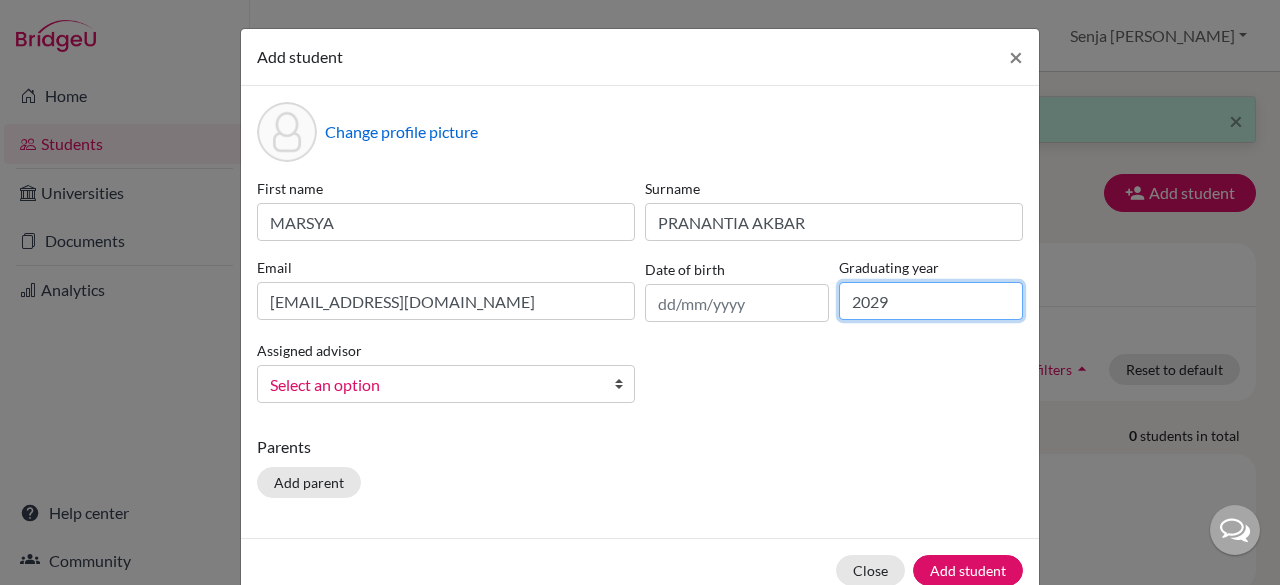 type on "2029" 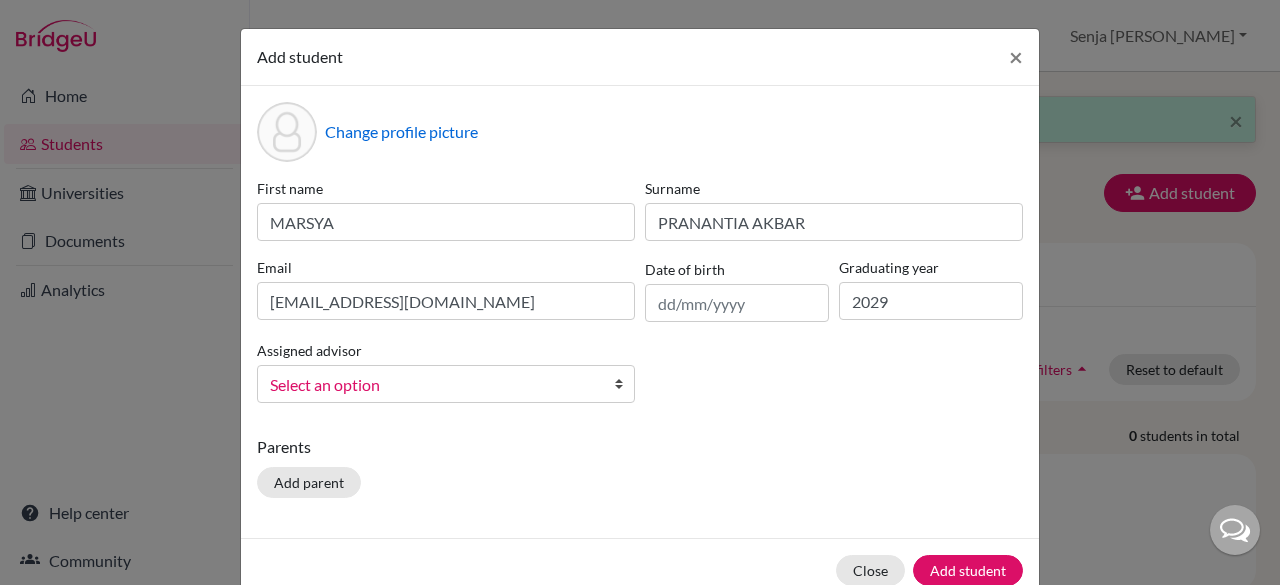 click on "Select an option" at bounding box center [433, 385] 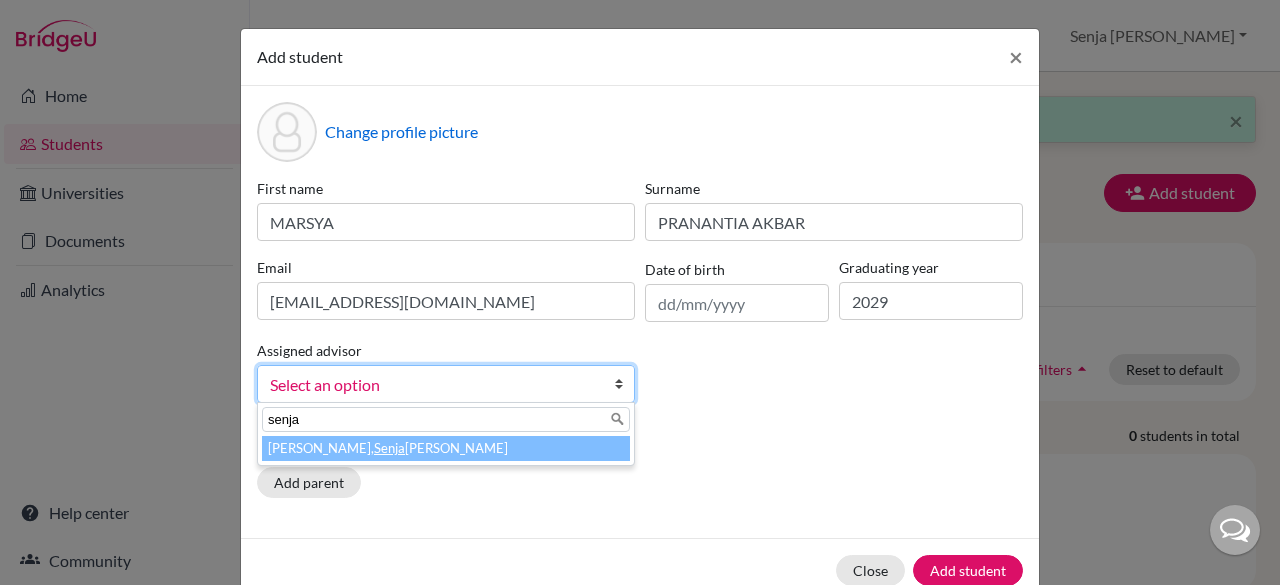 type on "senja" 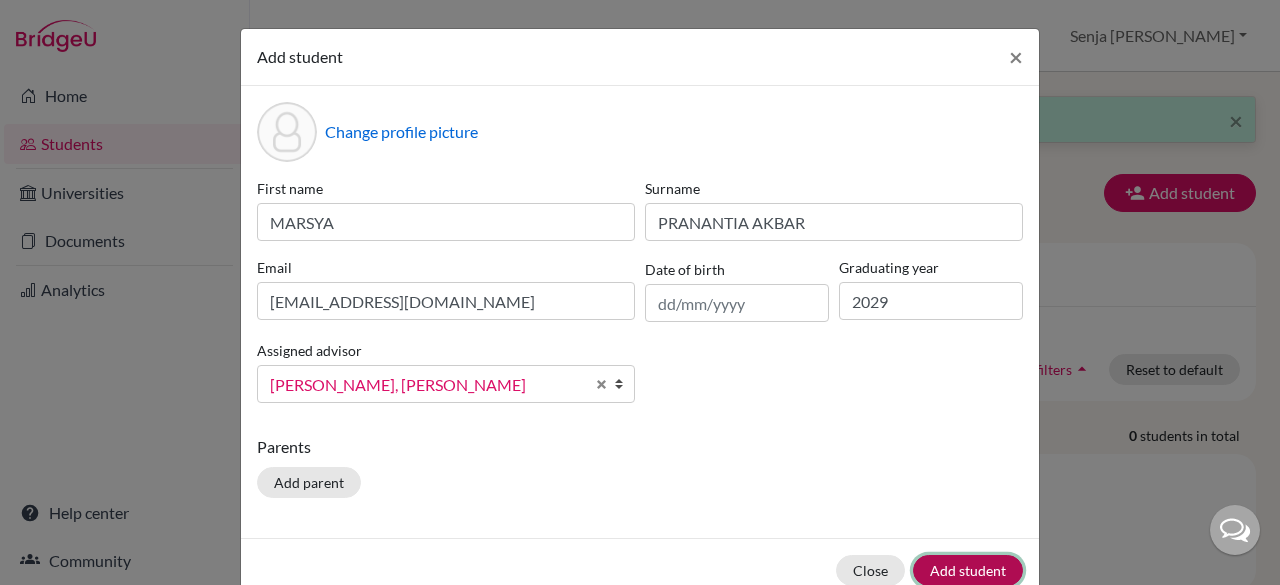 click on "Add student" at bounding box center [968, 570] 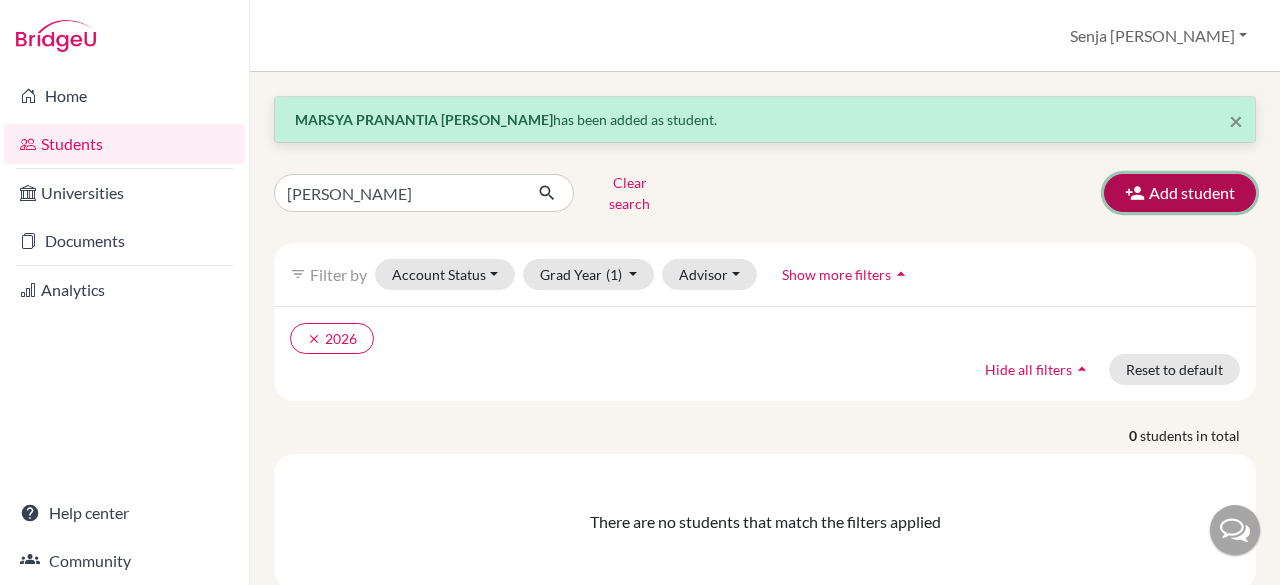 click on "Add student" at bounding box center [1180, 193] 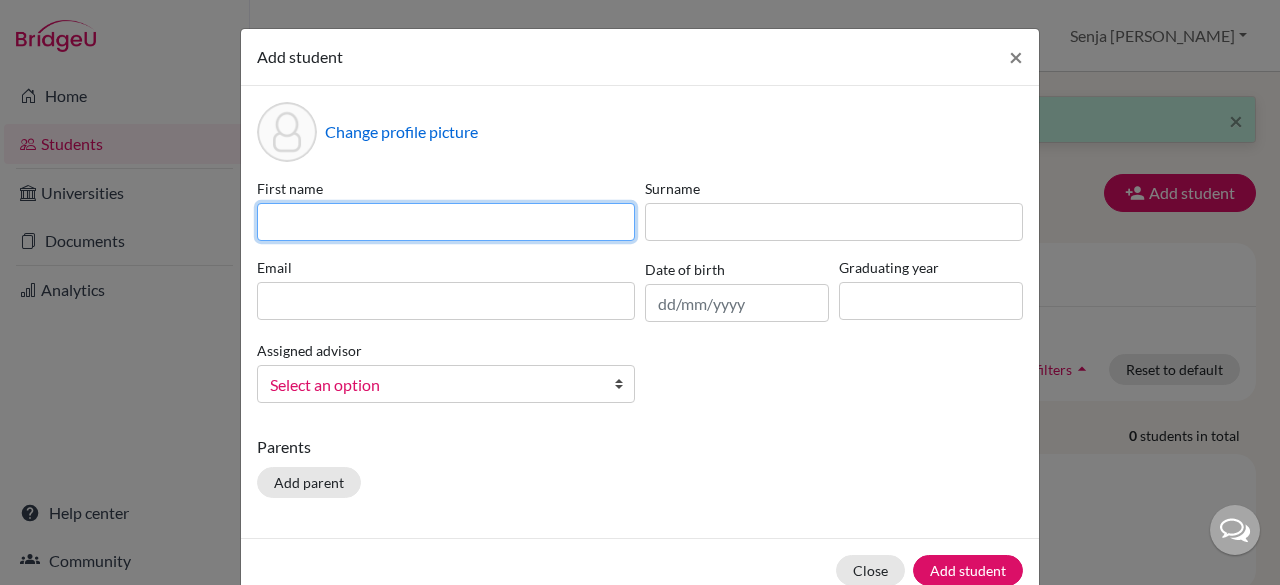 click at bounding box center [446, 222] 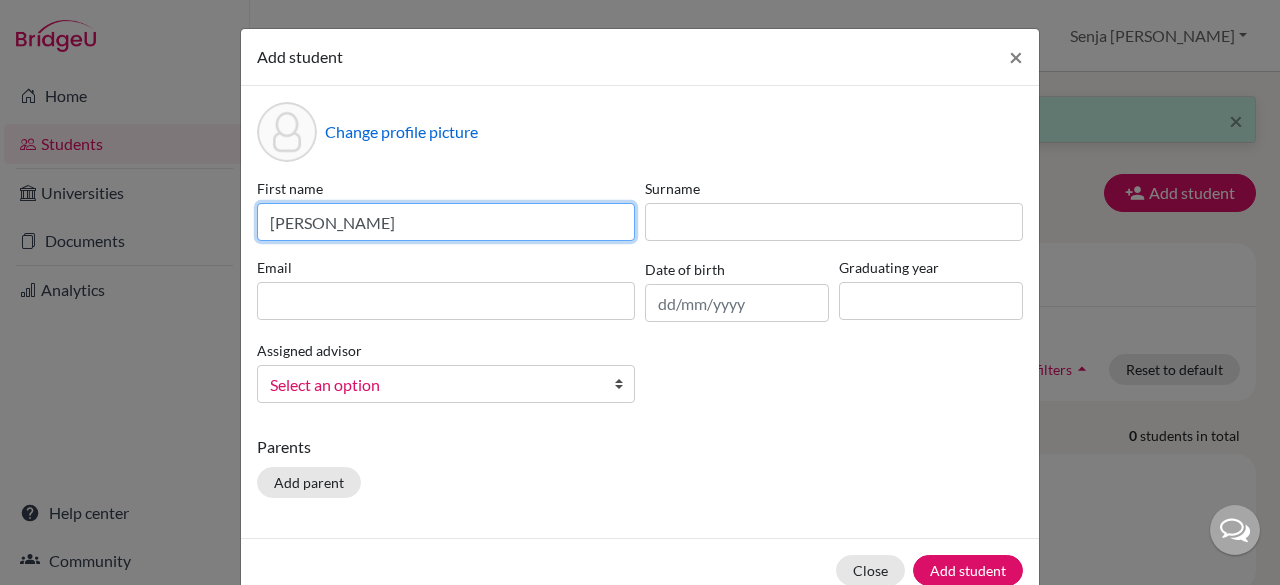 drag, startPoint x: 380, startPoint y: 228, endPoint x: 332, endPoint y: 225, distance: 48.09366 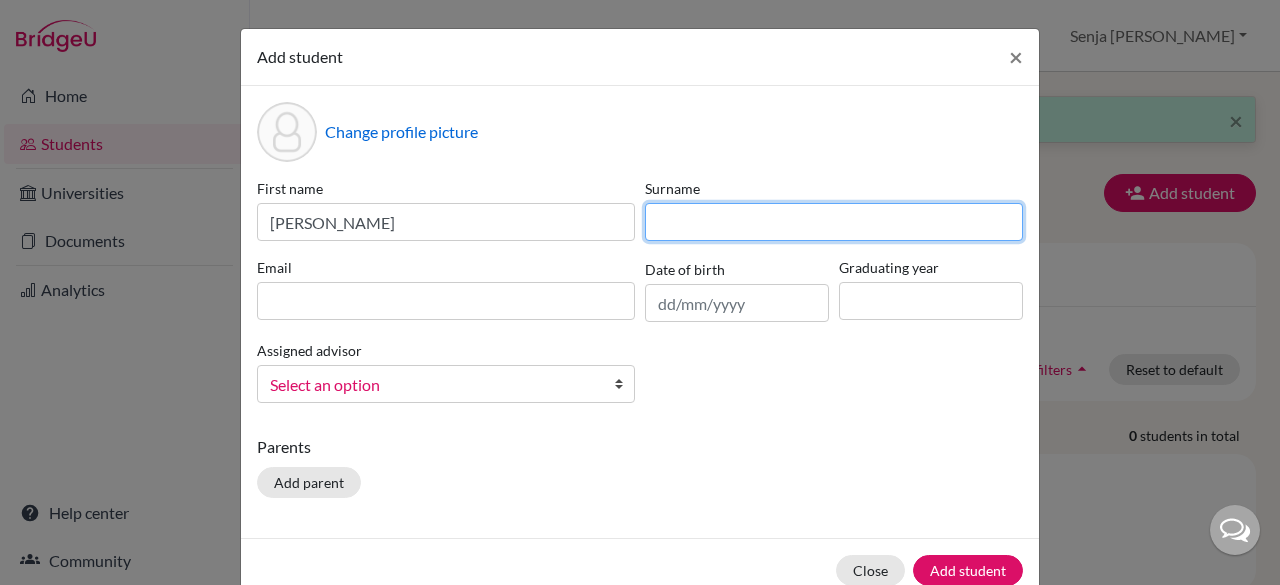 click at bounding box center (834, 222) 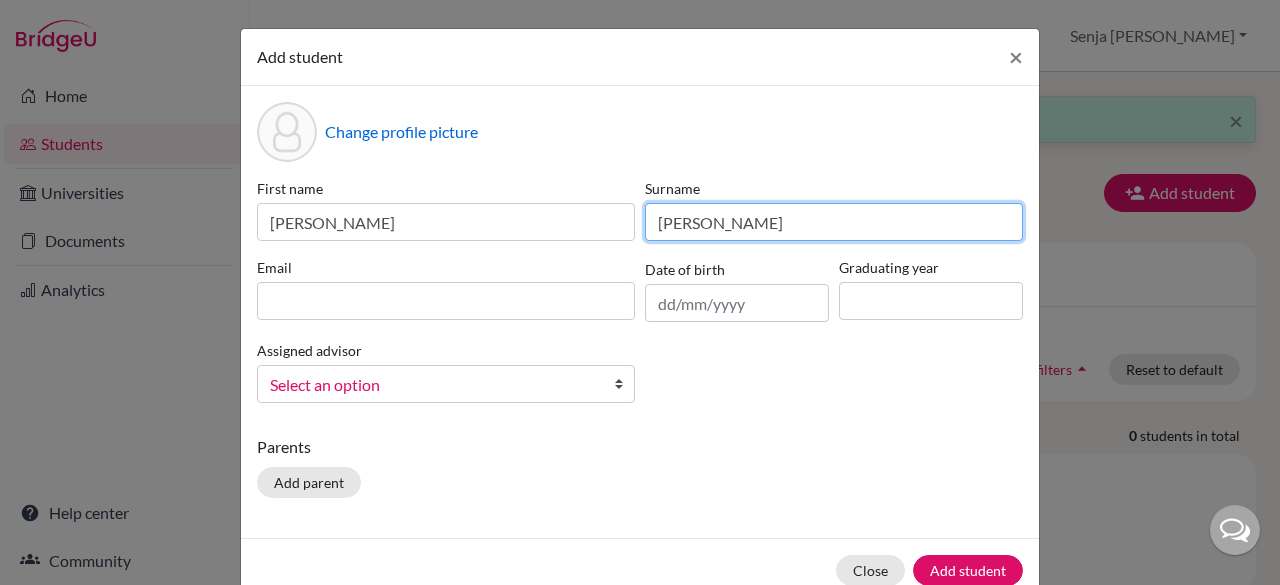 type on "GUPTA" 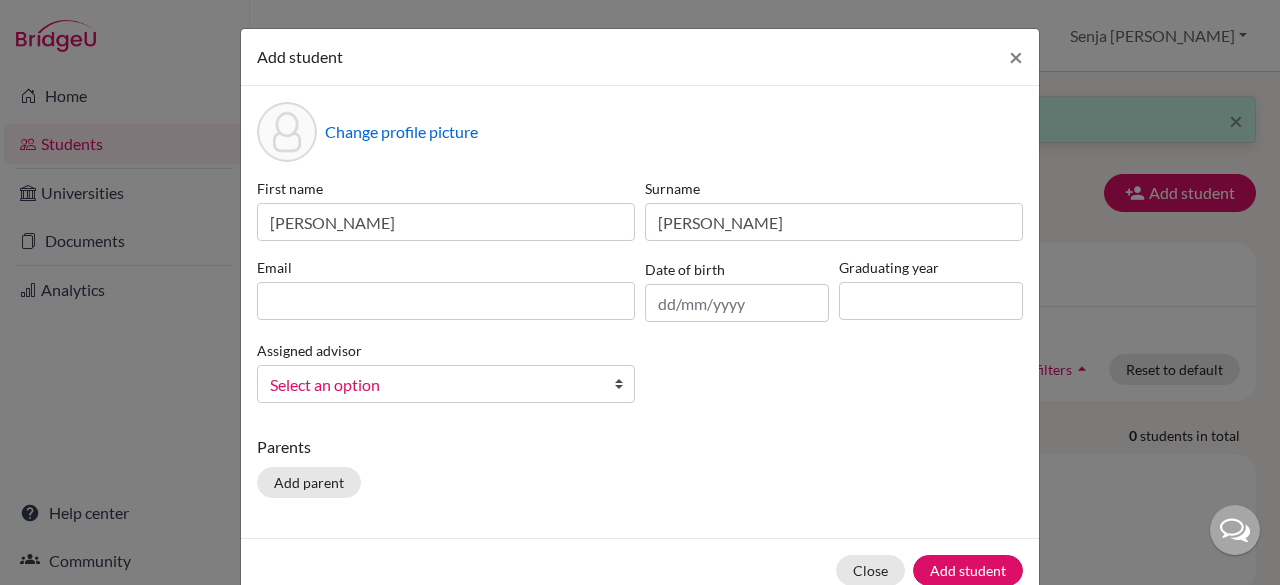 click on "First name MEENAL Surname GUPTA Email Date of birth Graduating year Assigned advisor Bitteraty, Udan Dzhumanazarov, Azamat Fadira, Ayu Haryani, Senja Nadia Osias, Clair Rawat, Devendar  S, Slamet Sadarangani, Sharni Vallejo, Paula
Select an option" at bounding box center (640, 298) 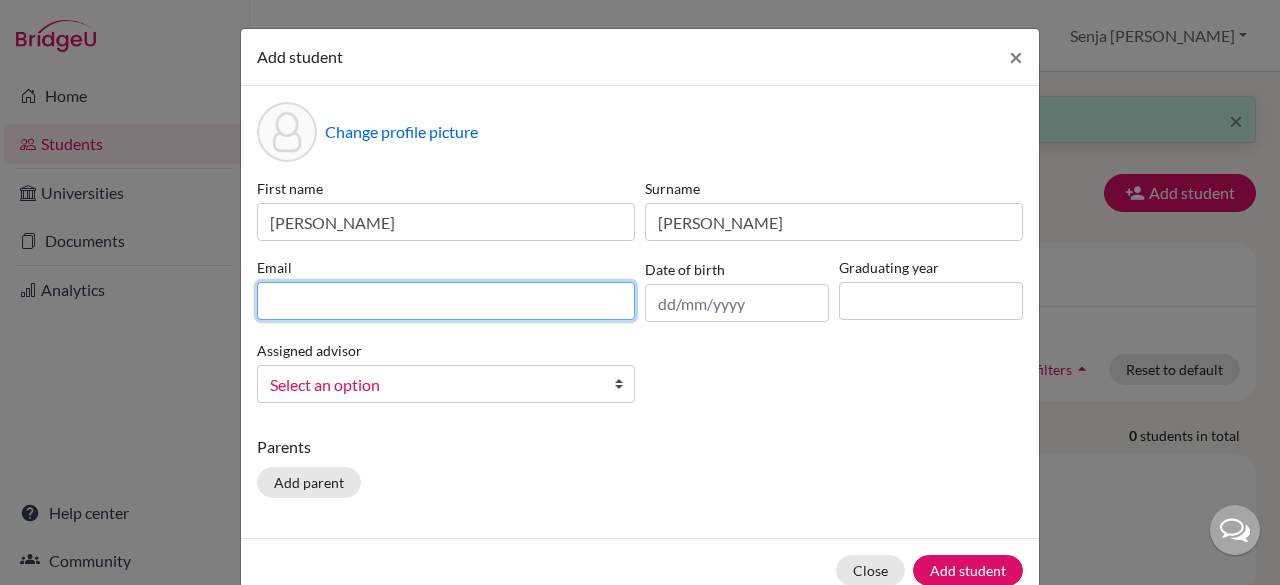 click at bounding box center (446, 301) 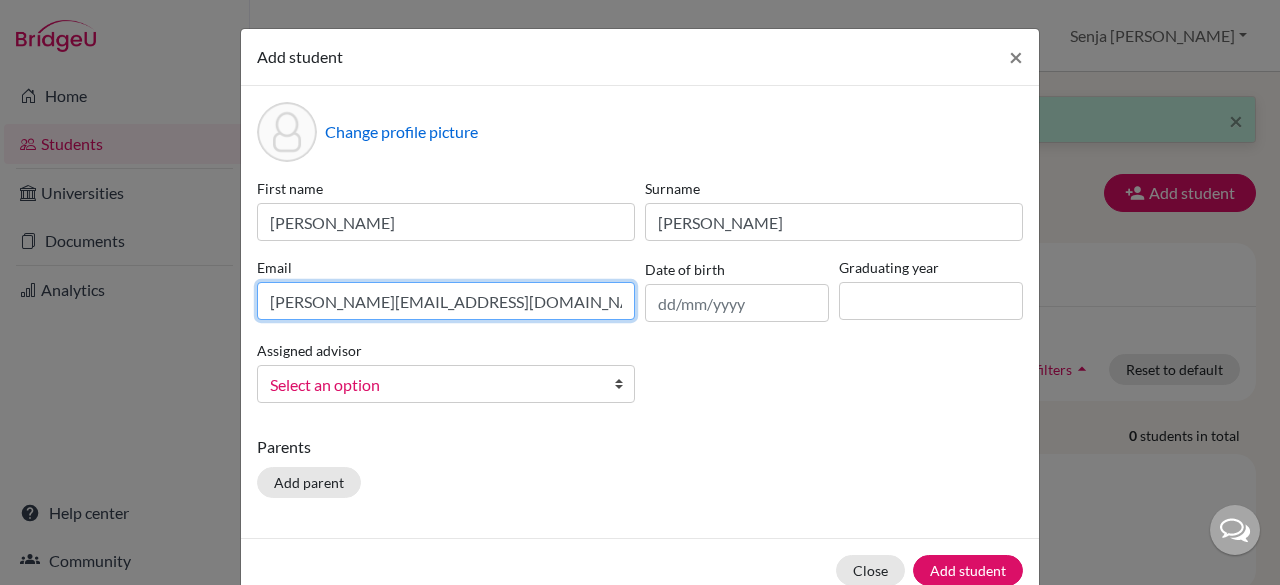 type on "meenal.gupta@sampoernaacademy.net" 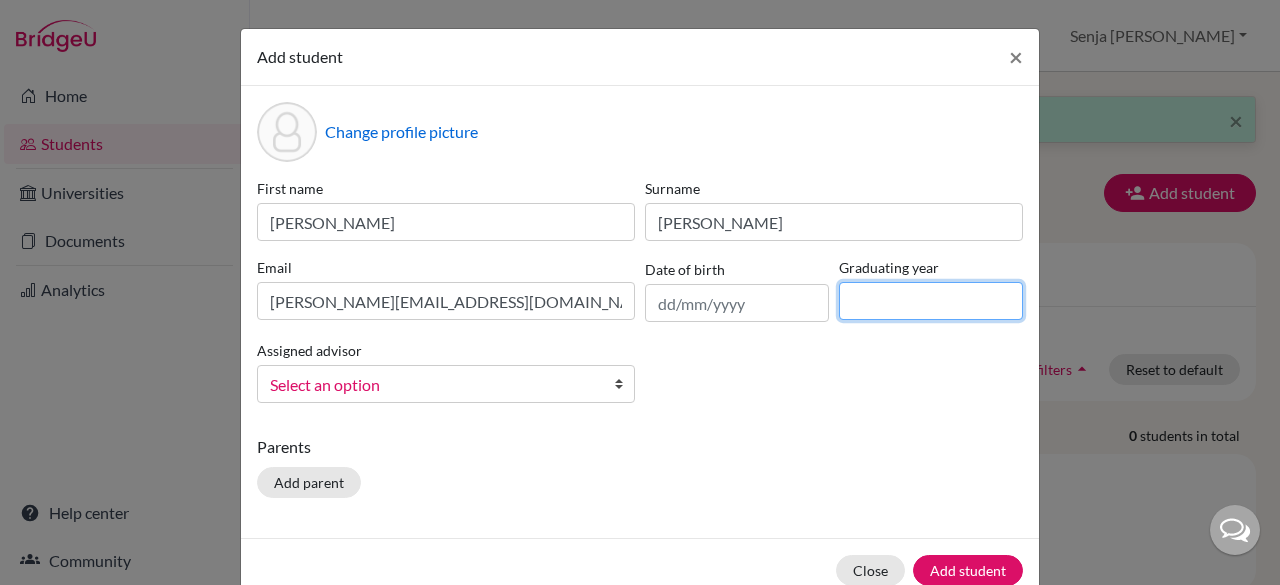 click at bounding box center [931, 301] 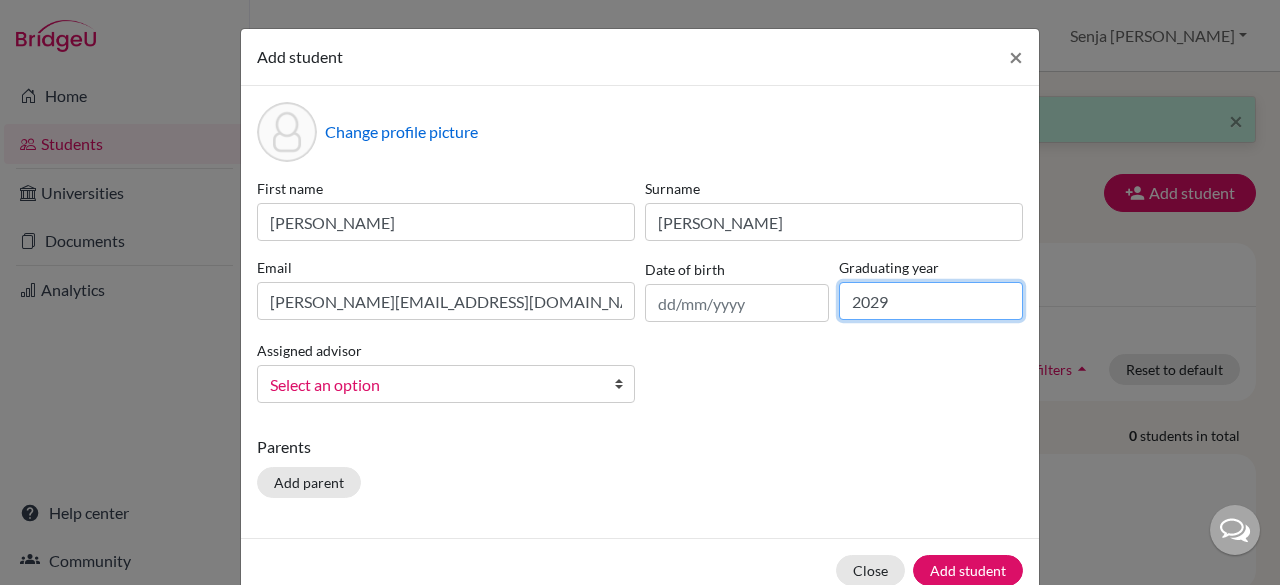 type on "2029" 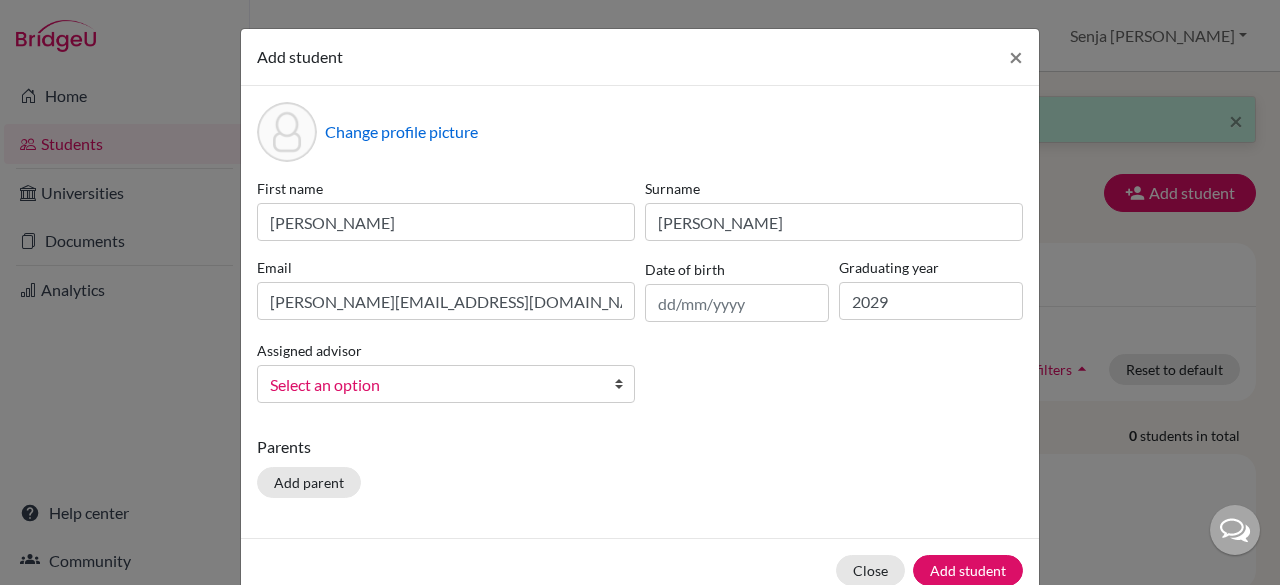 click on "Select an option" at bounding box center [433, 385] 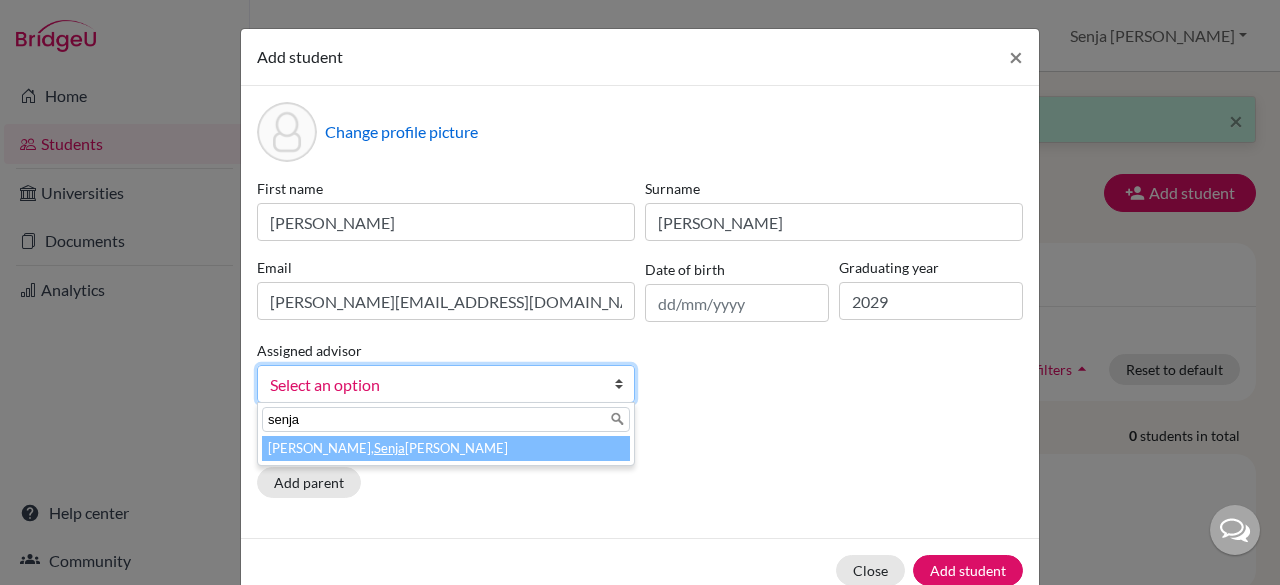 type on "senja" 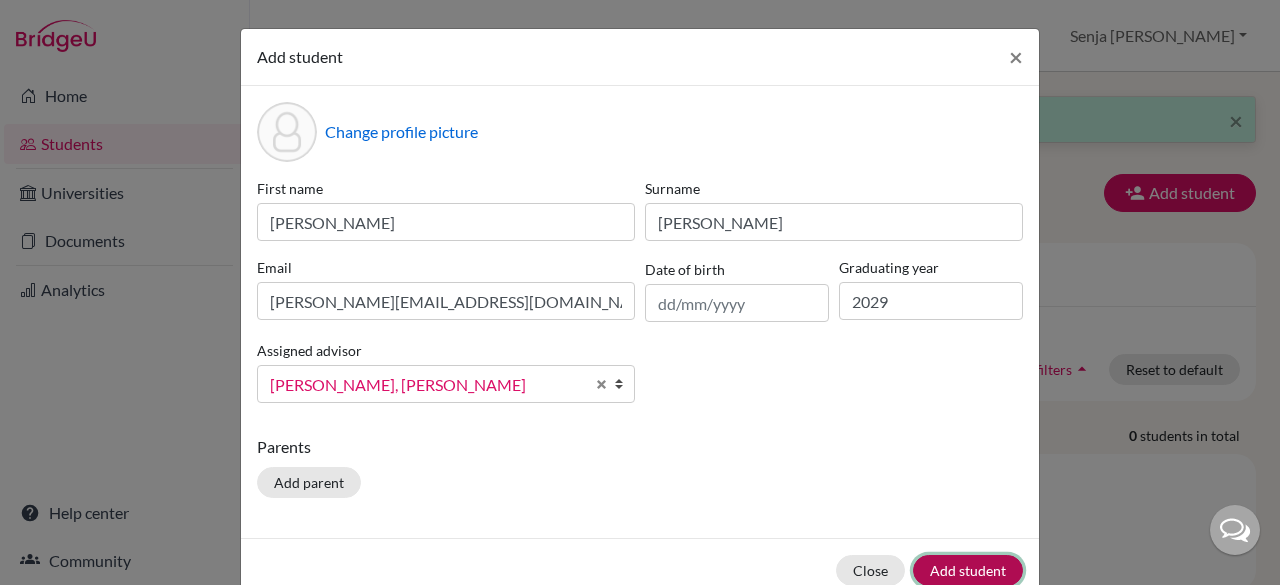 click on "Add student" at bounding box center (968, 570) 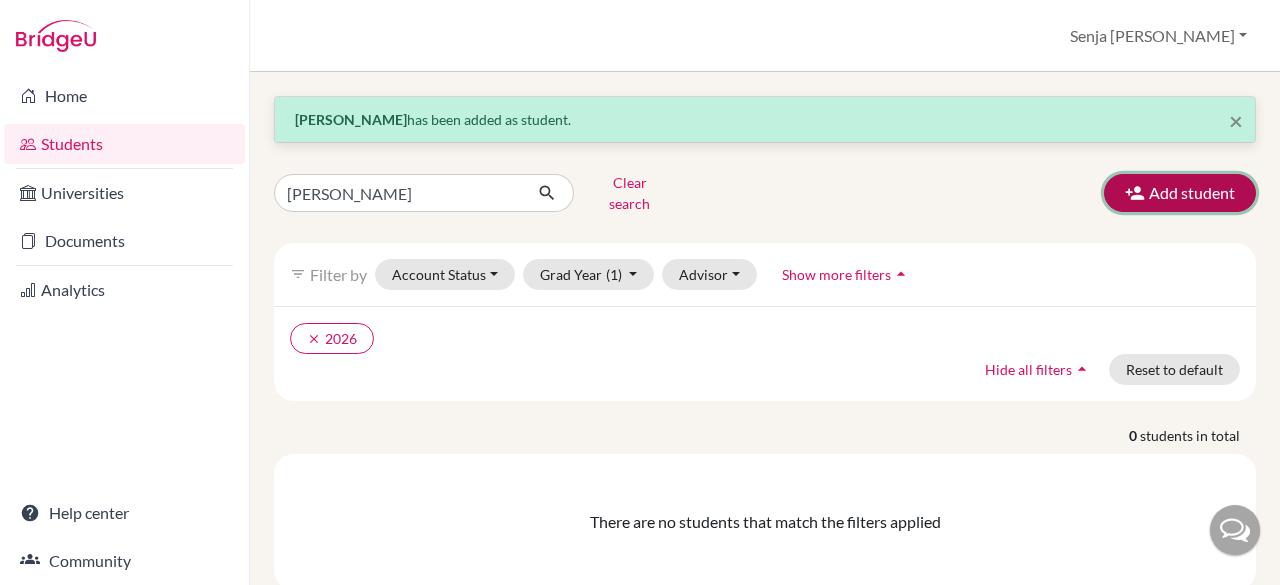 click on "Add student" at bounding box center (1180, 193) 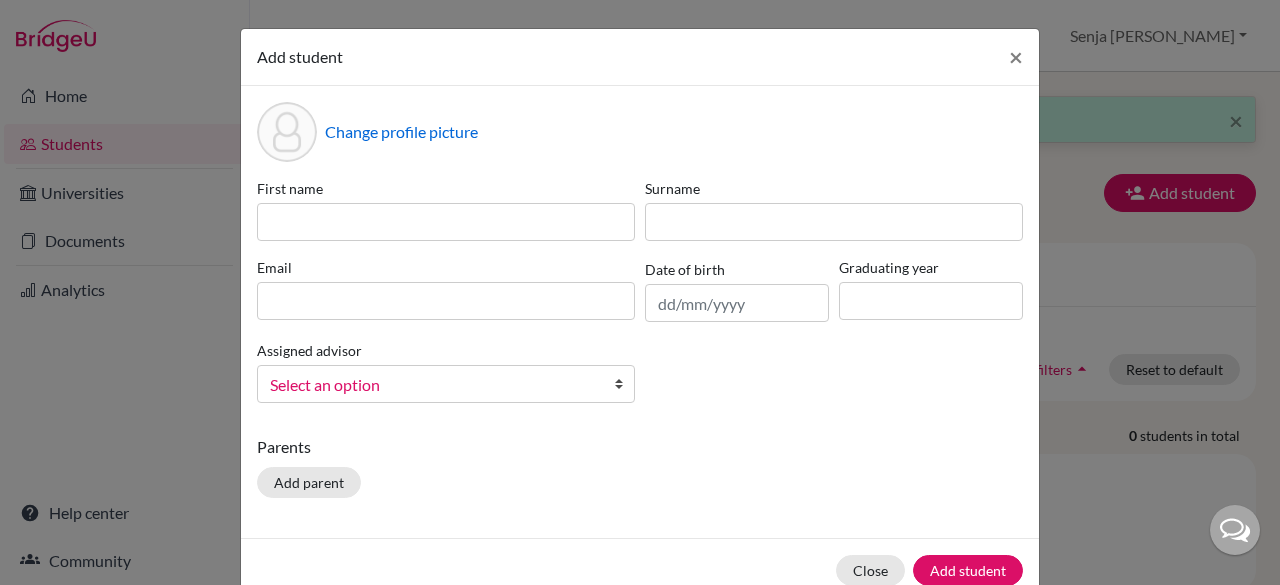 click on "First name Surname Email Date of birth Graduating year Assigned advisor Bitteraty, Udan Dzhumanazarov, Azamat Fadira, Ayu Haryani, Senja Nadia Osias, Clair Rawat, Devendar  S, Slamet Sadarangani, Sharni Vallejo, Paula
Select an option" at bounding box center (640, 298) 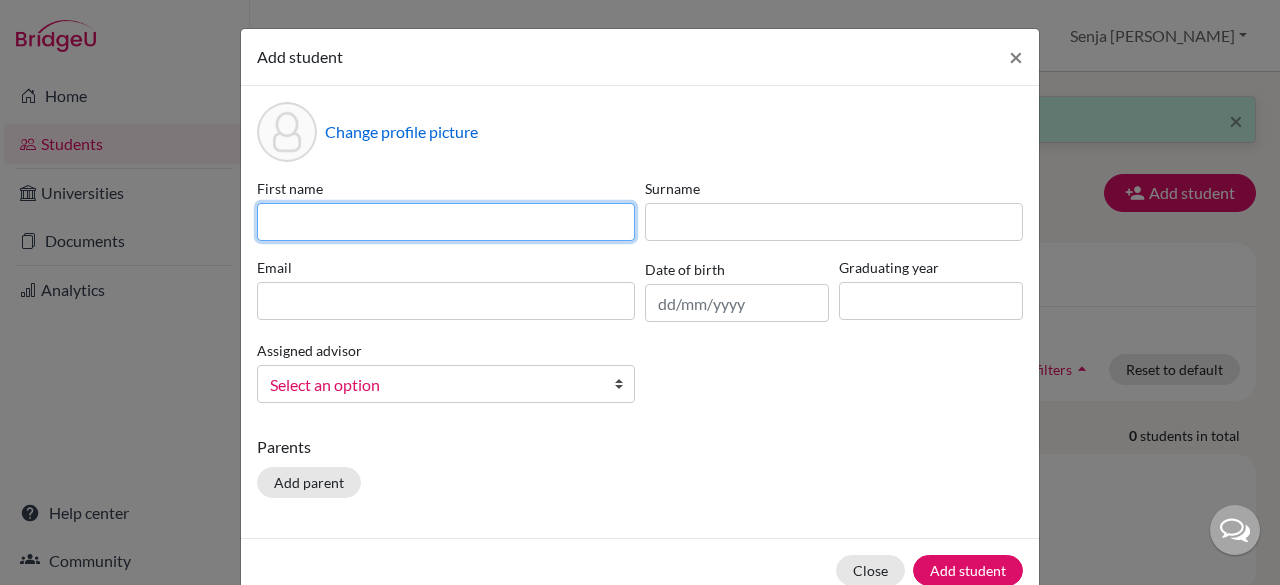 click at bounding box center [446, 222] 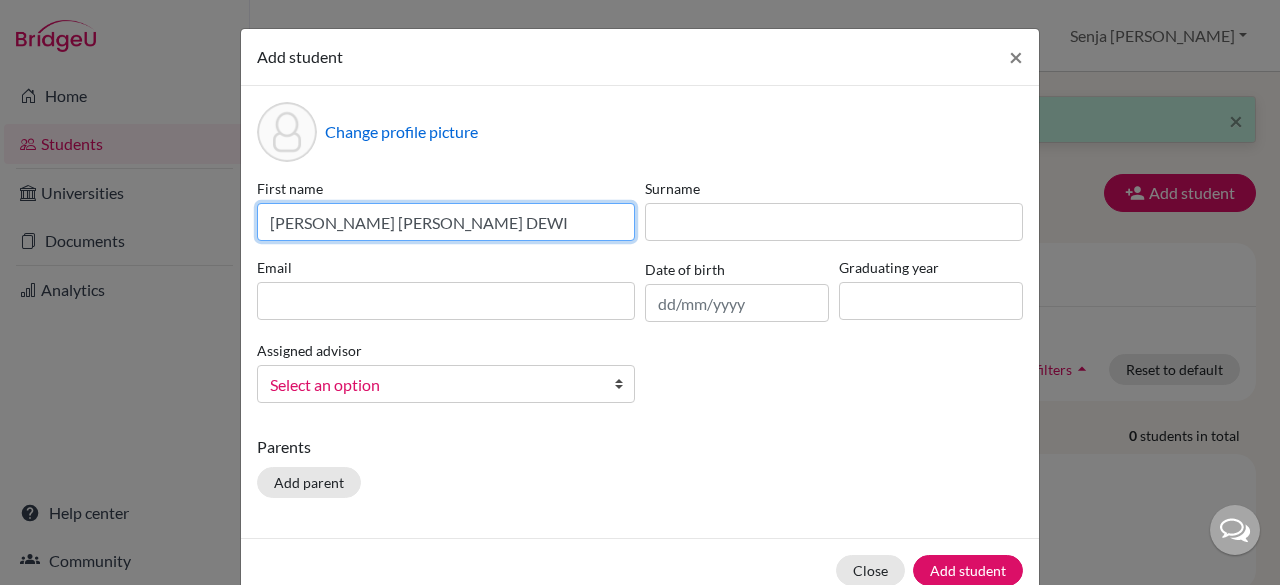 drag, startPoint x: 483, startPoint y: 223, endPoint x: 336, endPoint y: 227, distance: 147.05441 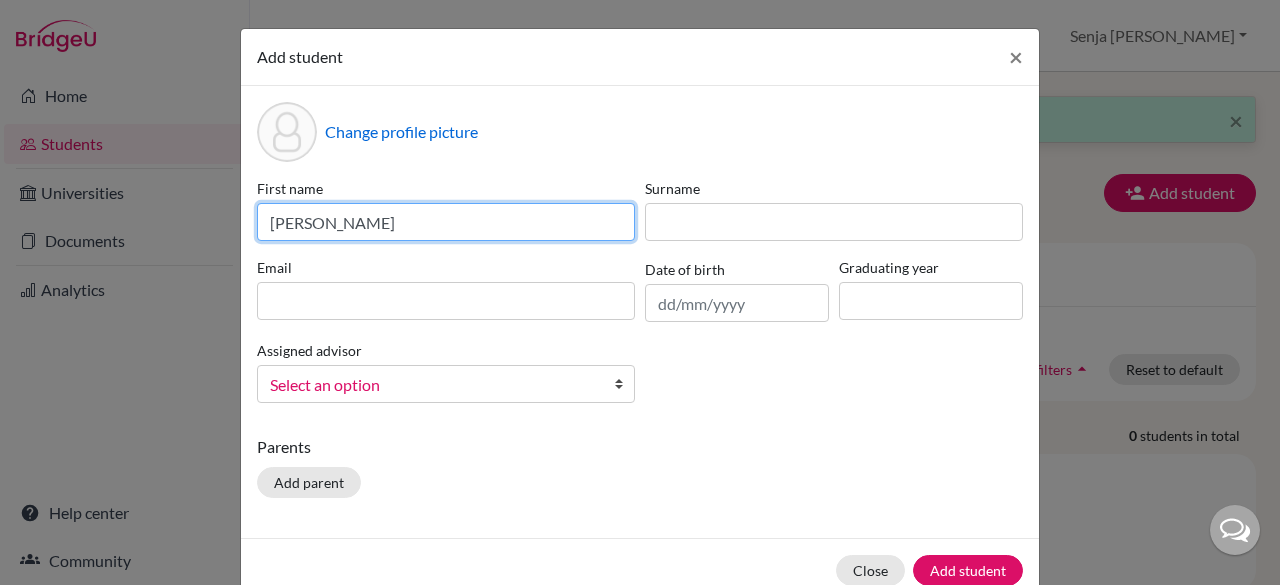 type on "MONICA" 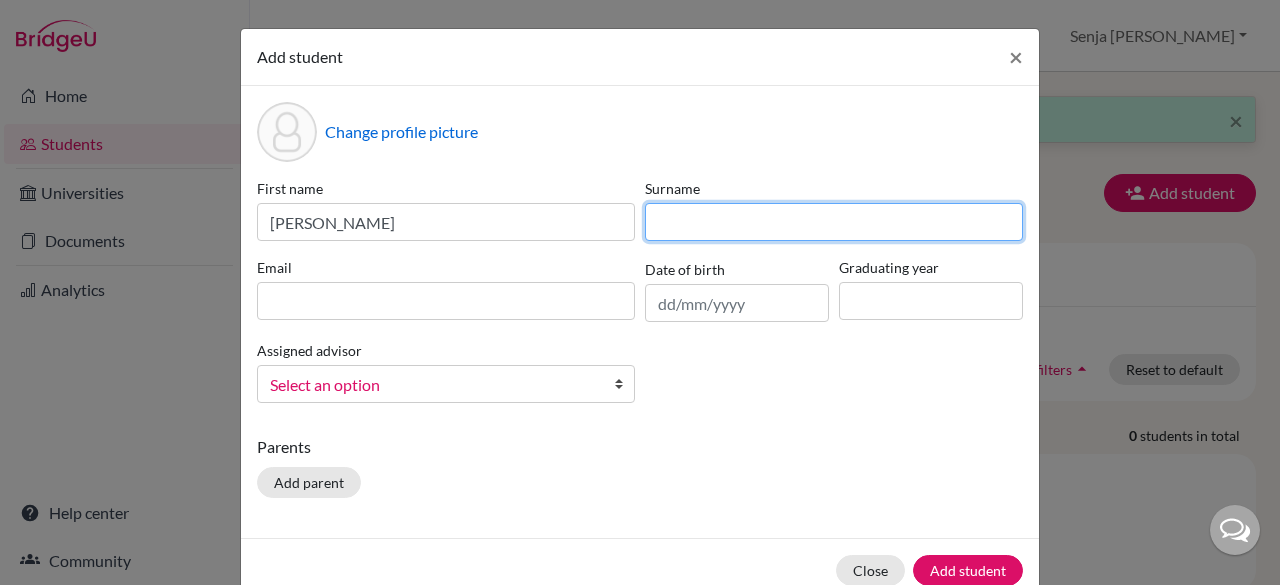 click at bounding box center [834, 222] 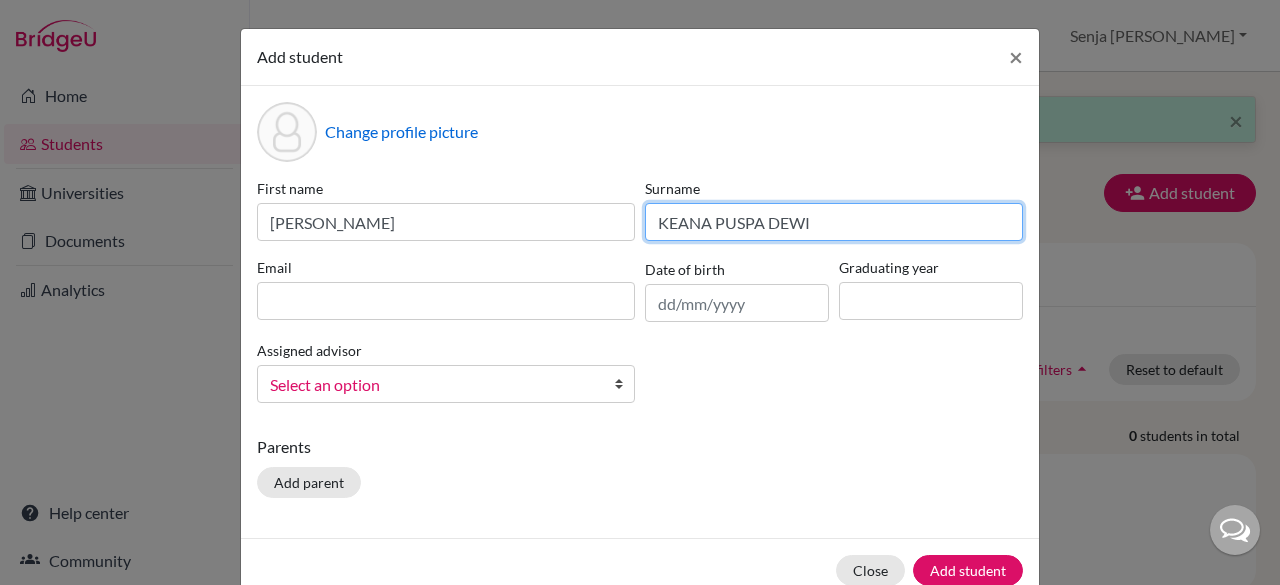 type on "KEANA PUSPA DEWI" 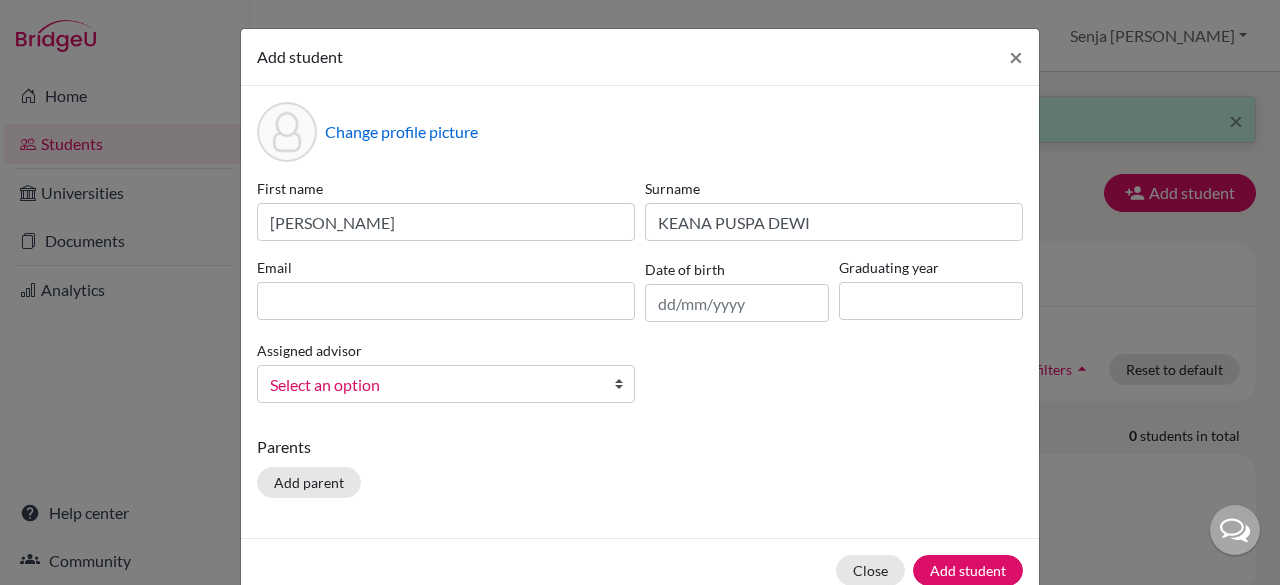 click on "First name MONICA Surname KEANA PUSPA DEWI Email Date of birth Graduating year Assigned advisor Bitteraty, Udan Dzhumanazarov, Azamat Fadira, Ayu Haryani, Senja Nadia Osias, Clair Rawat, Devendar  S, Slamet Sadarangani, Sharni Vallejo, Paula
Select an option" at bounding box center [640, 298] 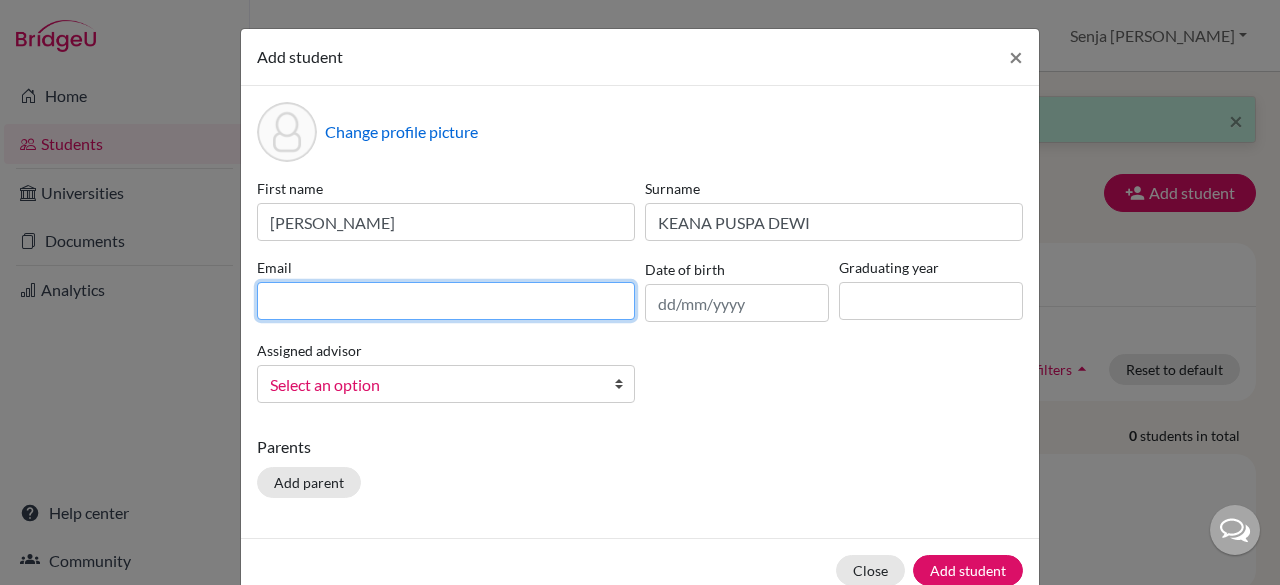 click at bounding box center (446, 301) 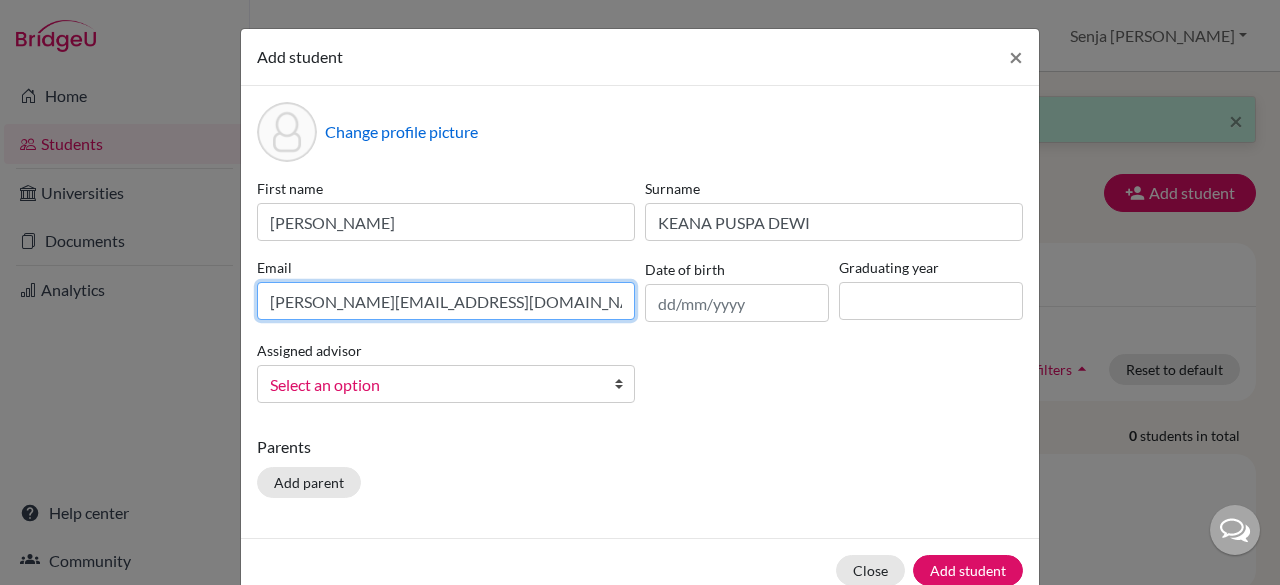 type on "monica.dewi@sampoernaacademy.net" 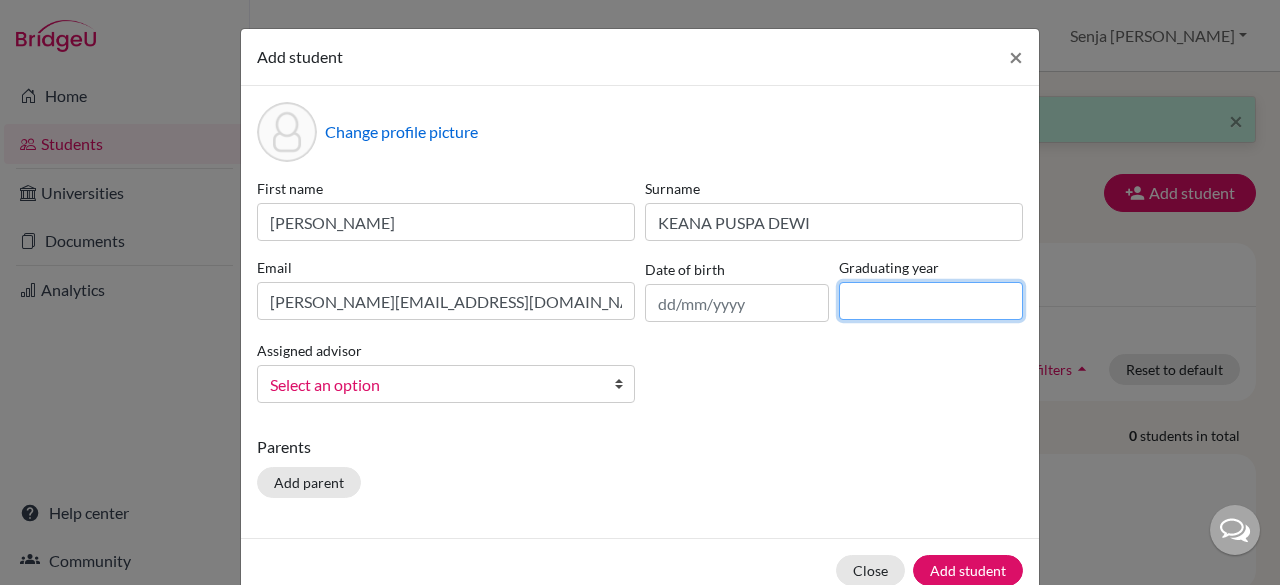 click at bounding box center [931, 301] 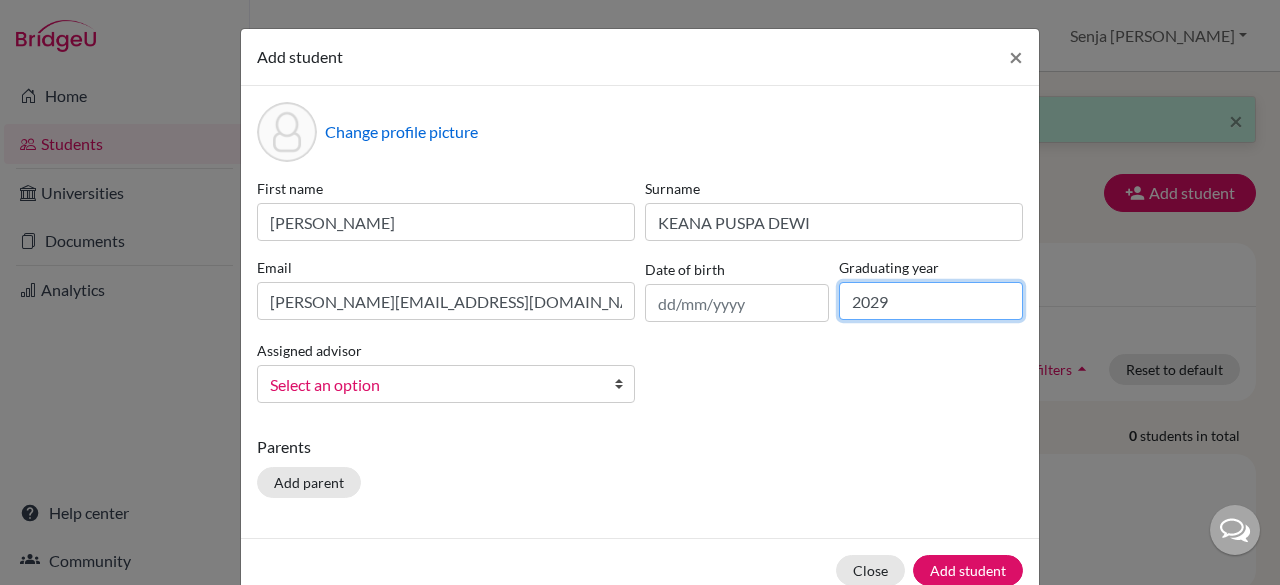 type on "2029" 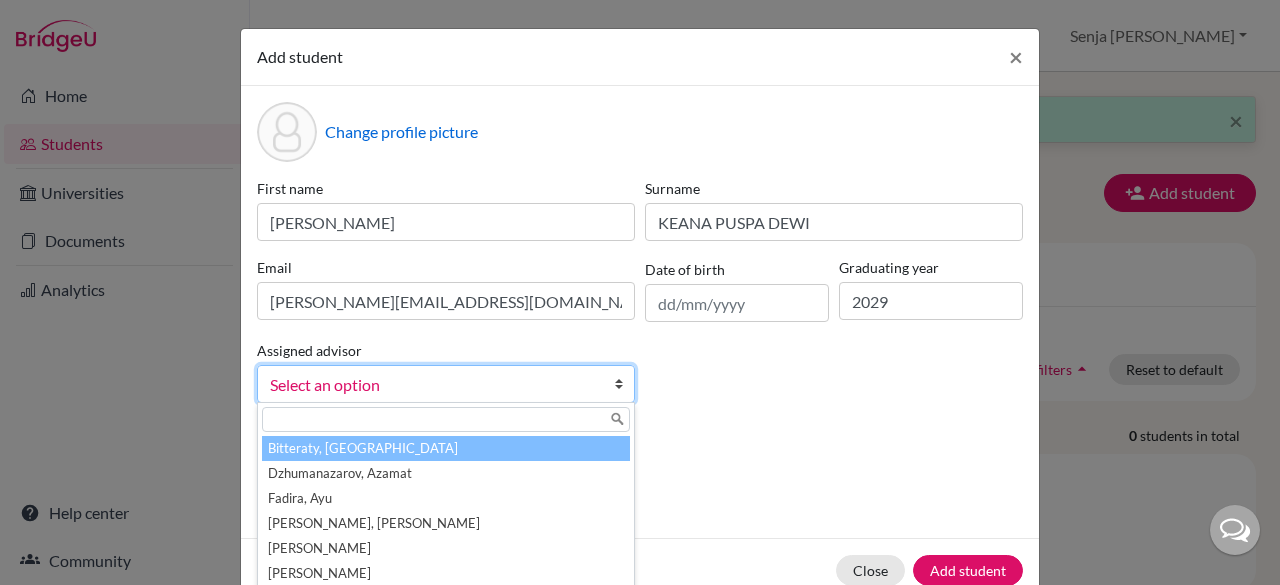 click on "Select an option" at bounding box center [433, 385] 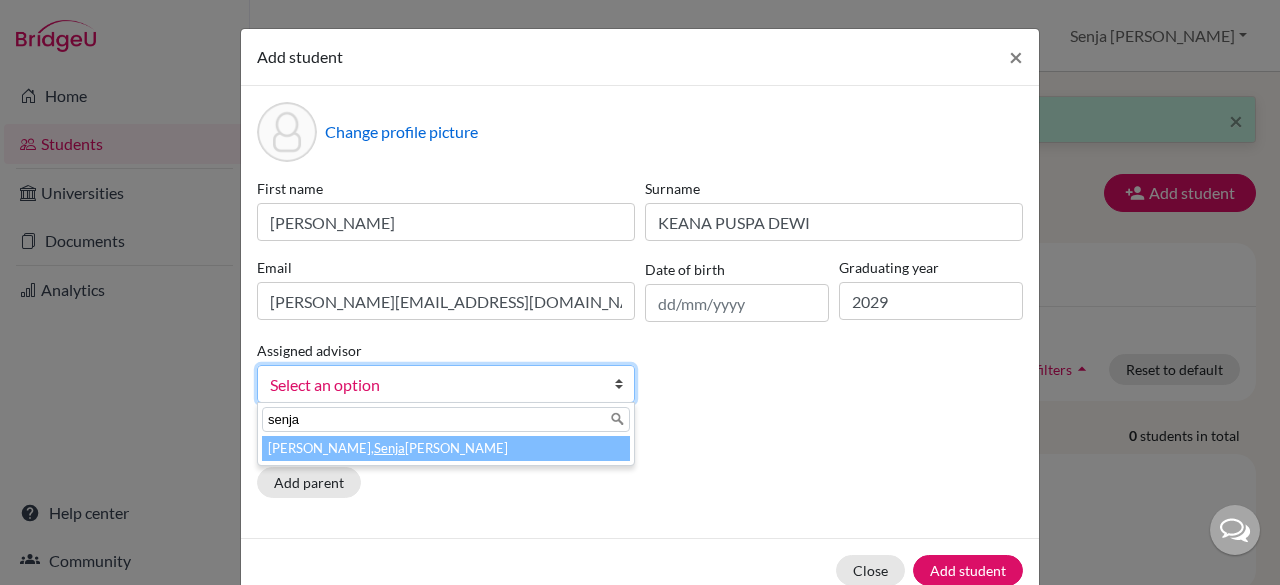 type on "senja" 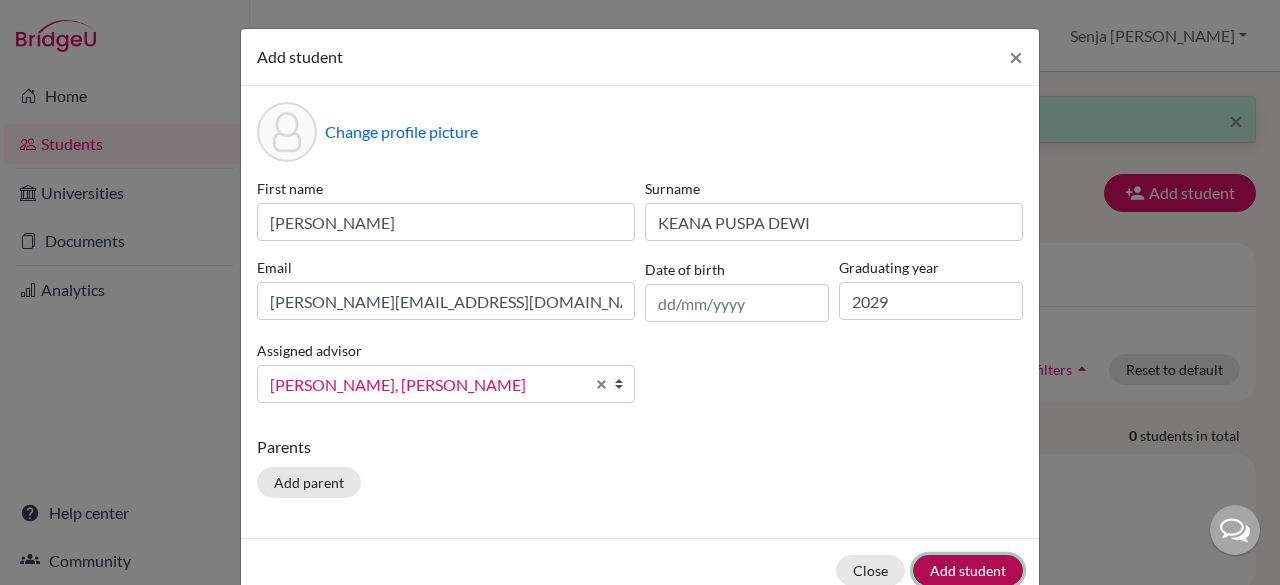 click on "Add student" at bounding box center (968, 570) 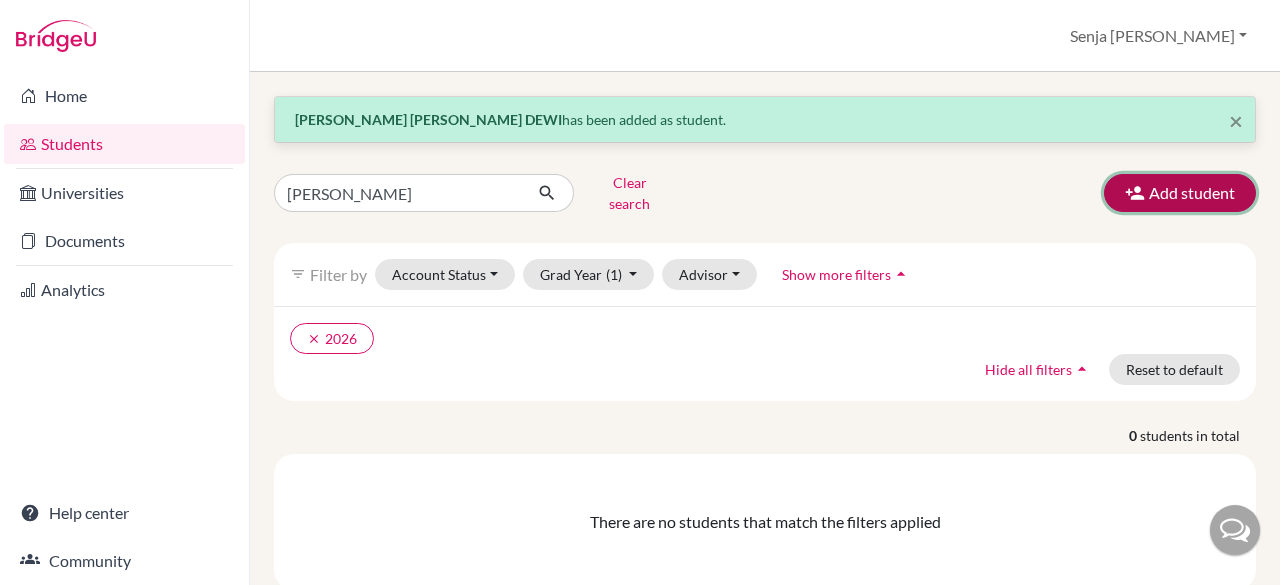click at bounding box center (1135, 193) 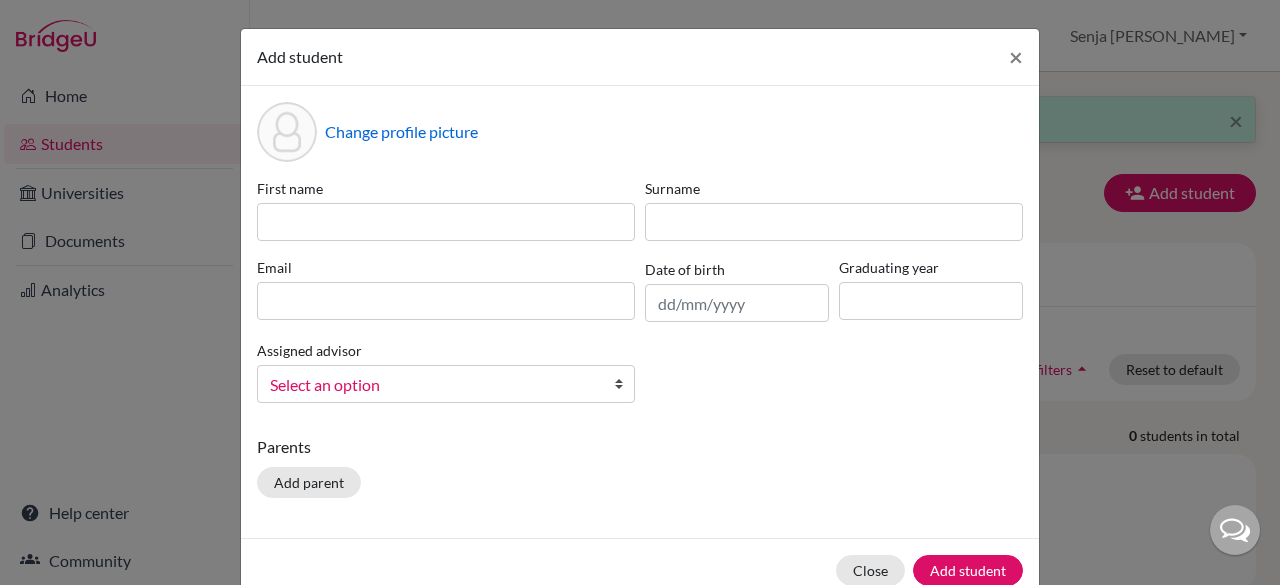 click on "First name Surname Email Date of birth Graduating year Assigned advisor Bitteraty, Udan Dzhumanazarov, Azamat Fadira, Ayu Haryani, Senja Nadia Osias, Clair Rawat, Devendar  S, Slamet Sadarangani, Sharni Vallejo, Paula
Select an option" at bounding box center (640, 298) 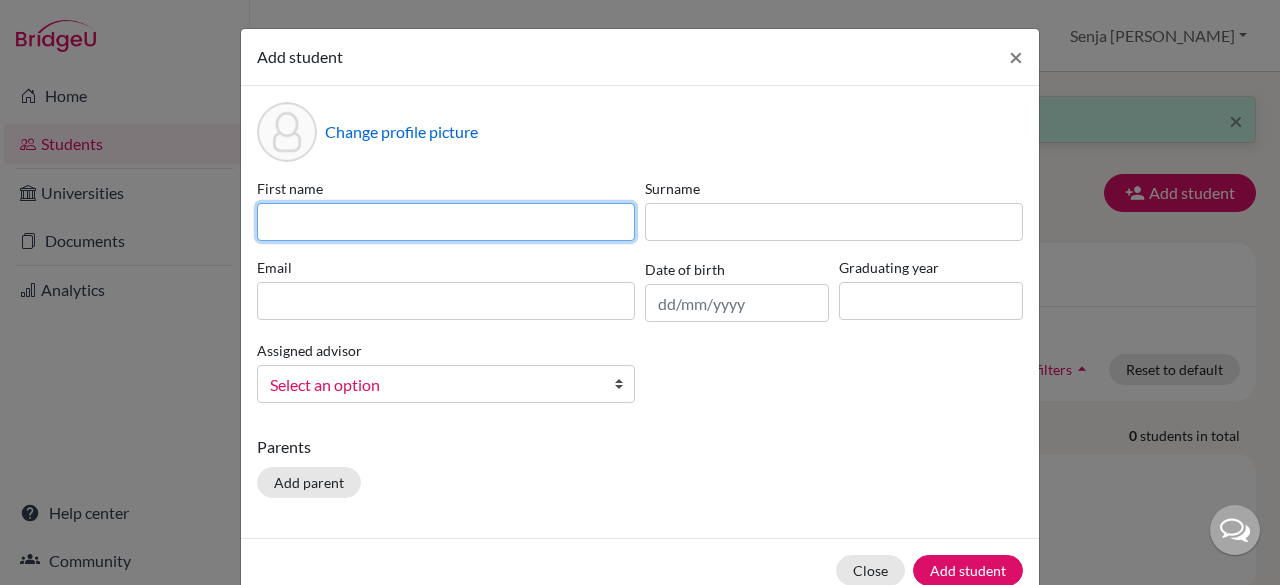 click at bounding box center [446, 222] 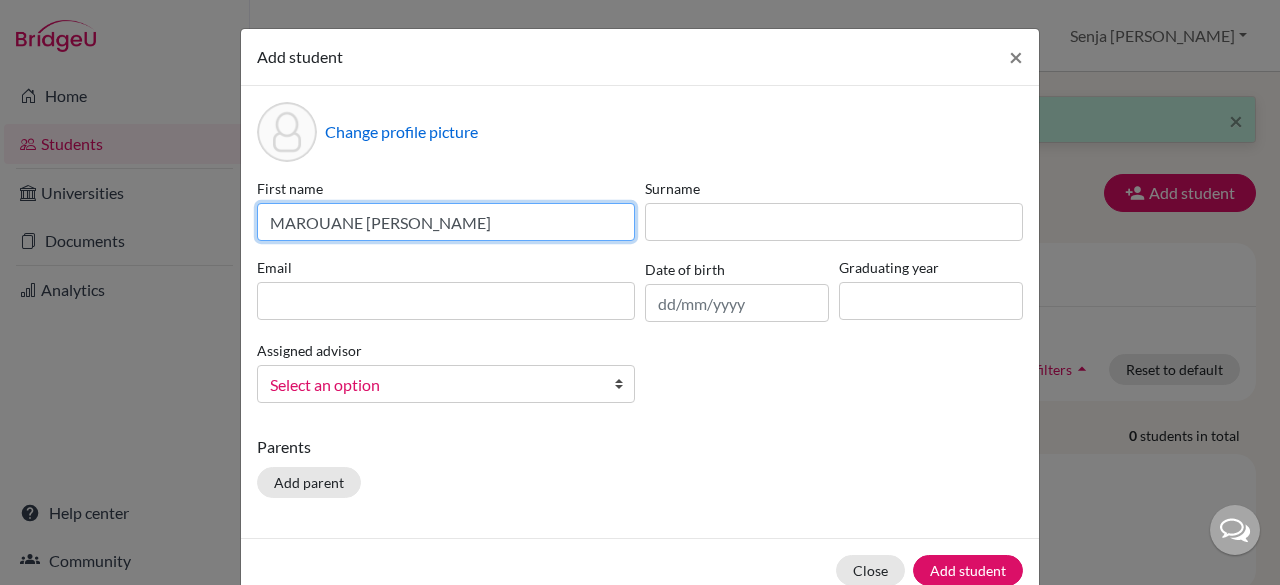 drag, startPoint x: 542, startPoint y: 219, endPoint x: 360, endPoint y: 227, distance: 182.17574 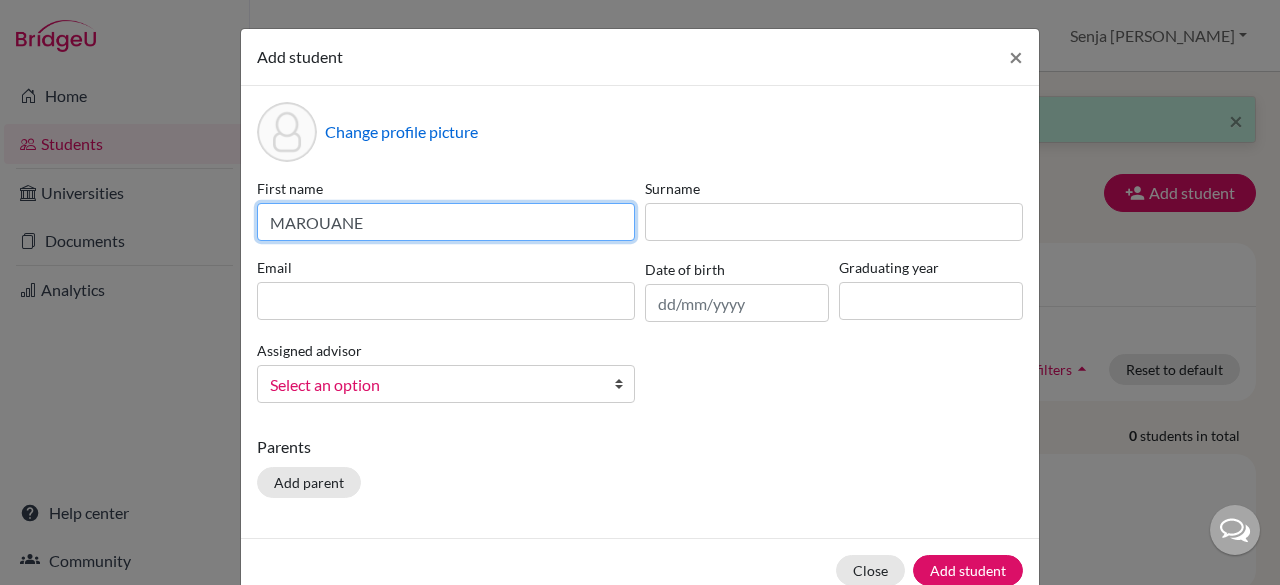 type on "MAROUANE" 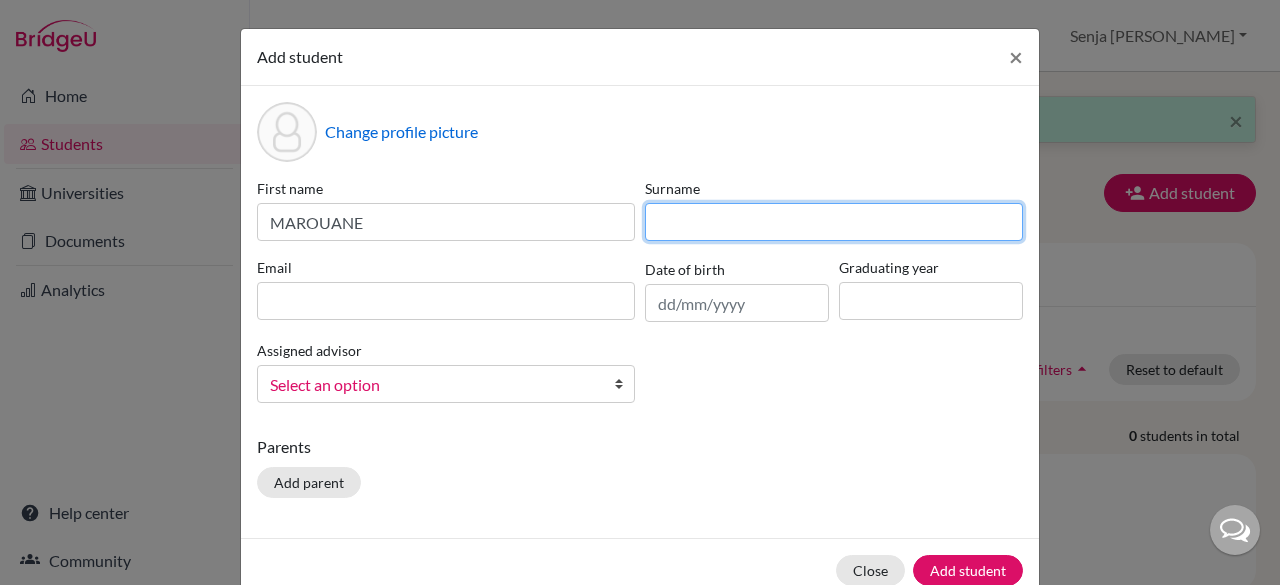 click at bounding box center [834, 222] 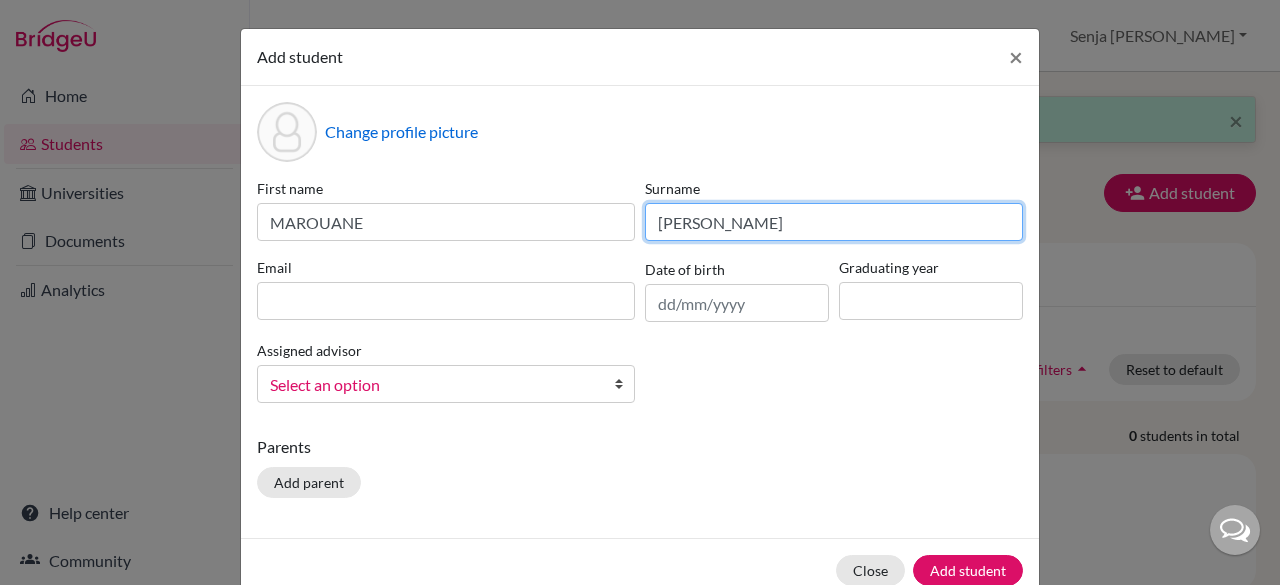 type on "SAMI KHEIDIRA IRAWAN" 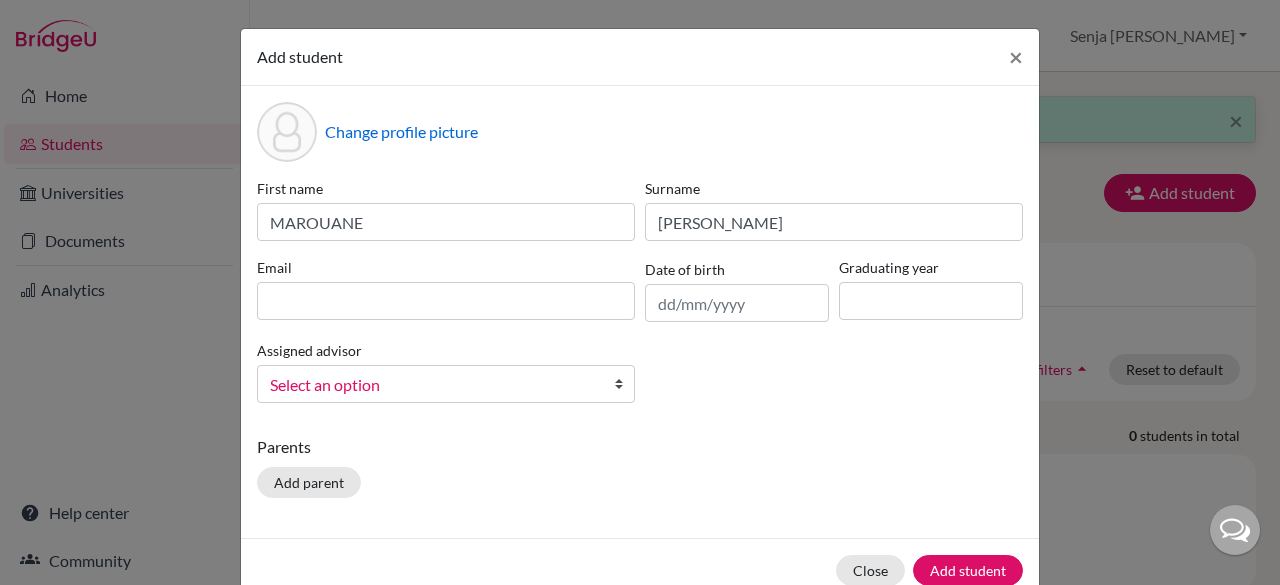 click on "First name MAROUANE Surname SAMI KHEIDIRA IRAWAN Email Date of birth Graduating year Assigned advisor Bitteraty, Udan Dzhumanazarov, Azamat Fadira, Ayu Haryani, Senja Nadia Osias, Clair Rawat, Devendar  S, Slamet Sadarangani, Sharni Vallejo, Paula
Select an option" at bounding box center [640, 298] 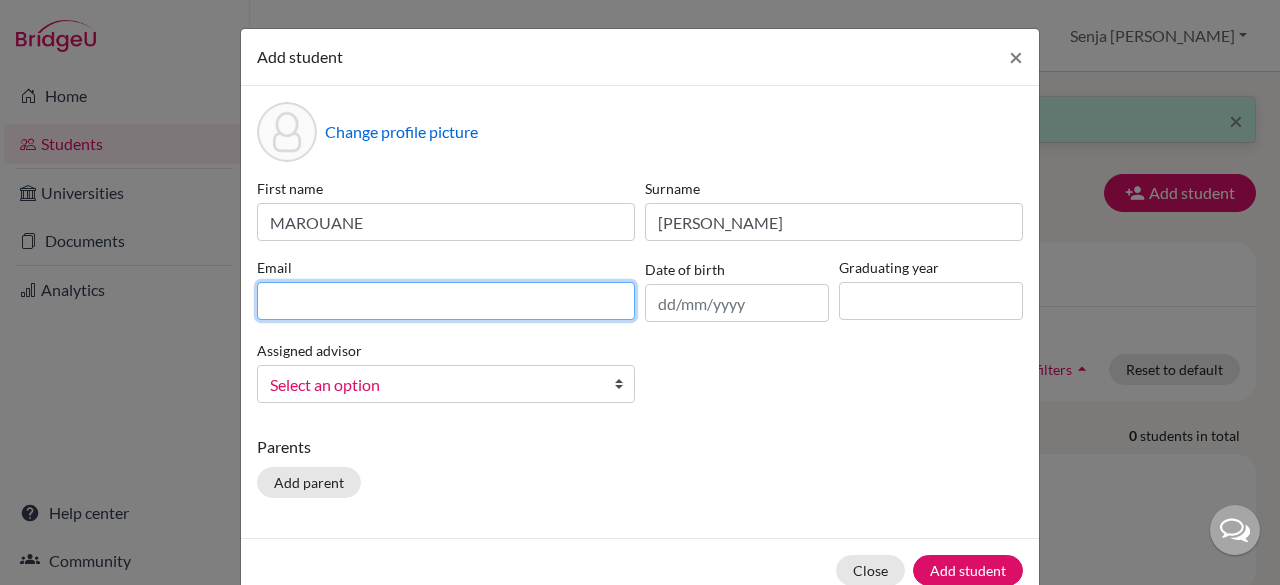click at bounding box center (446, 301) 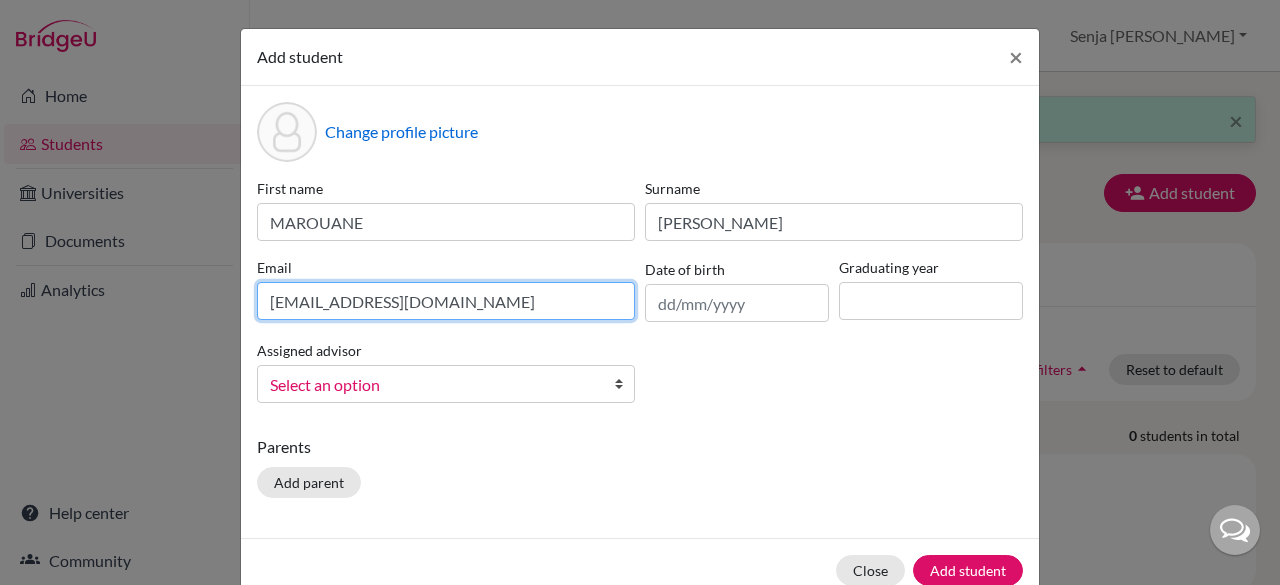 type on "marouane.irawan@sampoernaacademy.net" 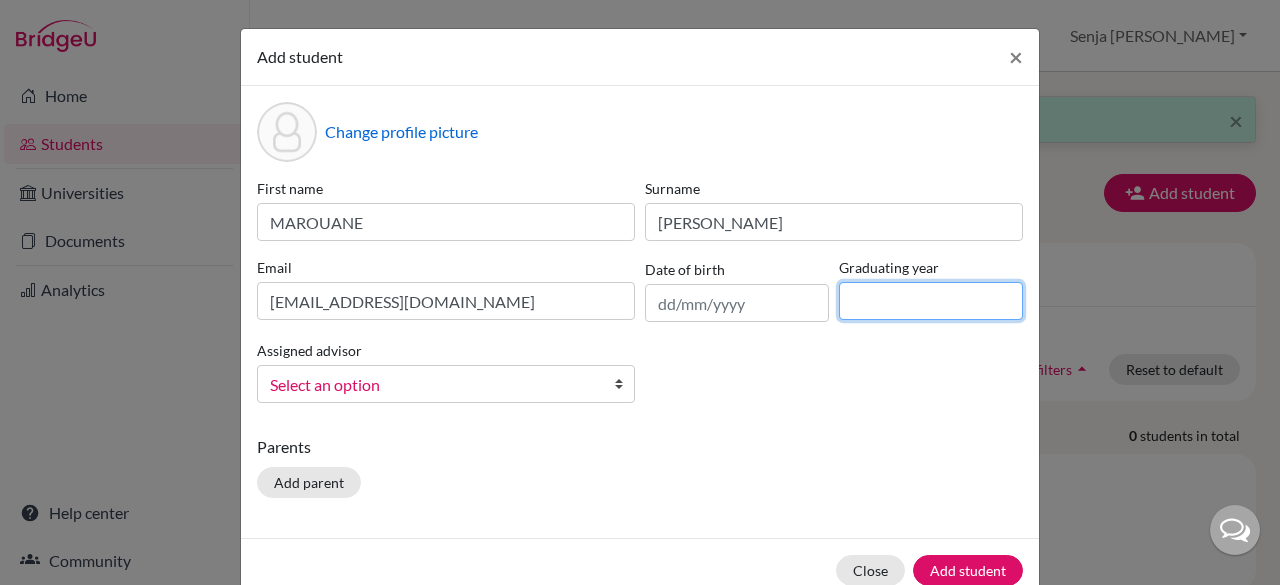 click at bounding box center (931, 301) 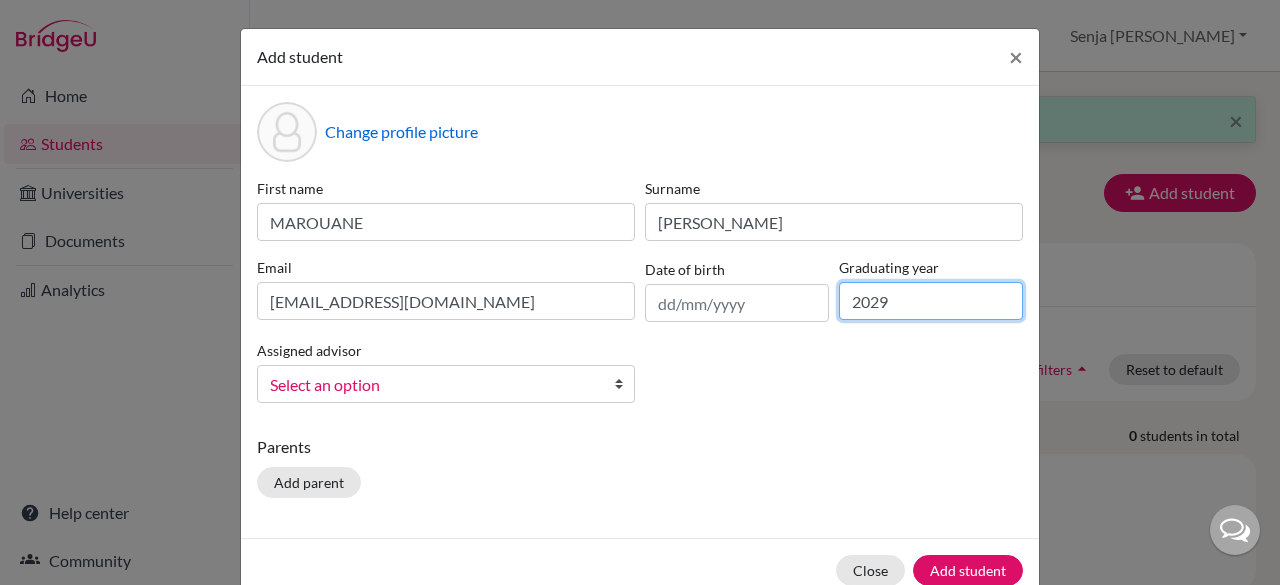 type on "2029" 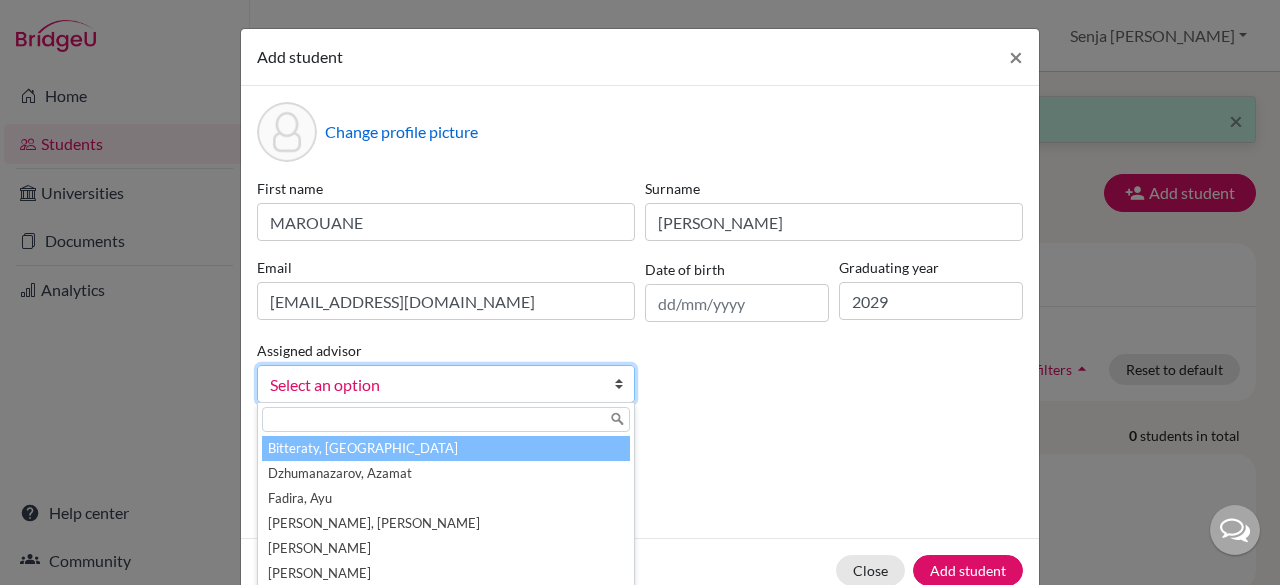 click on "Select an option" at bounding box center [433, 385] 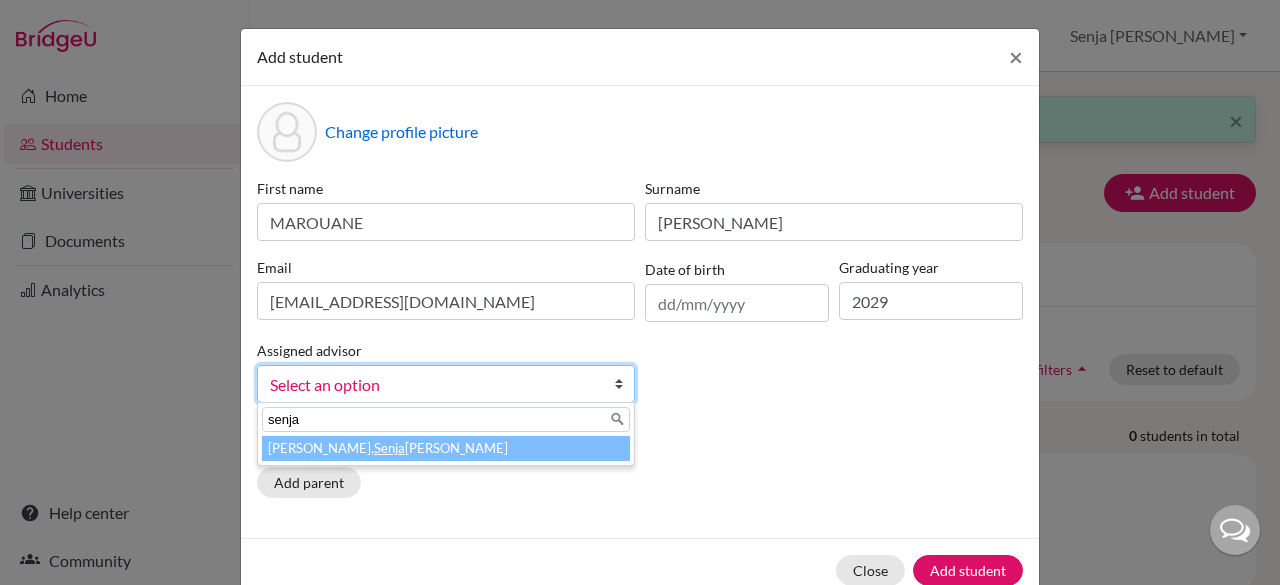 type on "senja" 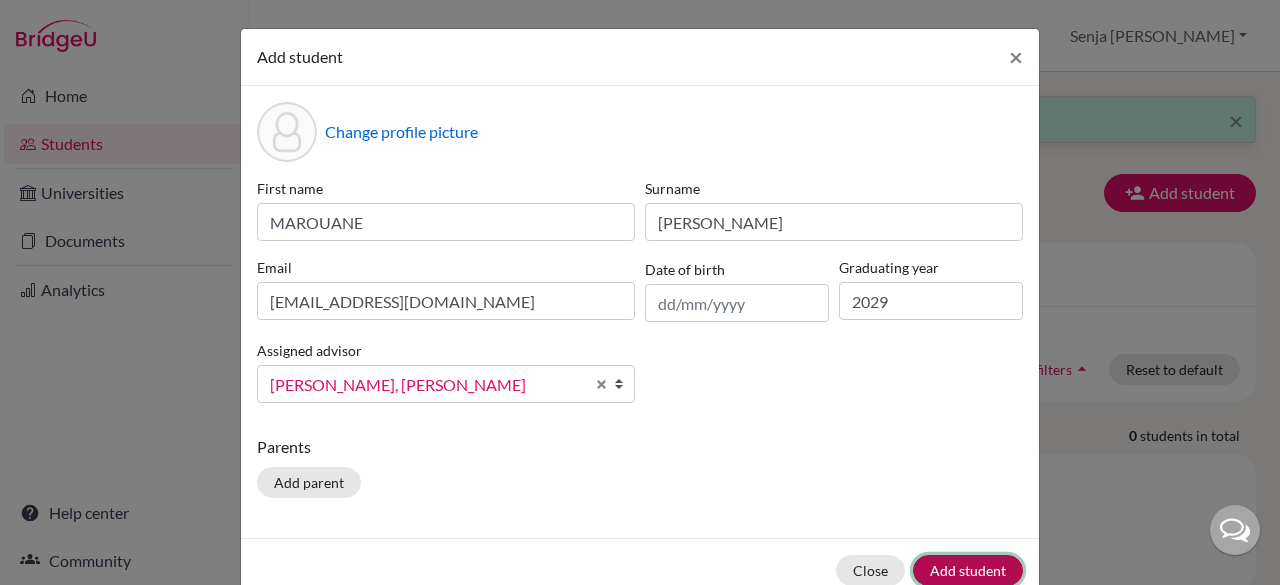 click on "Add student" at bounding box center (968, 570) 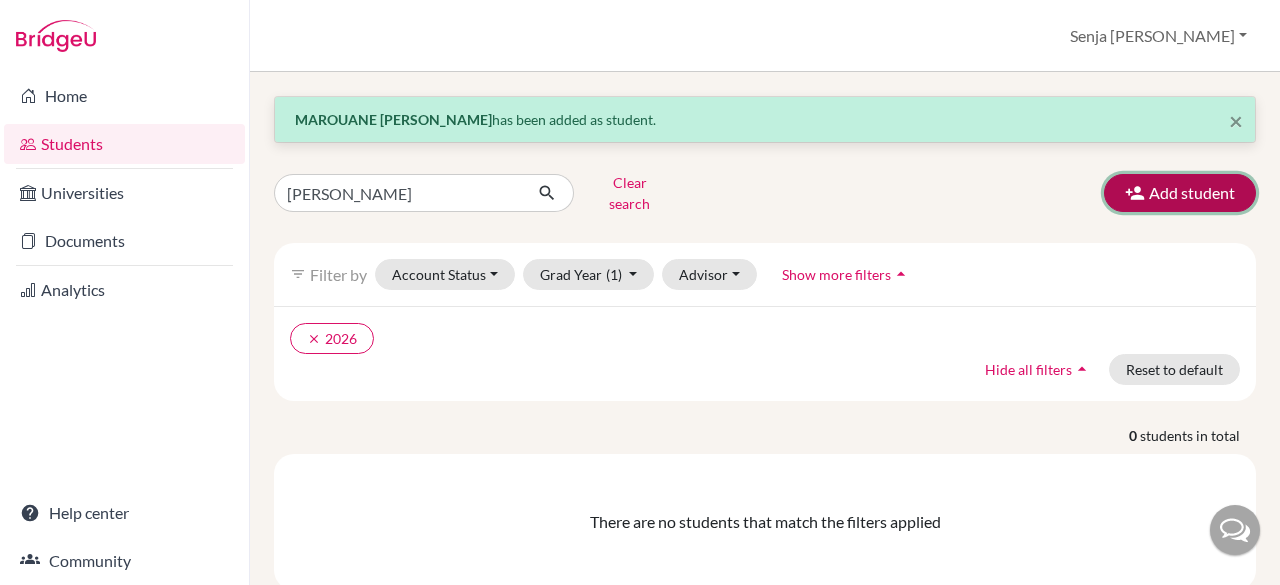click at bounding box center (1135, 193) 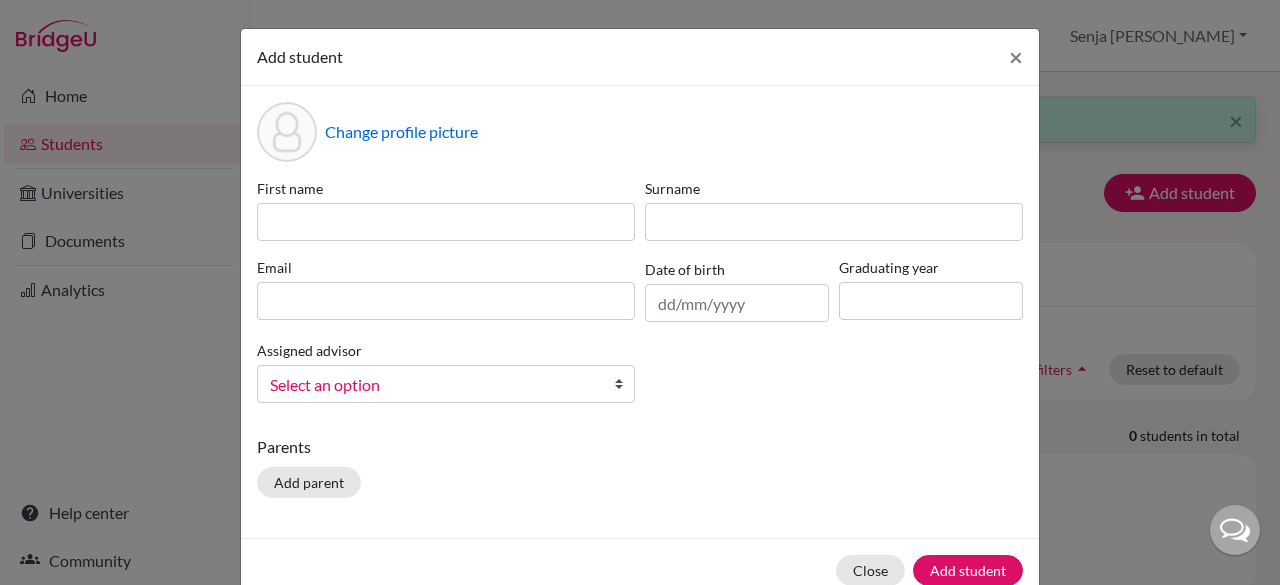 click on "Change profile picture First name Surname Email Date of birth Graduating year Assigned advisor Bitteraty, Udan Dzhumanazarov, Azamat Fadira, Ayu Haryani, Senja Nadia Osias, Clair Rawat, Devendar  S, Slamet Sadarangani, Sharni Vallejo, Paula
Select an option
Parents Add parent" at bounding box center (640, 312) 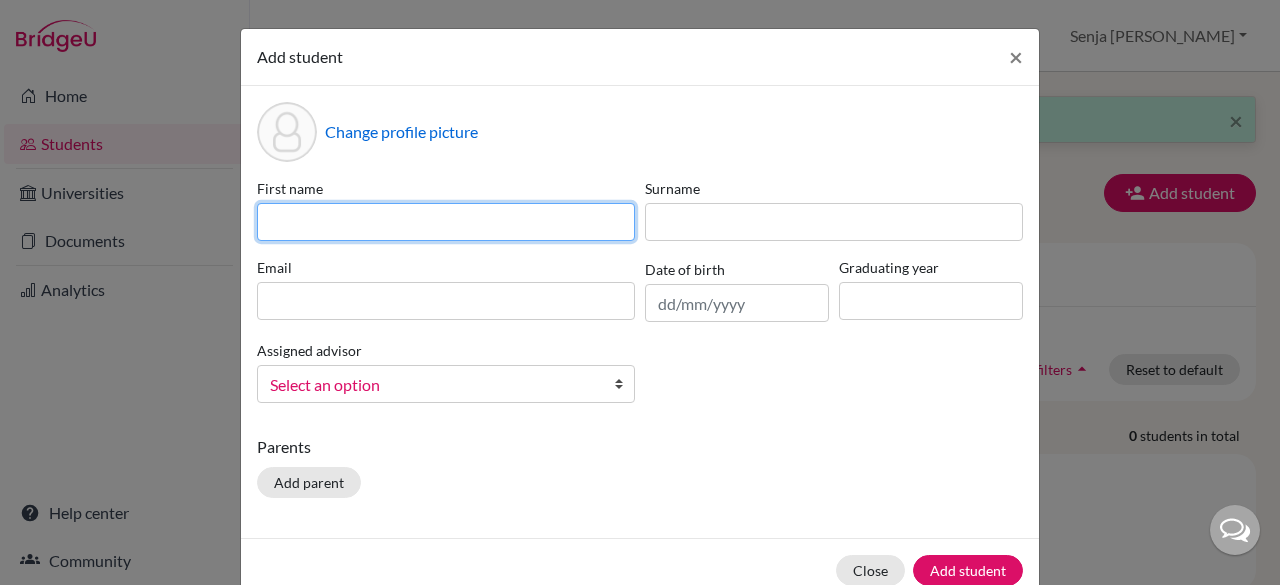click at bounding box center (446, 222) 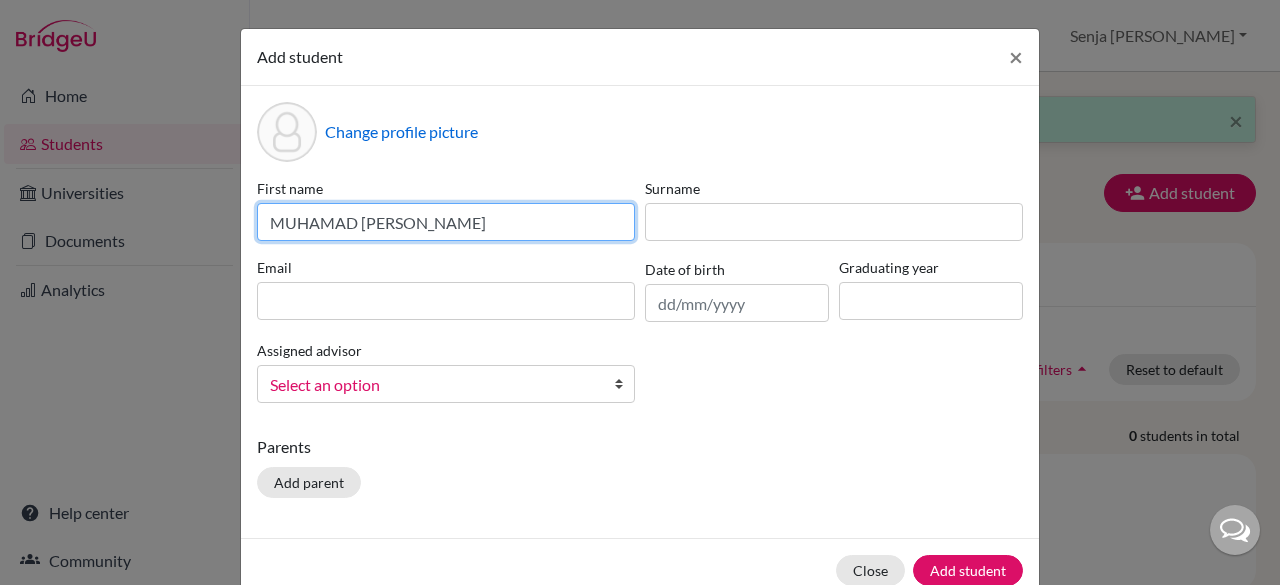 drag, startPoint x: 448, startPoint y: 224, endPoint x: 356, endPoint y: 223, distance: 92.00543 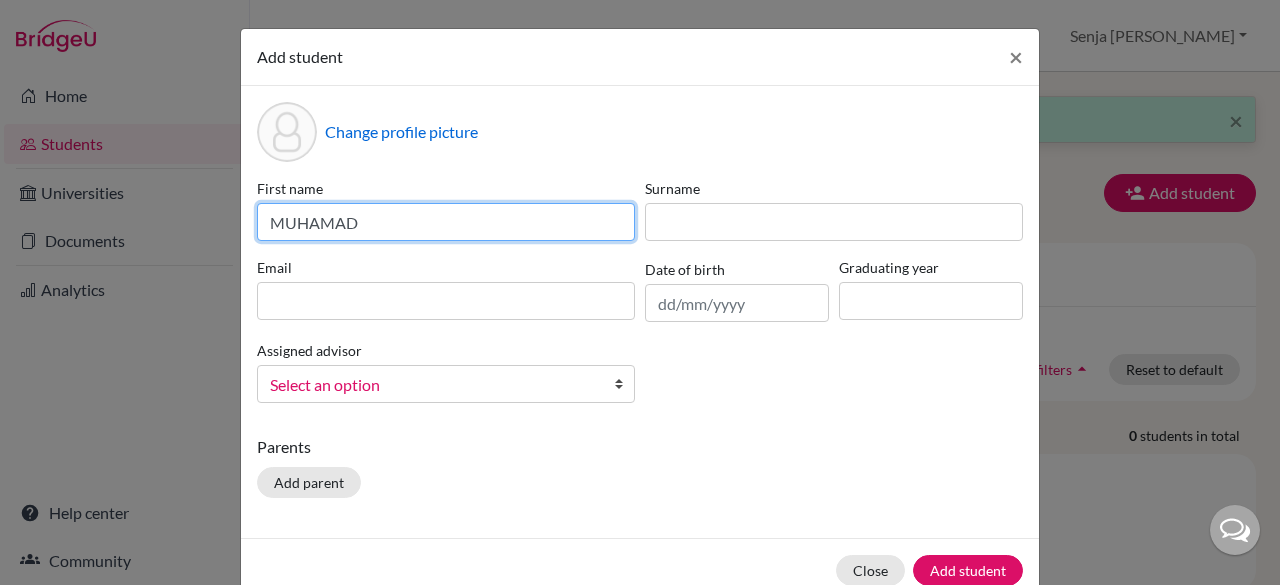 type on "MUHAMAD" 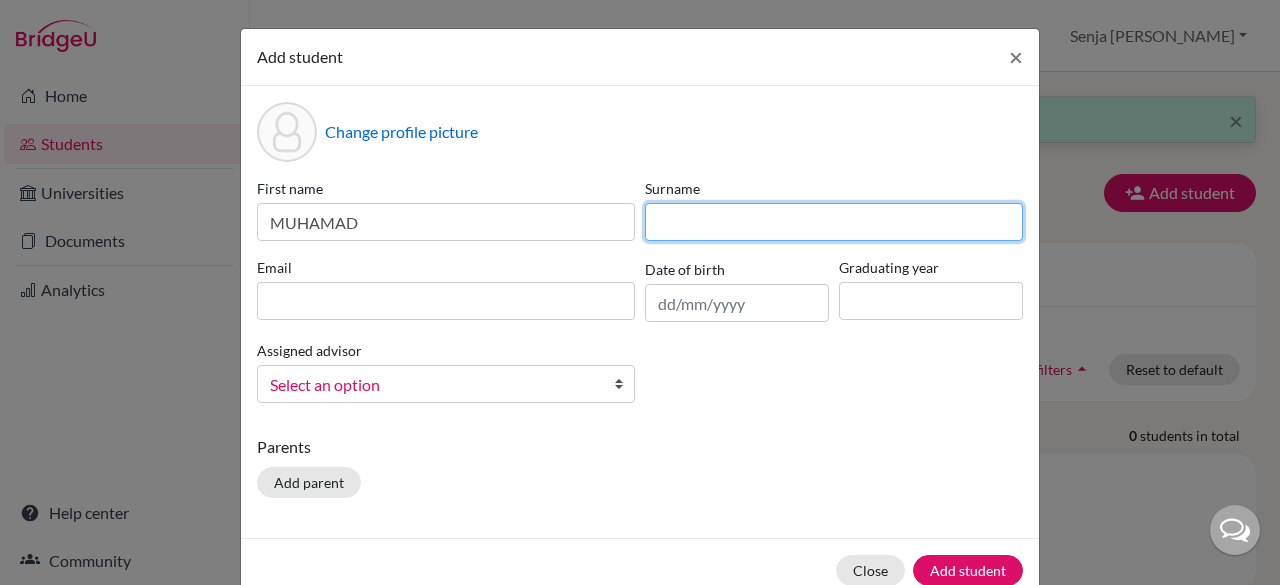 click at bounding box center (834, 222) 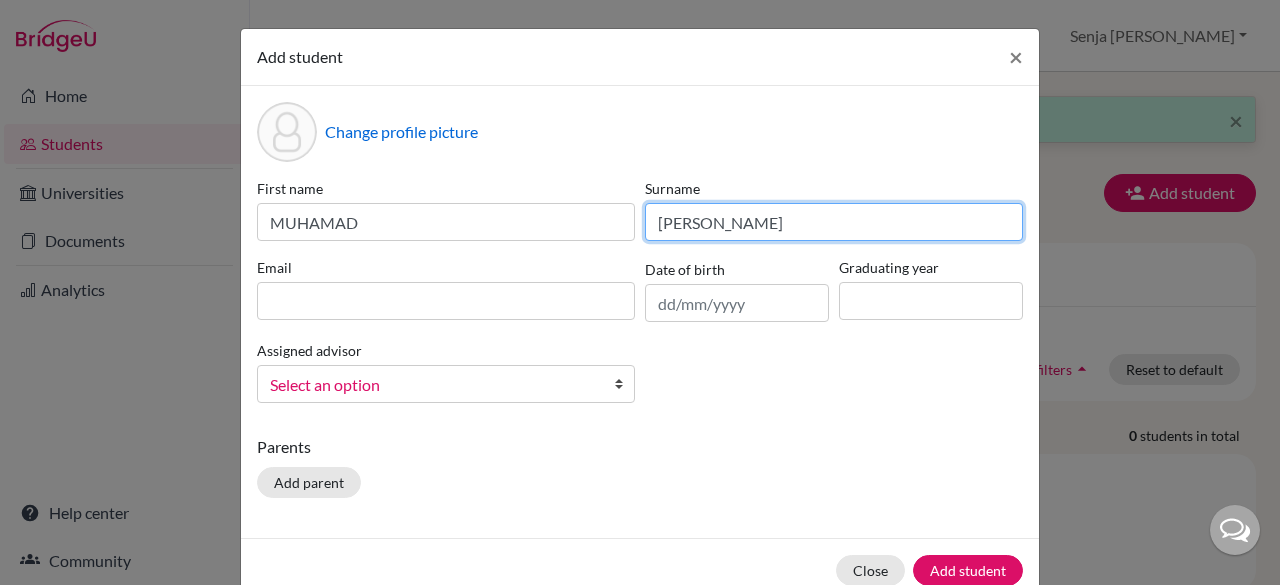 type on "ADIL KALIN" 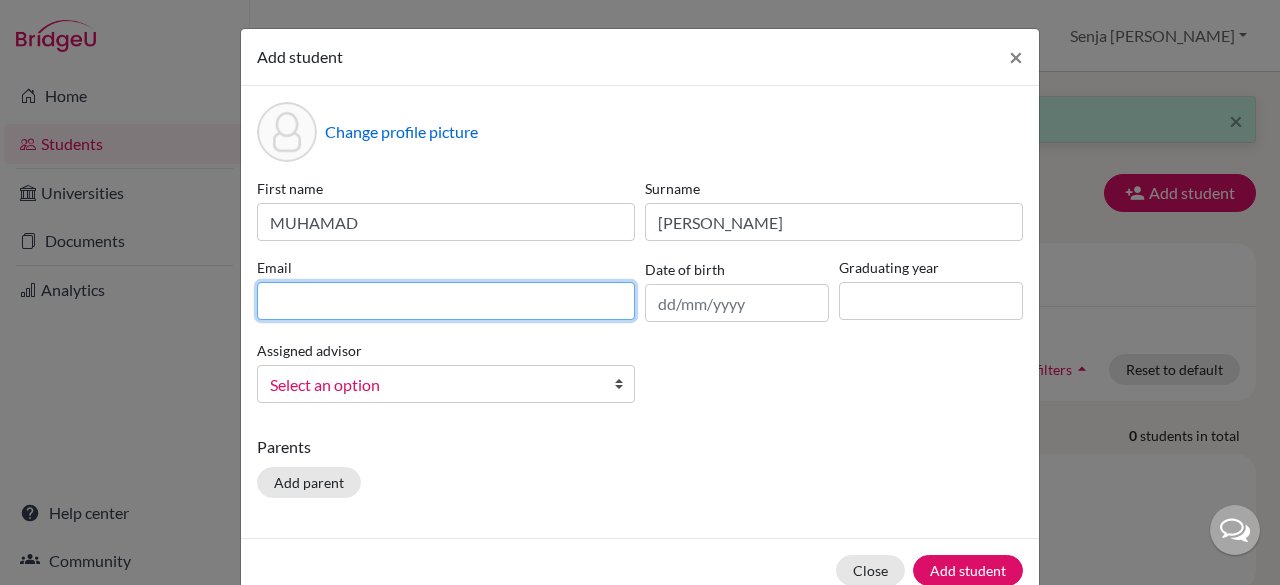 click at bounding box center (446, 301) 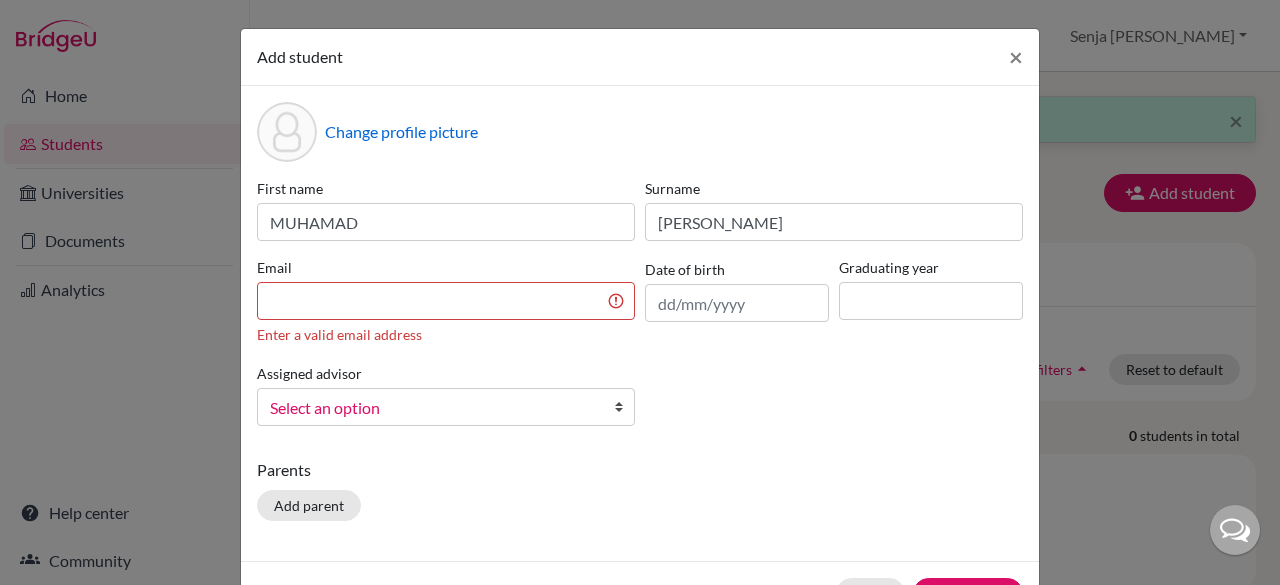 click on "First name MUHAMAD Surname ADIL KALIN Email Enter a valid email address Date of birth Graduating year Assigned advisor Bitteraty, Udan Dzhumanazarov, Azamat Fadira, Ayu Haryani, Senja Nadia Osias, Clair Rawat, Devendar  S, Slamet Sadarangani, Sharni Vallejo, Paula
Select an option" at bounding box center (640, 310) 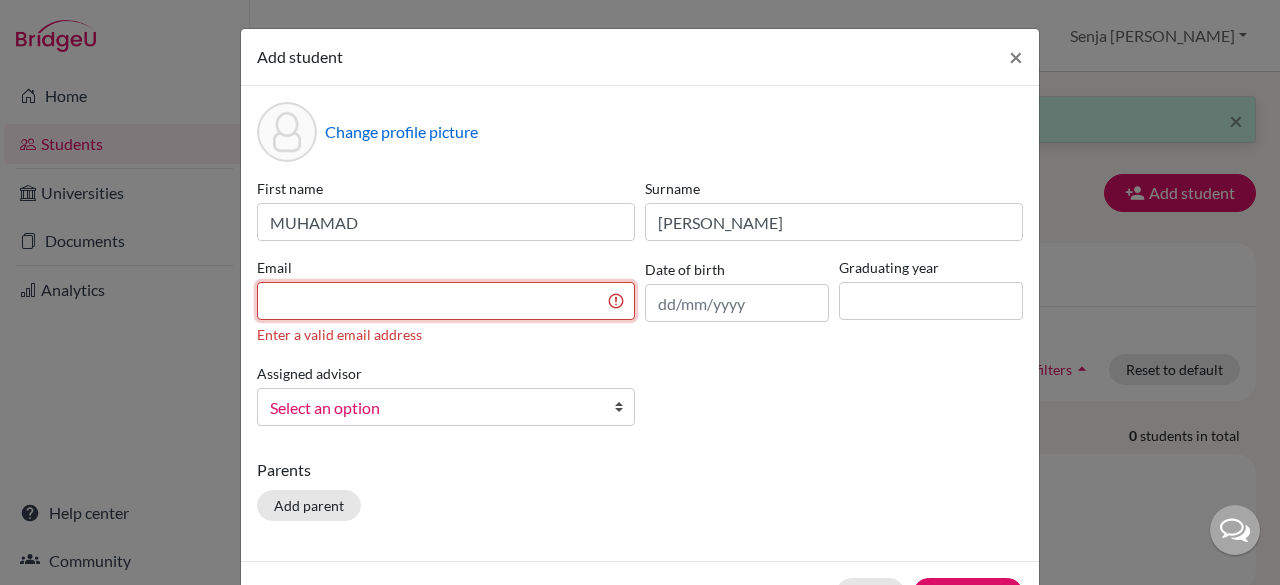 click at bounding box center (446, 301) 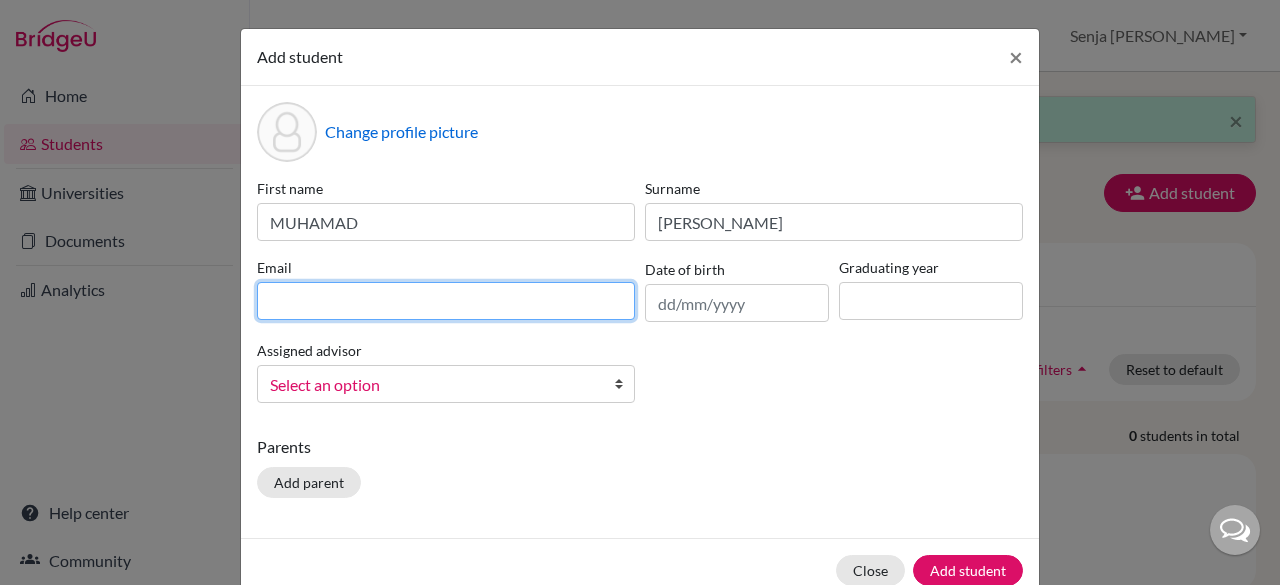 paste on "muhamad.kalin@sampoernaacademy.net" 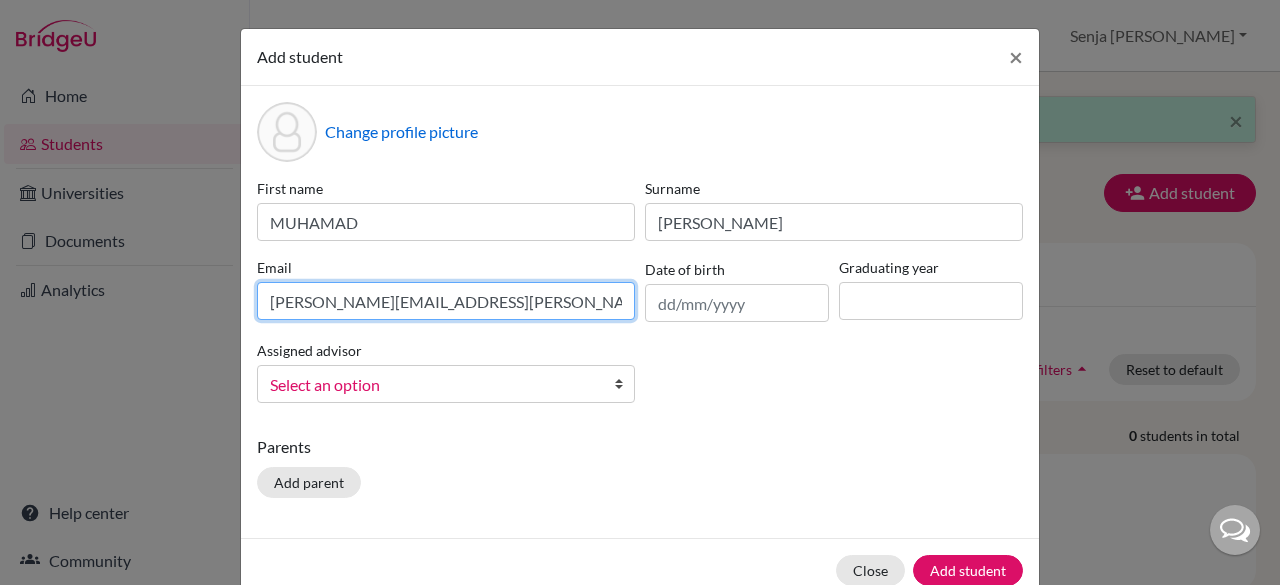 type on "muhamad.kalin@sampoernaacademy.net" 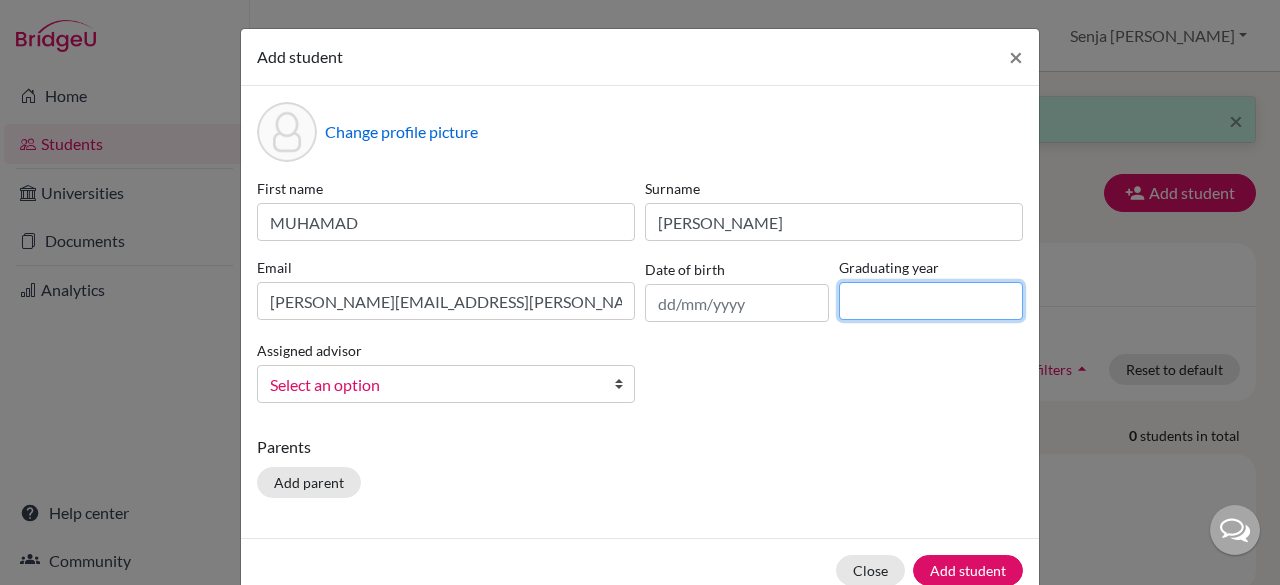 click at bounding box center (931, 301) 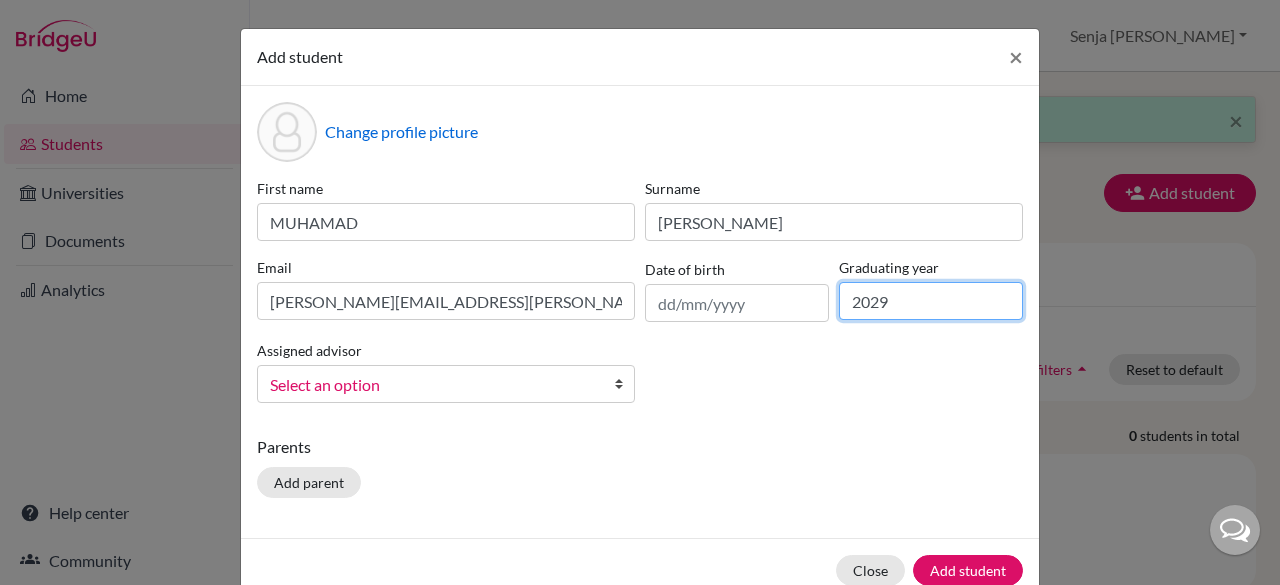type on "2029" 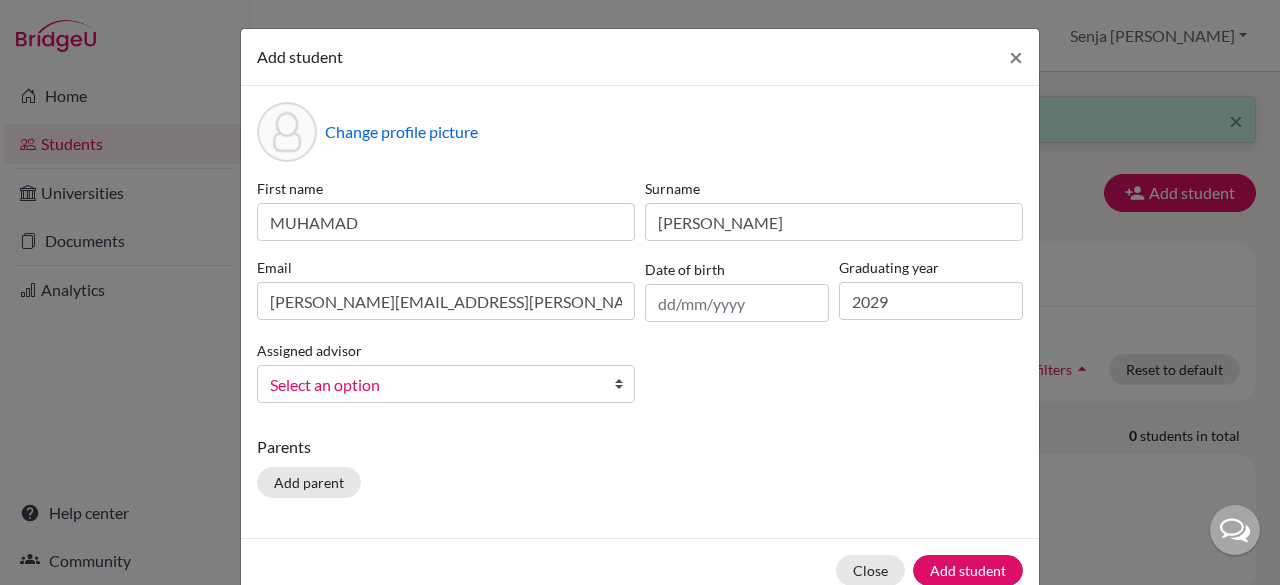 click on "Select an option" at bounding box center (433, 385) 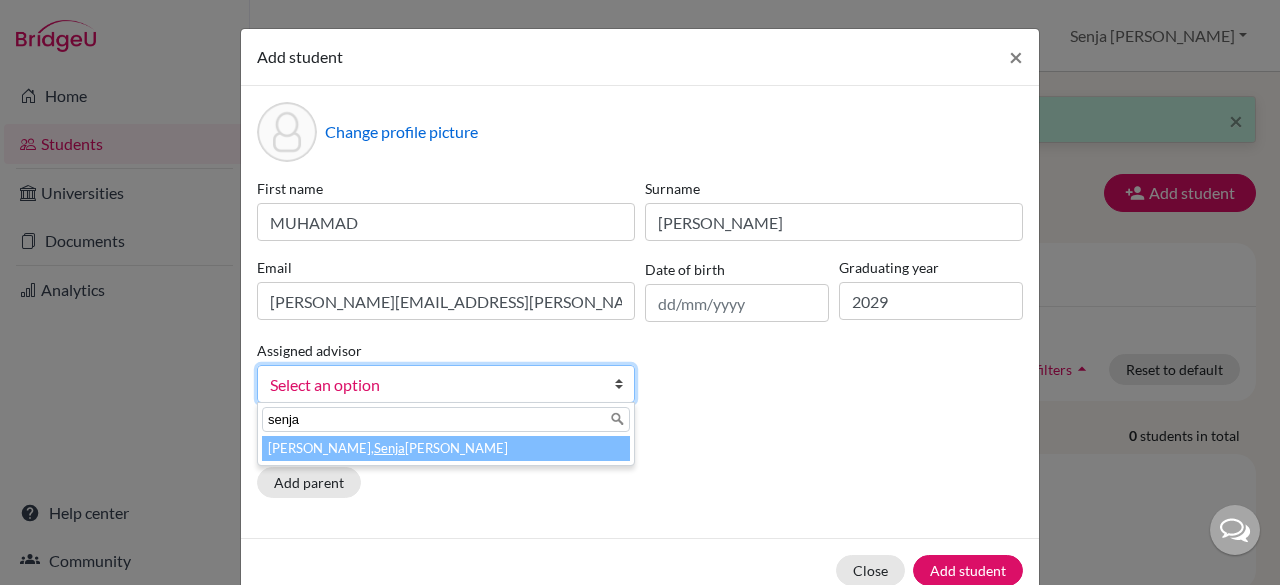 type on "senja" 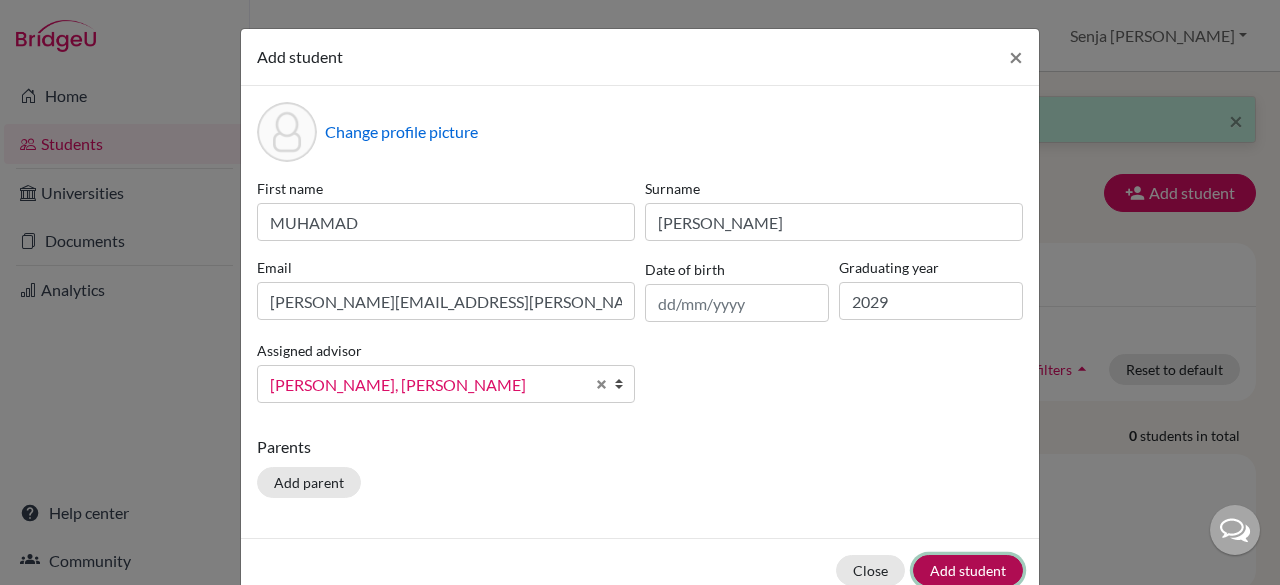 click on "Add student" at bounding box center [968, 570] 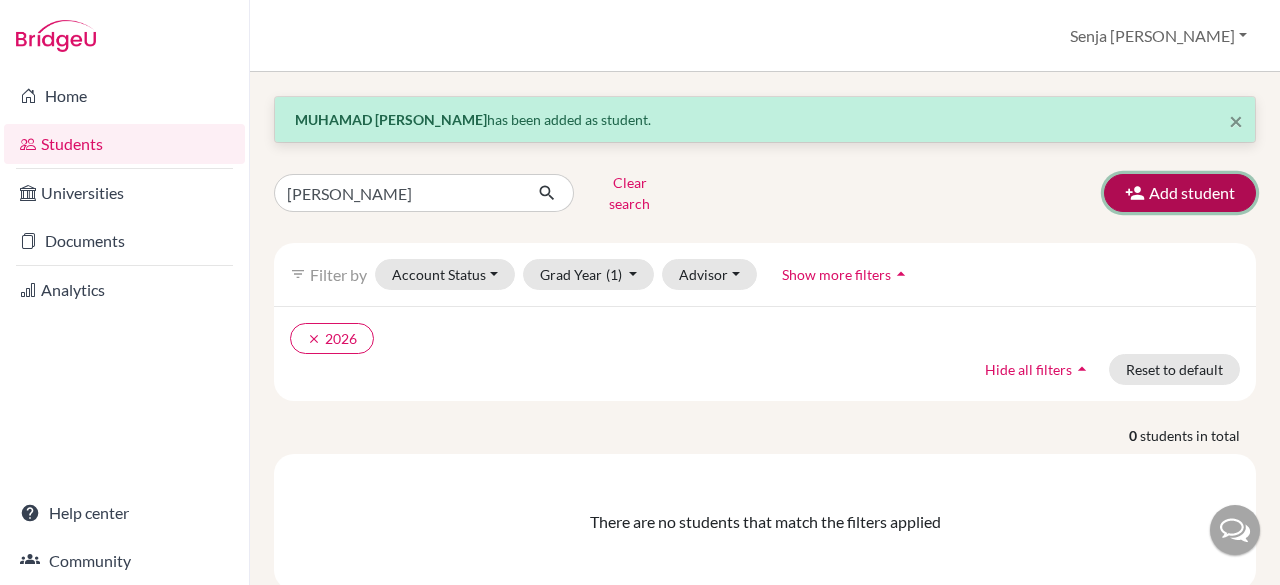 click at bounding box center [1135, 193] 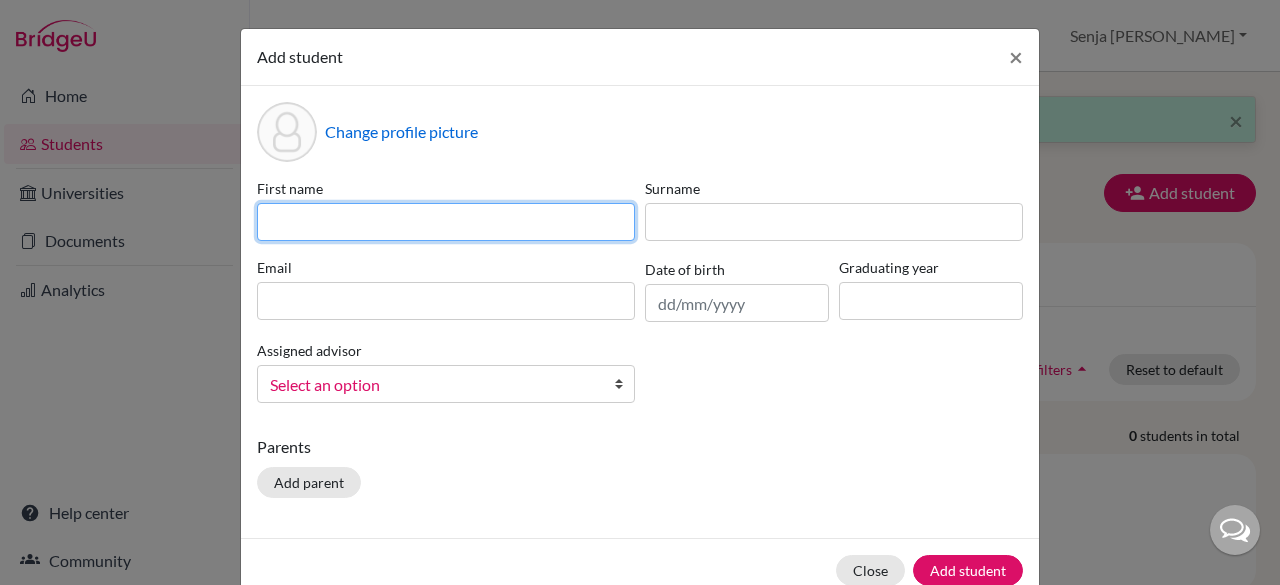 click at bounding box center (446, 222) 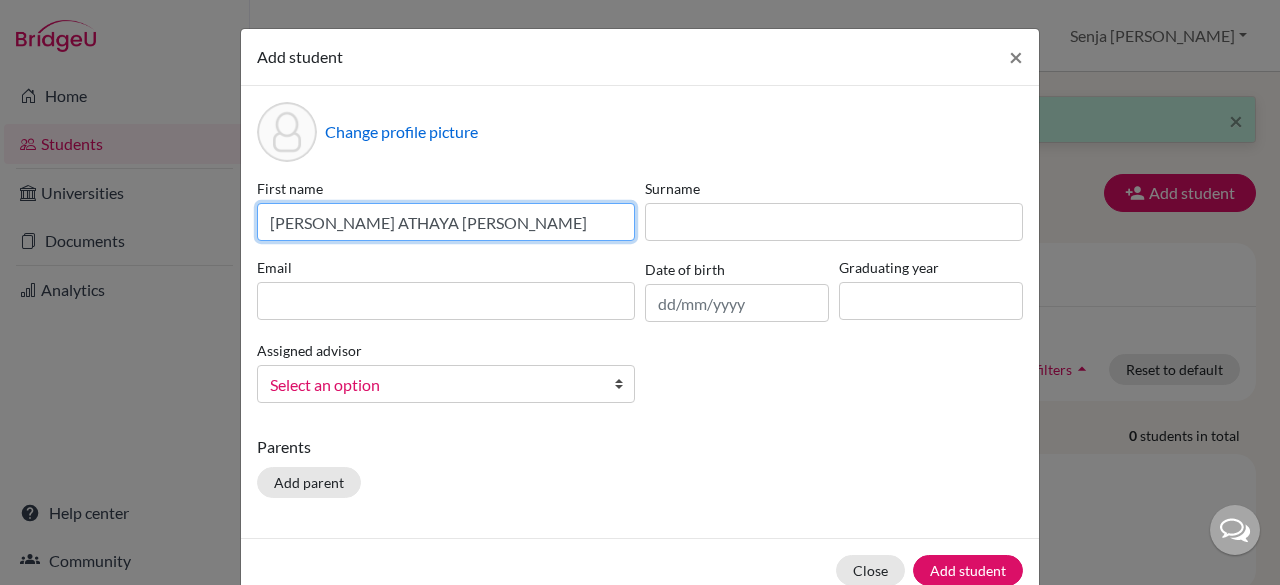 drag, startPoint x: 542, startPoint y: 221, endPoint x: 366, endPoint y: 225, distance: 176.04546 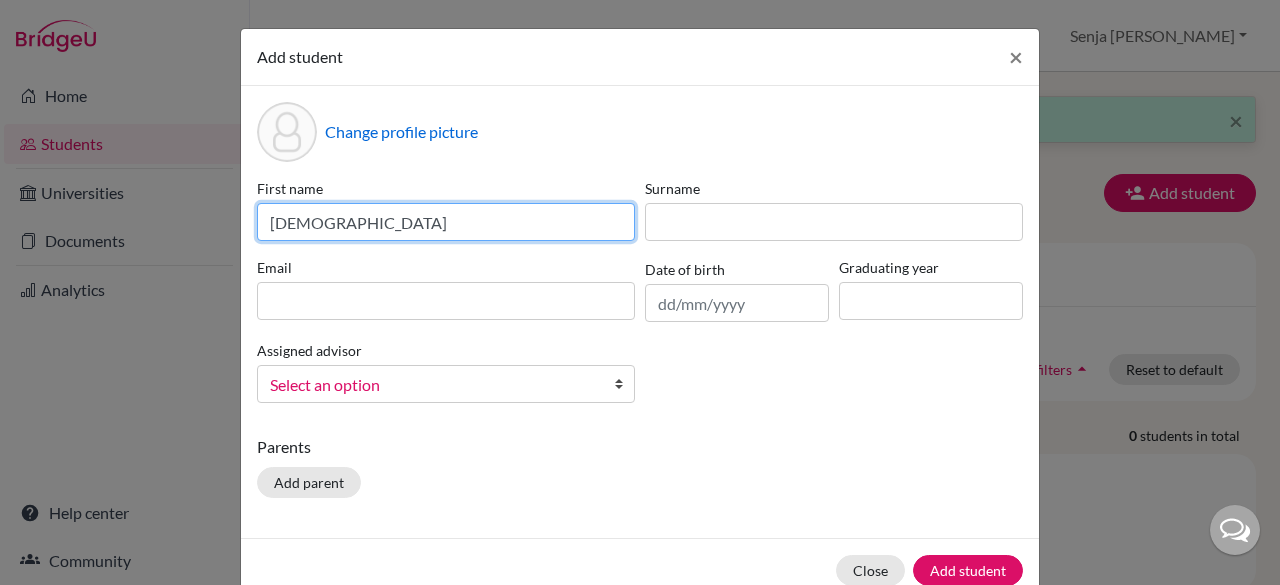 type on "MUHAMMAD" 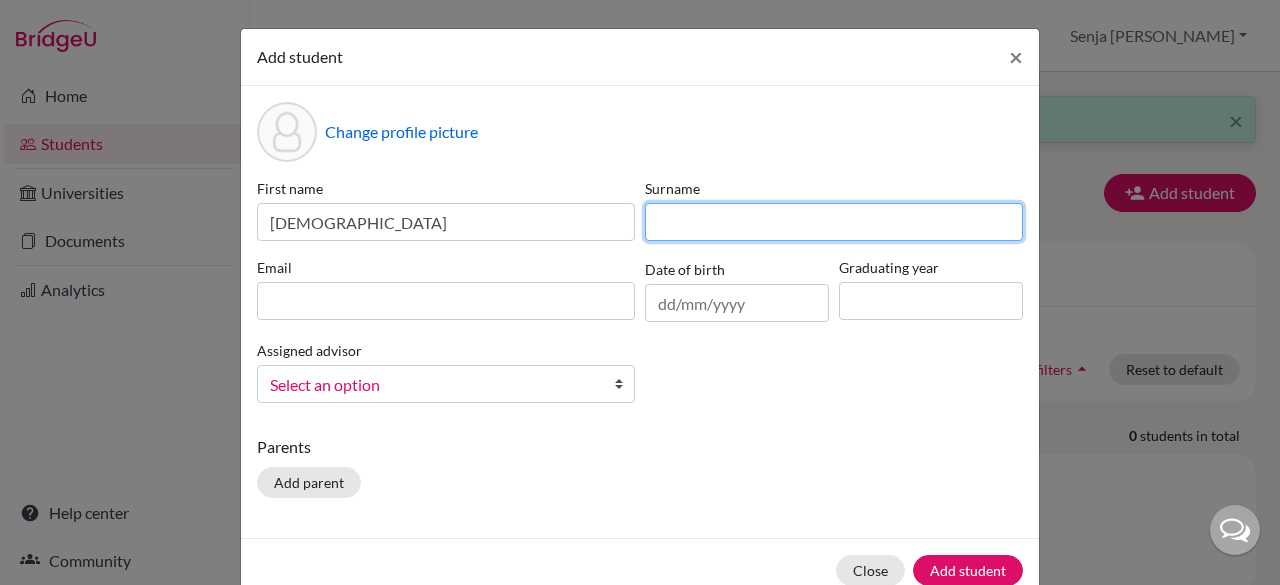 click at bounding box center (834, 222) 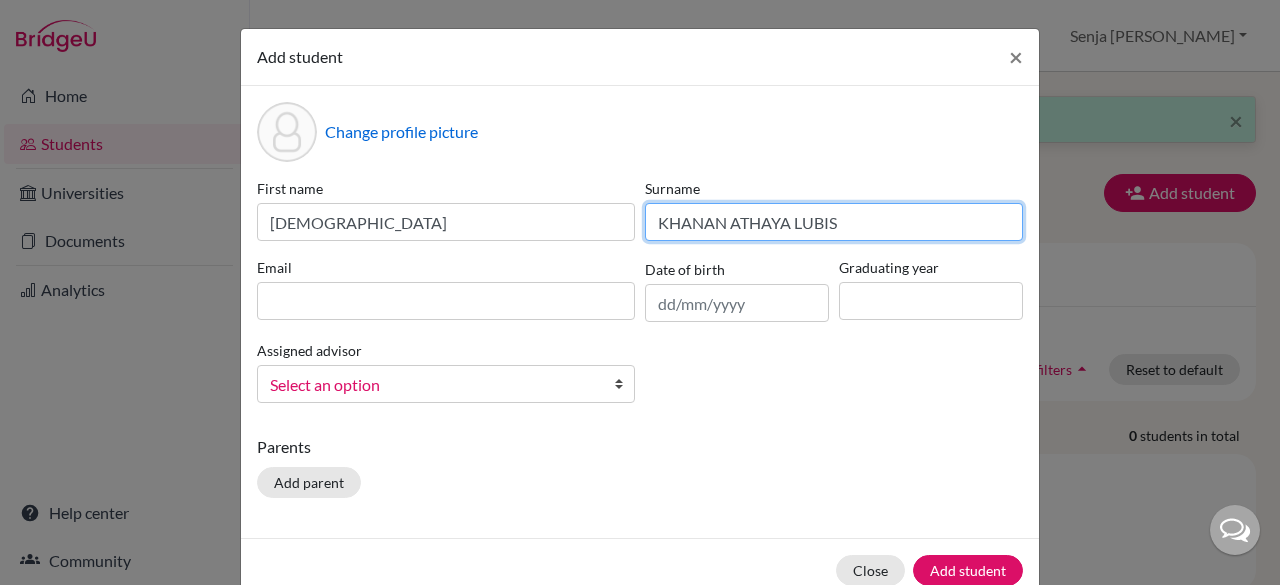 type on "KHANAN ATHAYA LUBIS" 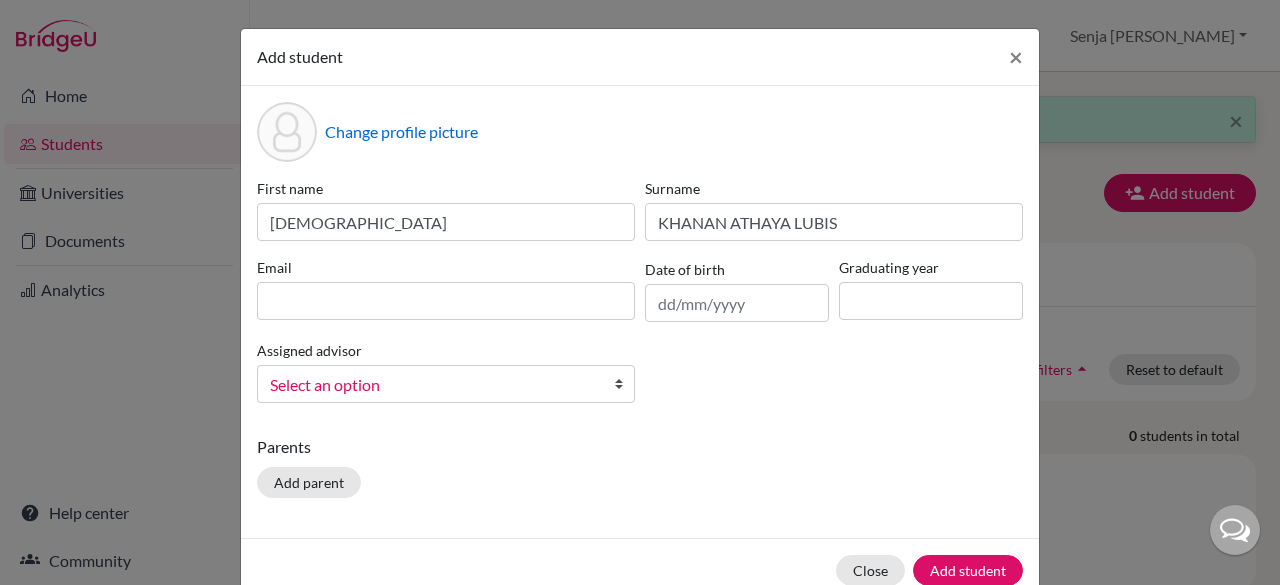 click on "Change profile picture First name MUHAMMAD Surname KHANAN ATHAYA LUBIS Email Date of birth Graduating year Assigned advisor Bitteraty, Udan Dzhumanazarov, Azamat Fadira, Ayu Haryani, Senja Nadia Osias, Clair Rawat, Devendar  S, Slamet Sadarangani, Sharni Vallejo, Paula
Select an option
Parents Add parent" at bounding box center (640, 312) 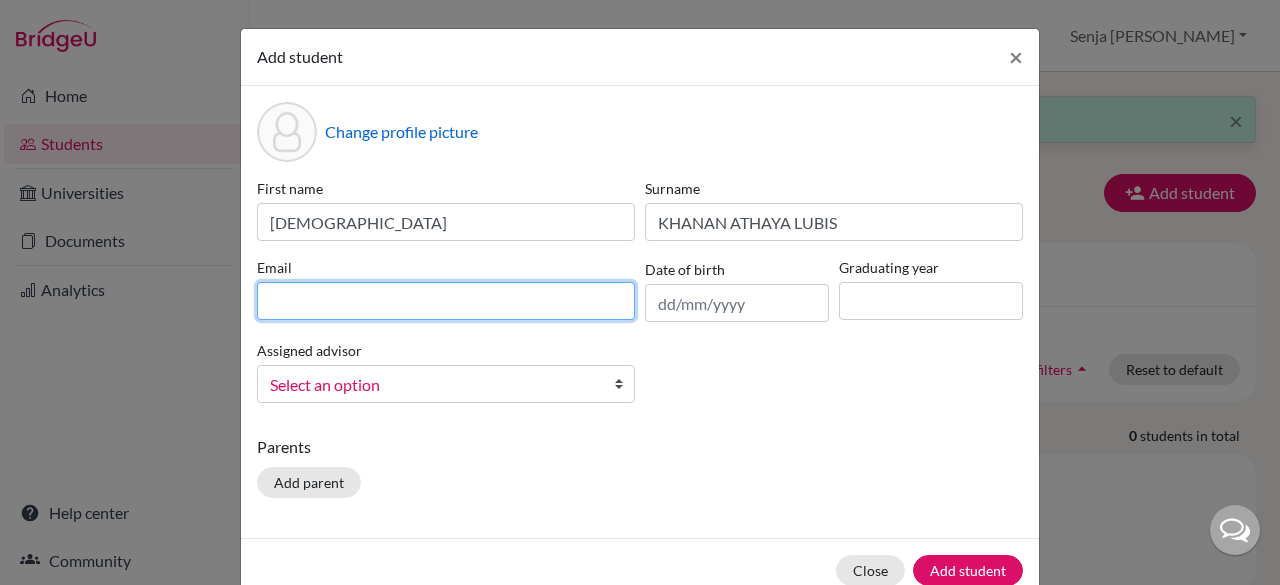 click at bounding box center [446, 301] 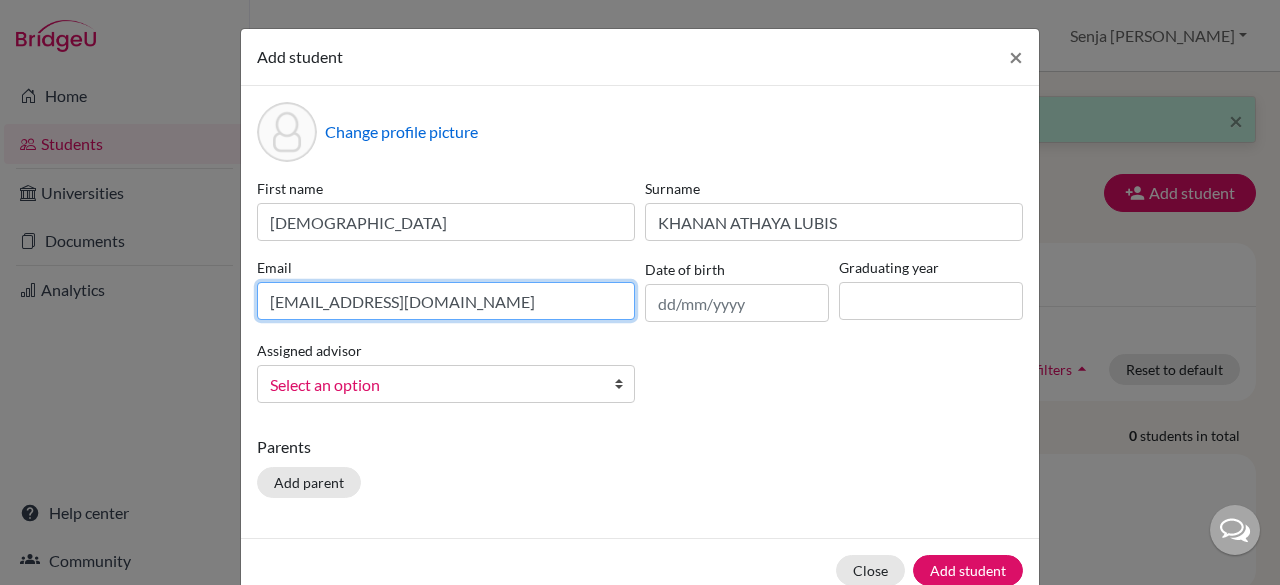type on "khanan.lubis@sampoernaacademy.net" 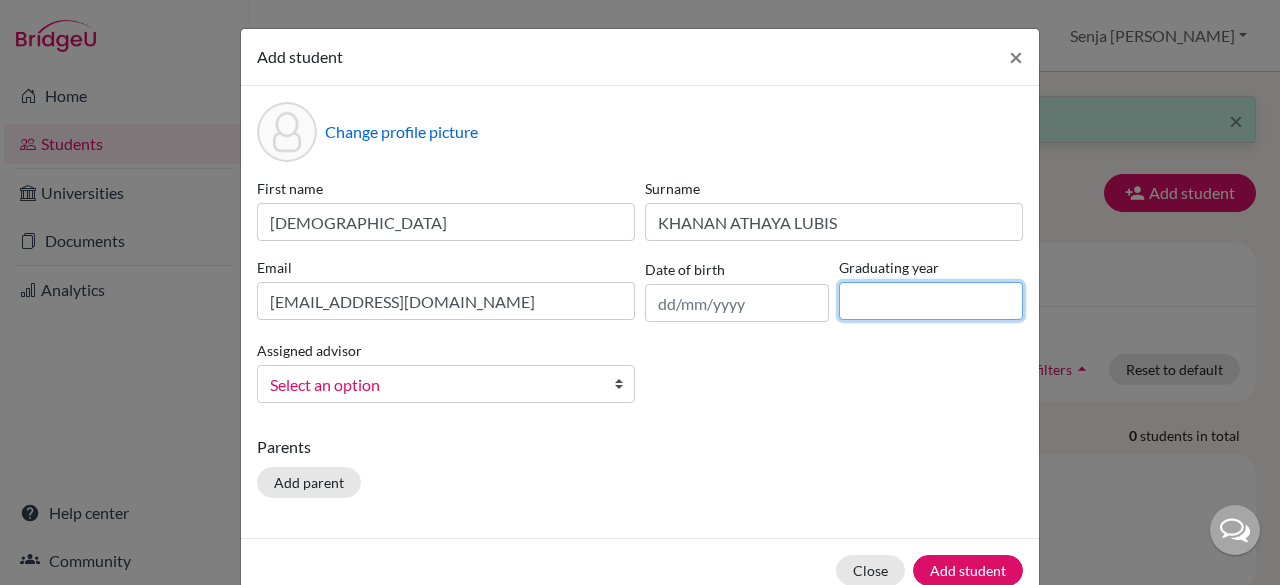 click at bounding box center (931, 301) 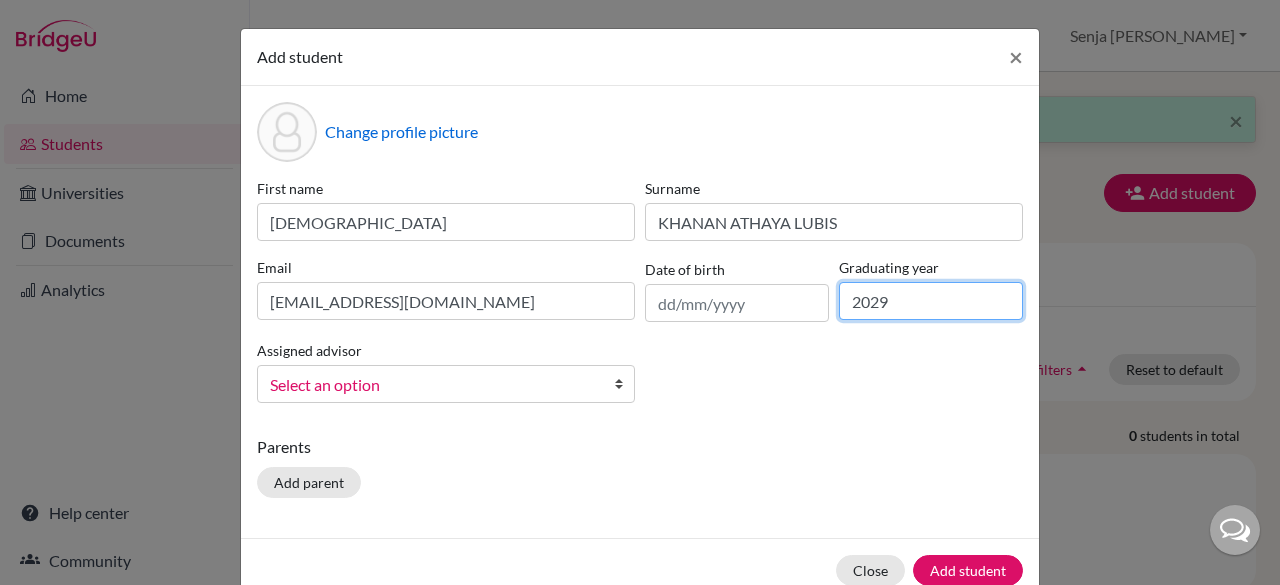 type on "2029" 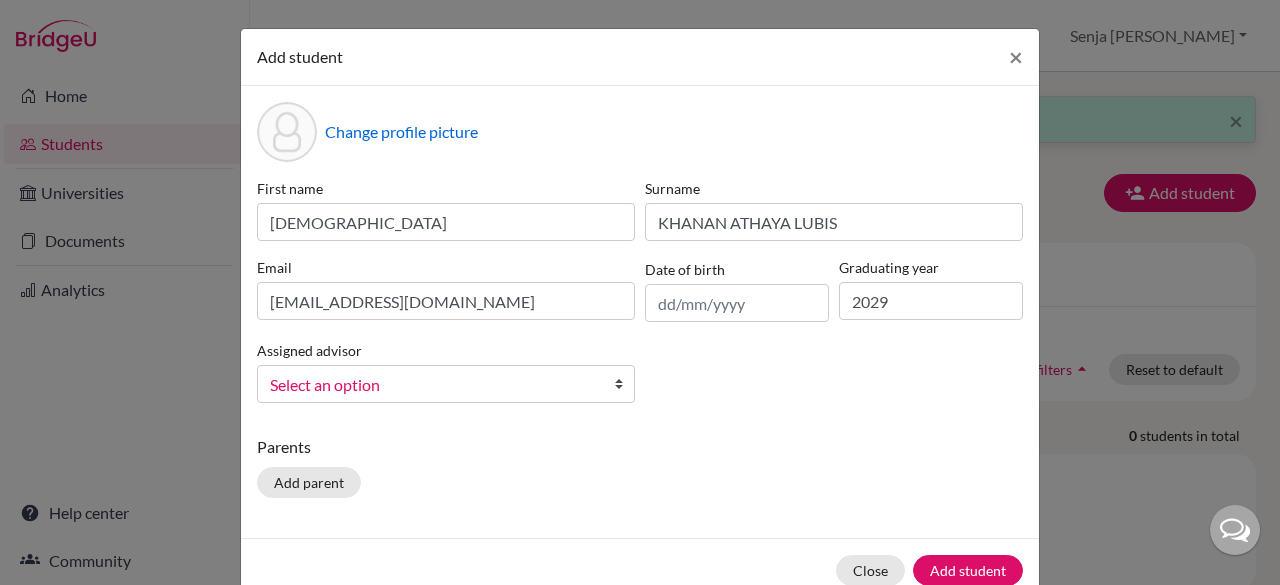 click on "Select an option" at bounding box center (433, 385) 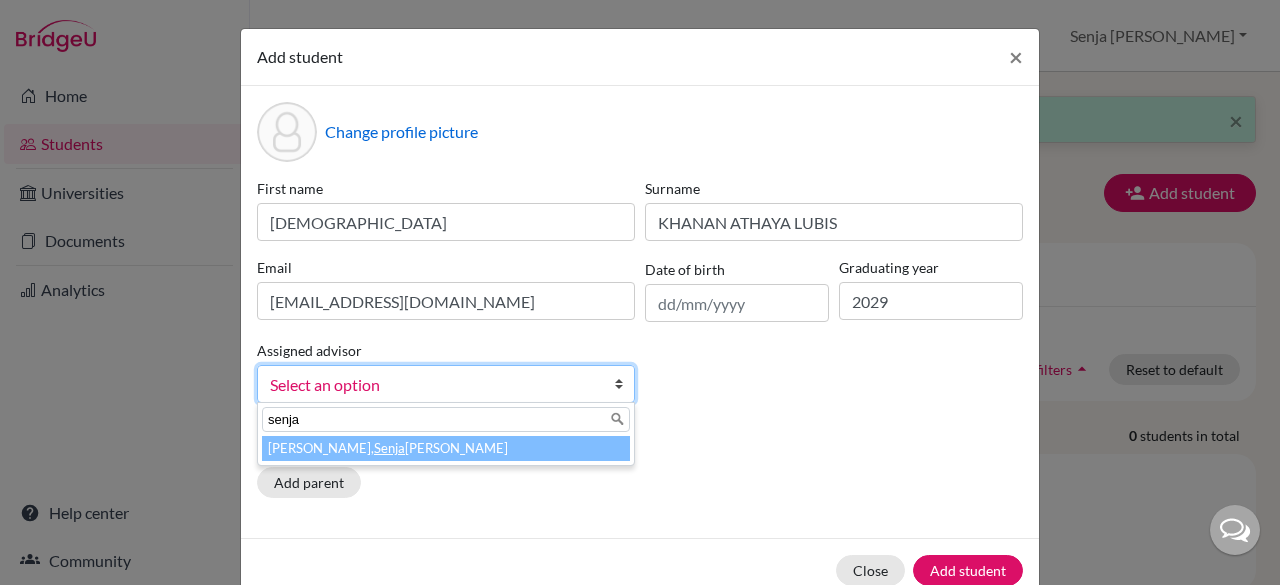 type on "senja" 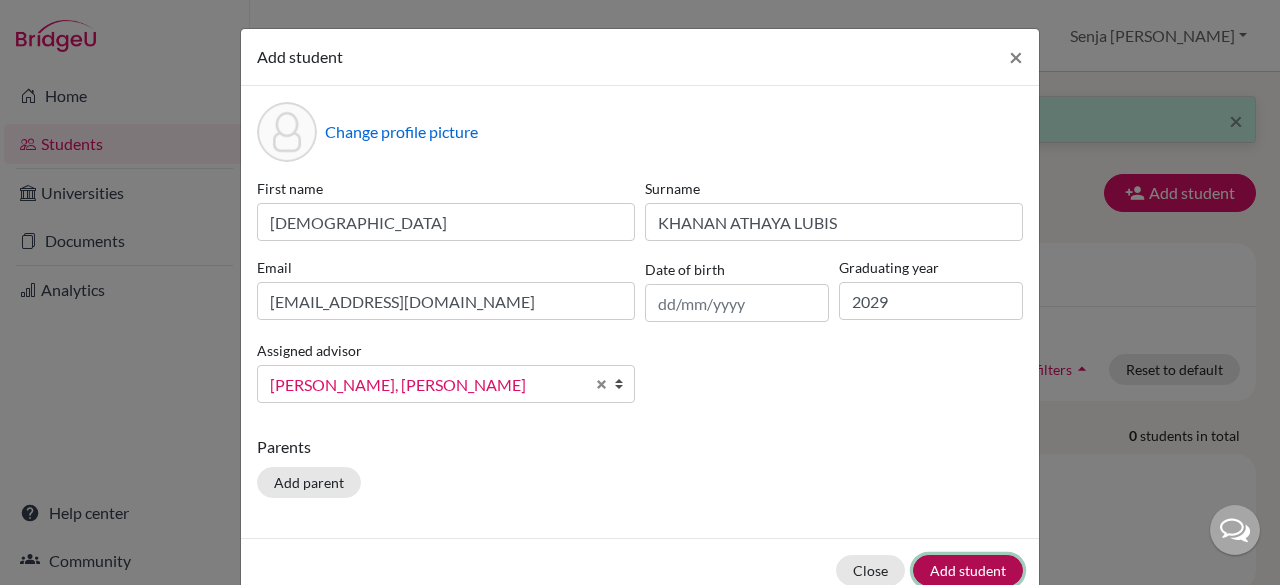 click on "Add student" at bounding box center [968, 570] 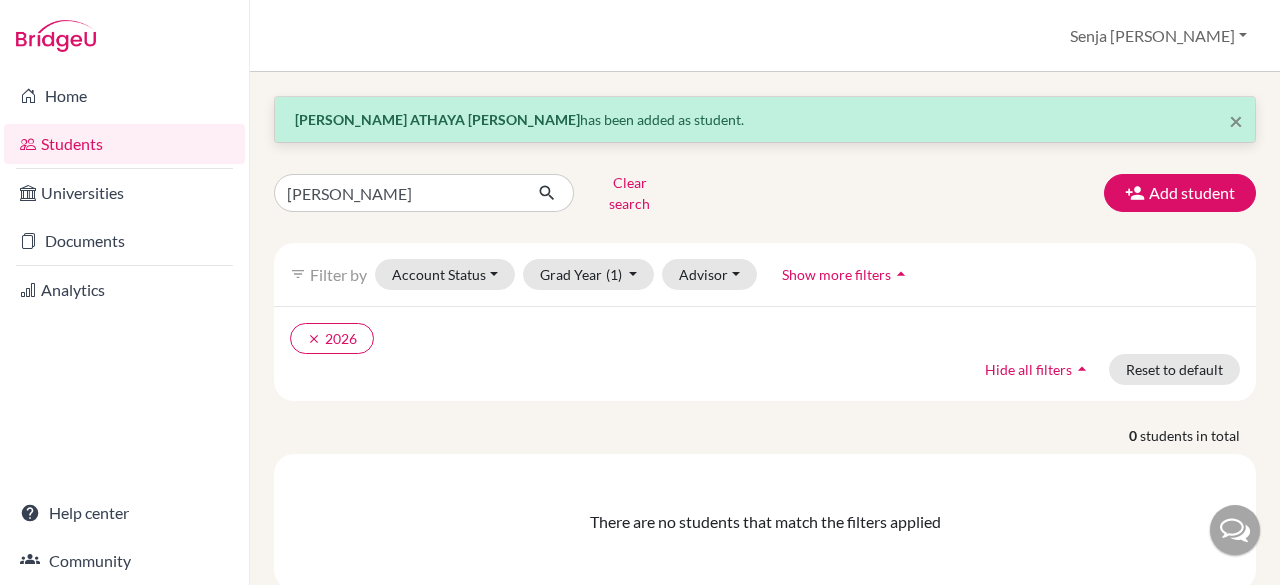 click on "There are no students that match the filters applied" at bounding box center [765, 522] 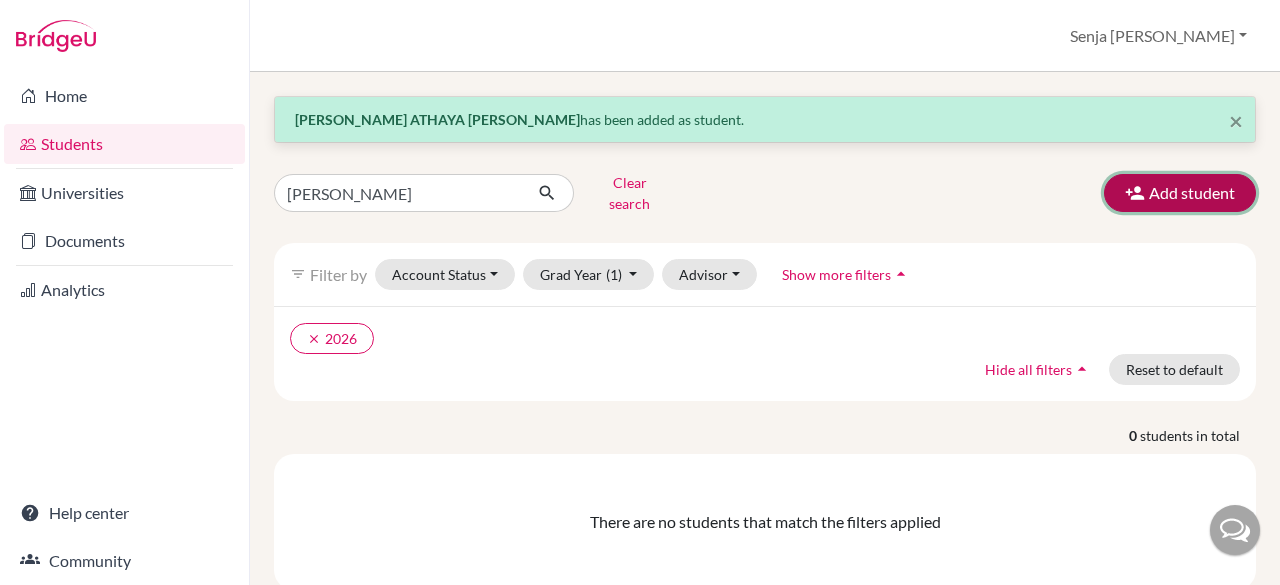 click on "Add student" at bounding box center (1180, 193) 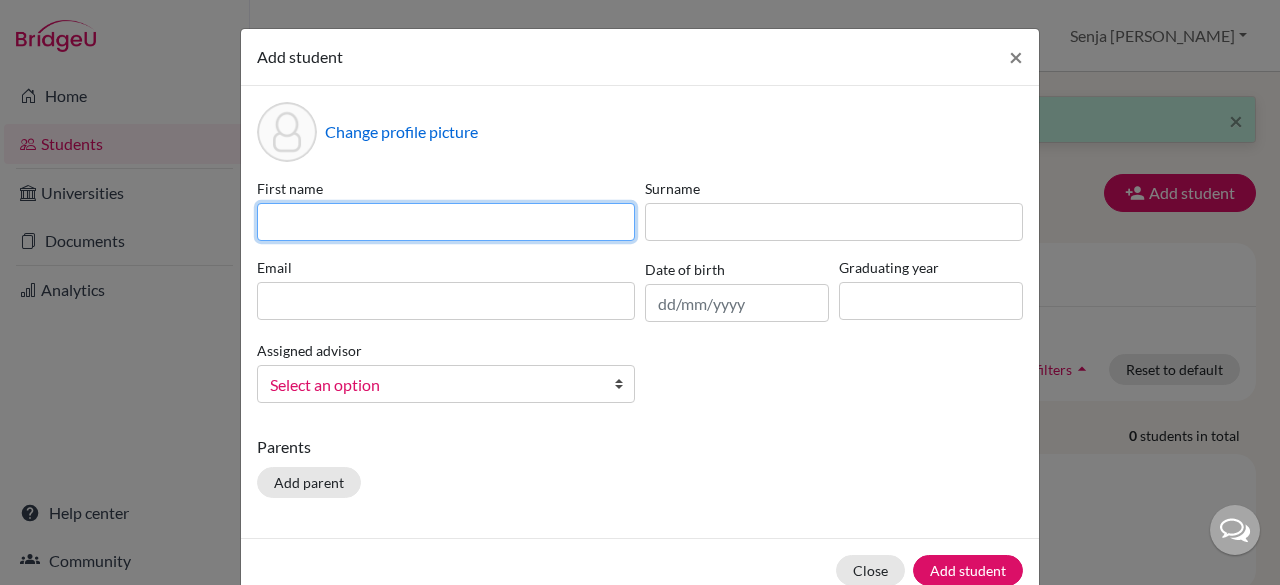 click at bounding box center (446, 222) 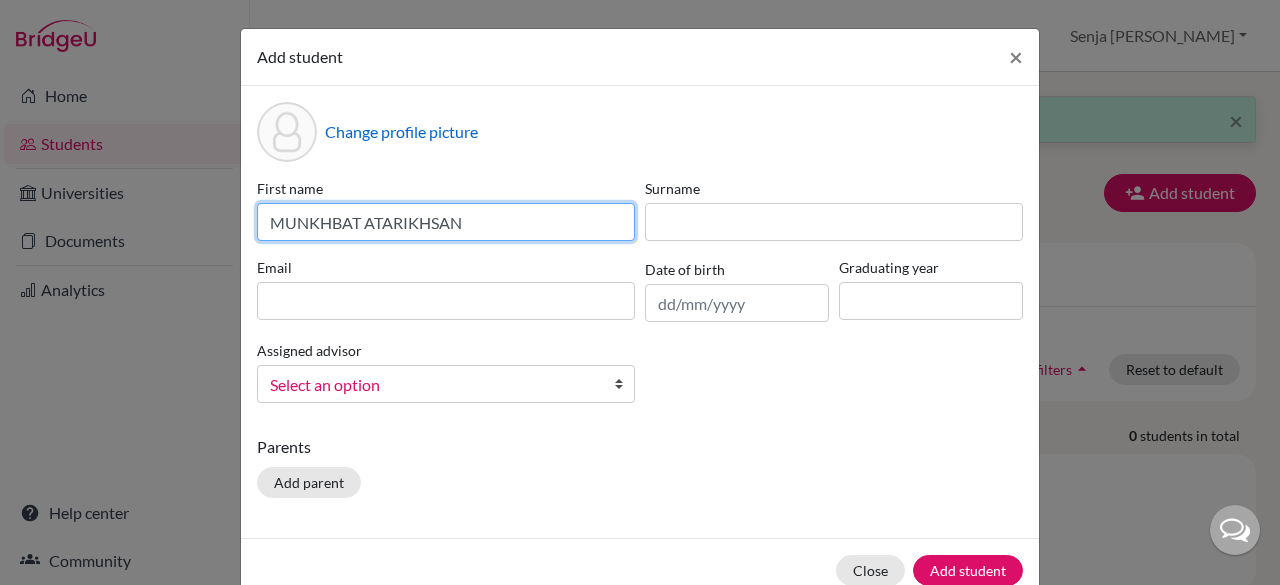 drag, startPoint x: 465, startPoint y: 221, endPoint x: 360, endPoint y: 213, distance: 105.30432 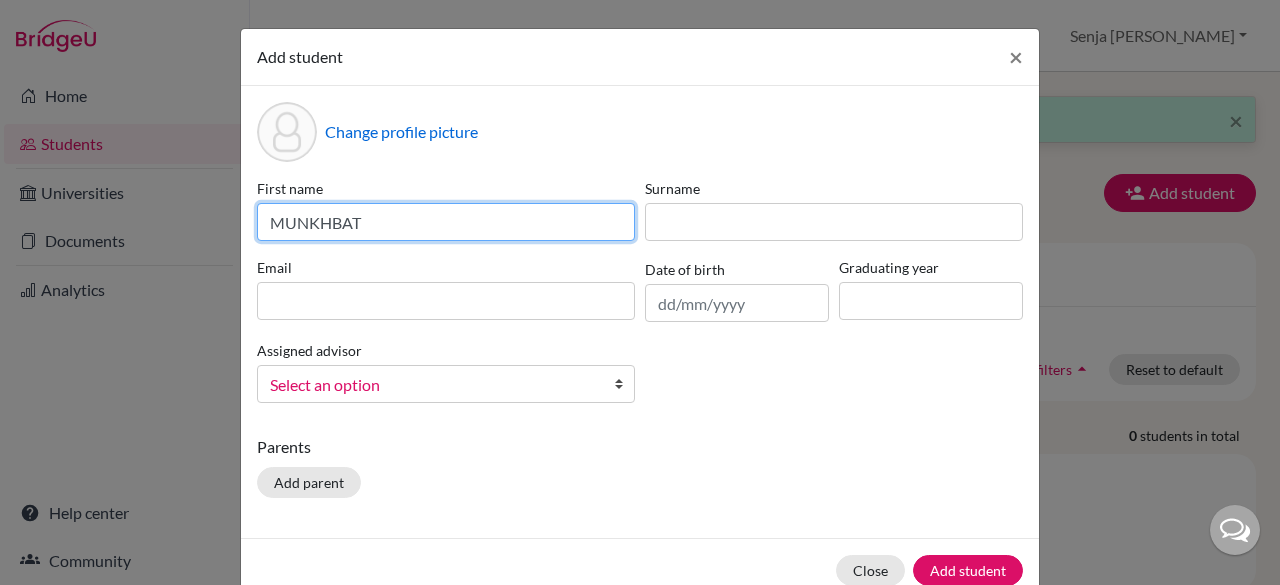 type on "MUNKHBAT" 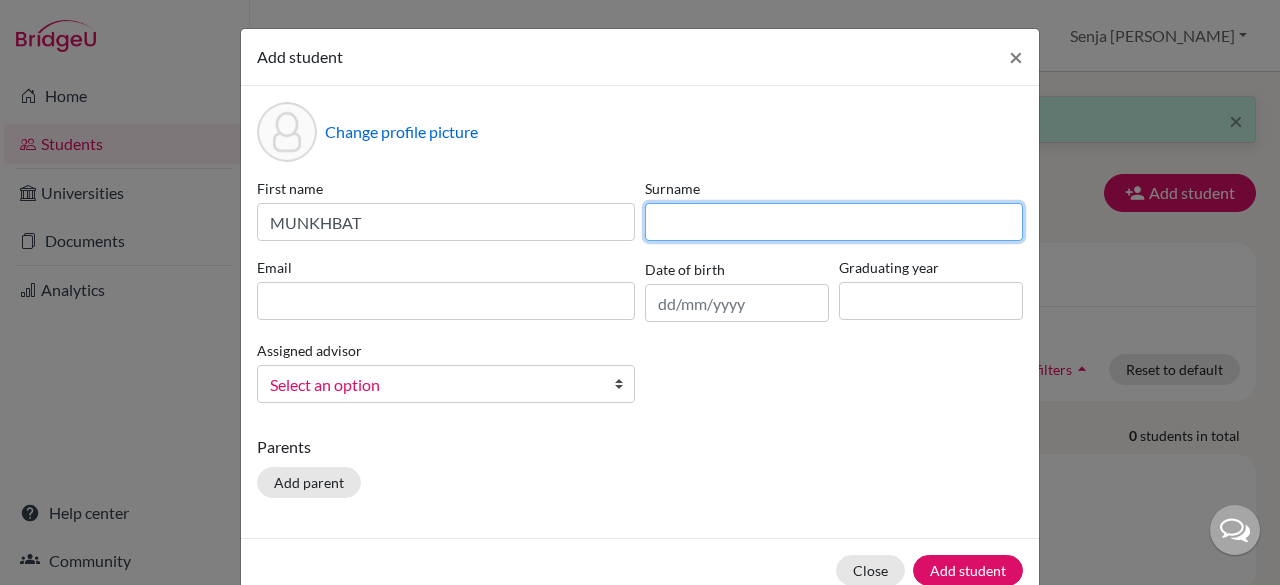 click at bounding box center [834, 222] 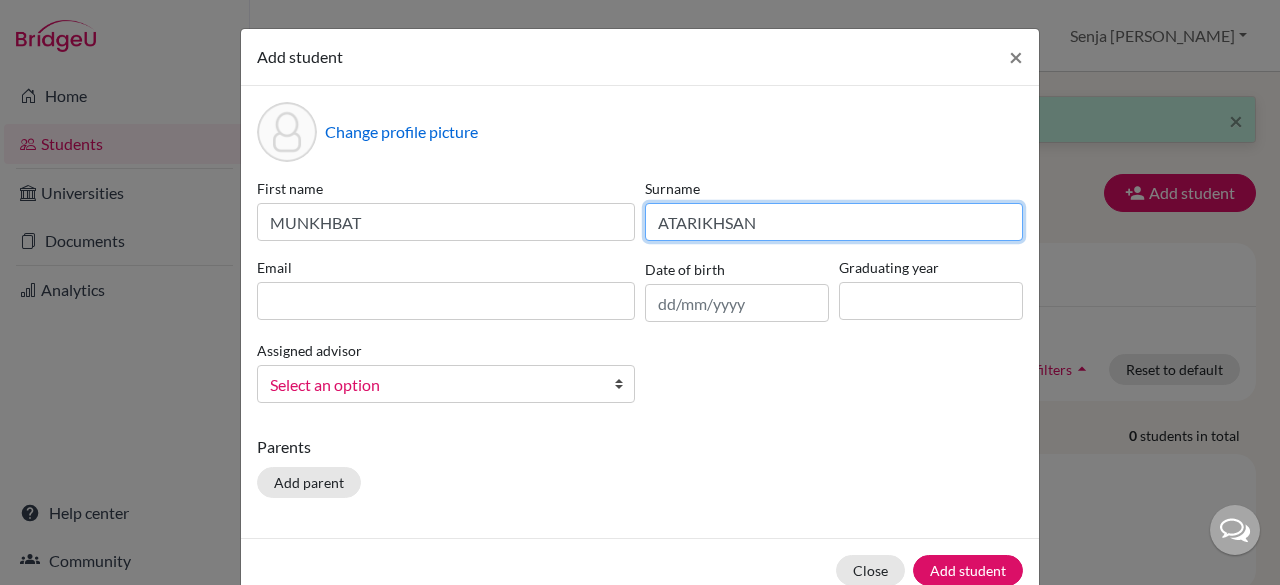 type on "ATARIKHSAN" 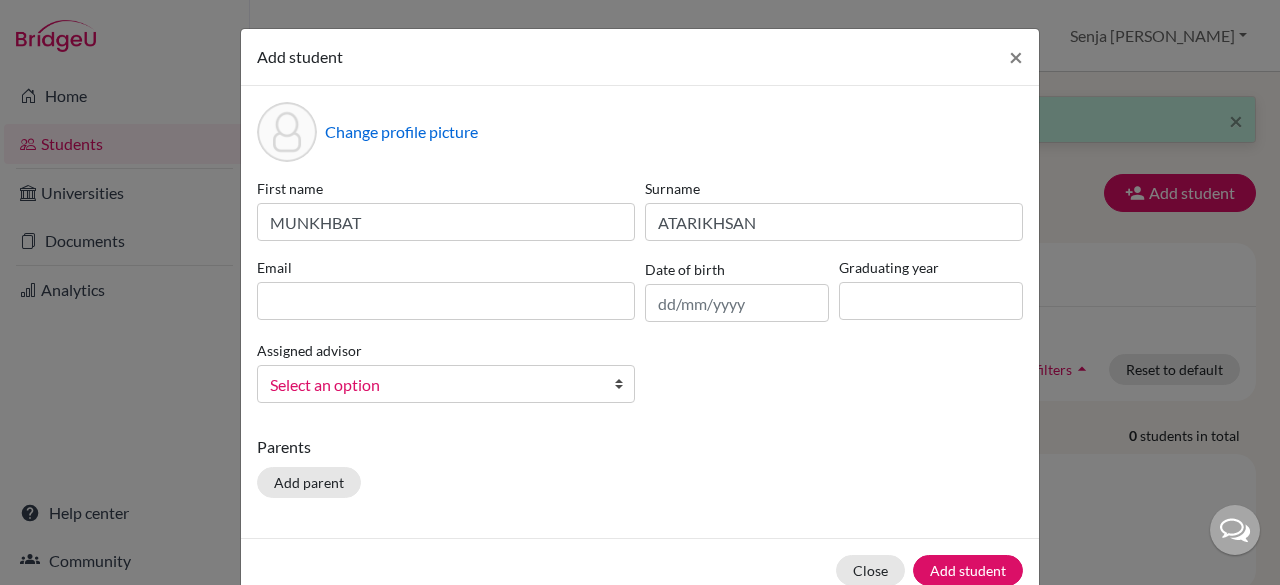 click on "Change profile picture First name MUNKHBAT Surname ATARIKHSAN Email Date of birth Graduating year Assigned advisor Bitteraty, Udan Dzhumanazarov, Azamat Fadira, Ayu Haryani, Senja Nadia Osias, Clair Rawat, Devendar  S, Slamet Sadarangani, Sharni Vallejo, Paula
Select an option
Parents Add parent" at bounding box center [640, 312] 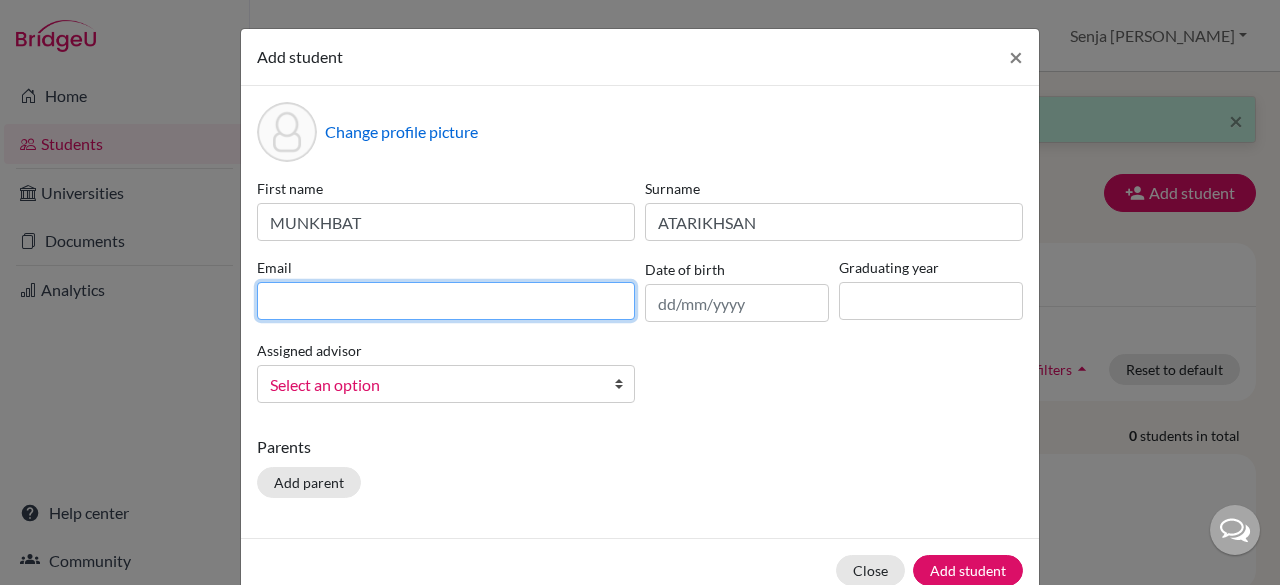 click at bounding box center [446, 301] 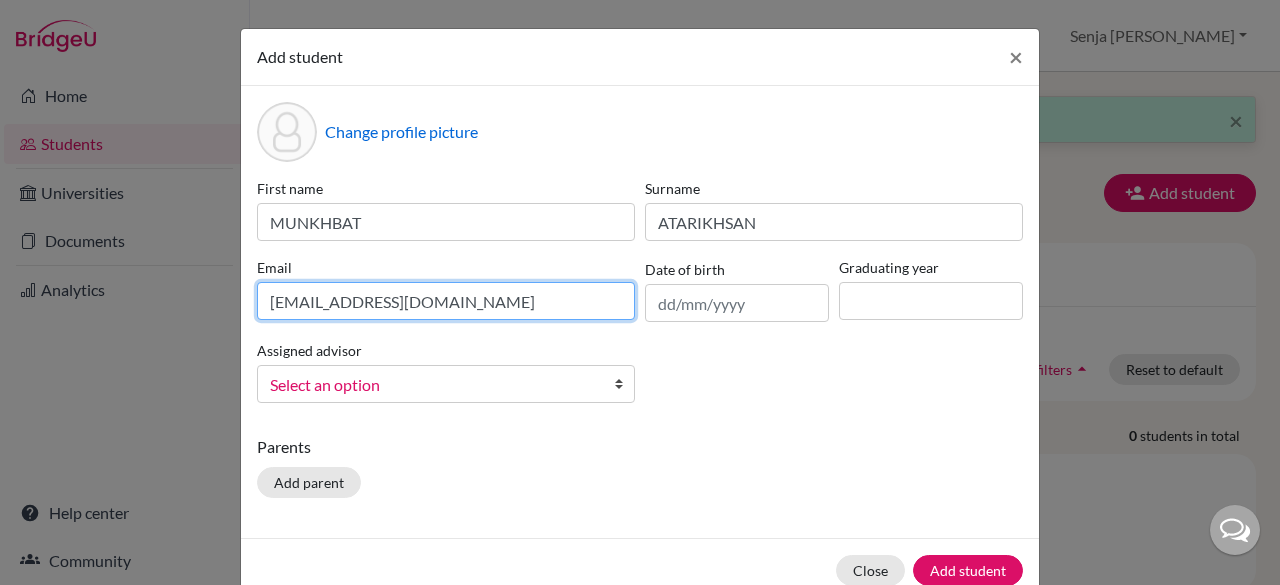type on "munkhbat.atarsaikhan@sampoernaacademy.net" 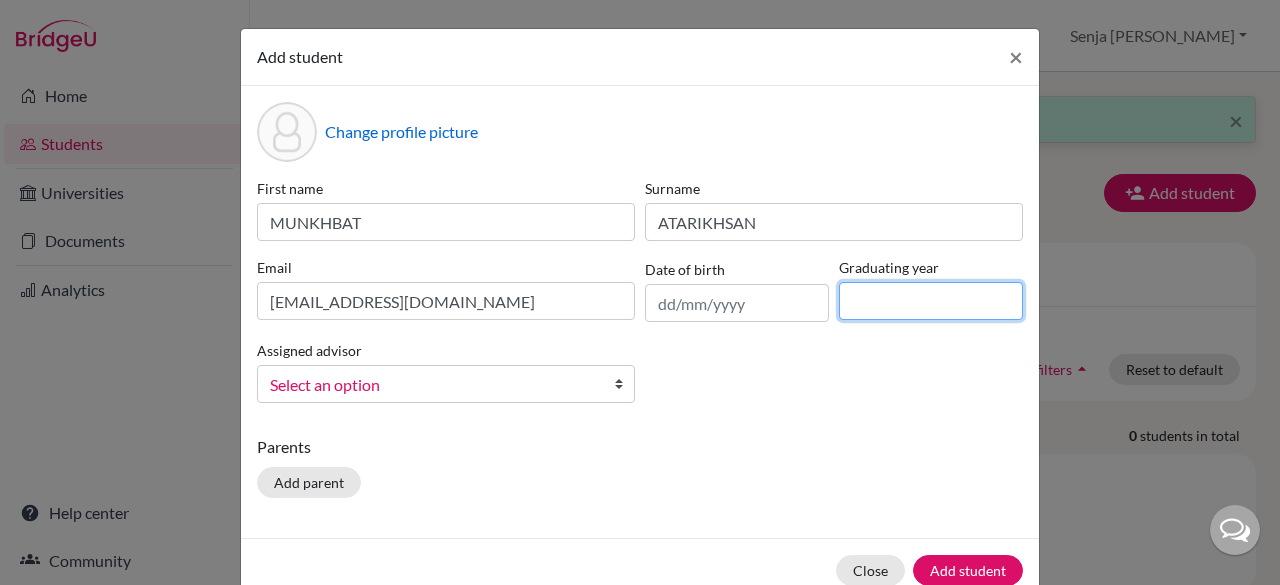 click at bounding box center (931, 301) 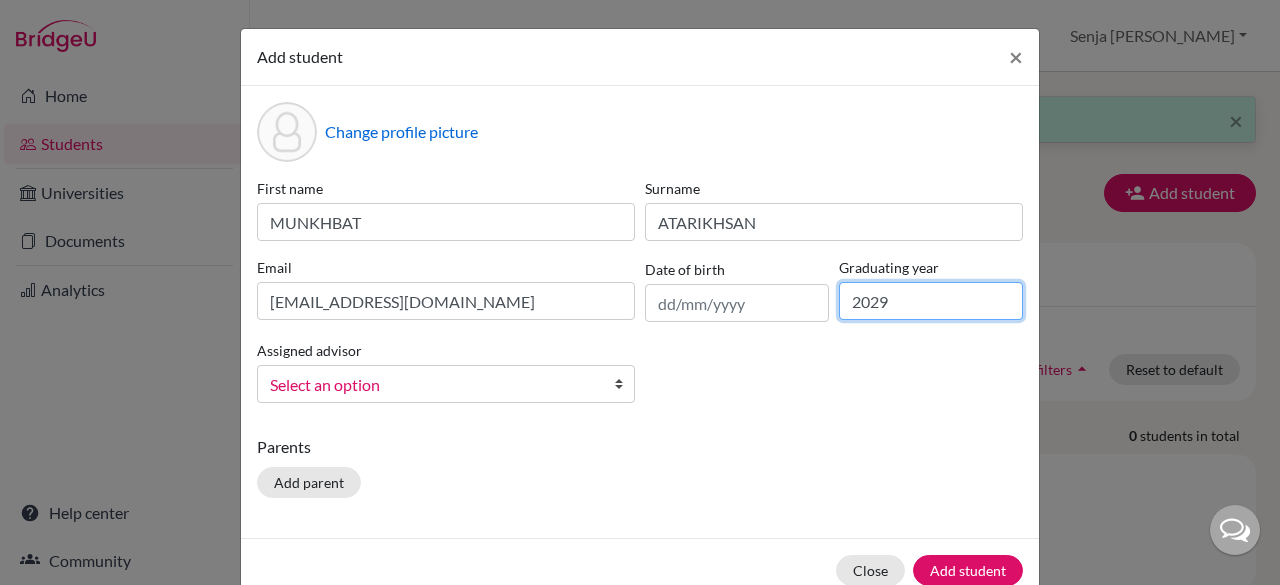 type on "2029" 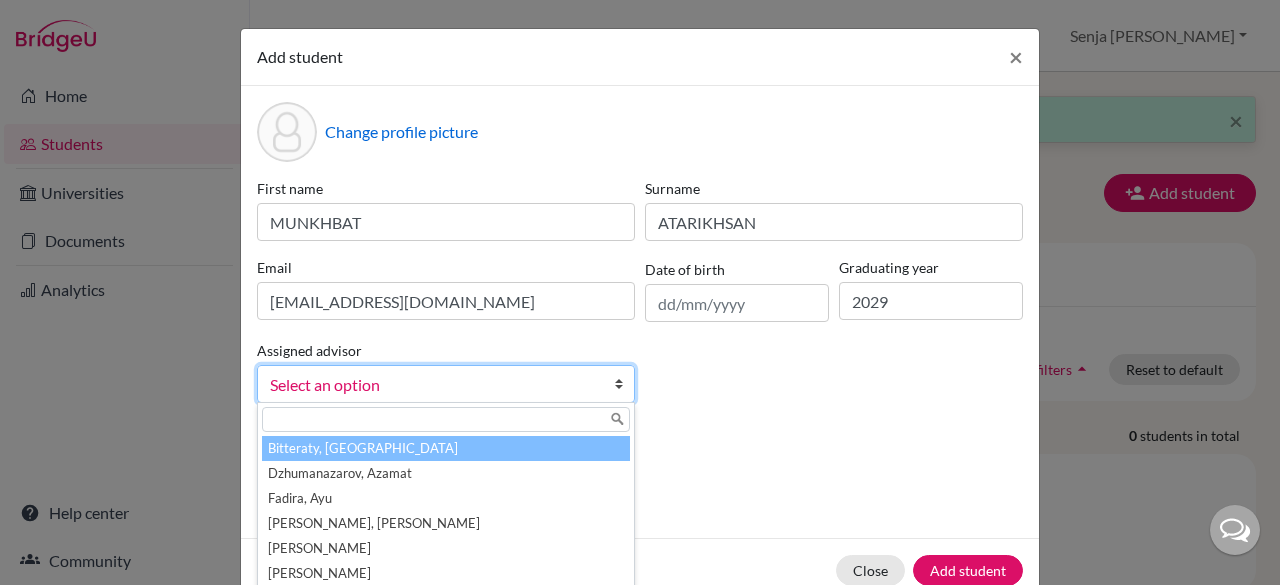 click on "Select an option" at bounding box center [433, 385] 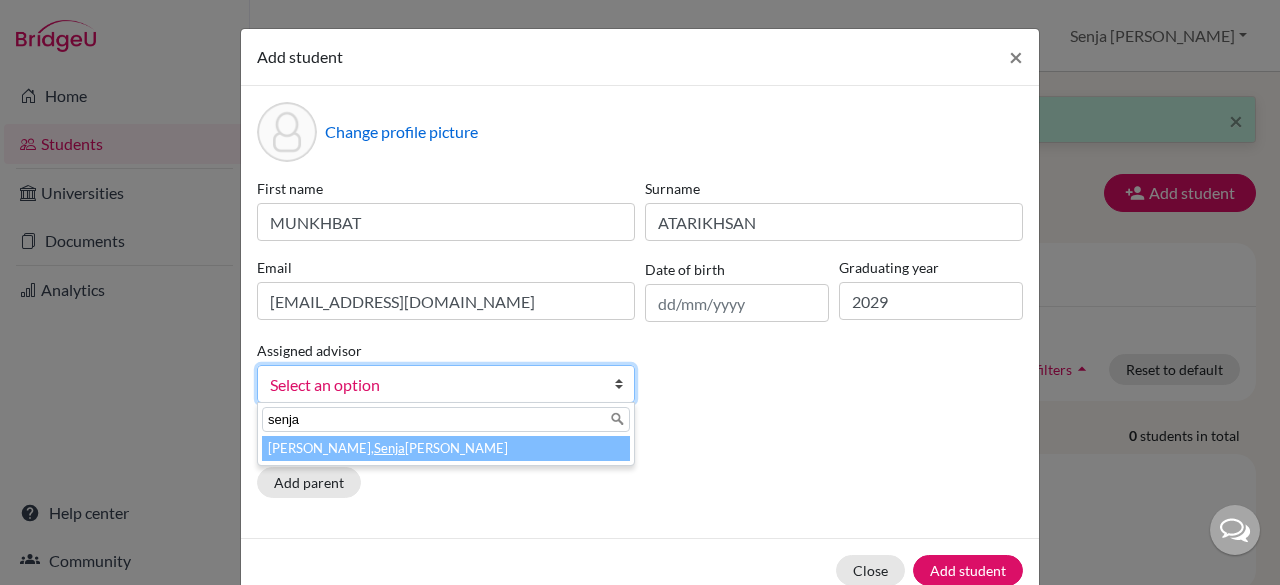 type on "senja" 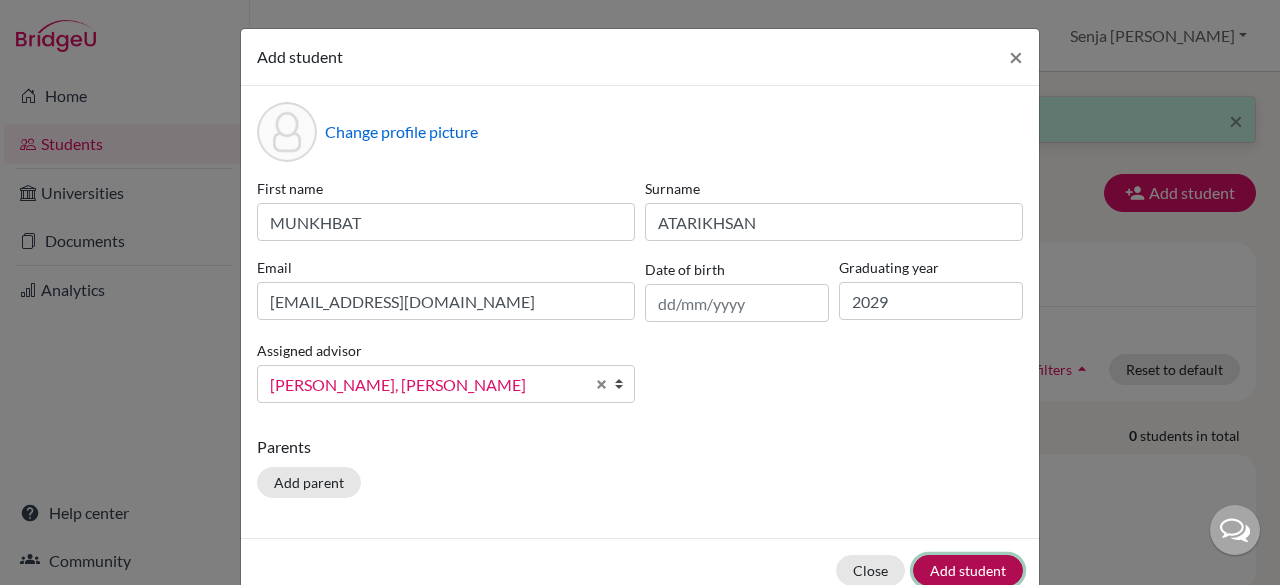 click on "Add student" at bounding box center [968, 570] 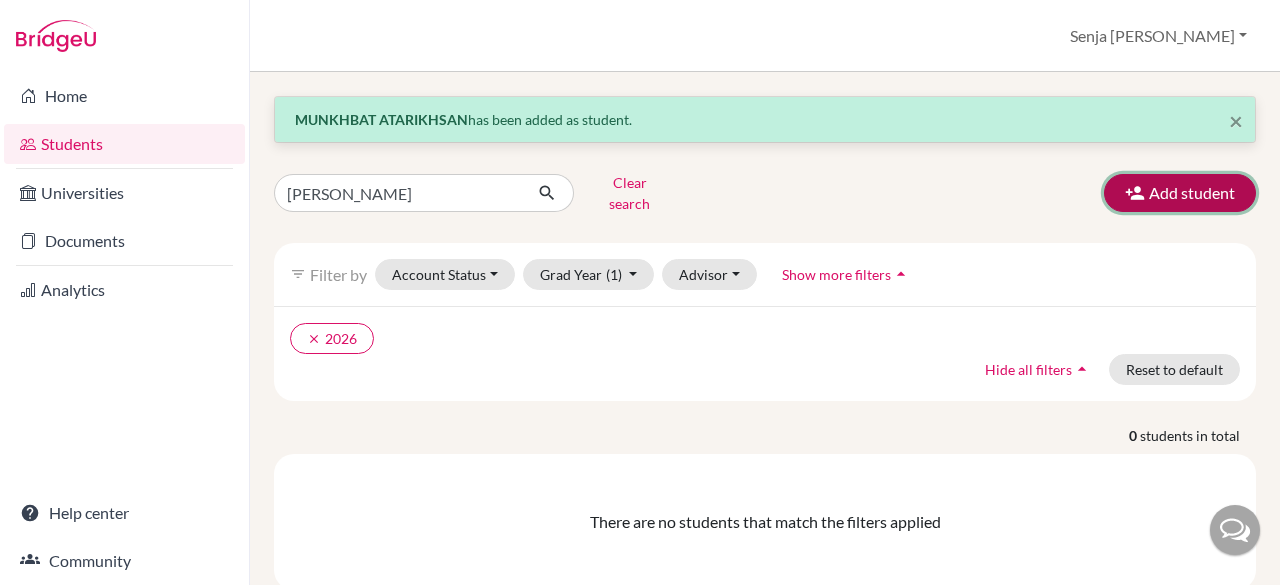 click at bounding box center (1135, 193) 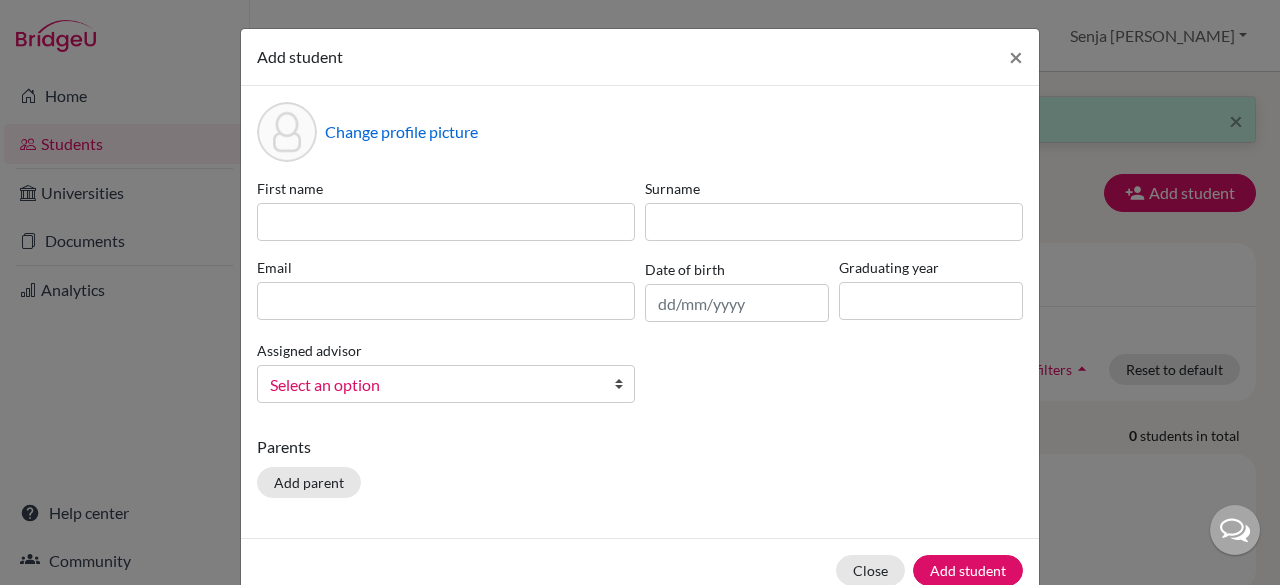 click on "Change profile picture First name Surname Email Date of birth Graduating year Assigned advisor Bitteraty, Udan Dzhumanazarov, Azamat Fadira, Ayu Haryani, Senja Nadia Osias, Clair Rawat, Devendar  S, Slamet Sadarangani, Sharni Vallejo, Paula
Select an option
Parents Add parent" at bounding box center [640, 312] 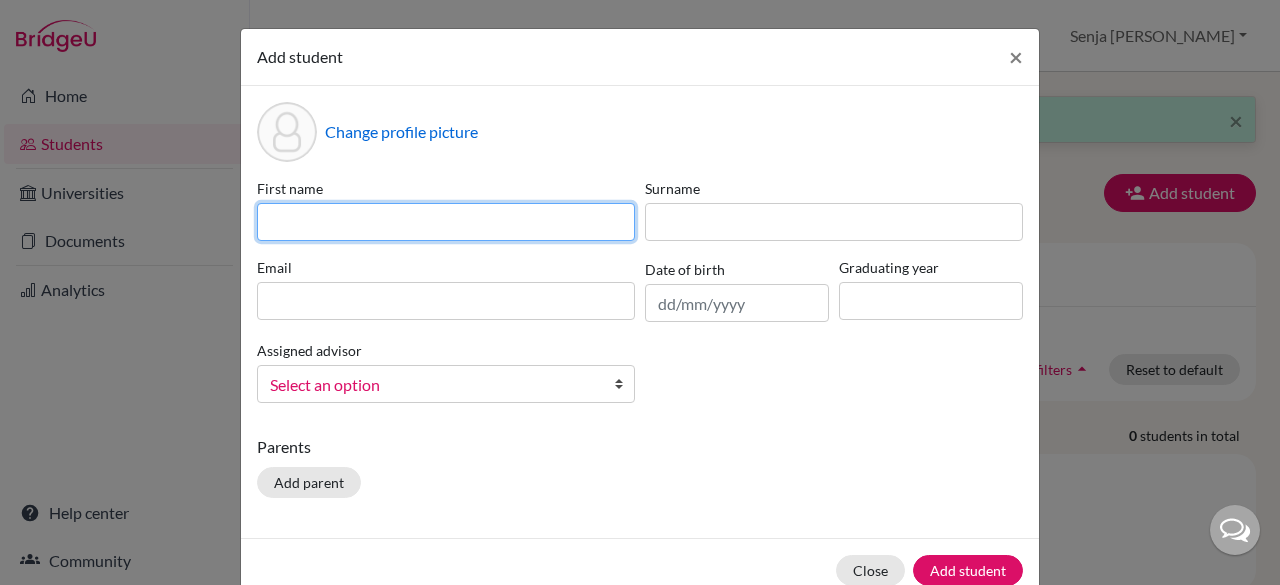 click at bounding box center [446, 222] 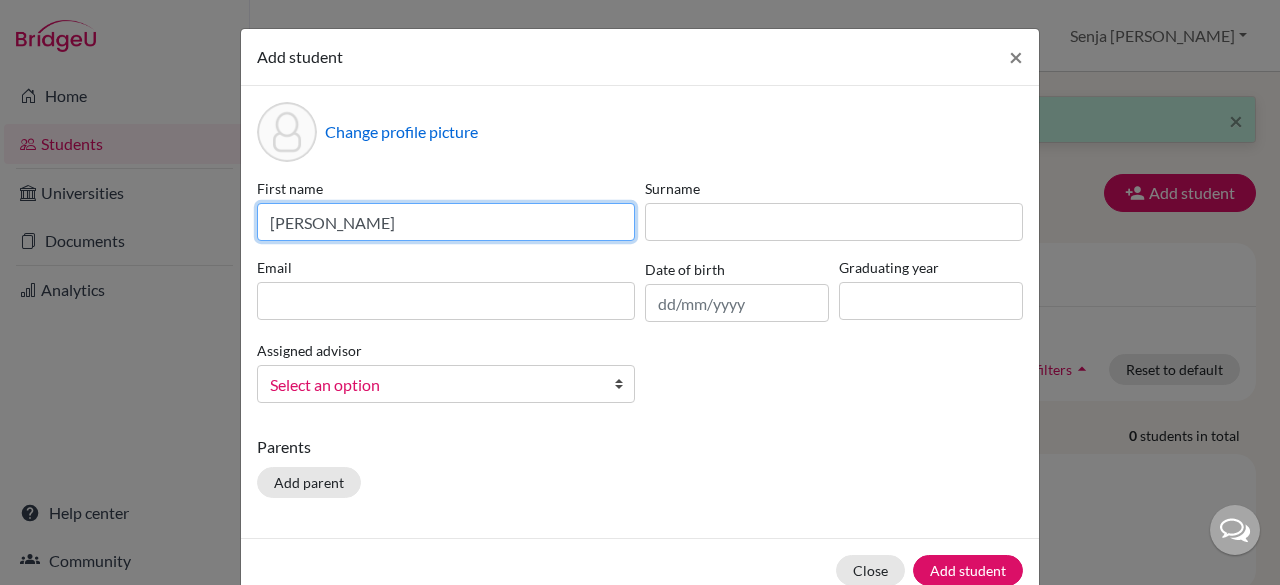 drag, startPoint x: 390, startPoint y: 223, endPoint x: 310, endPoint y: 223, distance: 80 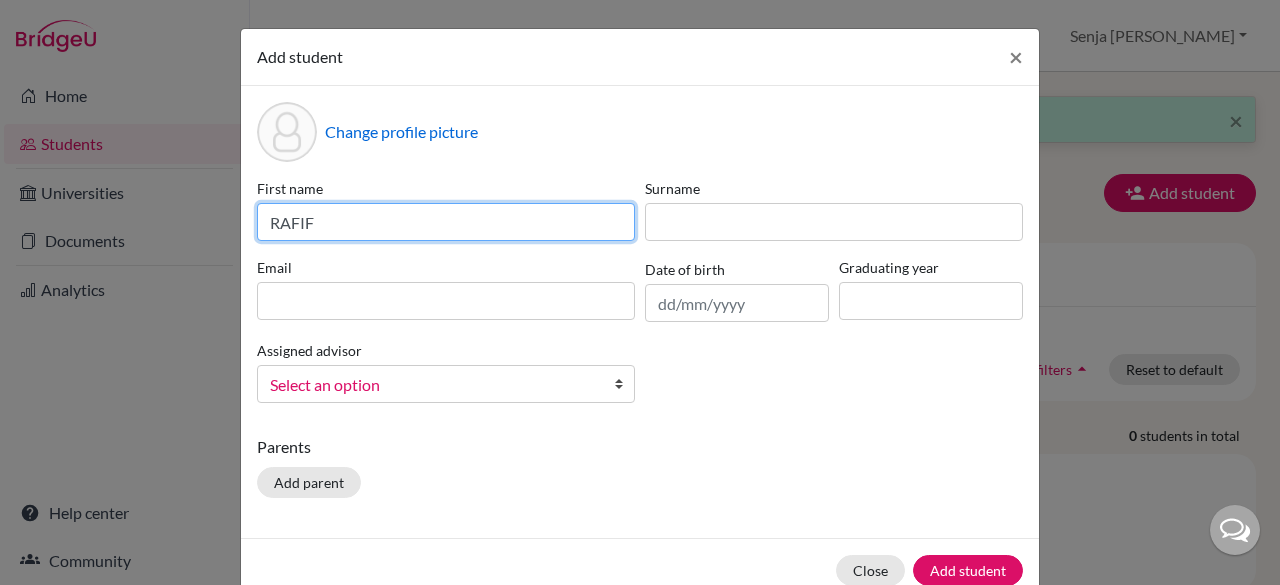 type on "RAFIF" 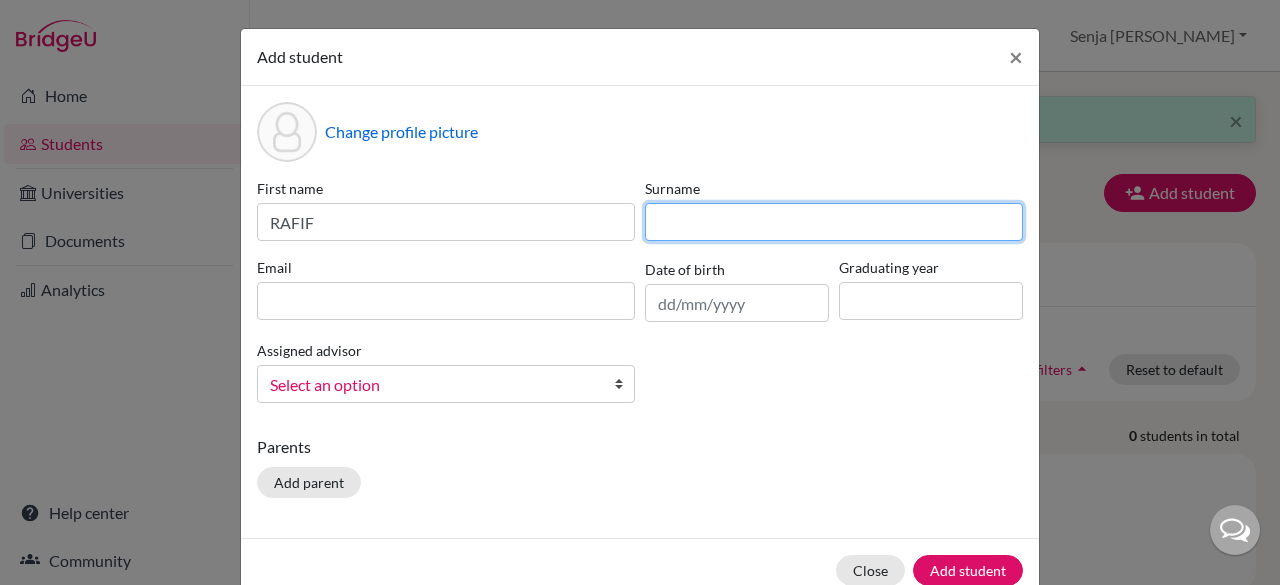click at bounding box center [834, 222] 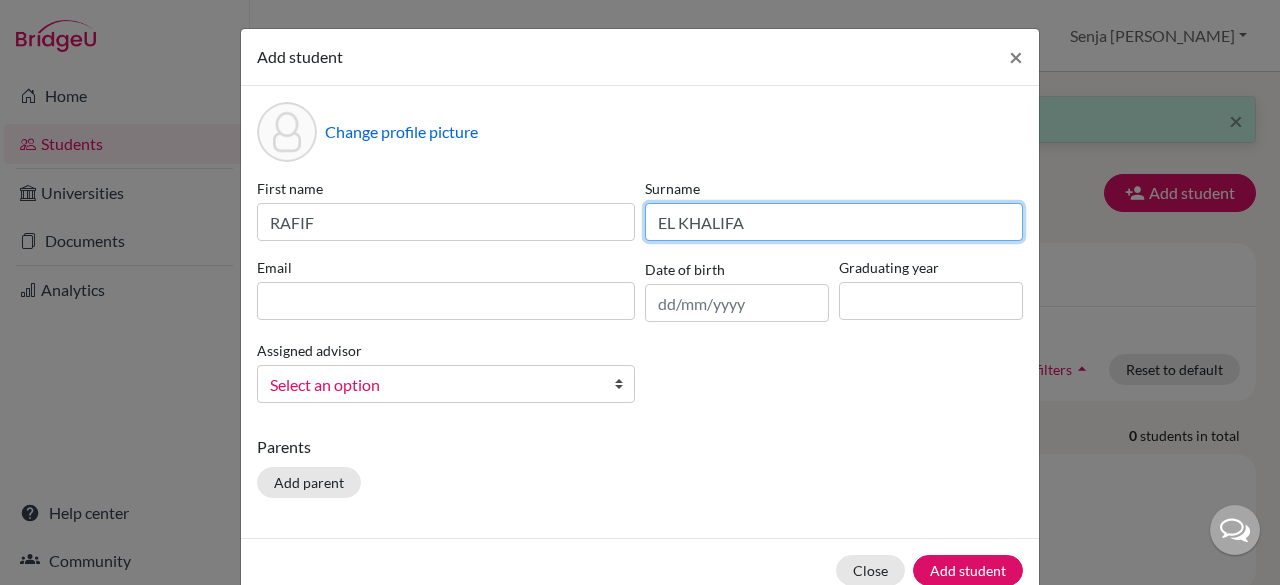 type on "EL KHALIFA" 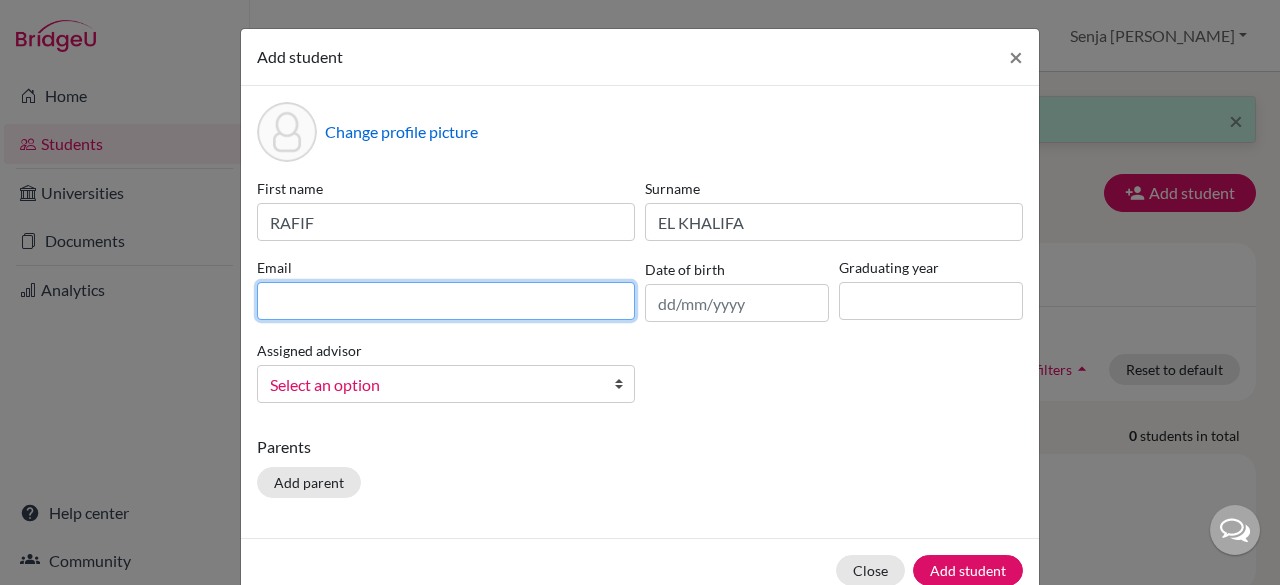 click at bounding box center (446, 301) 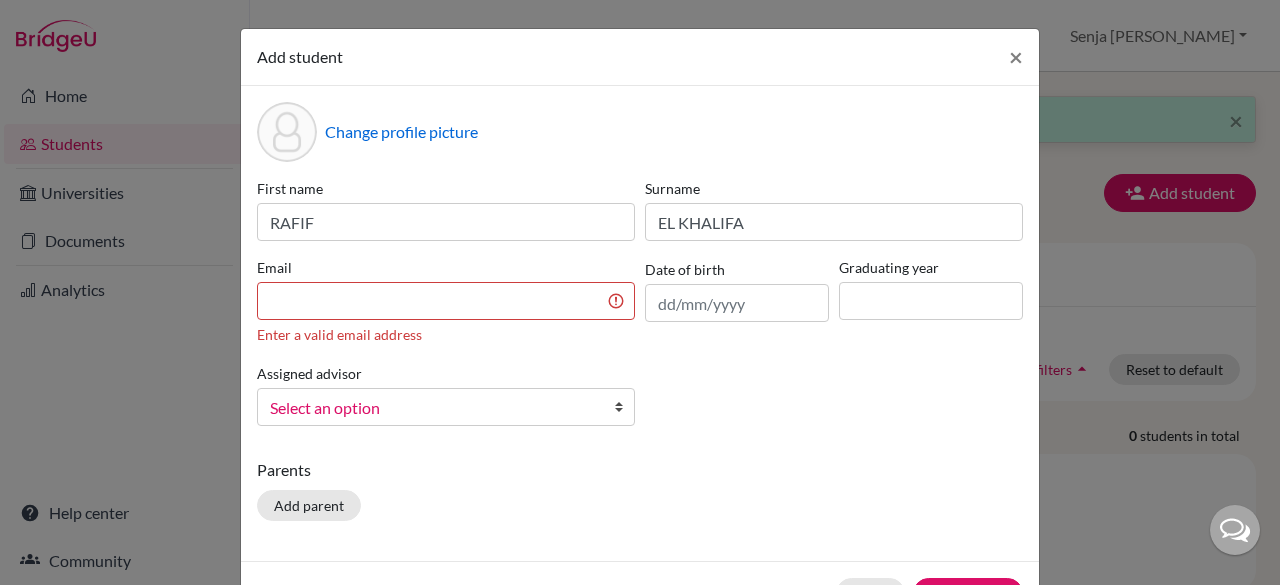 click on "Change profile picture First name RAFIF Surname EL KHALIFA Email Enter a valid email address Date of birth Graduating year Assigned advisor Bitteraty, Udan Dzhumanazarov, Azamat Fadira, Ayu Haryani, Senja Nadia Osias, Clair Rawat, Devendar  S, Slamet Sadarangani, Sharni Vallejo, Paula
Select an option
Parents Add parent" at bounding box center (640, 323) 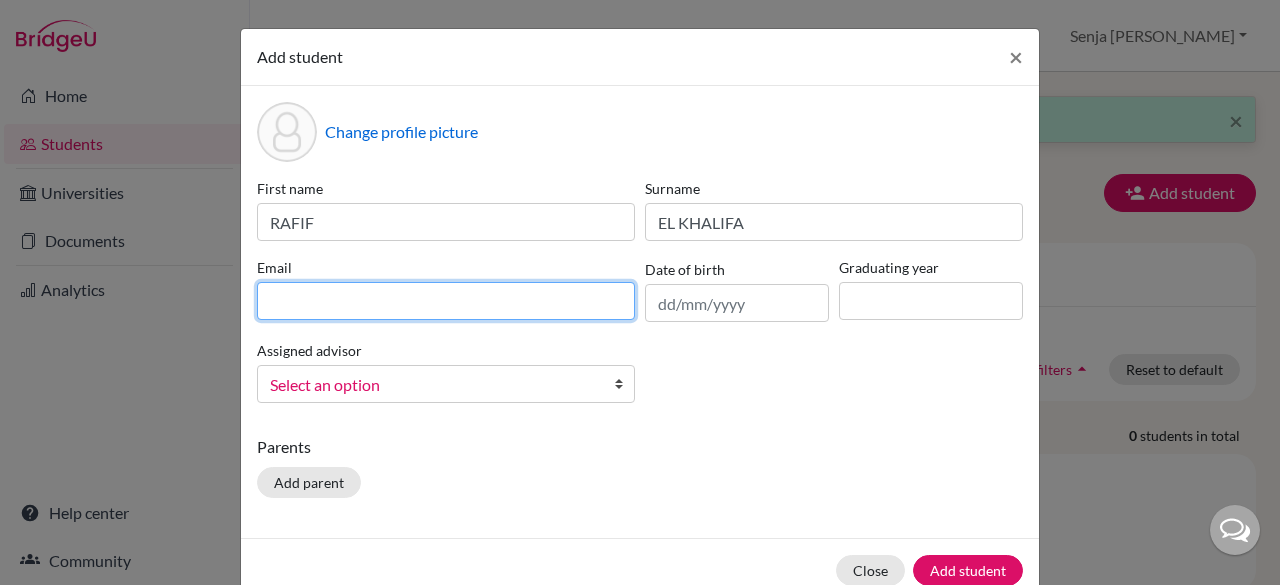 click at bounding box center (446, 301) 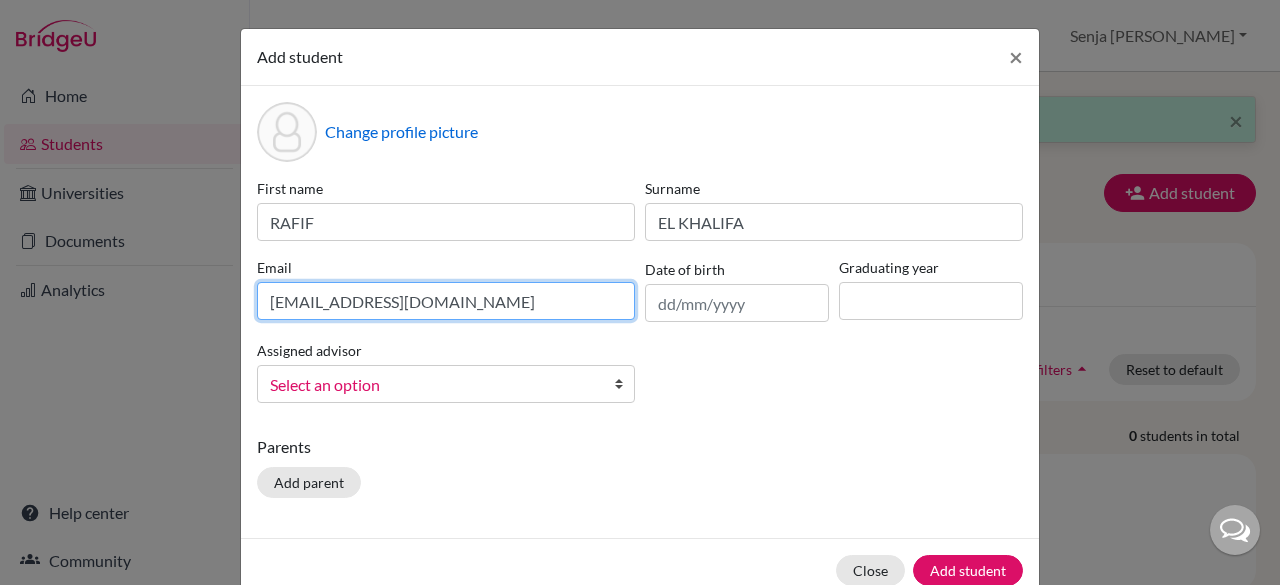 type on "rafif.khalifa@sampoernaacademy.net" 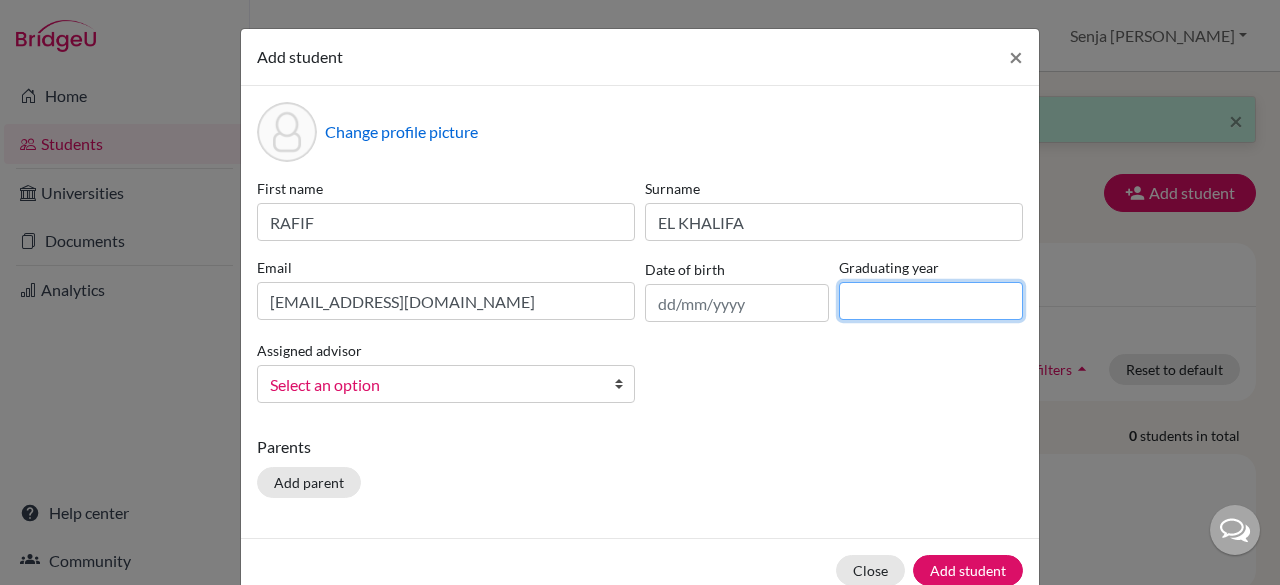 click at bounding box center (931, 301) 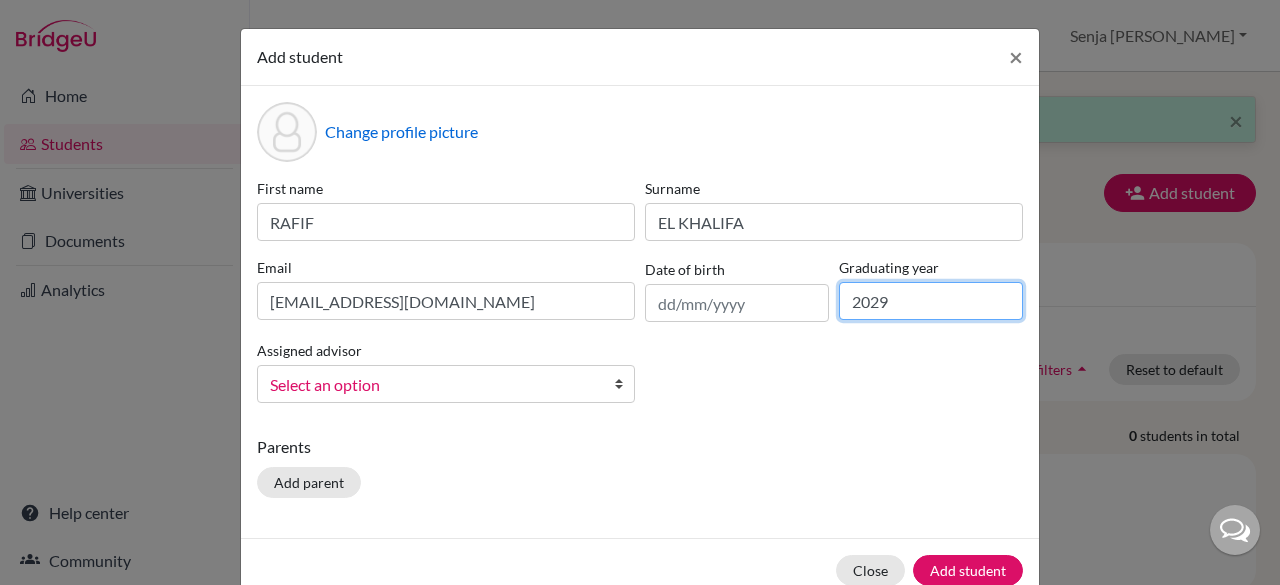 type on "2029" 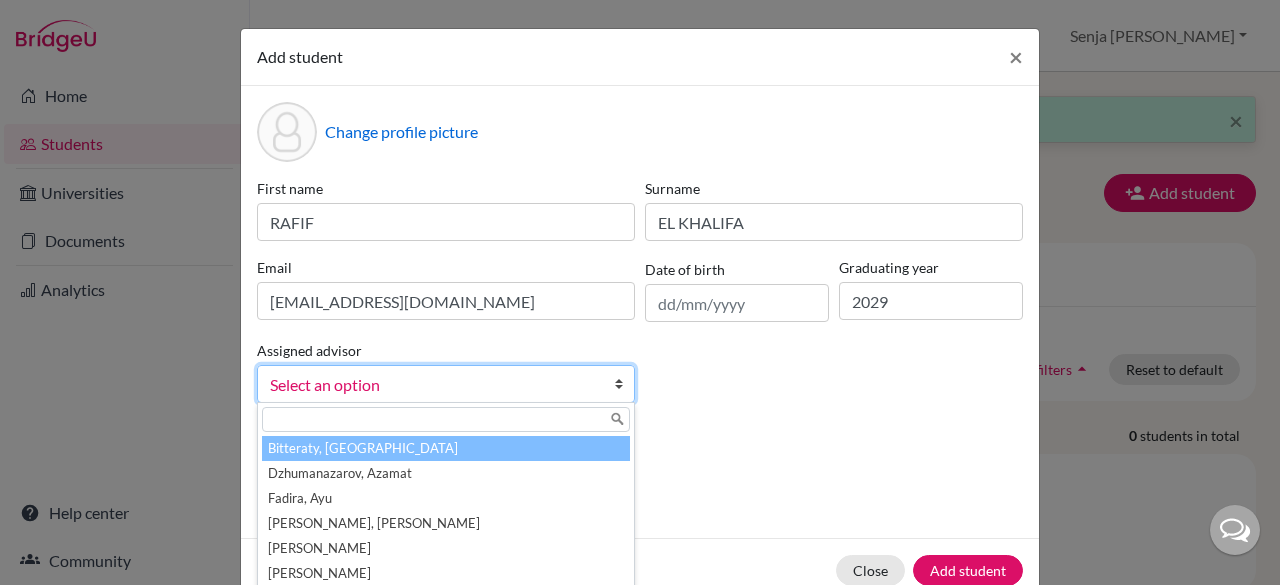 click on "Select an option" at bounding box center (433, 385) 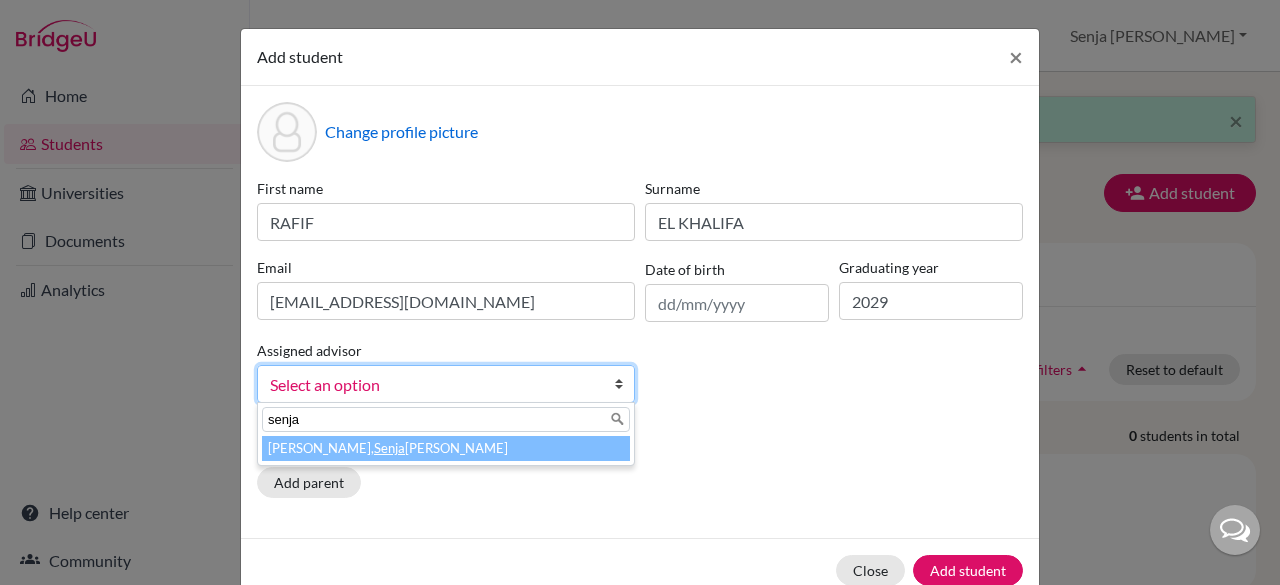 type on "senja" 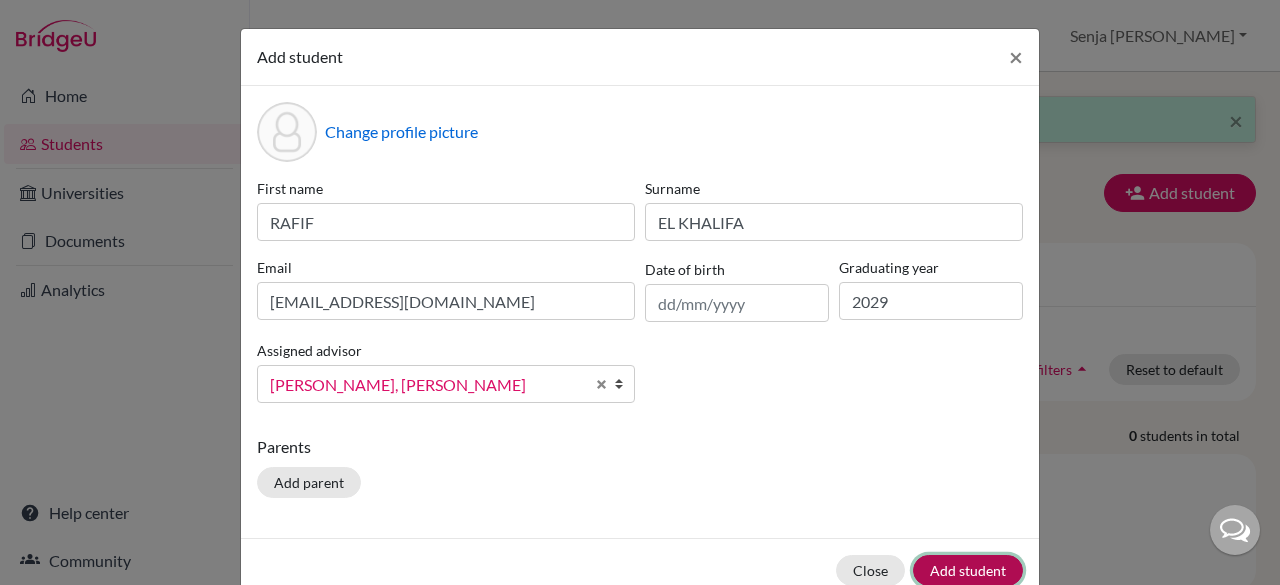 click on "Add student" at bounding box center (968, 570) 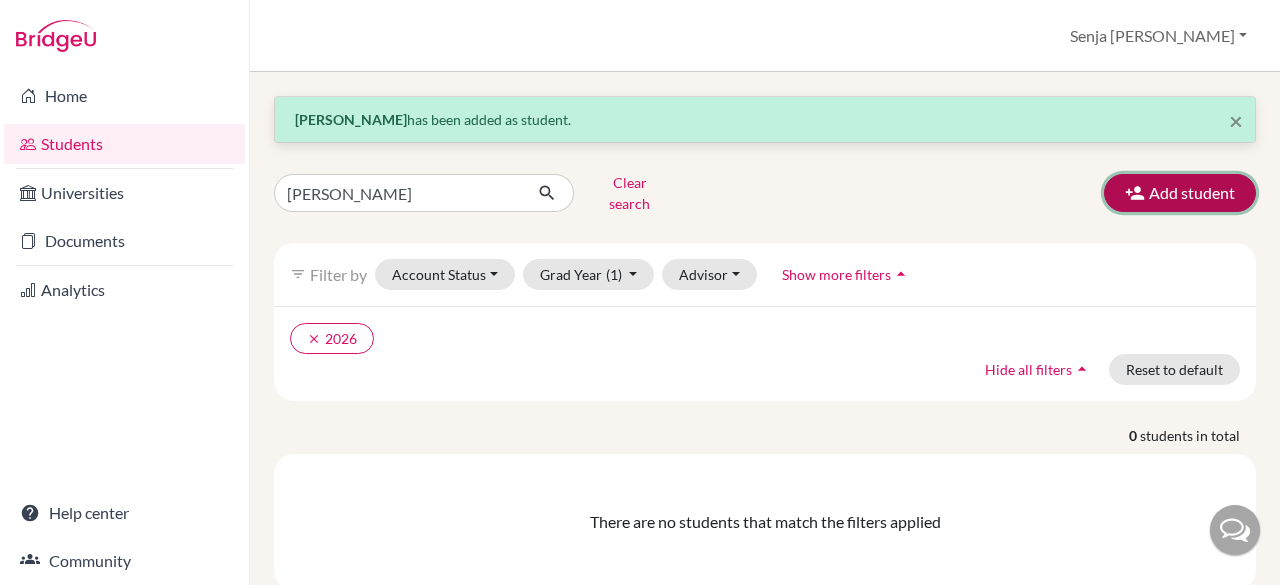 click on "Add student" at bounding box center (1180, 193) 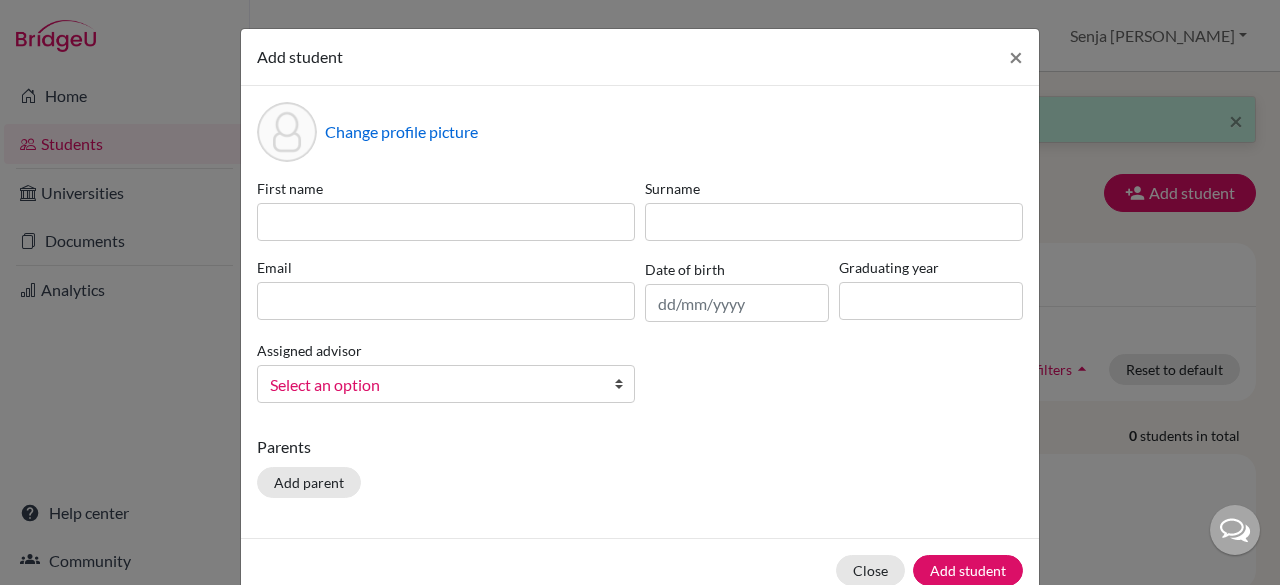 click on "Parents" at bounding box center [640, 447] 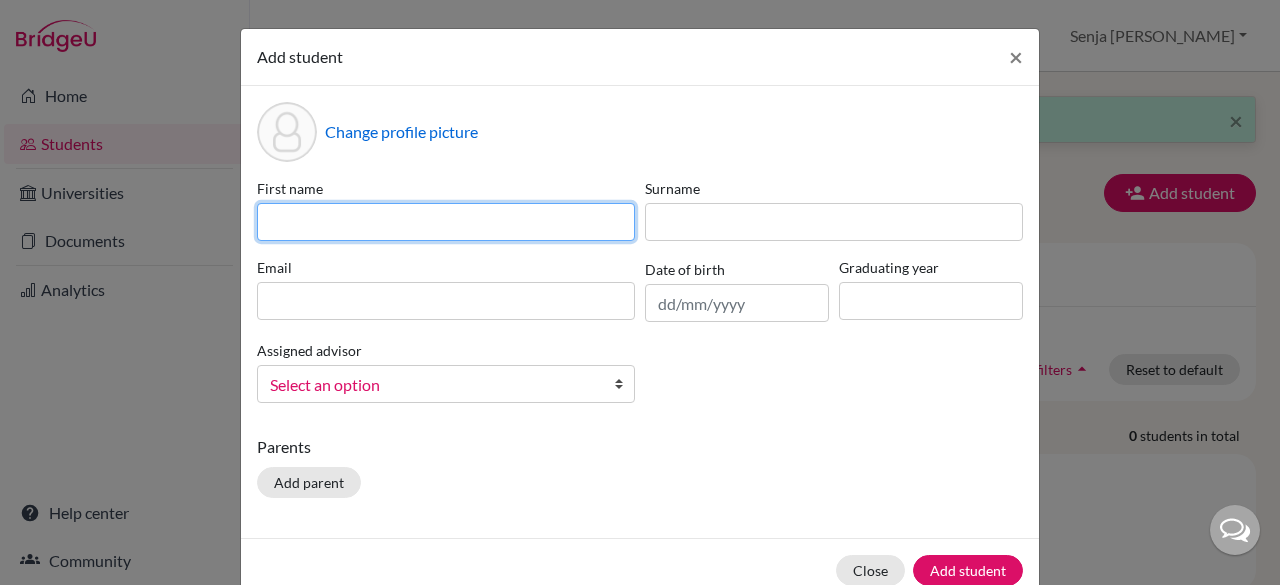 click at bounding box center (446, 222) 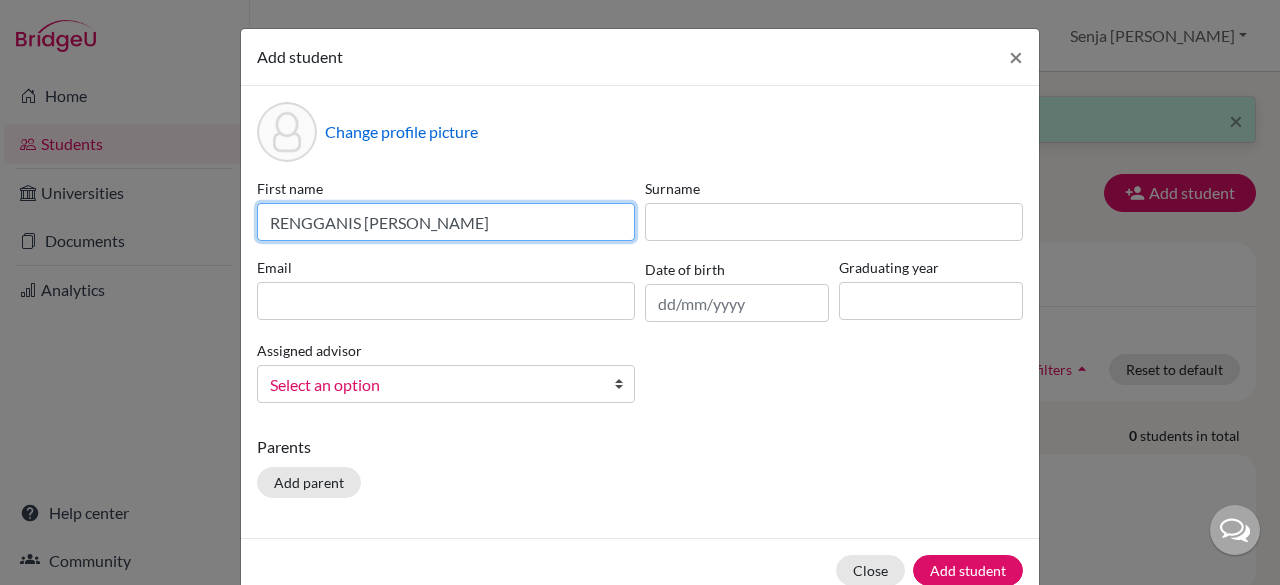 drag, startPoint x: 424, startPoint y: 223, endPoint x: 357, endPoint y: 226, distance: 67.06713 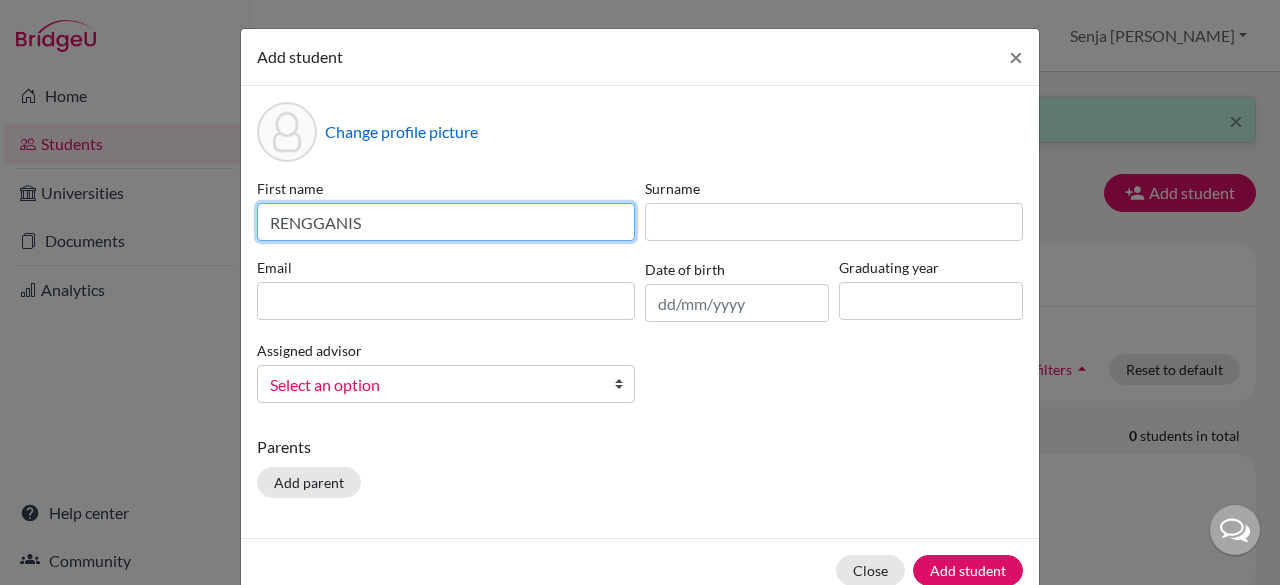 type on "RENGGANIS" 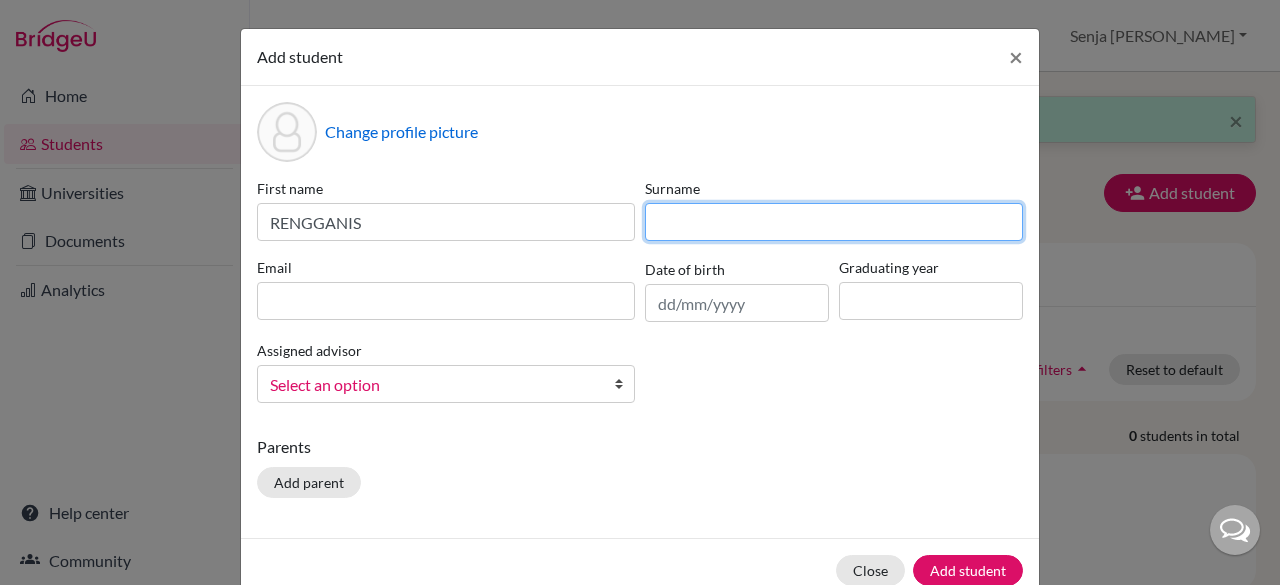 click at bounding box center (834, 222) 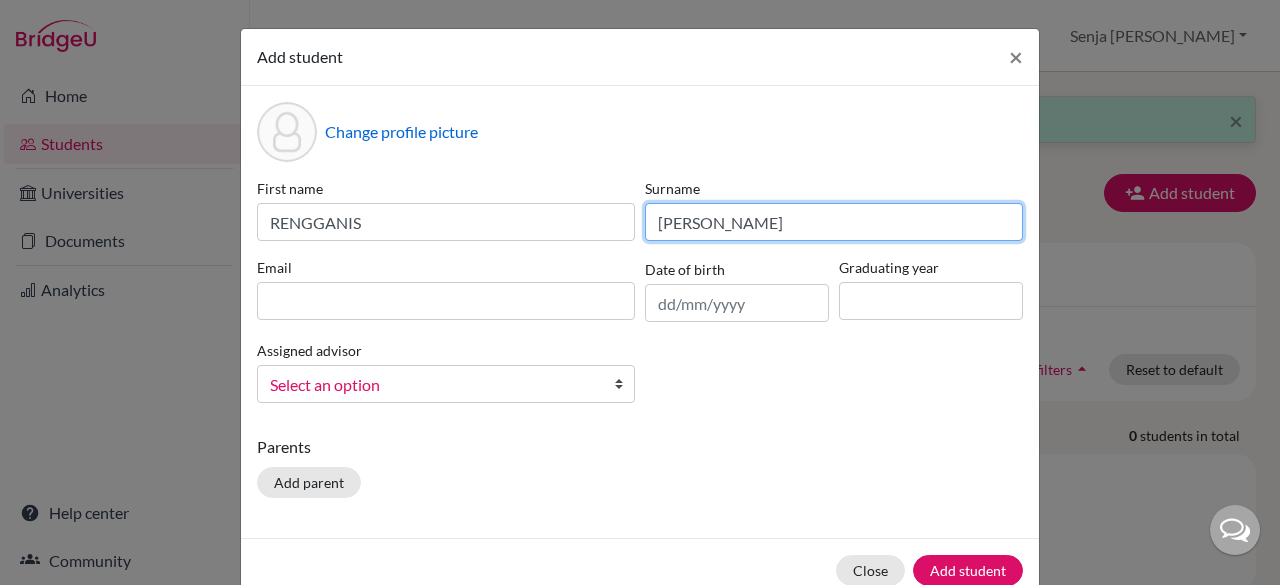 type on "FRANKY" 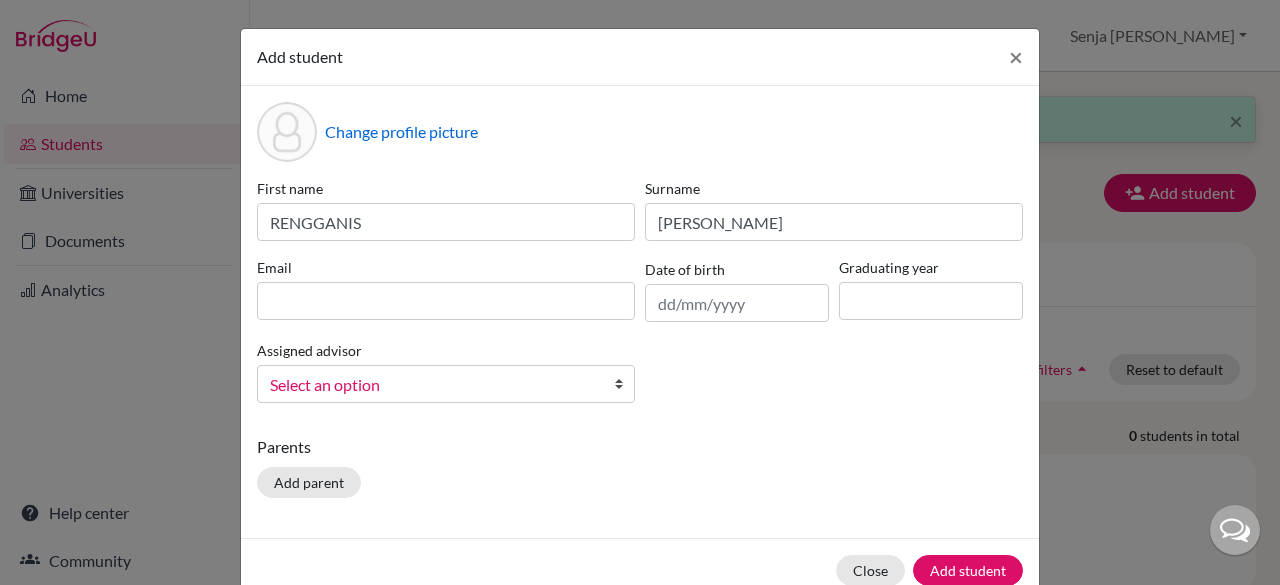 click on "Change profile picture First name RENGGANIS Surname FRANKY Email Date of birth Graduating year Assigned advisor Bitteraty, Udan Dzhumanazarov, Azamat Fadira, Ayu Haryani, Senja Nadia Osias, Clair Rawat, Devendar  S, Slamet Sadarangani, Sharni Vallejo, Paula
Select an option
Parents Add parent" at bounding box center (640, 312) 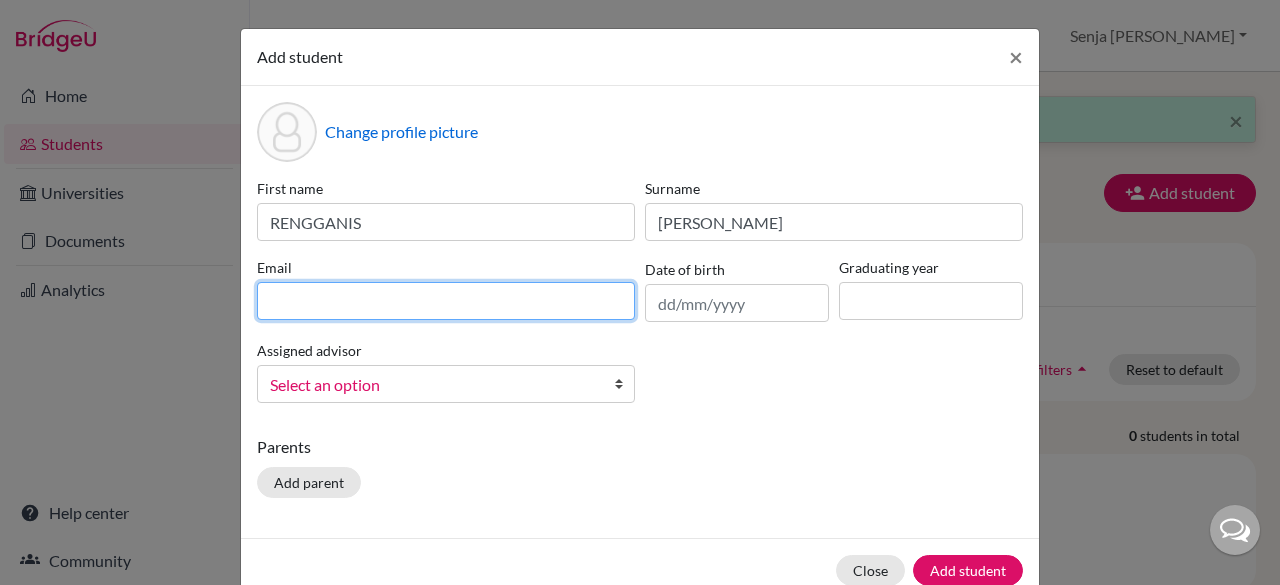 click at bounding box center [446, 301] 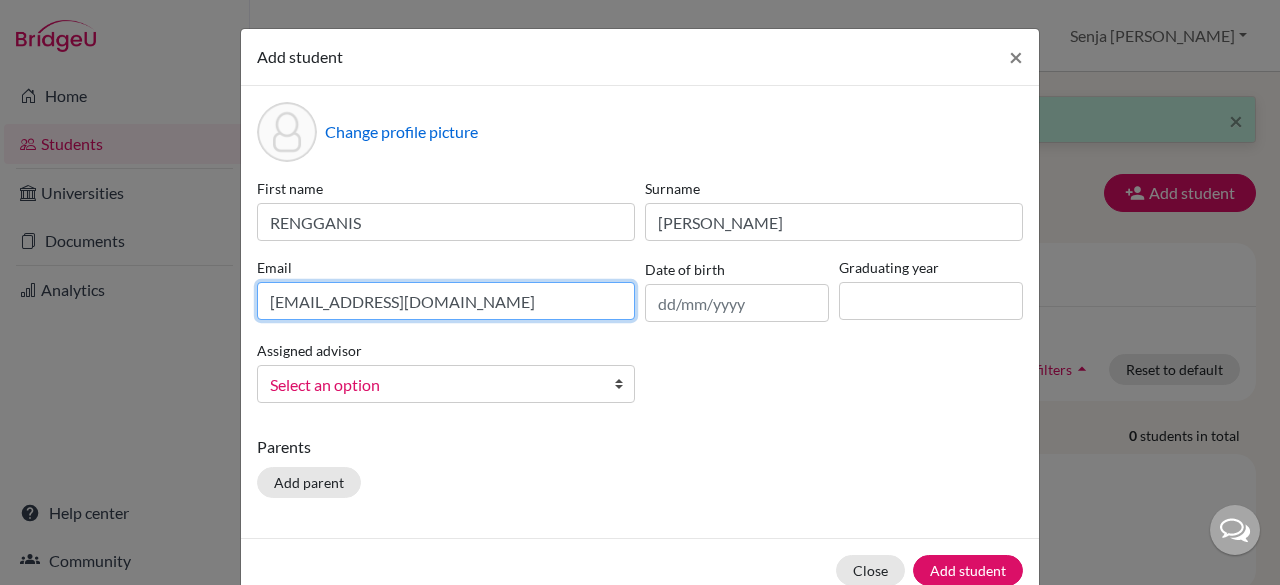 type on "rengganis.franky@sampoernaacademy.net" 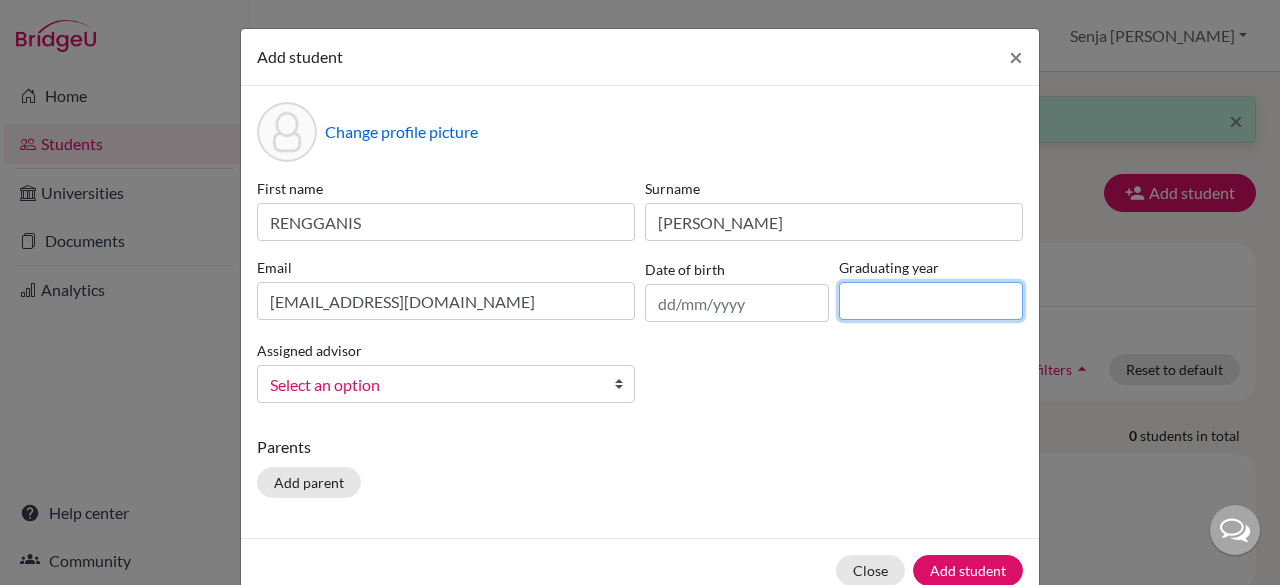click at bounding box center (931, 301) 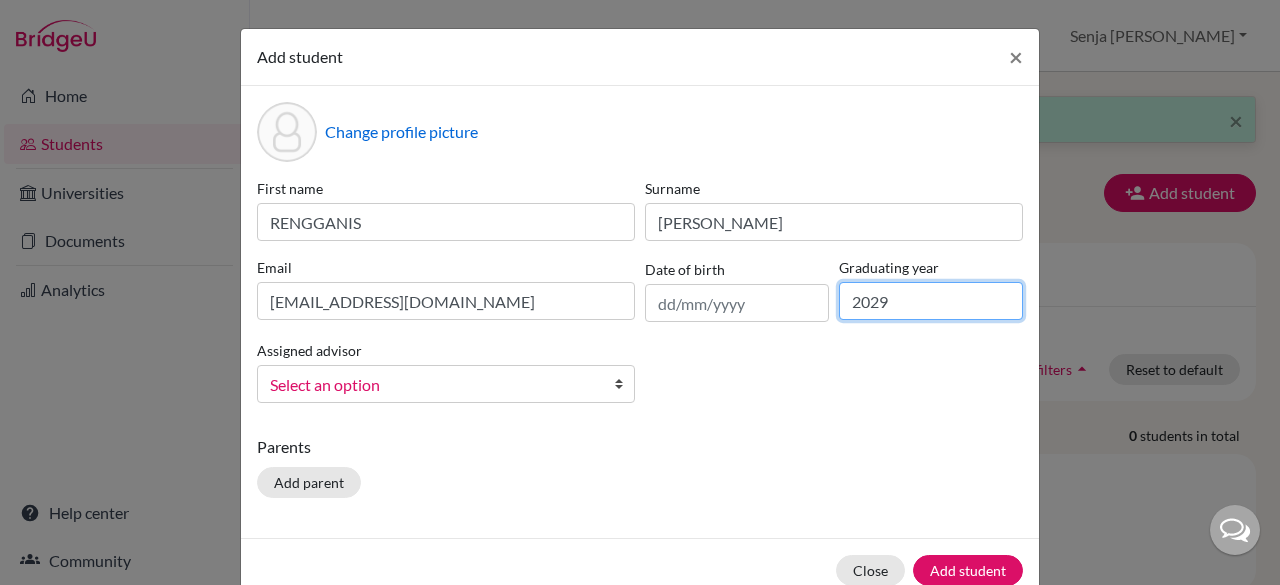 type on "2029" 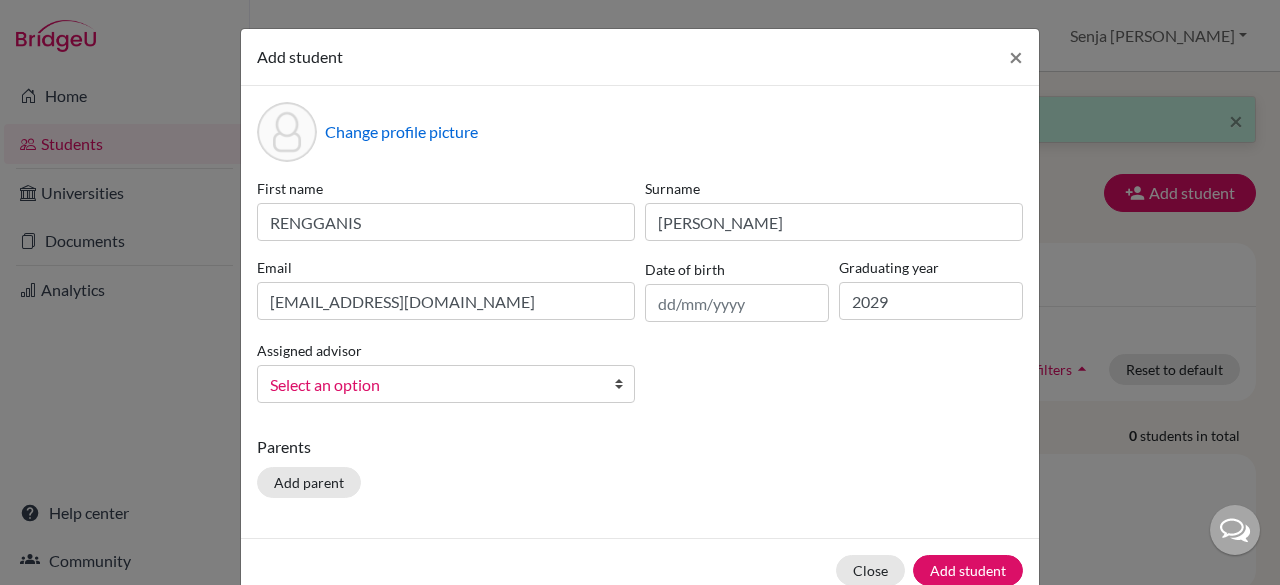click on "Select an option" at bounding box center [433, 385] 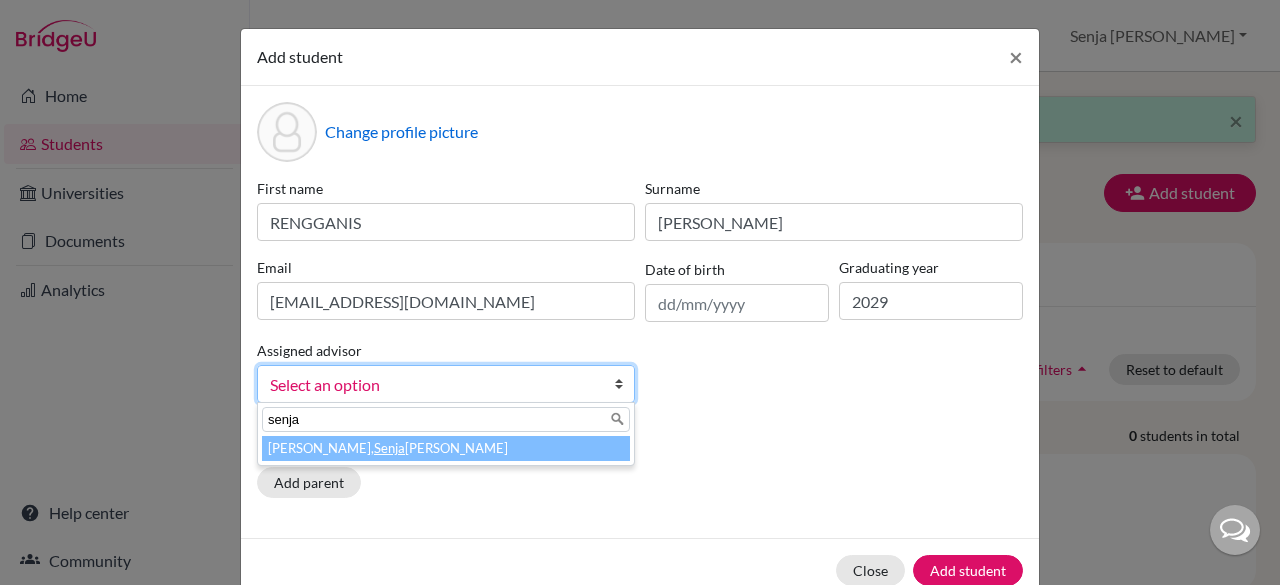 type on "senja" 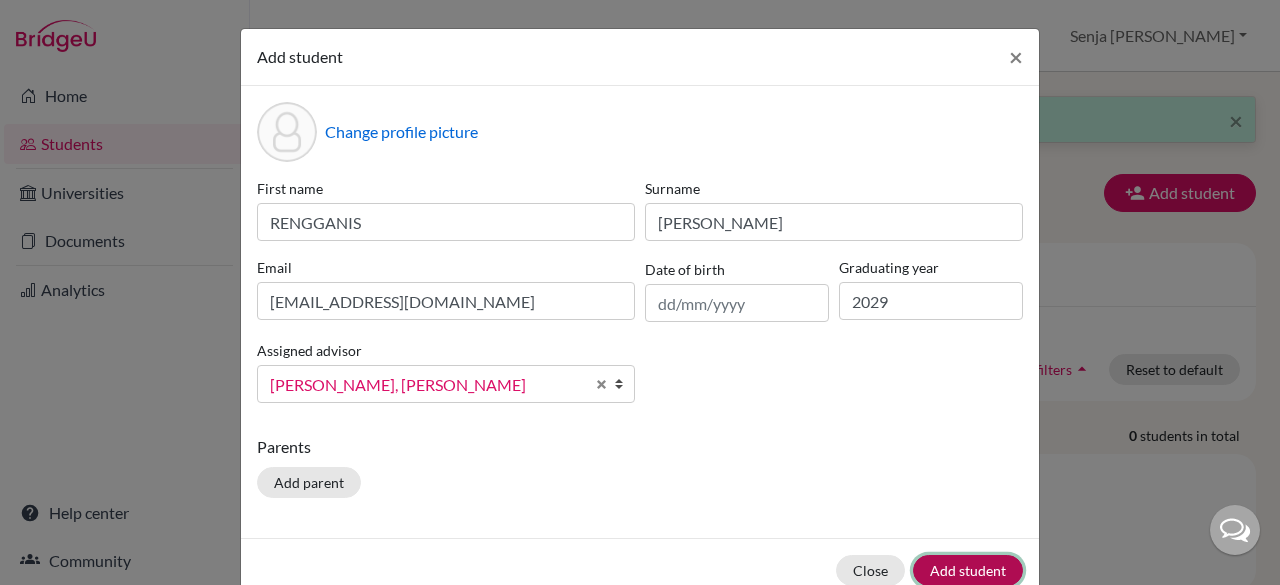 click on "Add student" at bounding box center (968, 570) 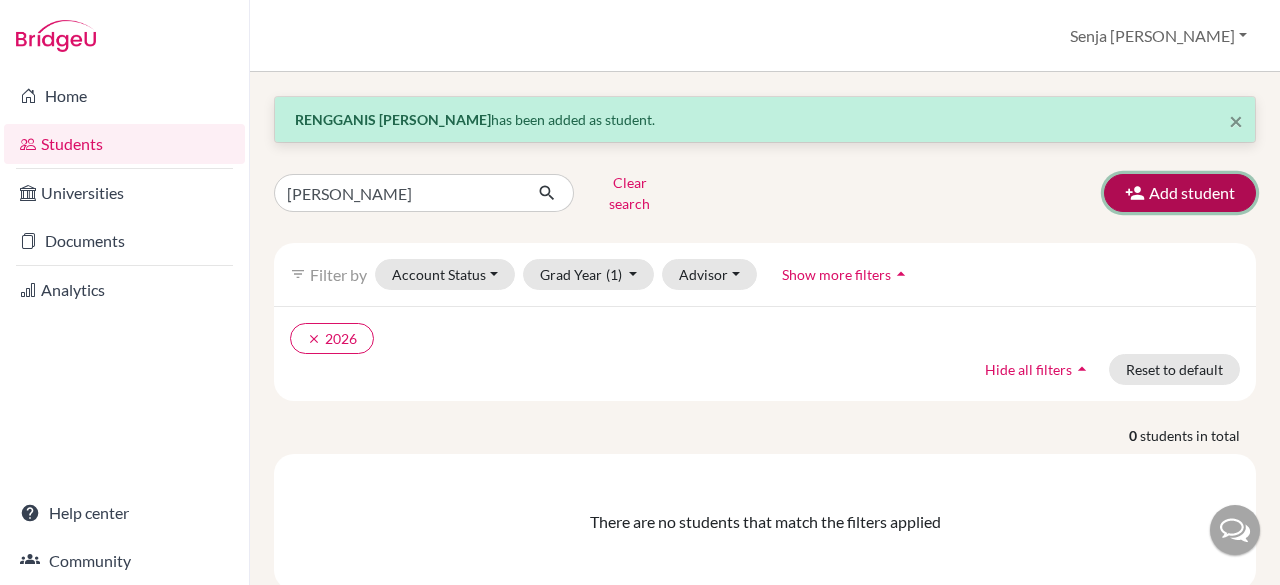 click on "Add student" at bounding box center (1180, 193) 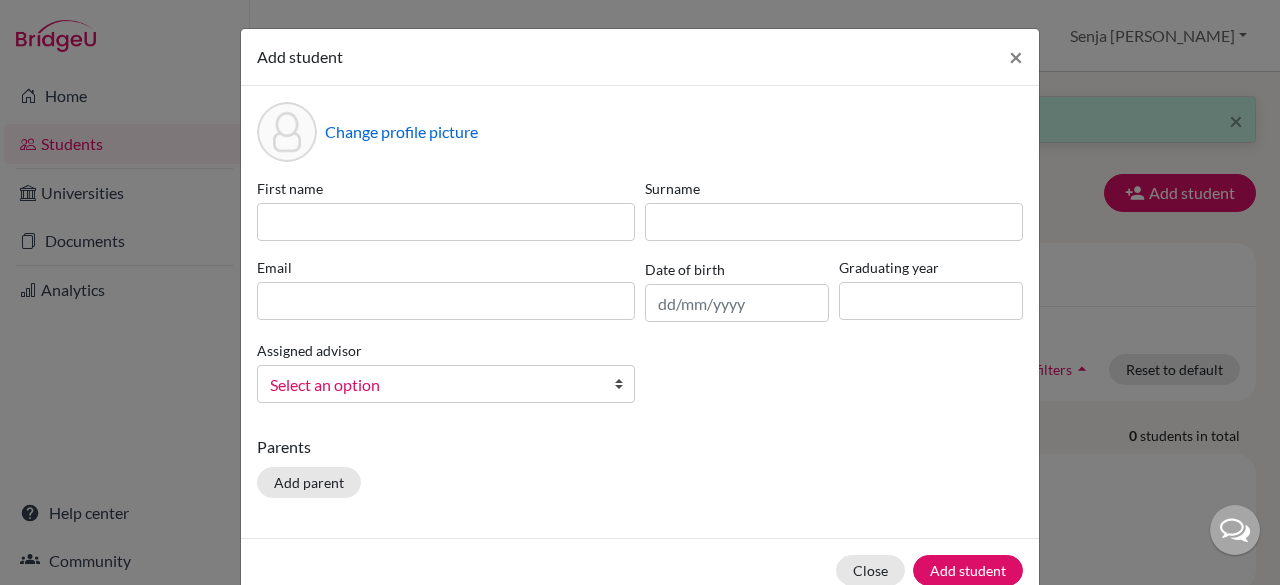 click on "Parents" at bounding box center [640, 447] 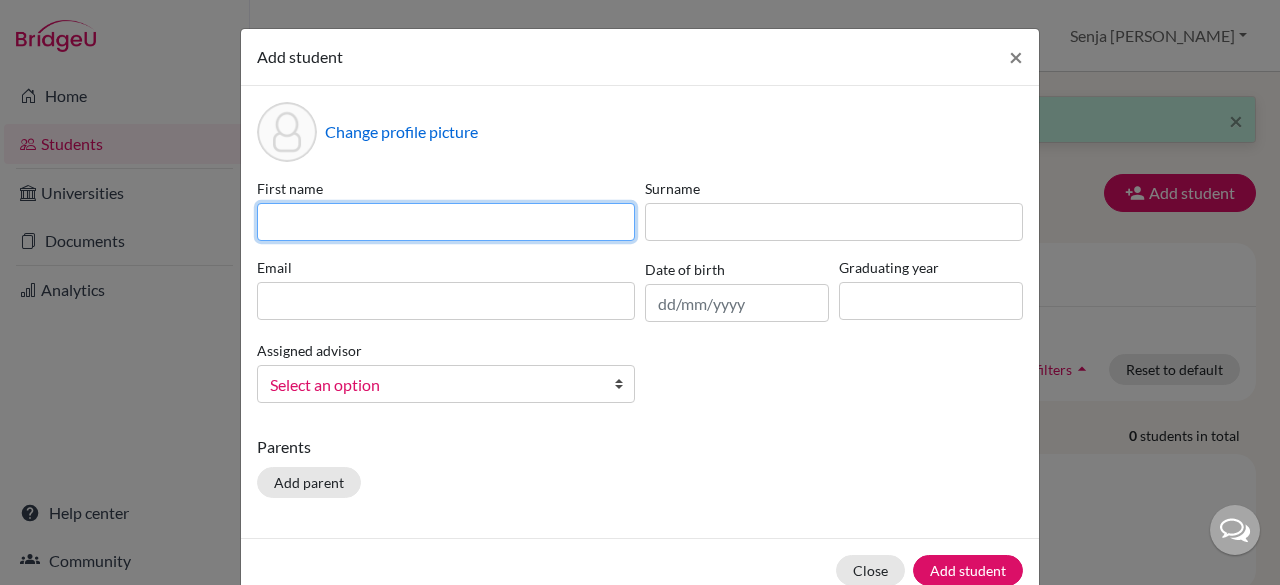 click at bounding box center (446, 222) 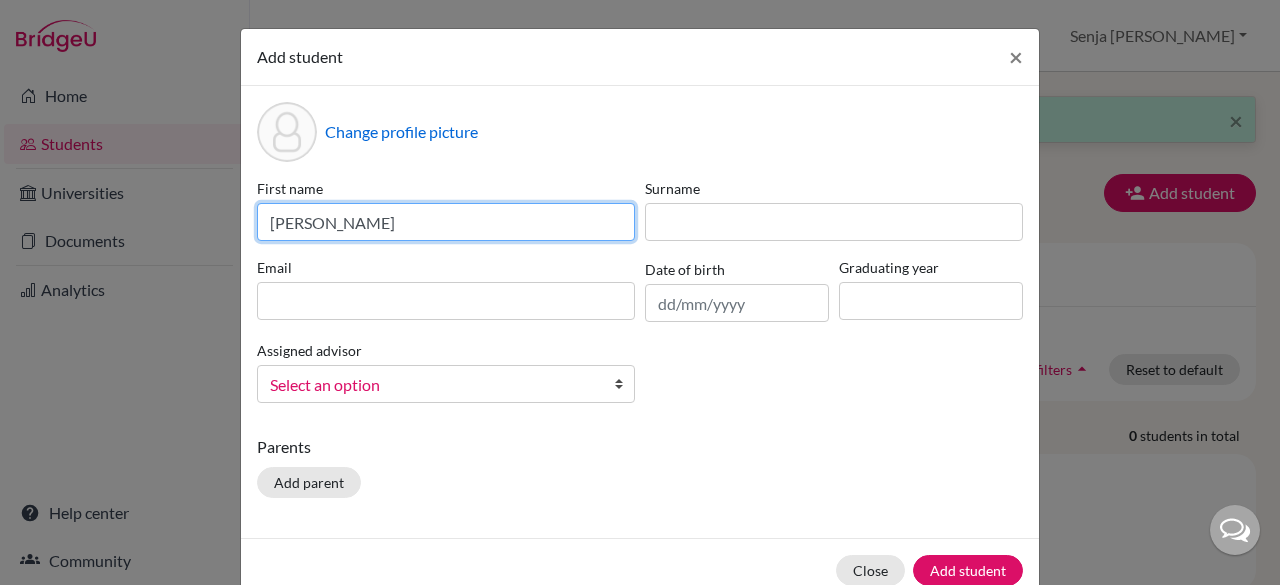 drag, startPoint x: 404, startPoint y: 221, endPoint x: 309, endPoint y: 224, distance: 95.047356 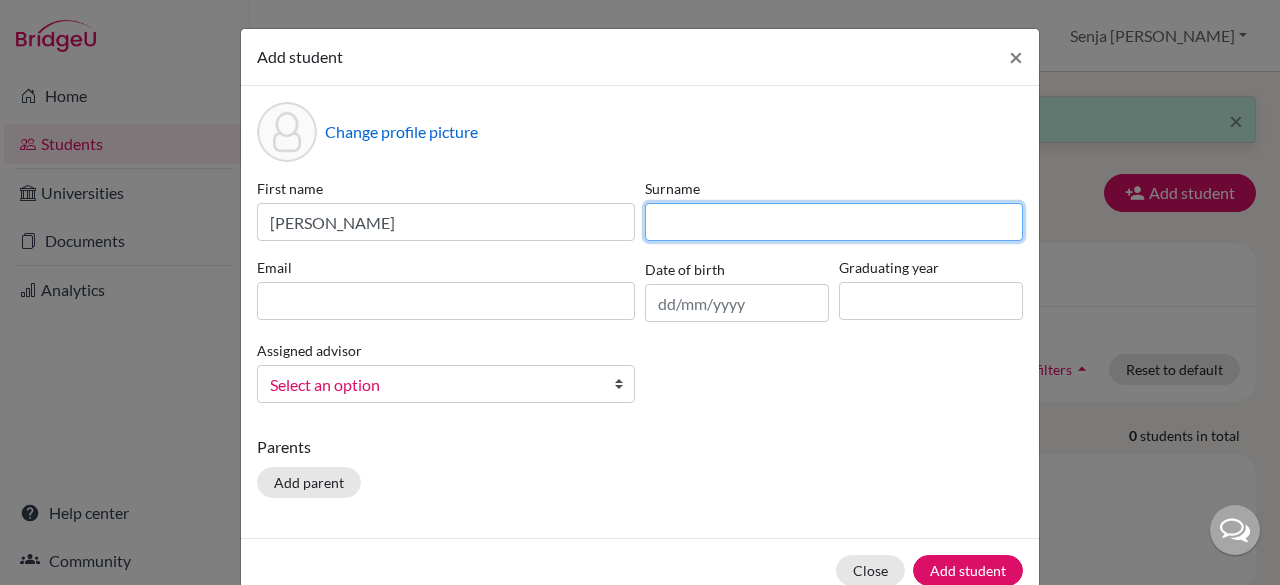 click at bounding box center [834, 222] 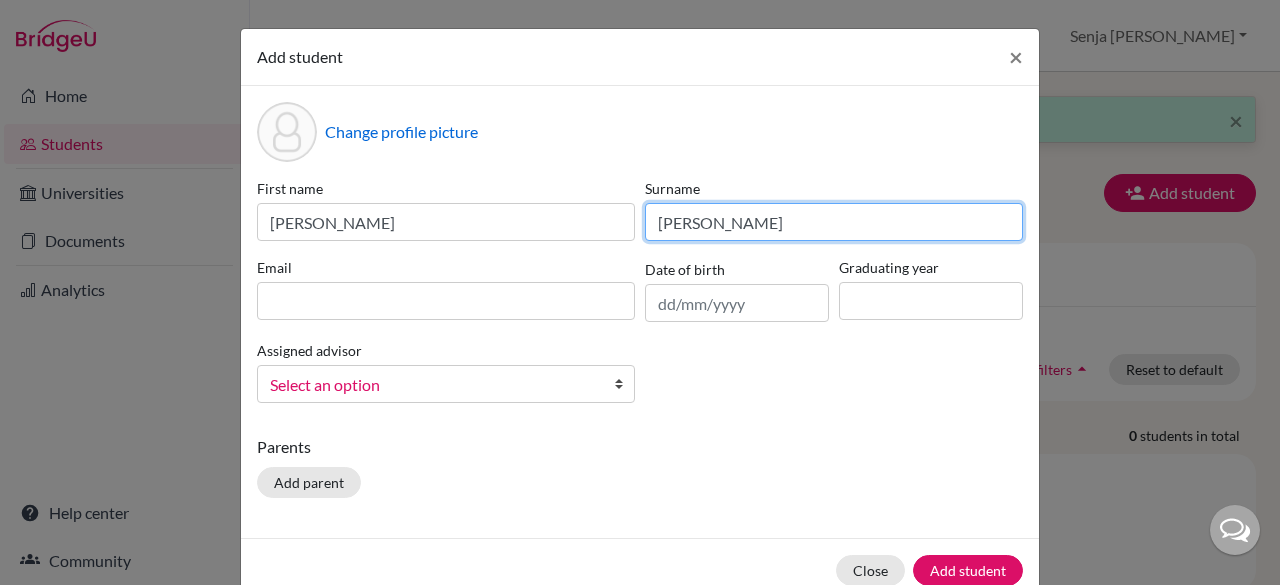 type on "JOY MARAS" 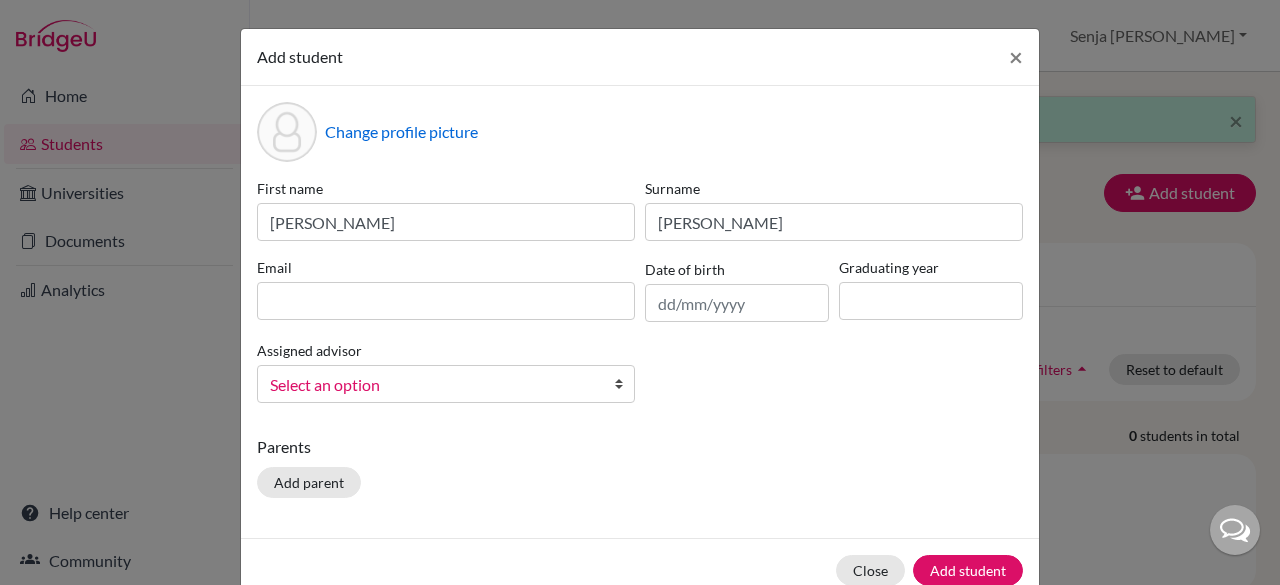 click on "Parents" at bounding box center [640, 447] 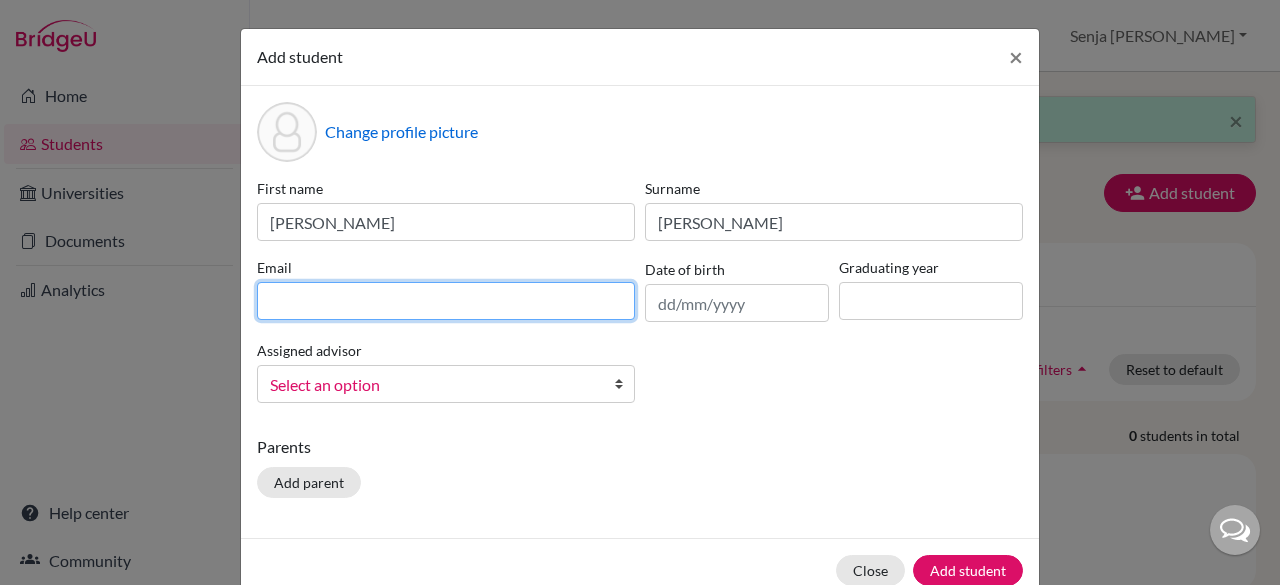 click at bounding box center [446, 301] 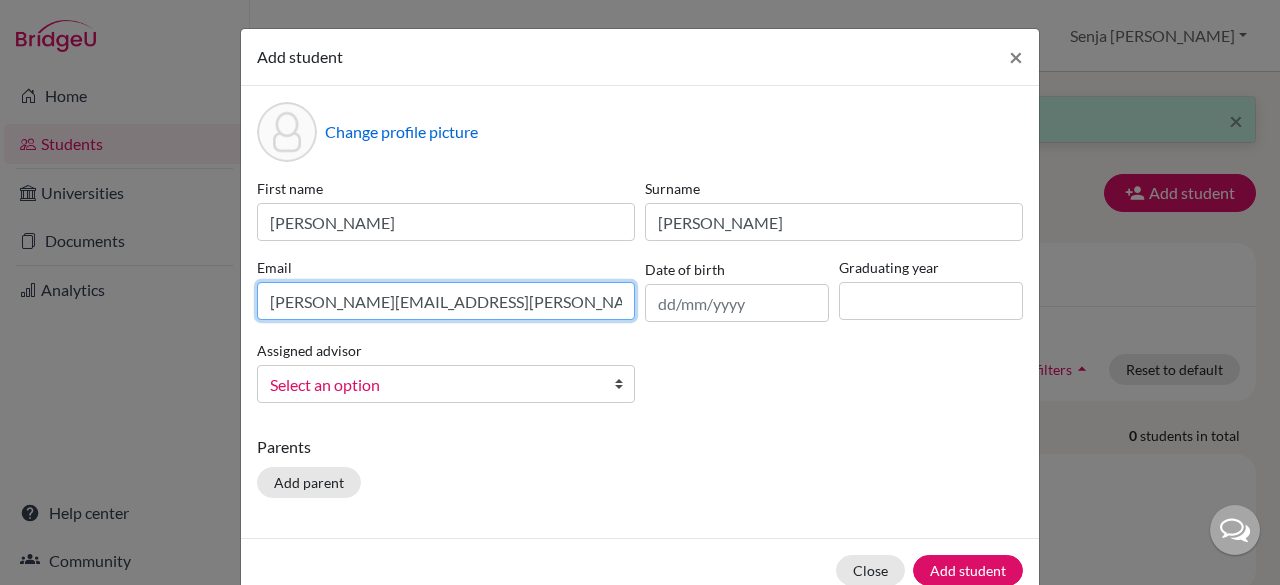 type on "ruth.maras@sampoernaacademy.net" 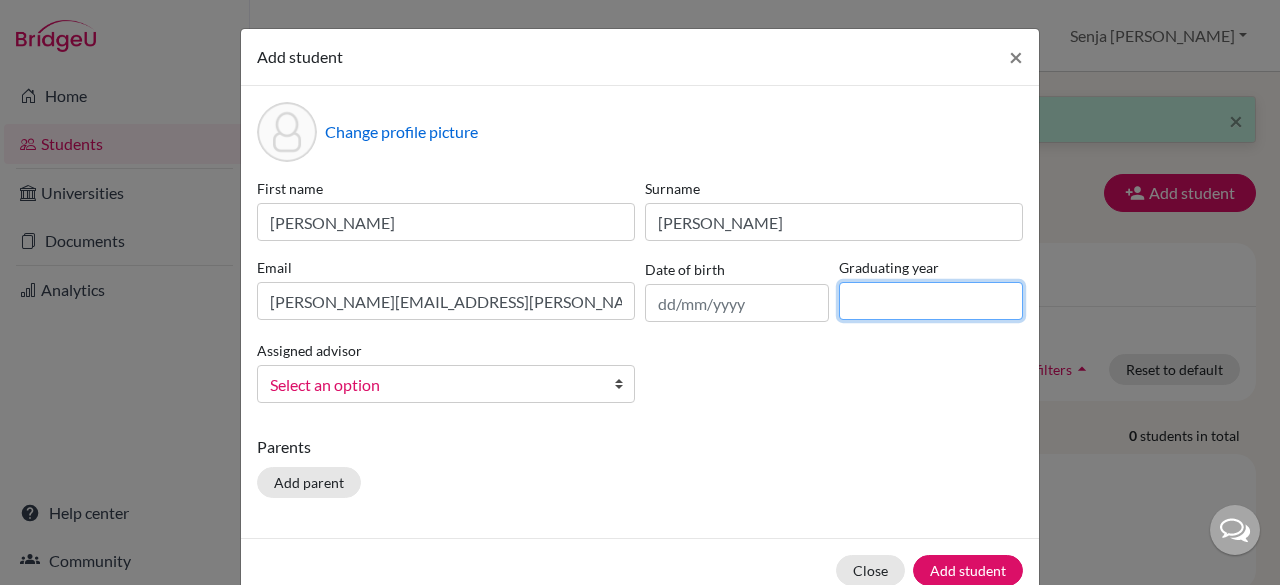 click at bounding box center [931, 301] 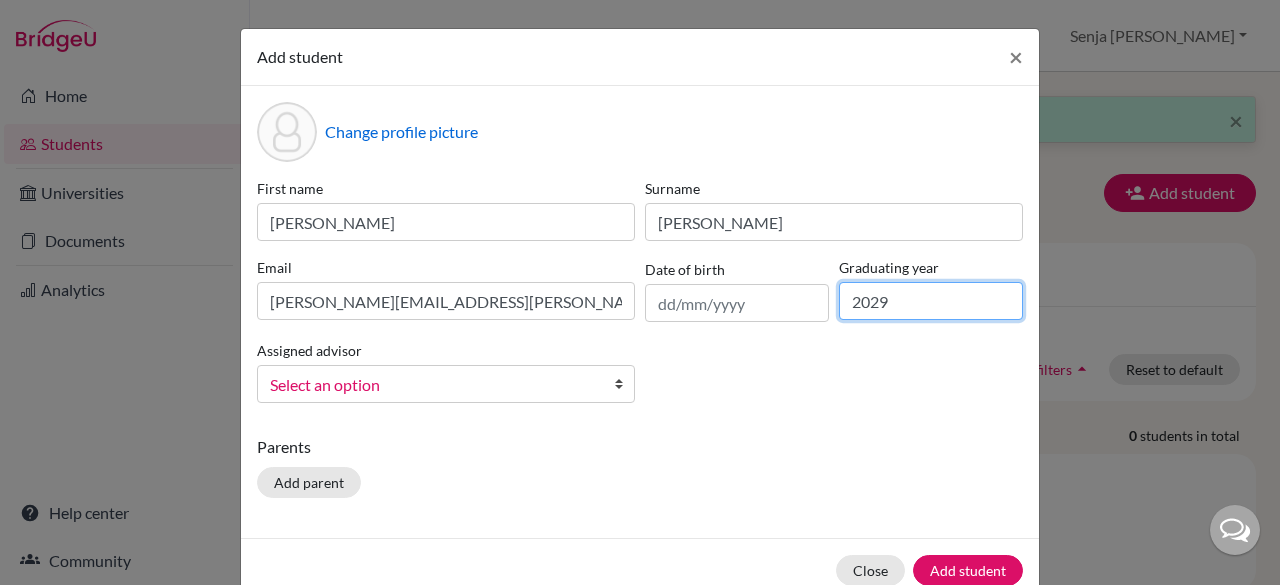 type on "2029" 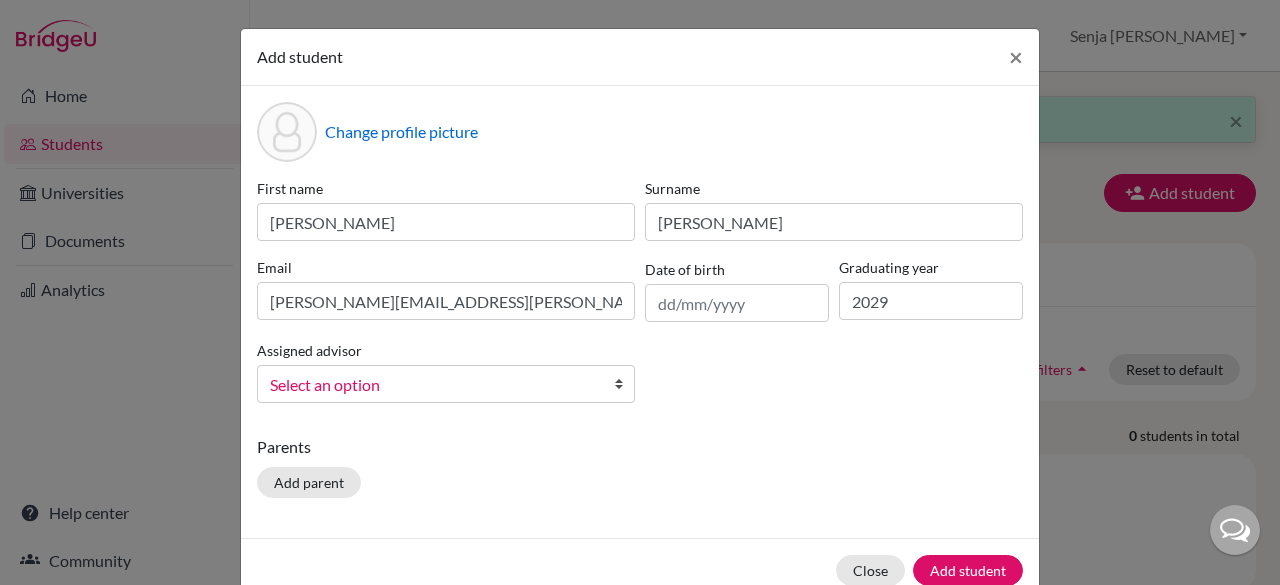 click on "Select an option" at bounding box center (433, 385) 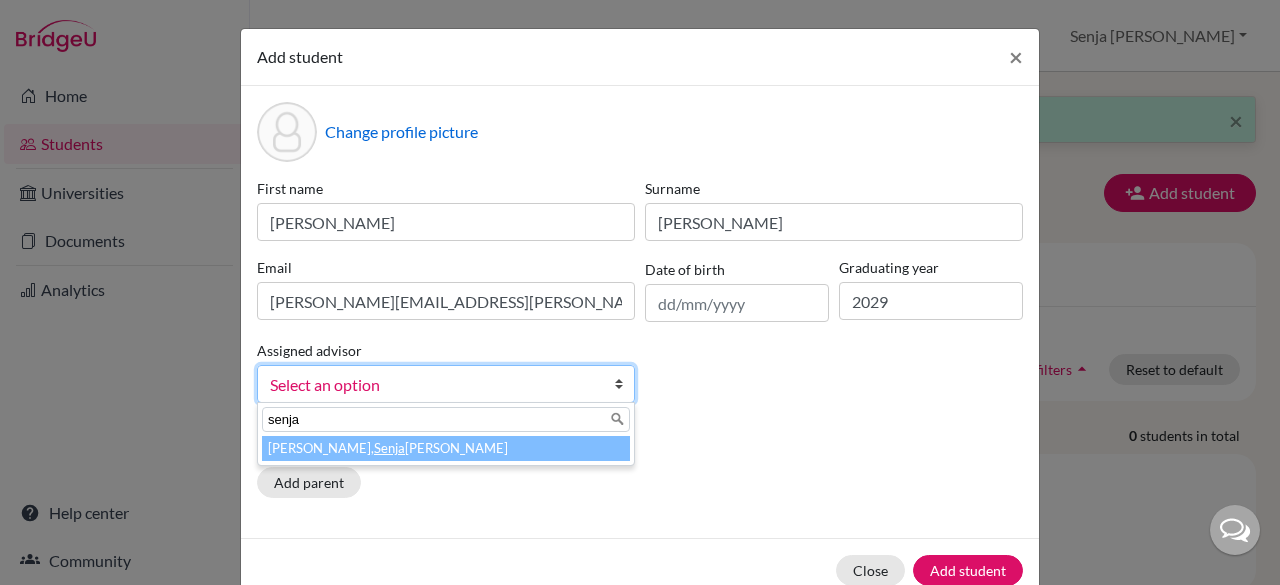 type on "senja" 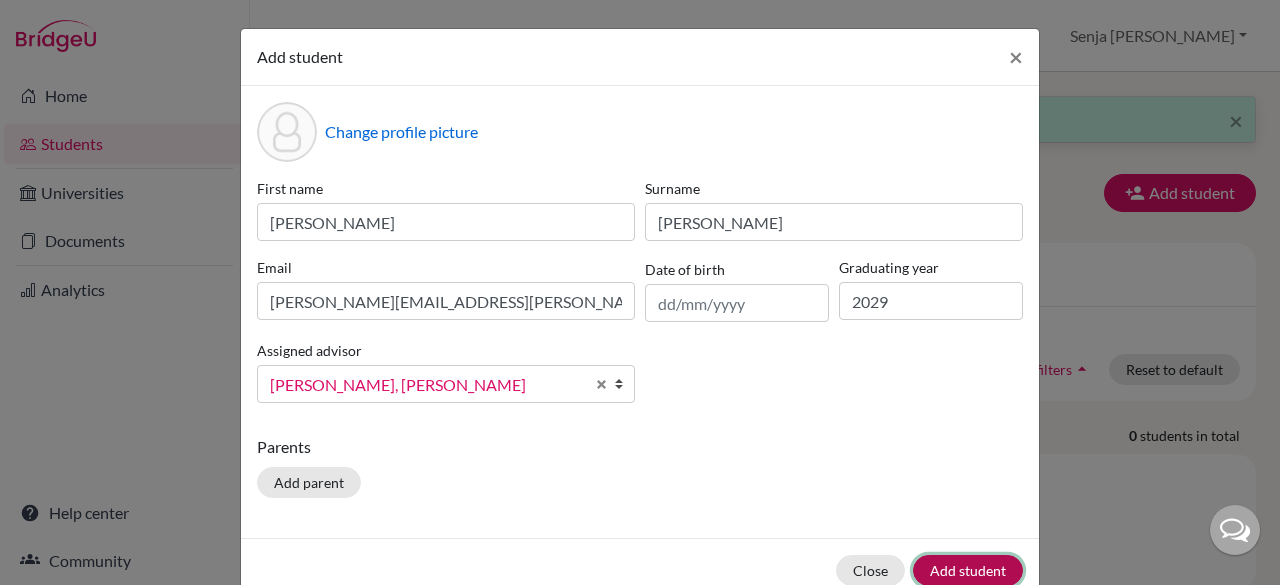 click on "Add student" at bounding box center [968, 570] 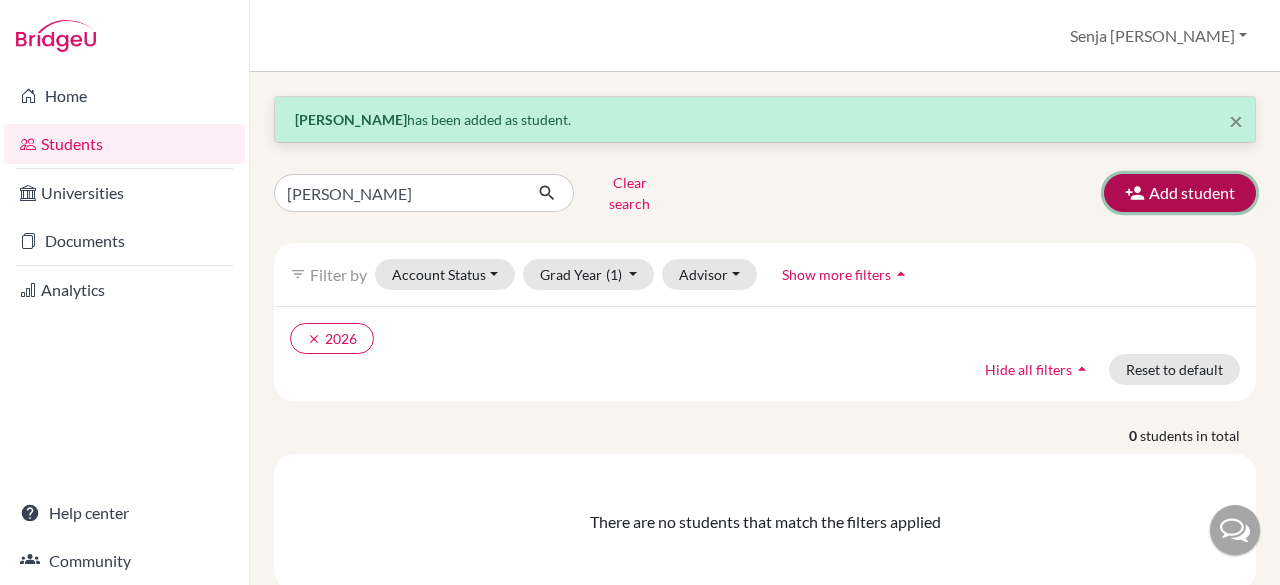 click at bounding box center [1135, 193] 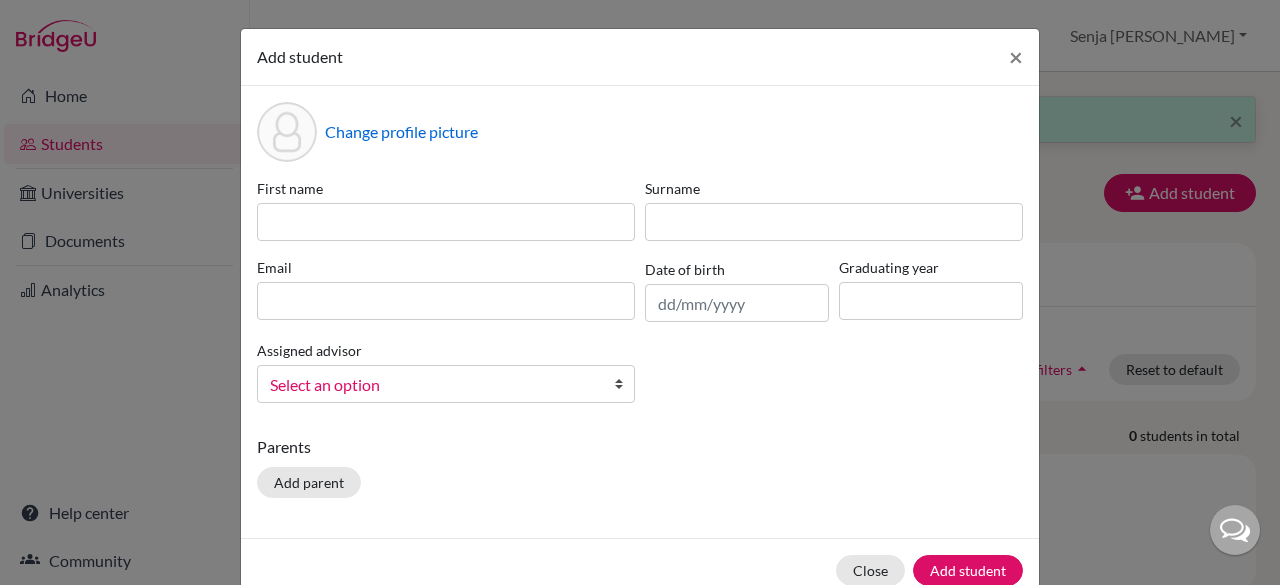 click on "Parents" at bounding box center [640, 447] 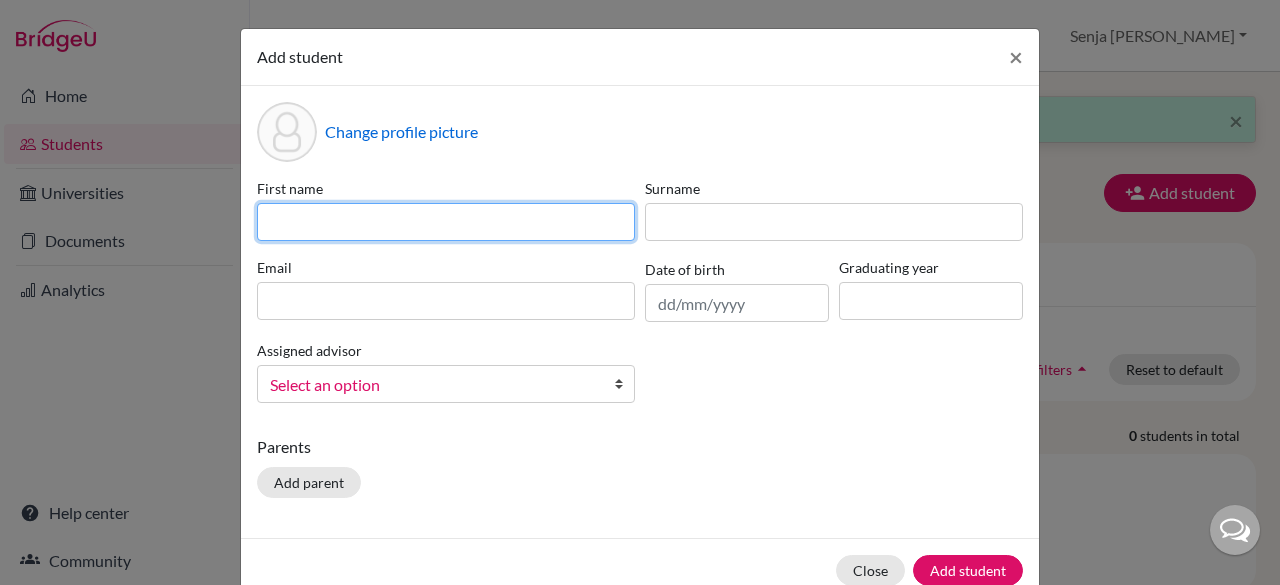 click at bounding box center (446, 222) 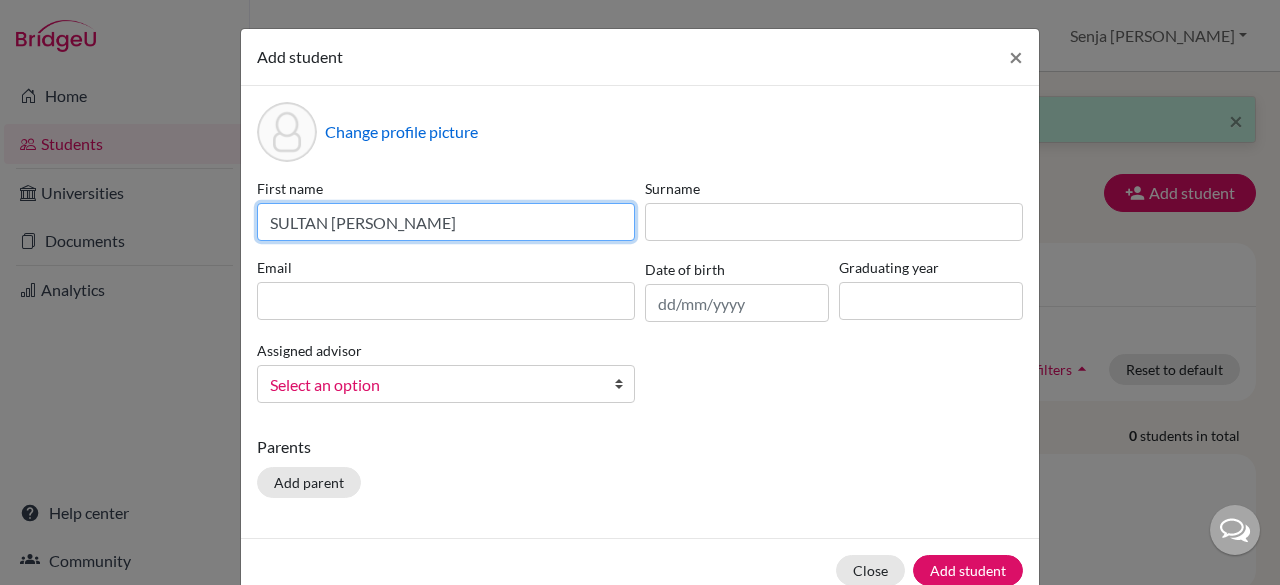 drag, startPoint x: 449, startPoint y: 221, endPoint x: 326, endPoint y: 227, distance: 123.146255 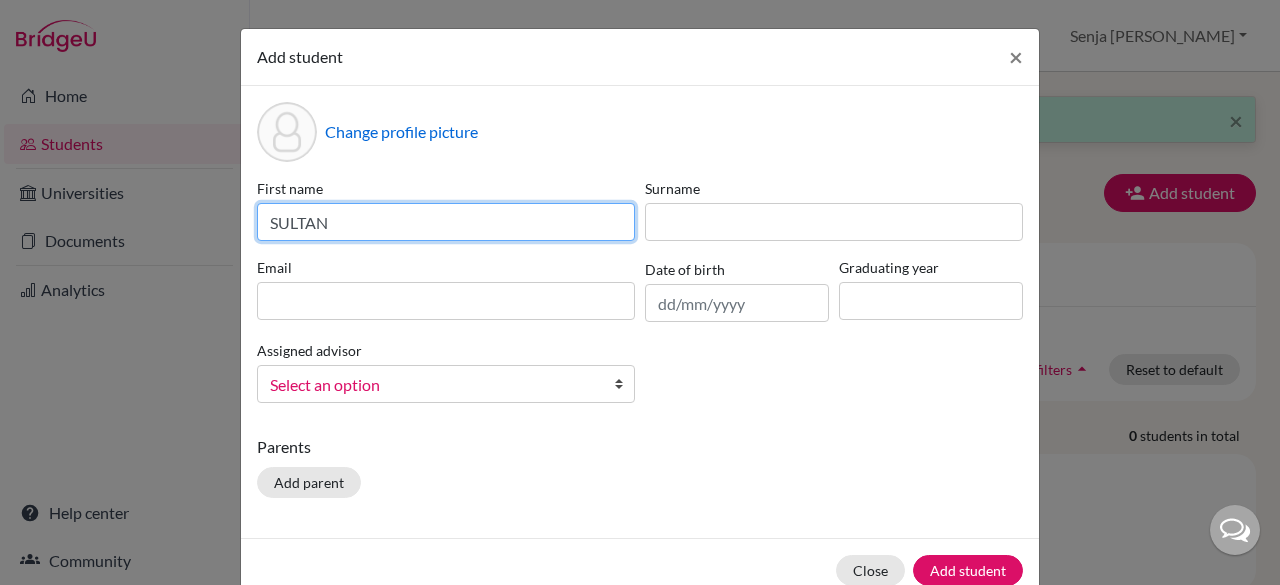 type on "SULTAN" 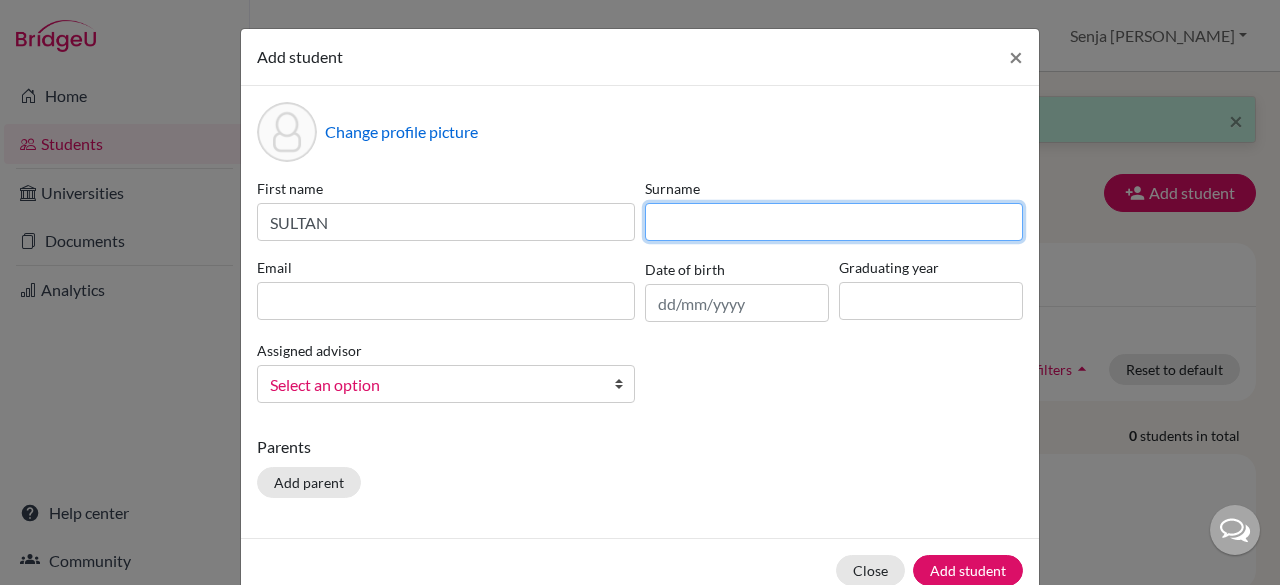 click at bounding box center (834, 222) 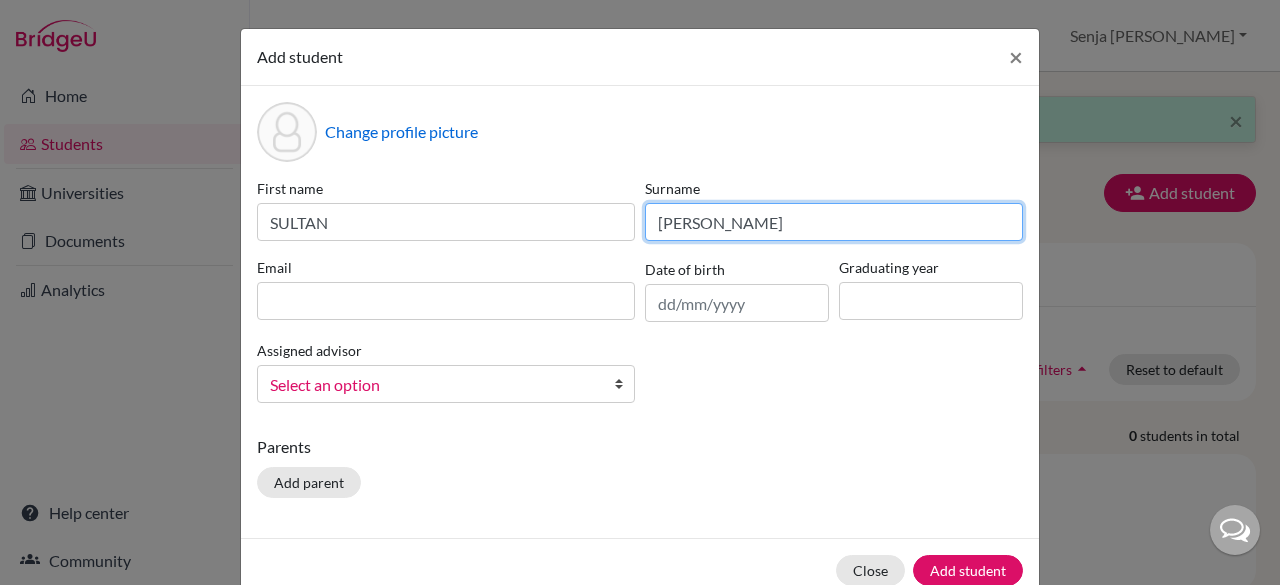click on "ADHITYA PUTRA" at bounding box center (834, 222) 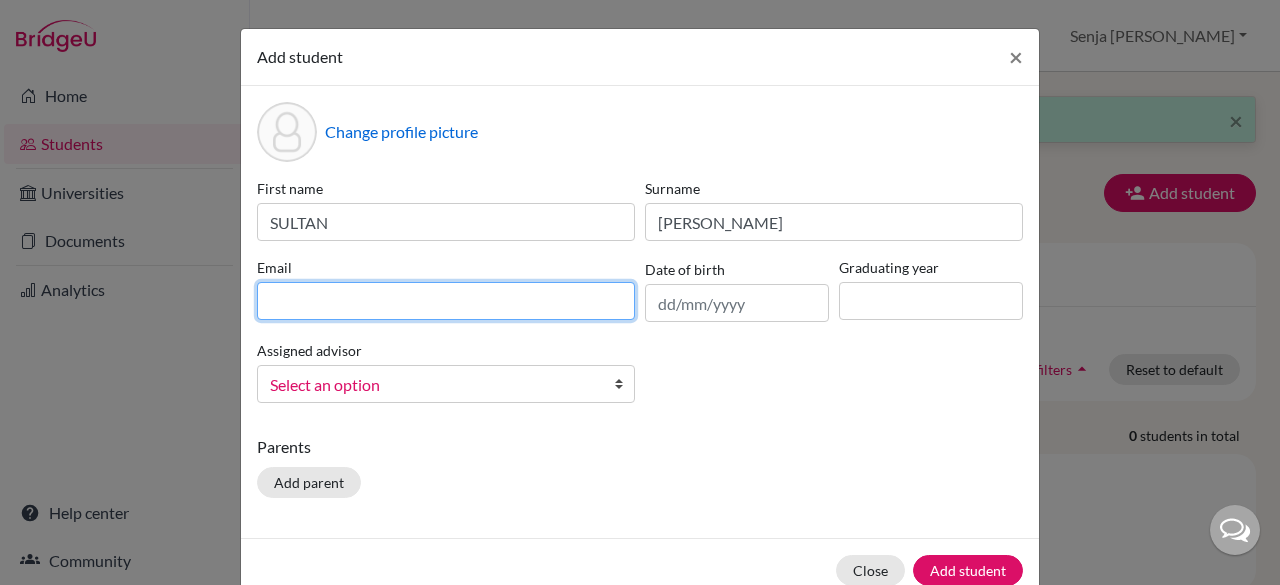click at bounding box center [446, 301] 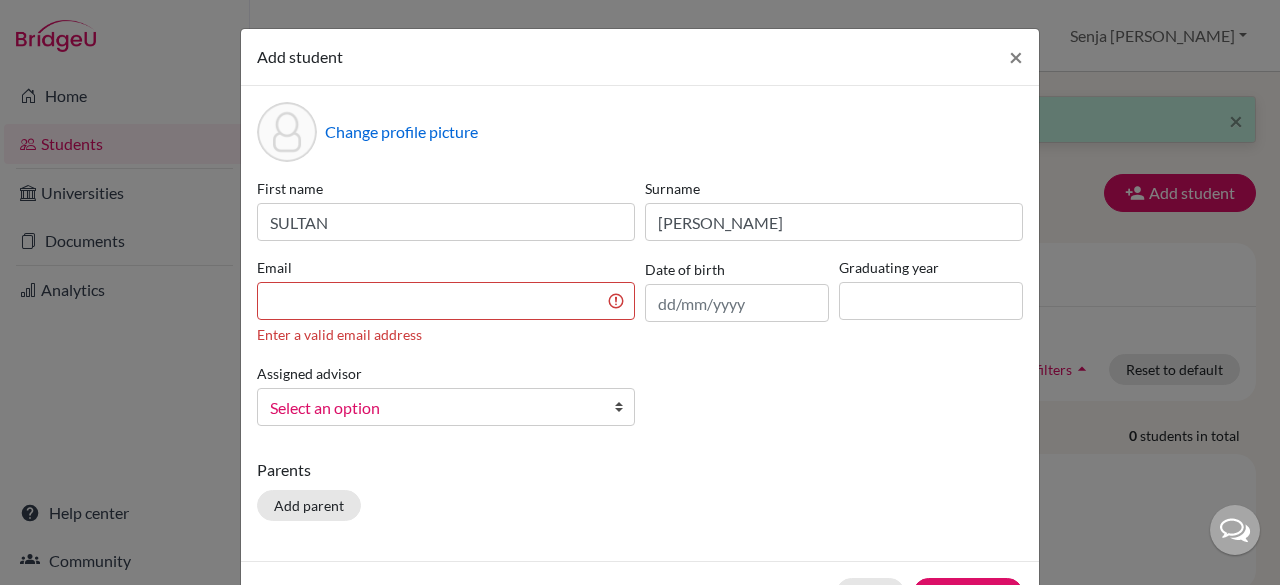 click on "Change profile picture First name SULTAN Surname ADHITYA PUTRA Email Enter a valid email address Date of birth Graduating year Assigned advisor Bitteraty, Udan Dzhumanazarov, Azamat Fadira, Ayu Haryani, Senja Nadia Osias, Clair Rawat, Devendar  S, Slamet Sadarangani, Sharni Vallejo, Paula
Select an option
Parents Add parent" at bounding box center [640, 323] 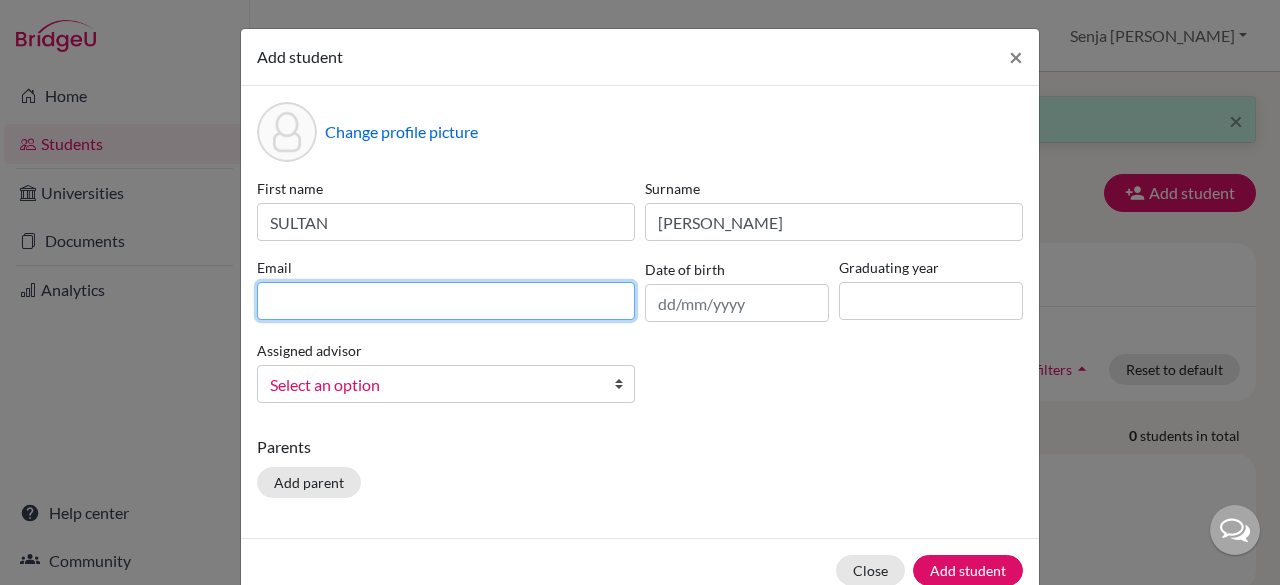 click at bounding box center (446, 301) 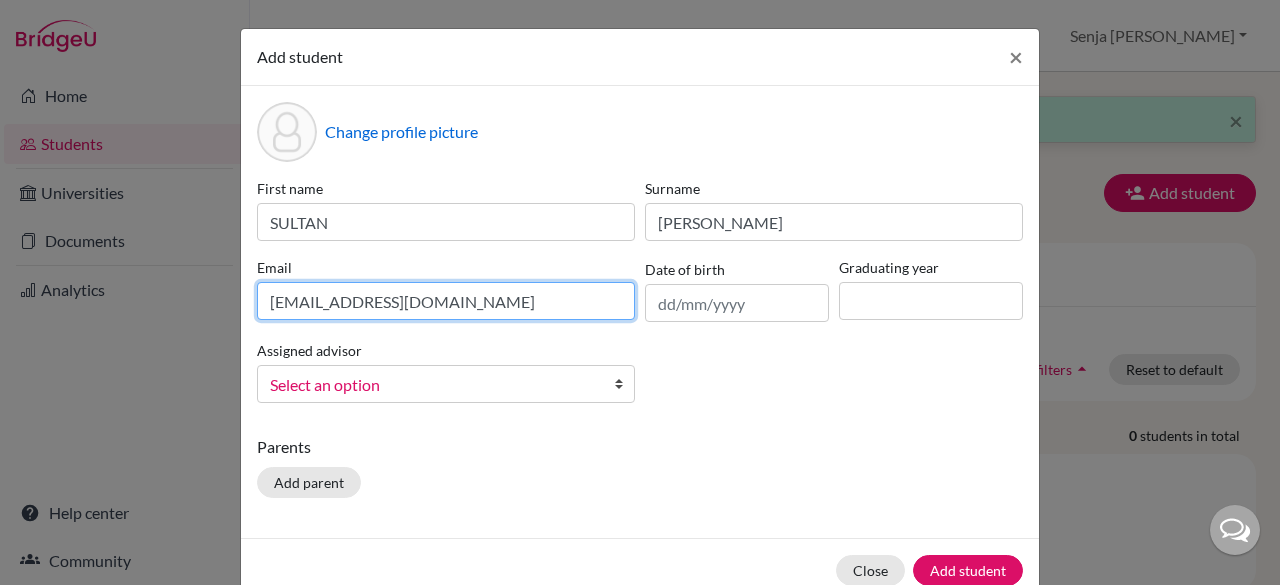 type on "sultan.putra@sampoernaacademy.net" 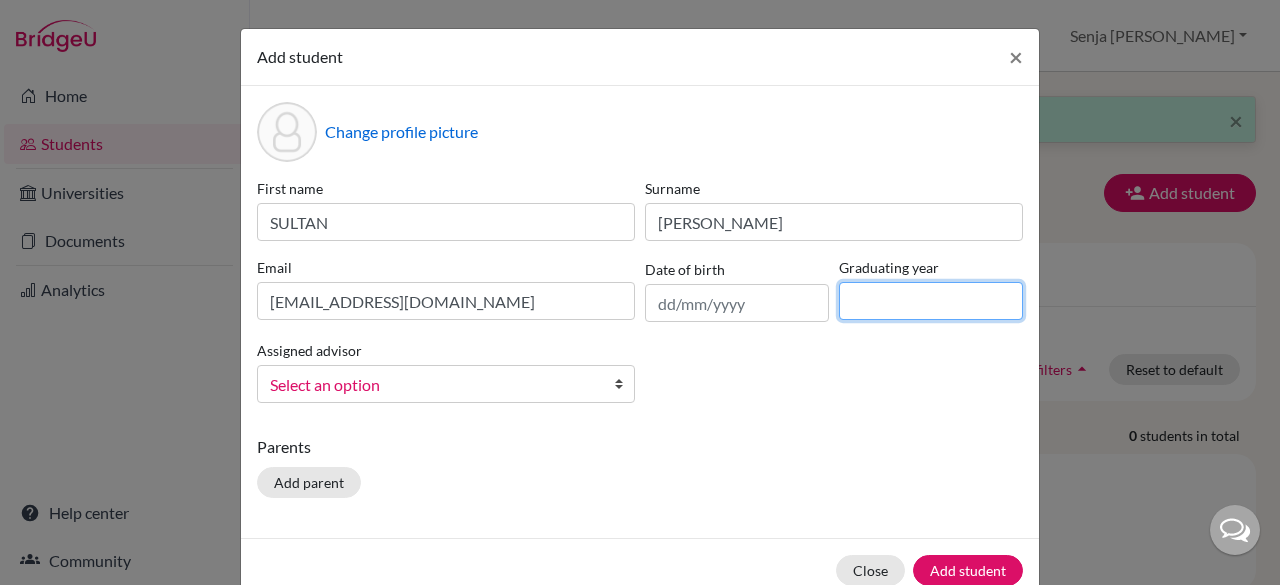 click at bounding box center (931, 301) 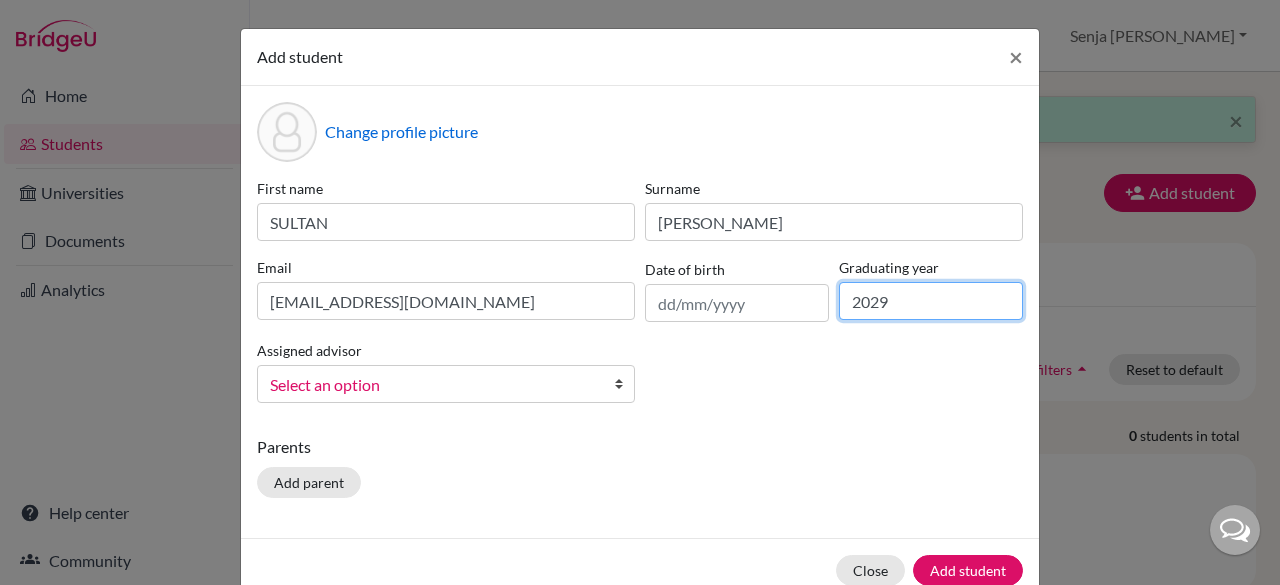 type on "2029" 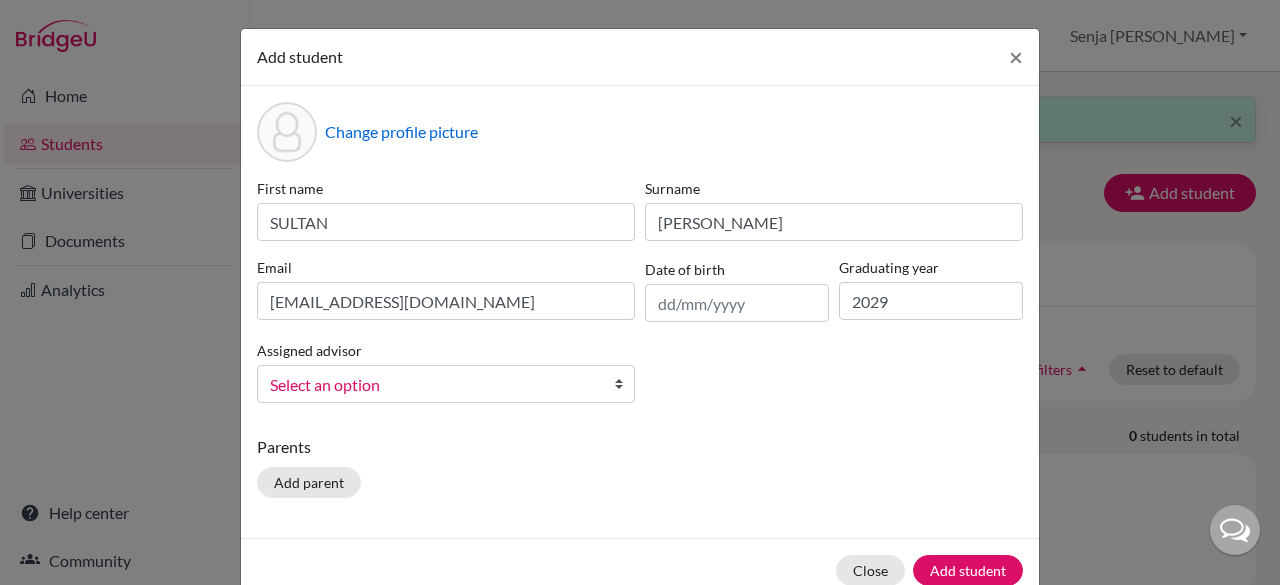 click on "Select an option" at bounding box center (433, 385) 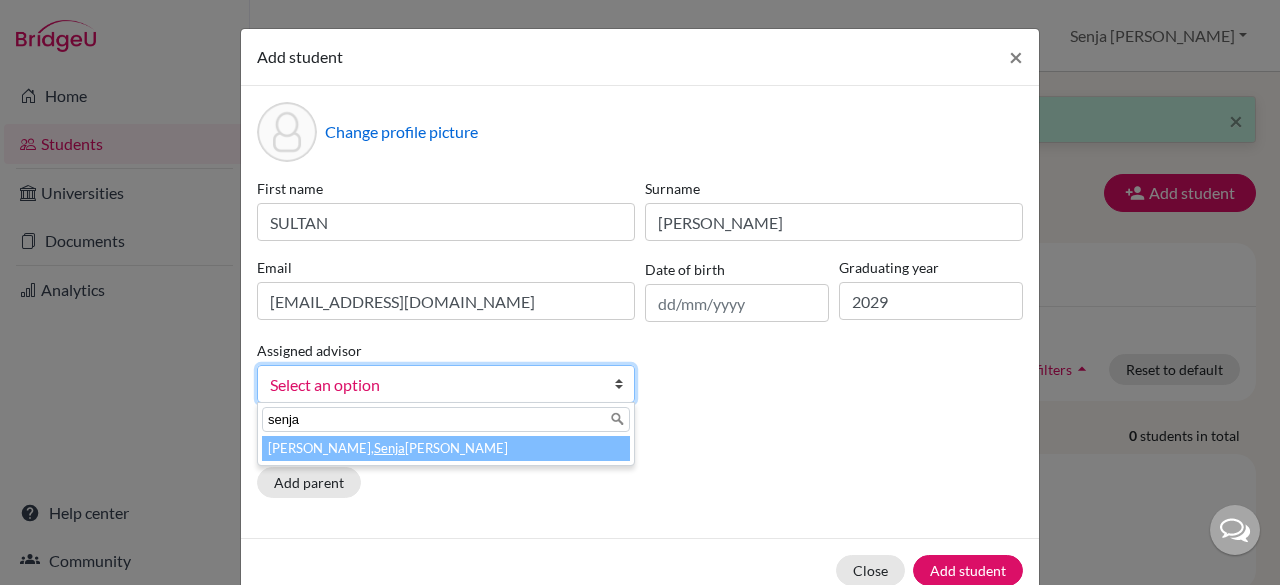 type on "senja" 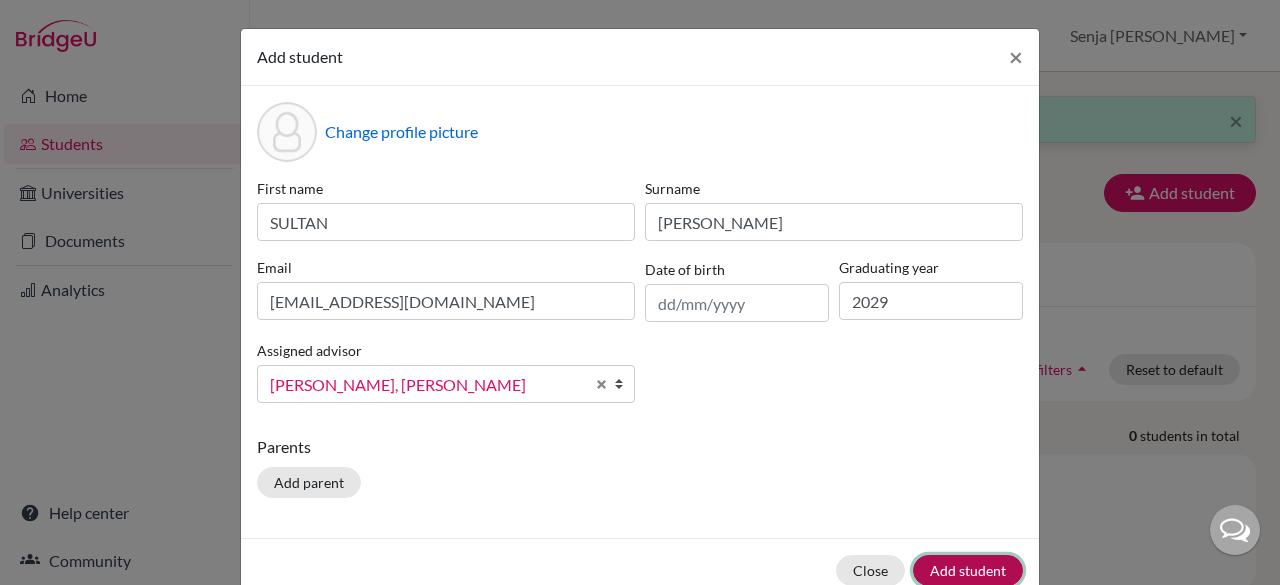 click on "Add student" at bounding box center (968, 570) 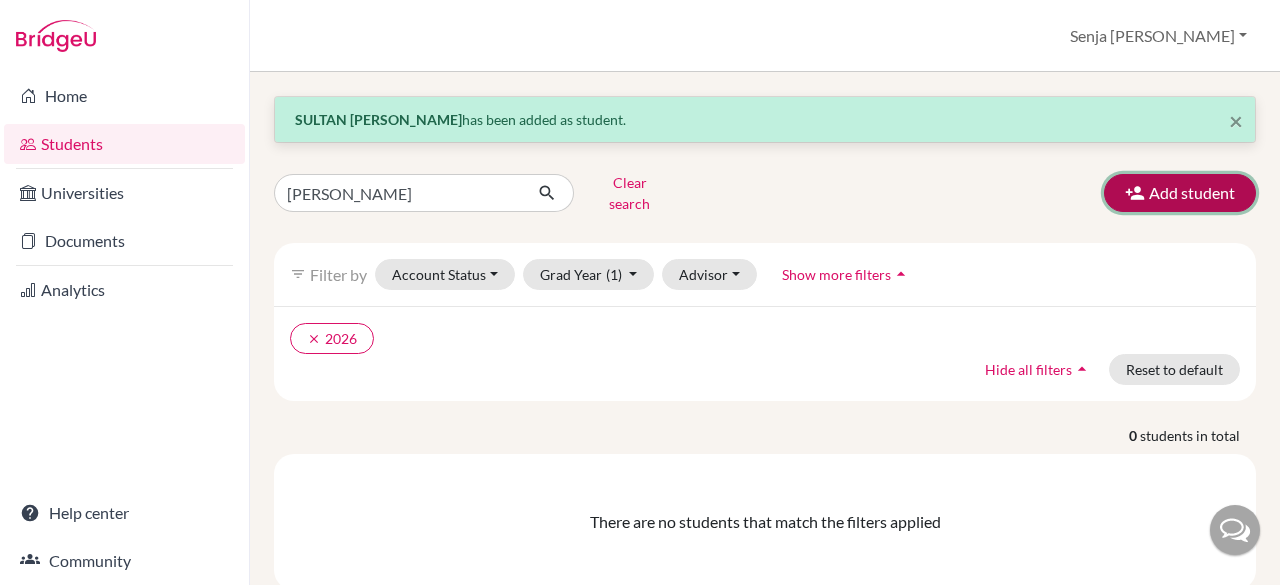 click at bounding box center [1135, 193] 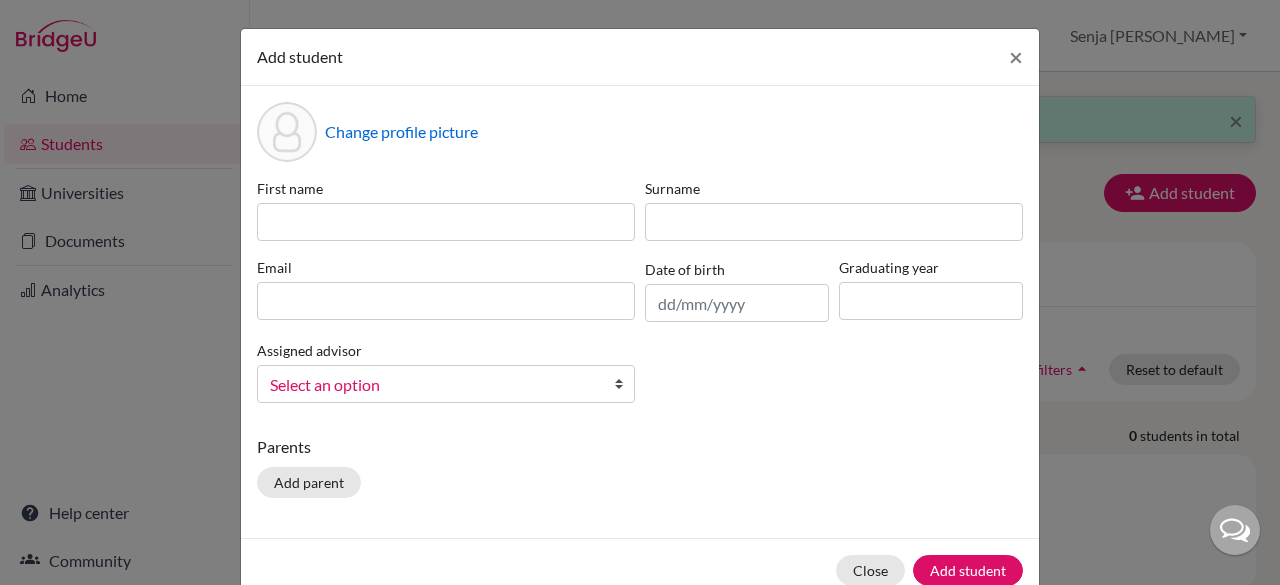 click on "Parents Add parent" at bounding box center [640, 470] 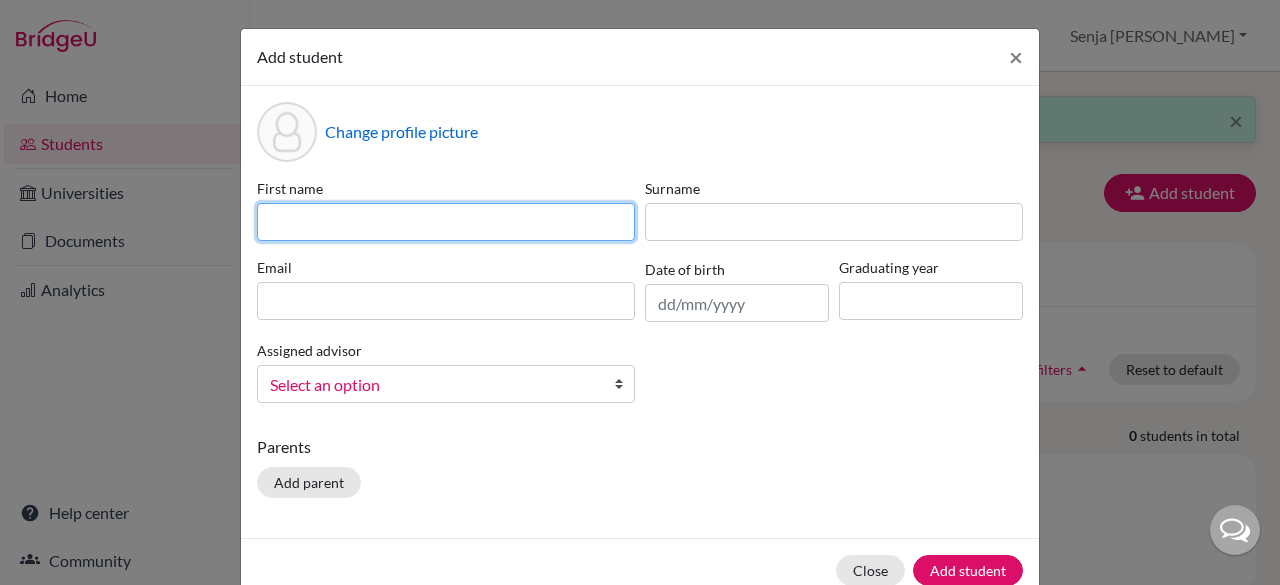 click at bounding box center [446, 222] 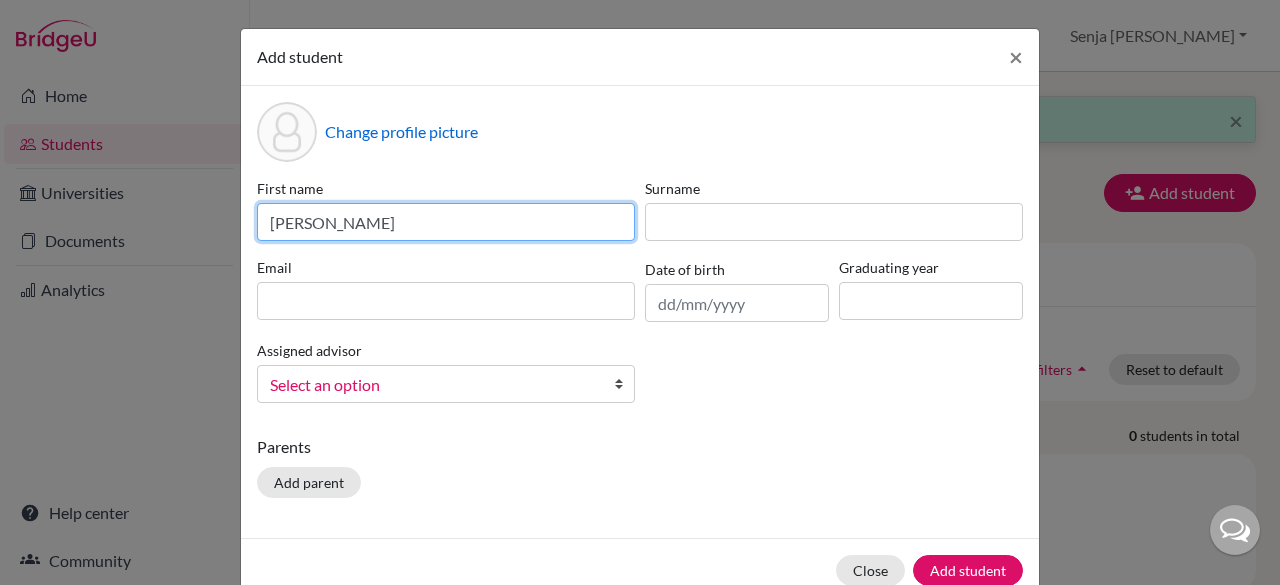 drag, startPoint x: 414, startPoint y: 223, endPoint x: 348, endPoint y: 222, distance: 66.007576 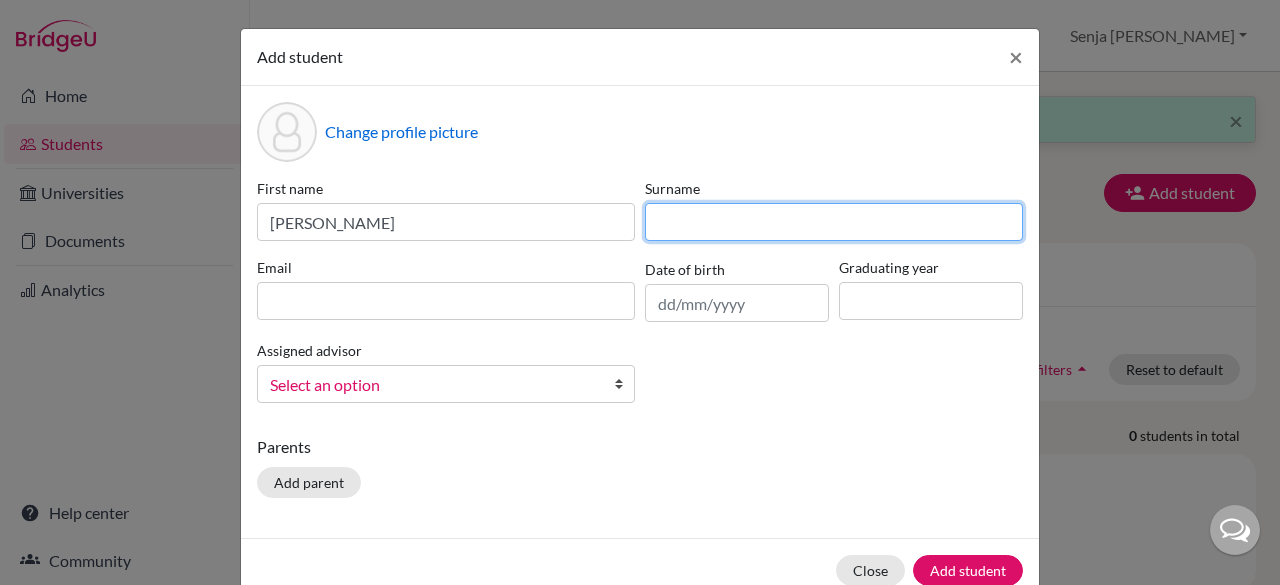 click at bounding box center [834, 222] 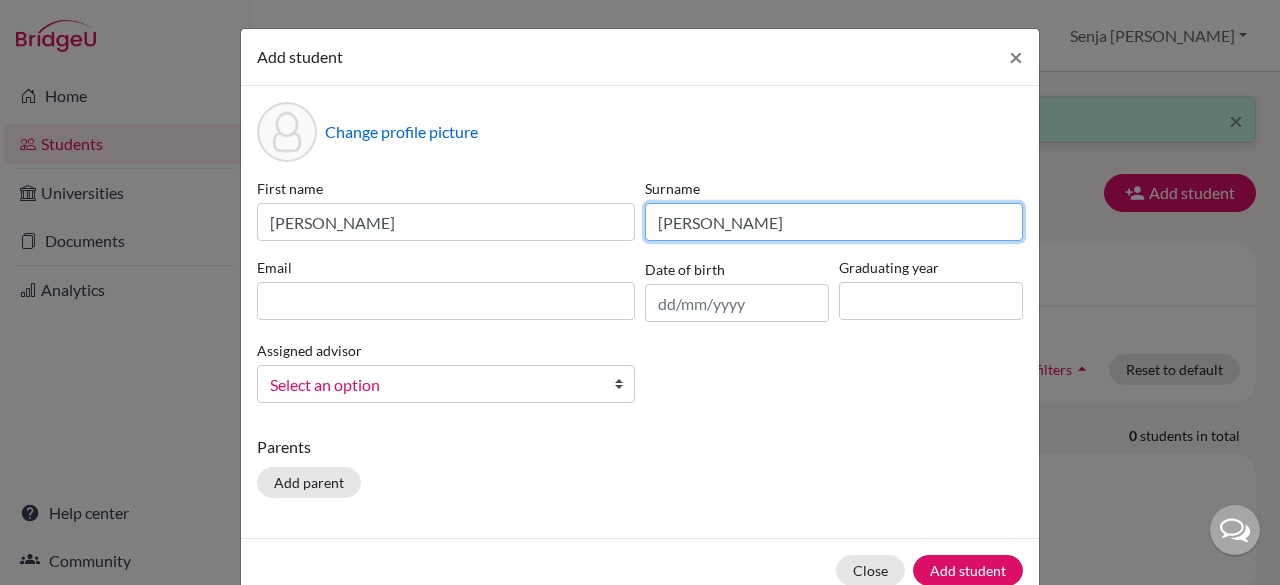 type on "CASTILLO" 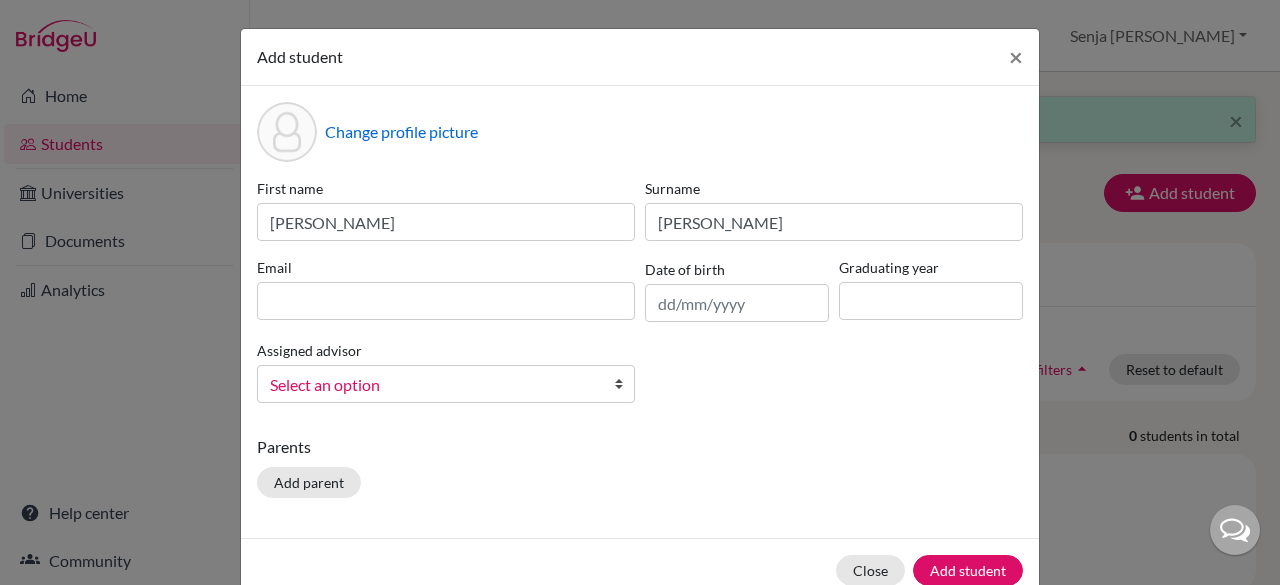 click on "Parents" at bounding box center [640, 447] 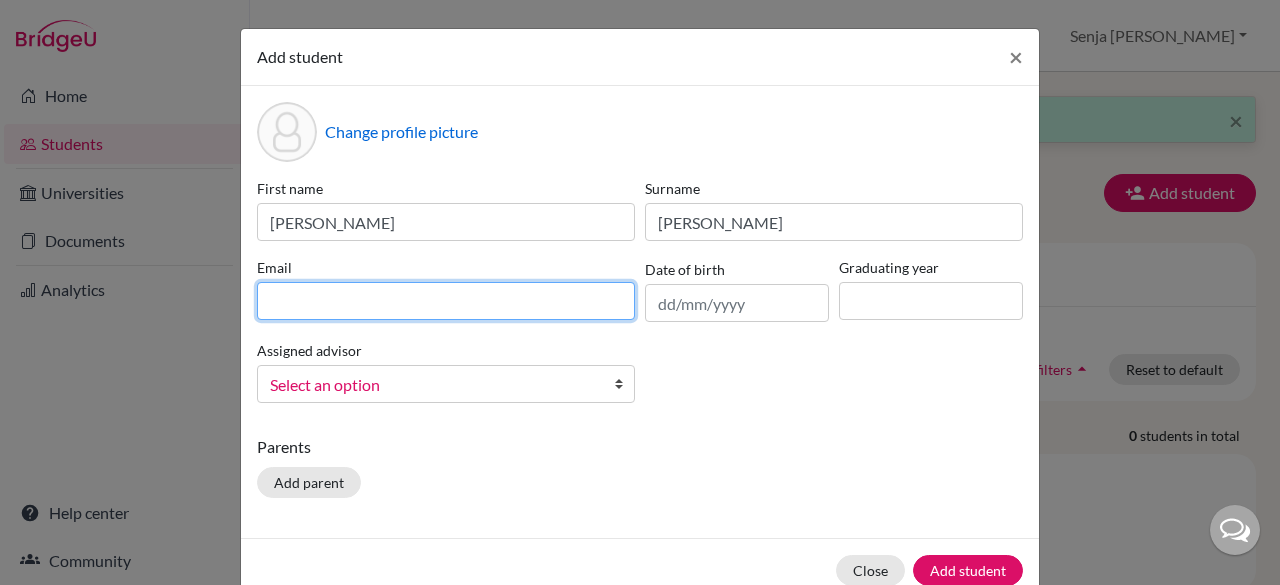 click at bounding box center [446, 301] 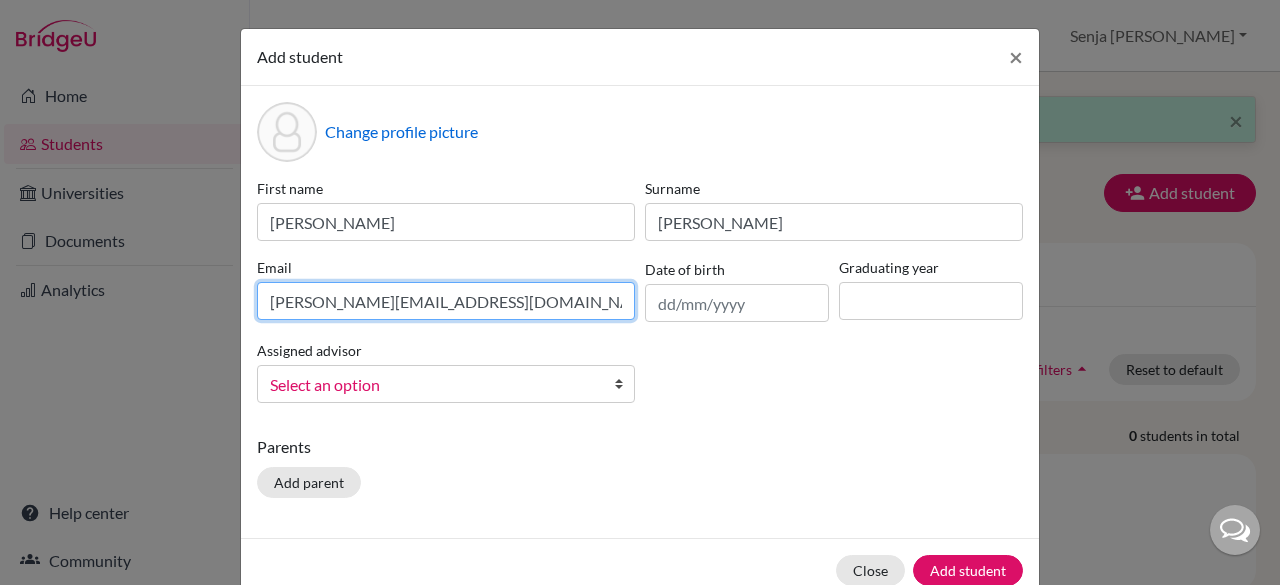 type on "veronika.castillo@sampoernaacademy.net" 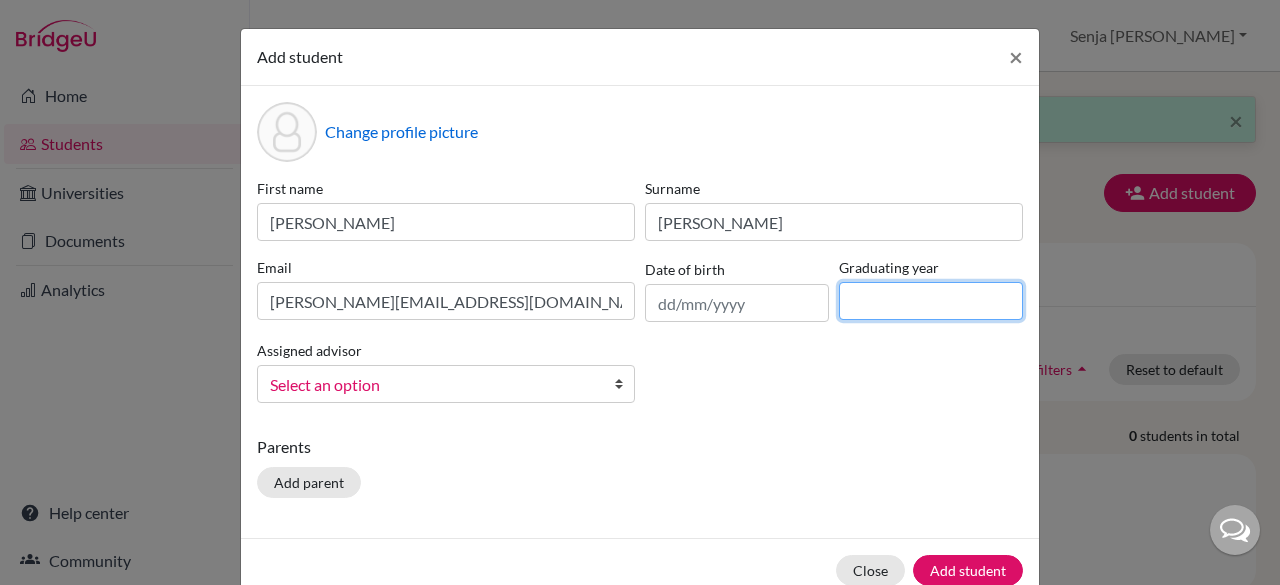 click at bounding box center (931, 301) 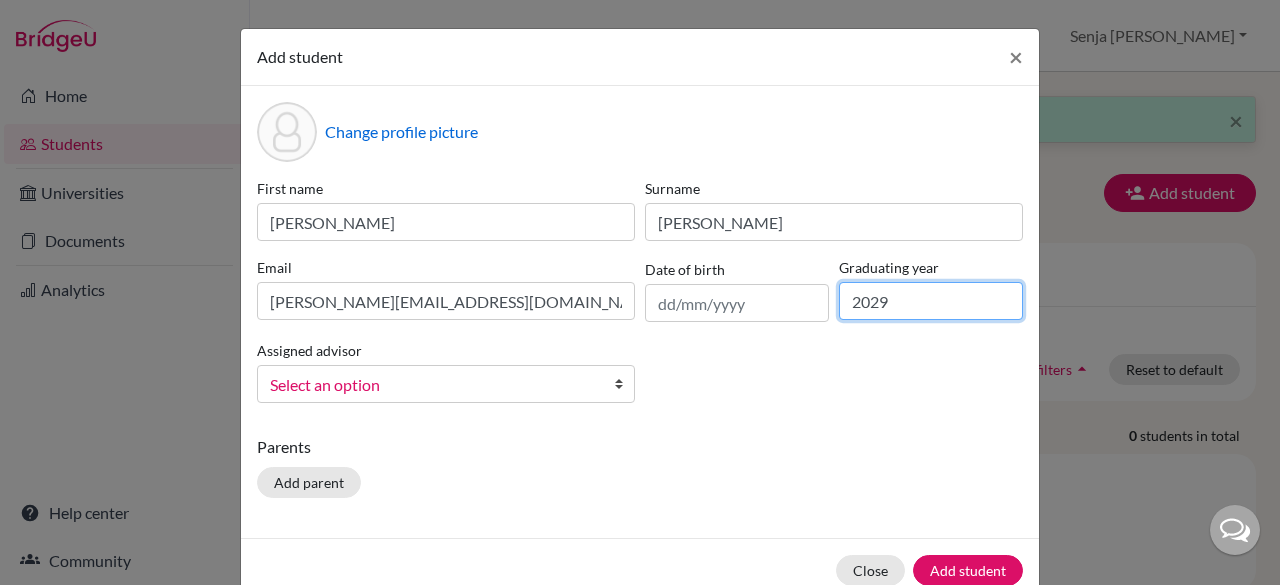 type on "2029" 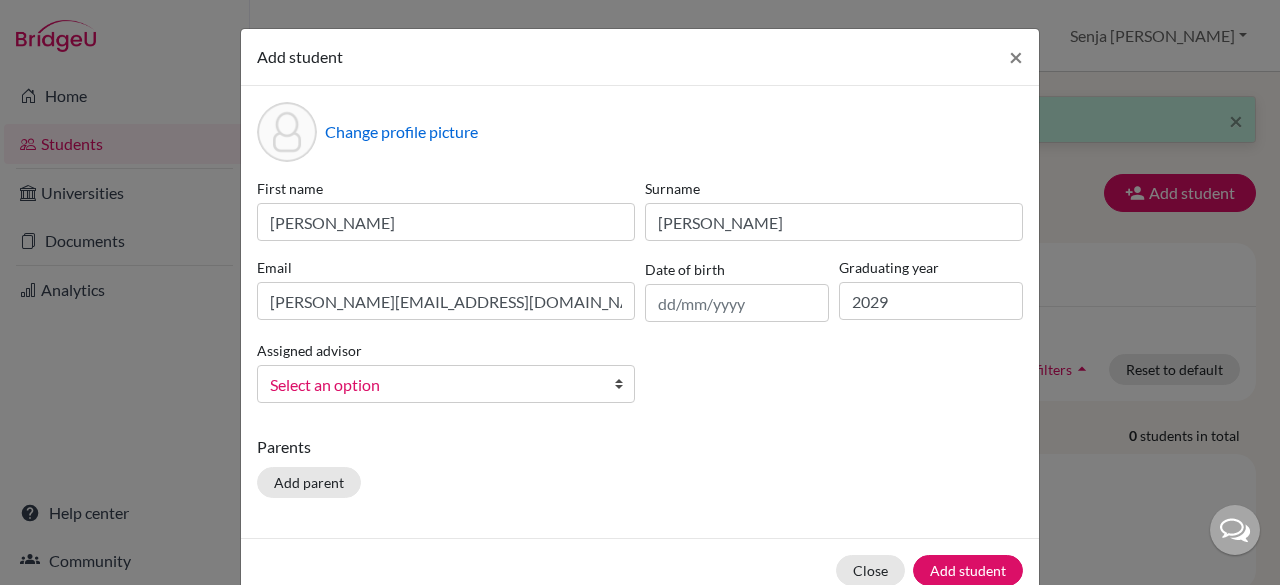 click on "Select an option" at bounding box center (433, 385) 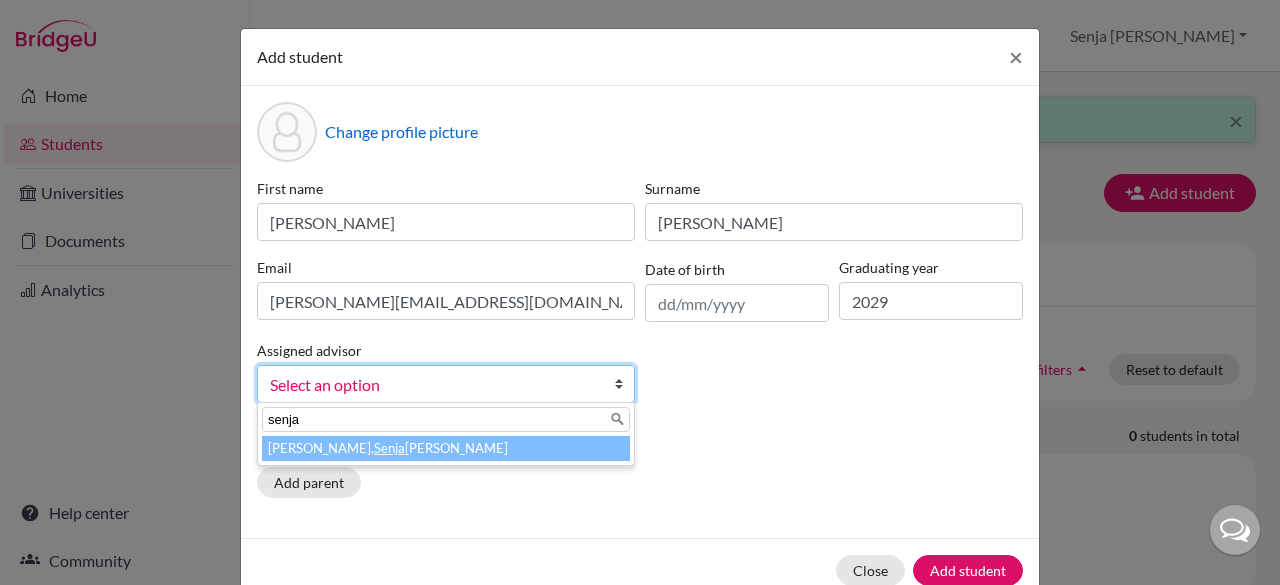 type on "senja" 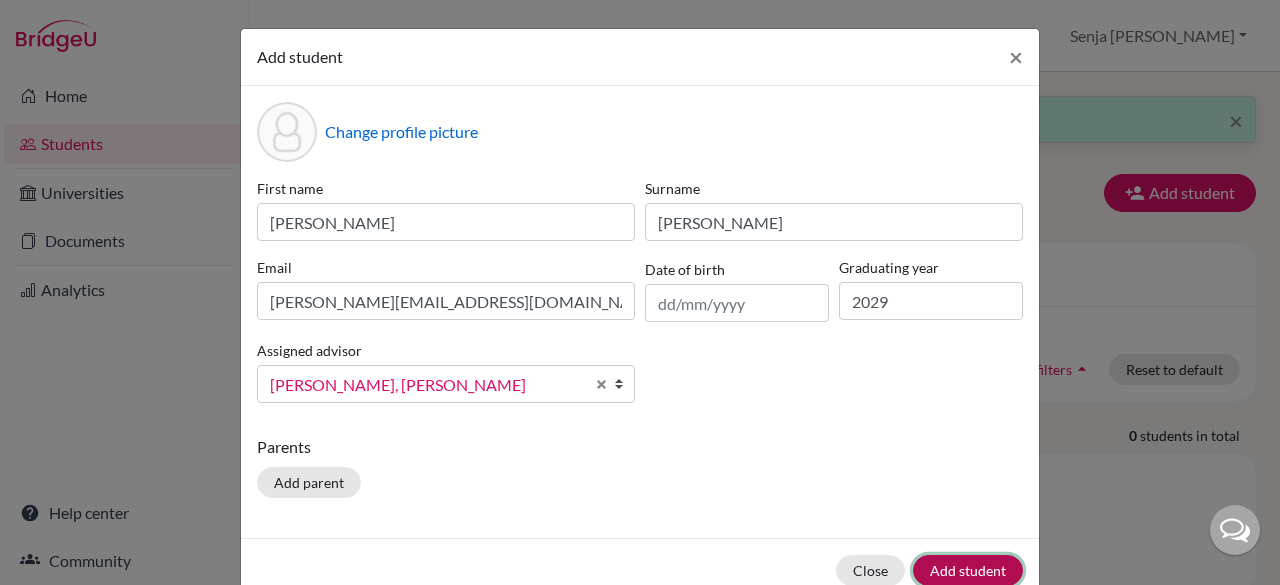 click on "Add student" at bounding box center (968, 570) 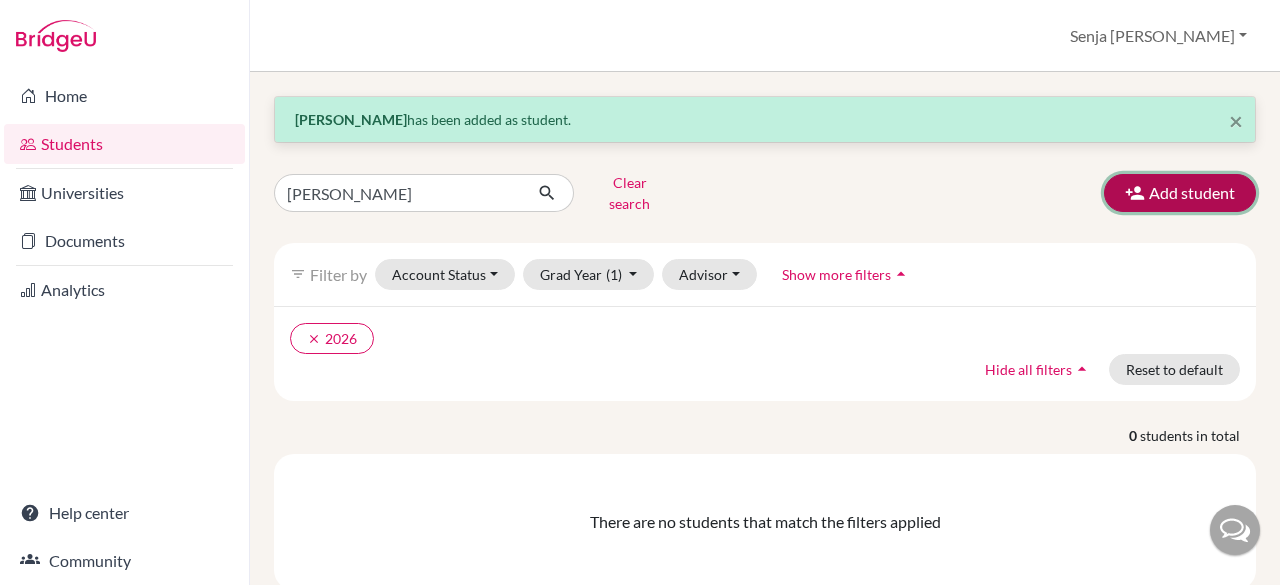click on "Add student" at bounding box center [1180, 193] 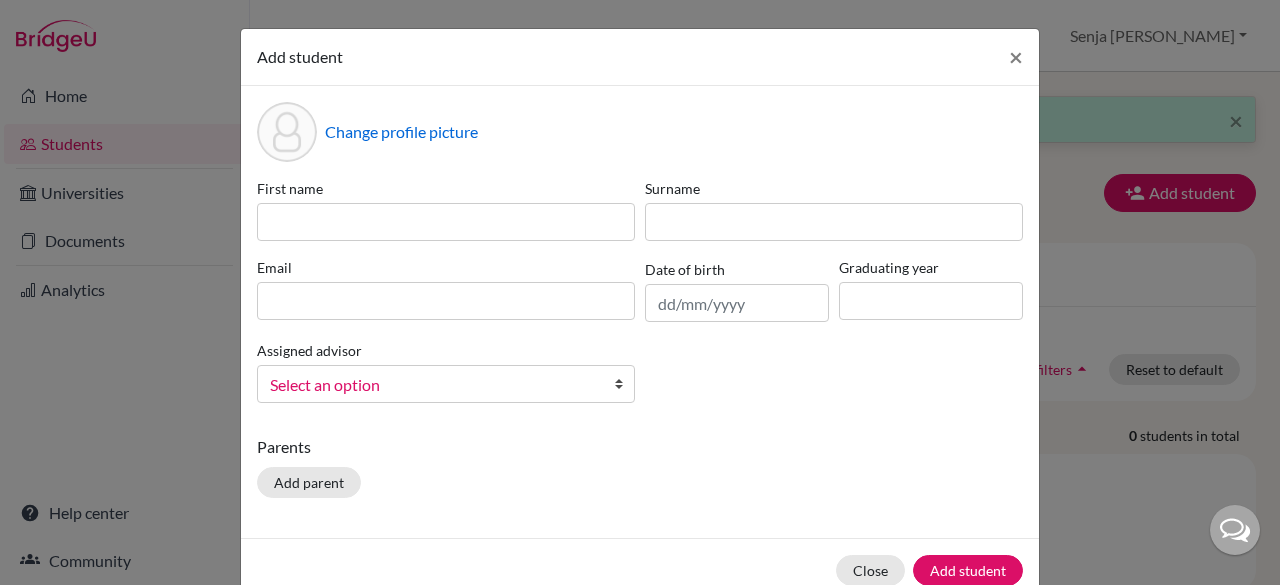 click on "Parents Add parent" at bounding box center [640, 470] 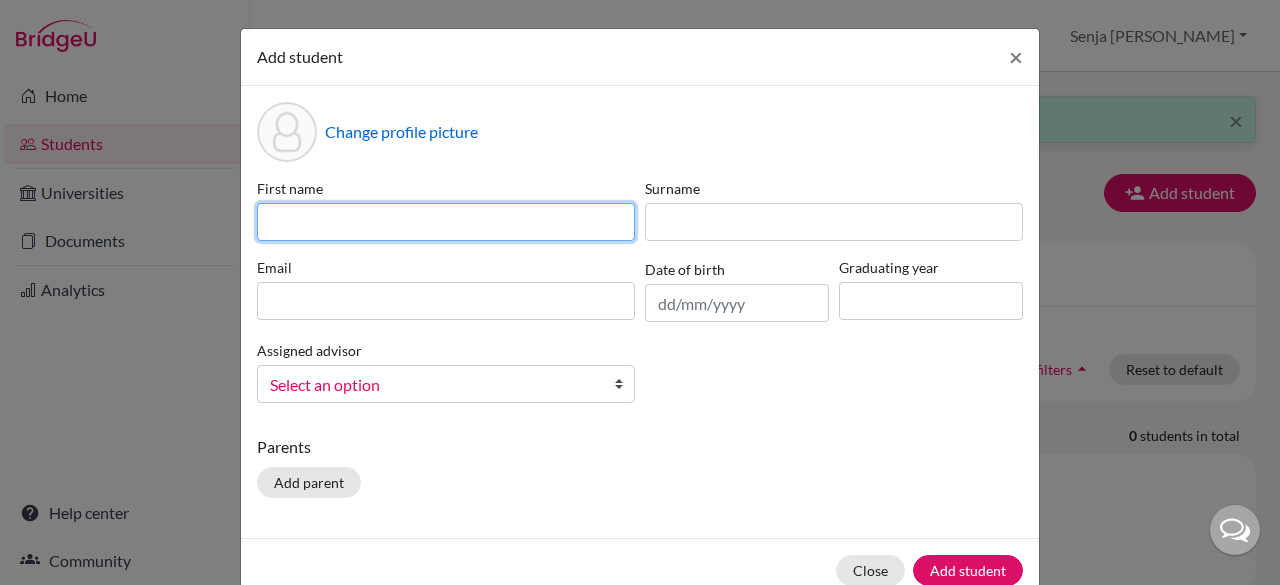 click at bounding box center [446, 222] 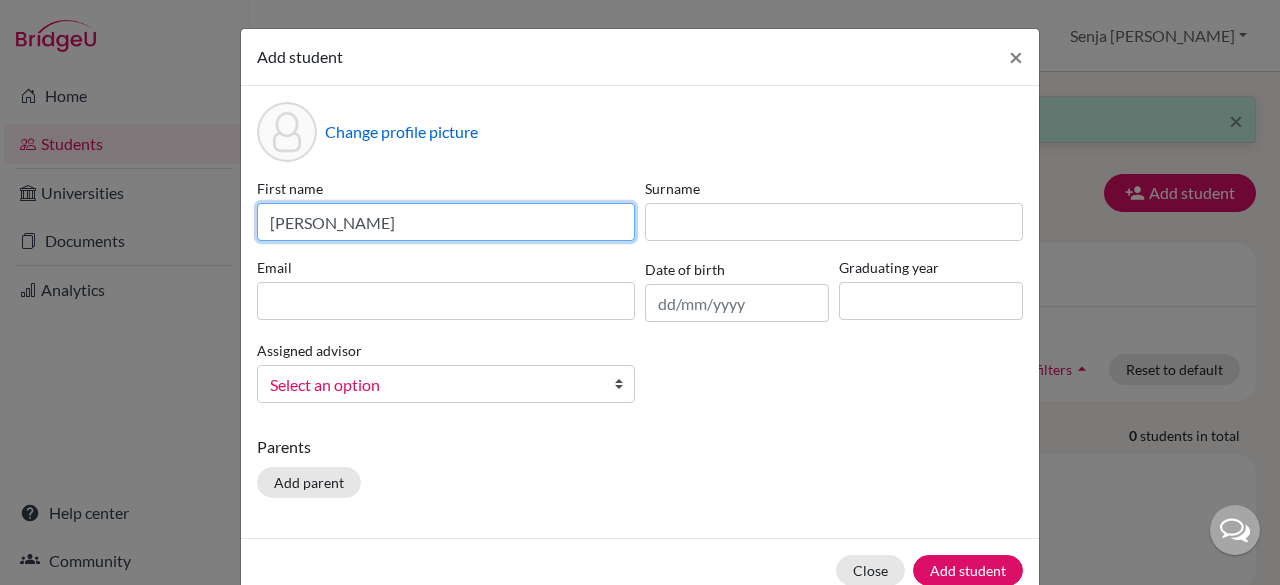 drag, startPoint x: 510, startPoint y: 219, endPoint x: 328, endPoint y: 219, distance: 182 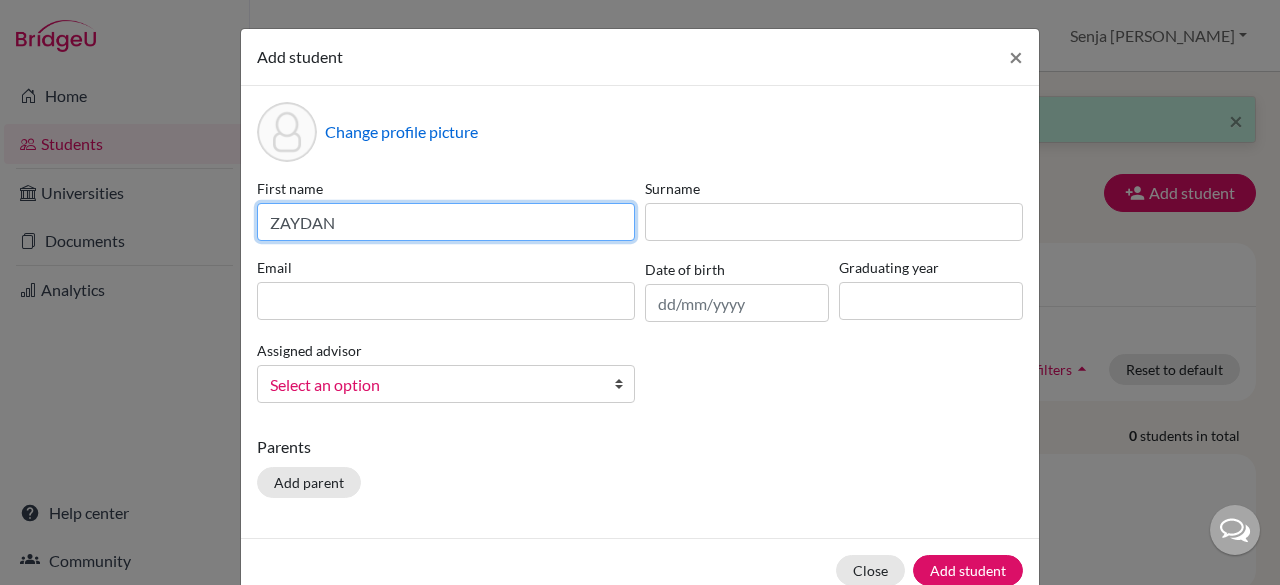 type on "ZAYDAN" 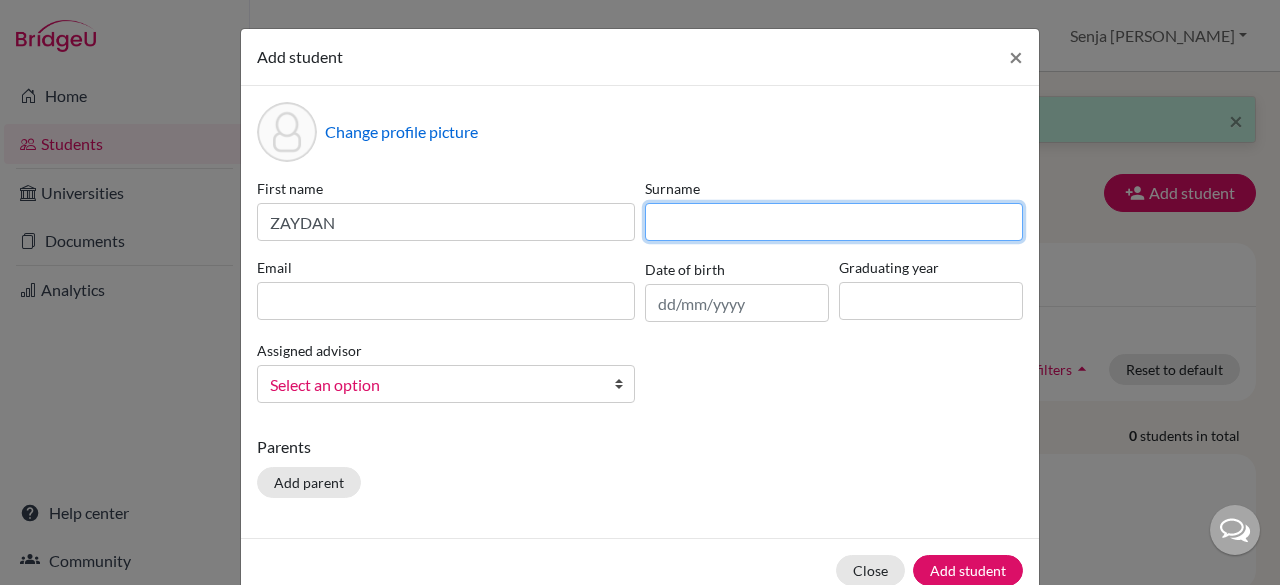 click at bounding box center [834, 222] 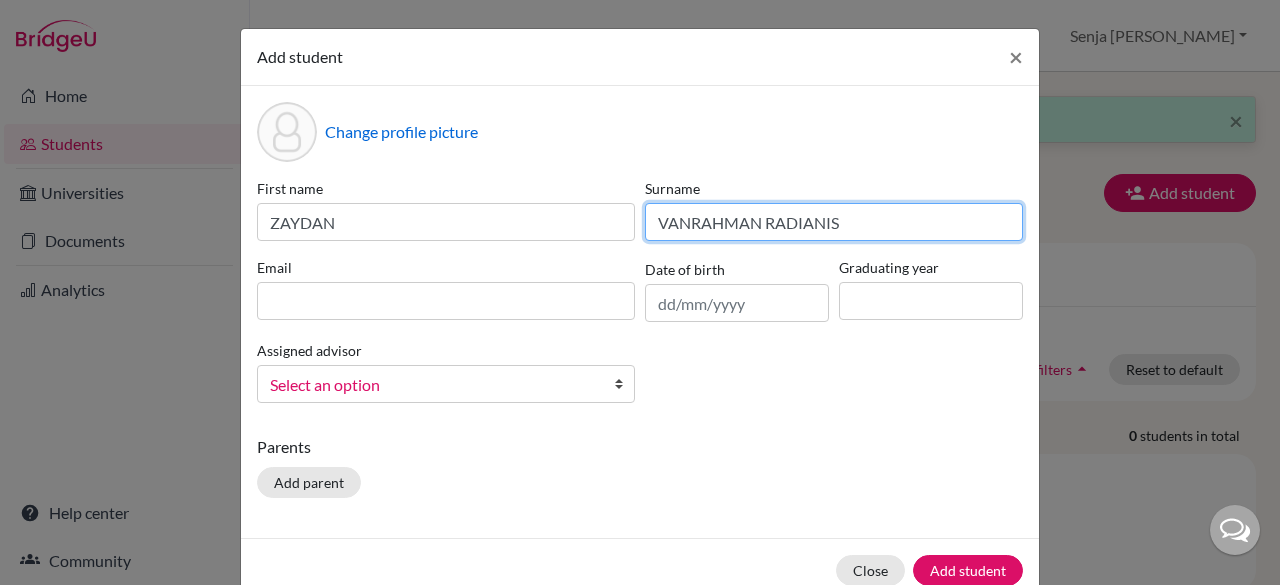 type on "VANRAHMAN RADIANIS" 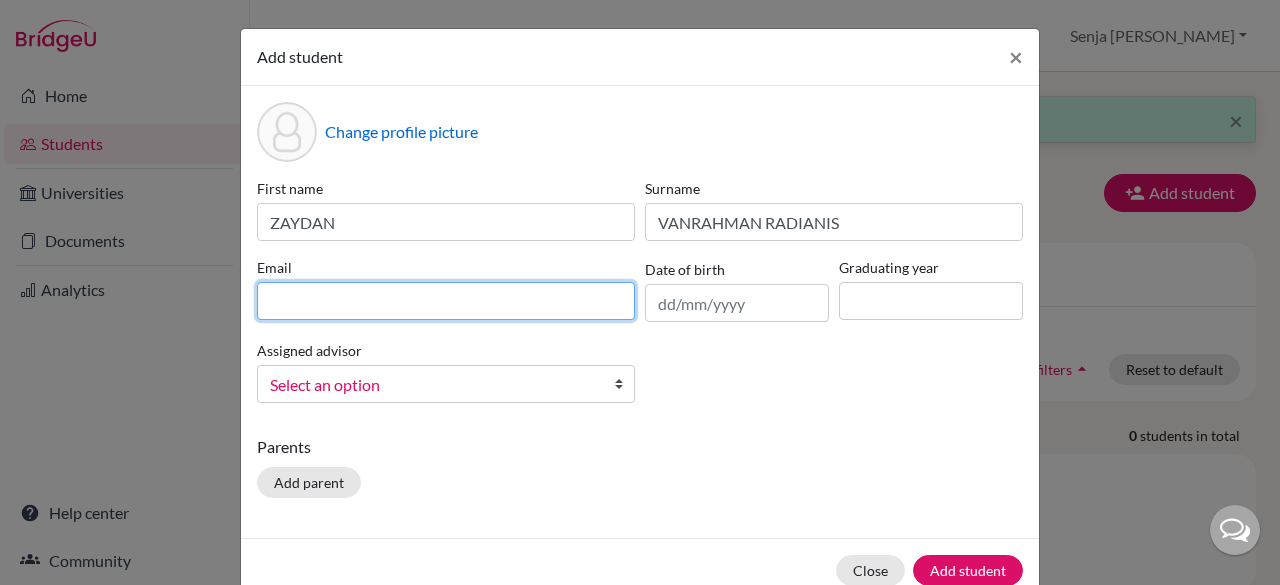 click at bounding box center (446, 301) 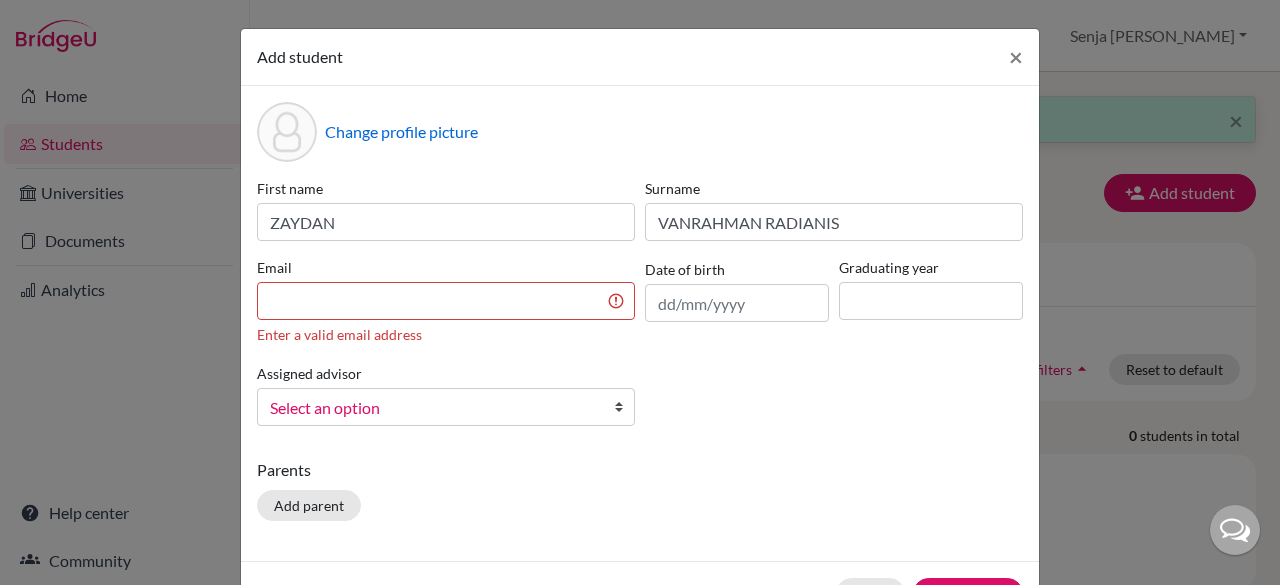 click on "Change profile picture First name ZAYDAN Surname VANRAHMAN RADIANIS Email Enter a valid email address Date of birth Graduating year Assigned advisor Bitteraty, Udan Dzhumanazarov, Azamat Fadira, Ayu Haryani, Senja Nadia Osias, Clair Rawat, Devendar  S, Slamet Sadarangani, Sharni Vallejo, Paula
Select an option
Parents Add parent" at bounding box center [640, 323] 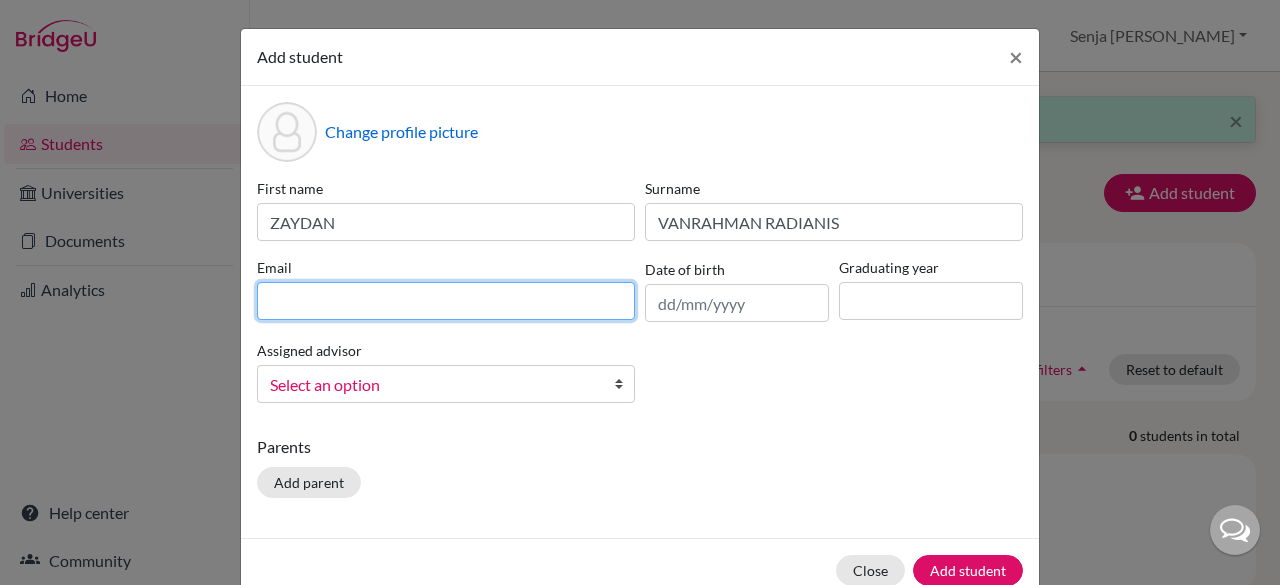 click at bounding box center [446, 301] 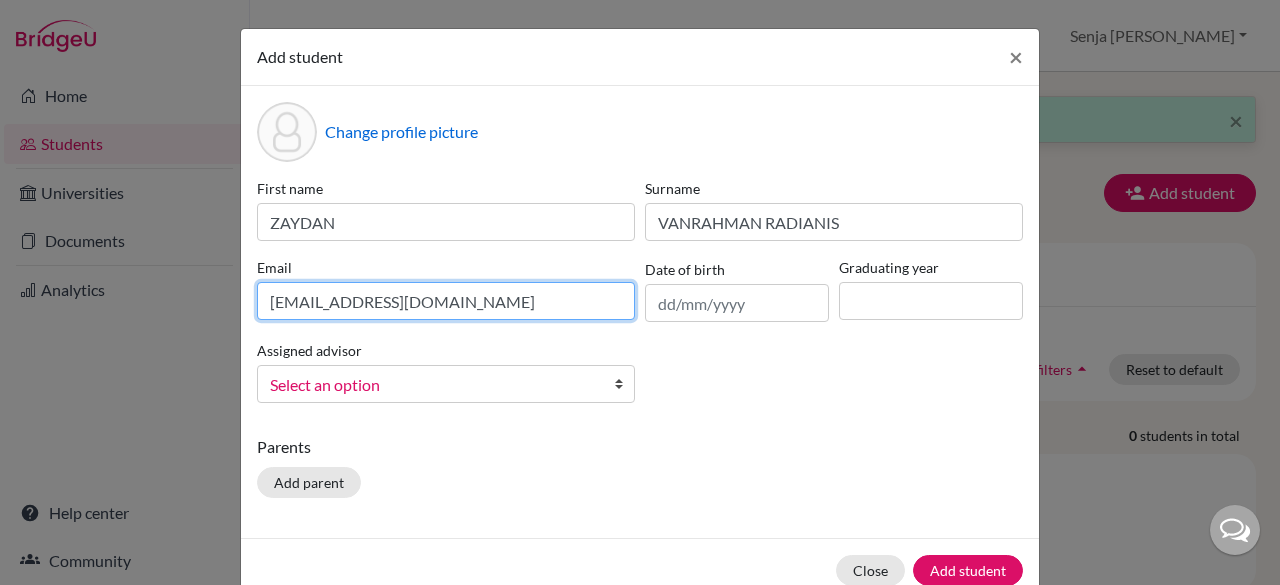 type on "zaydan.radianis@sampoernaacademy.net" 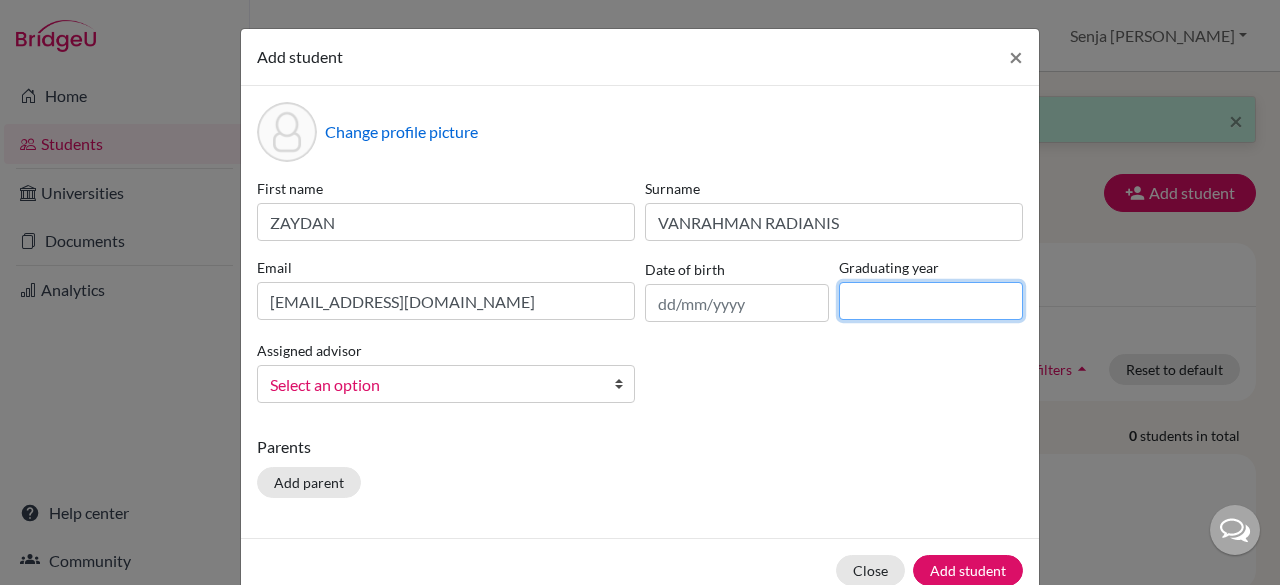 click at bounding box center [931, 301] 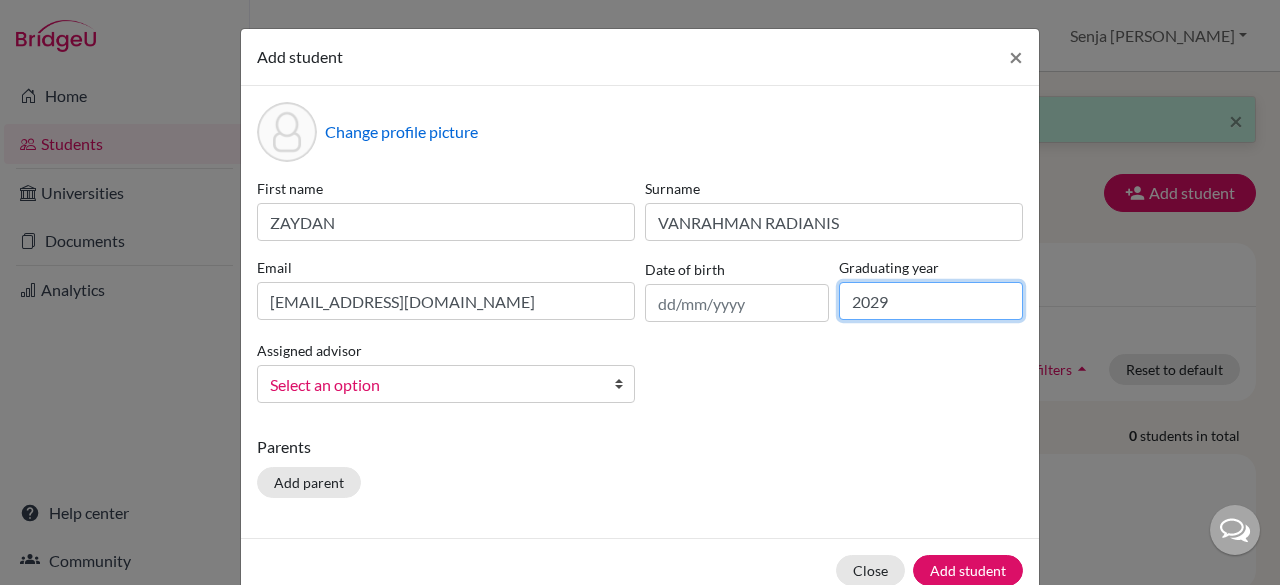 type on "2029" 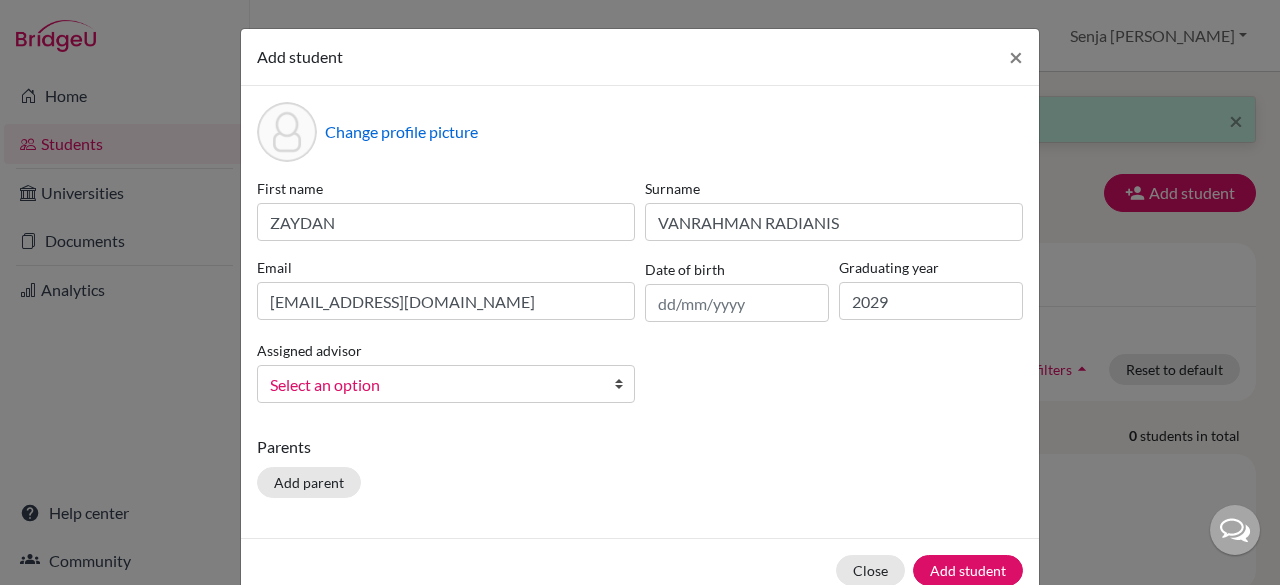 click on "Select an option" at bounding box center [433, 385] 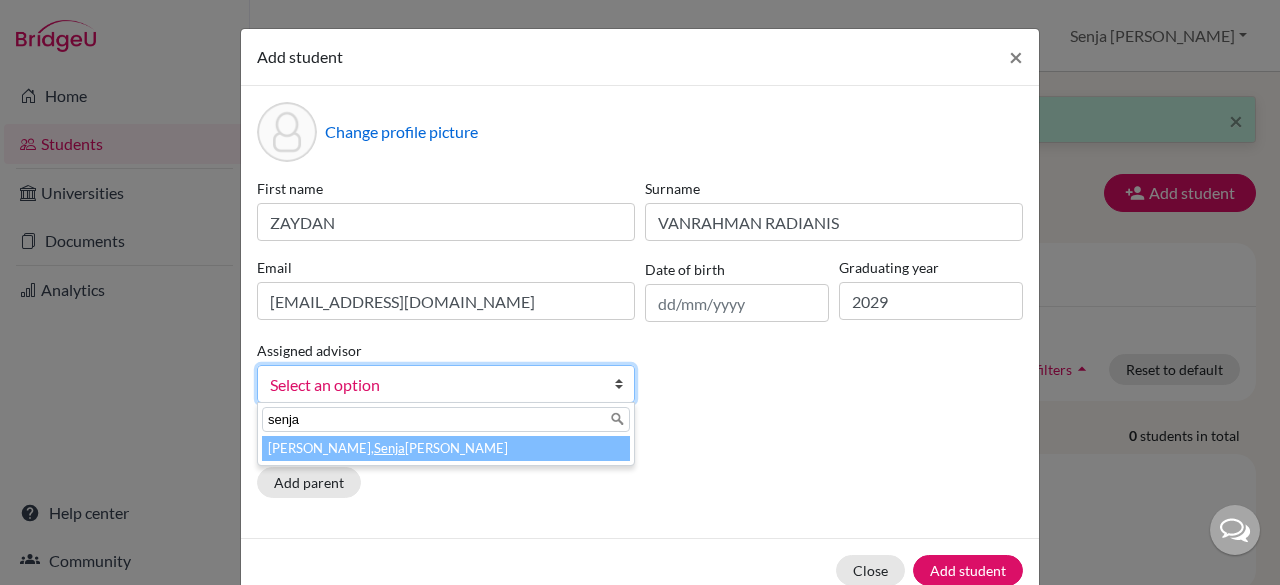 type on "senja" 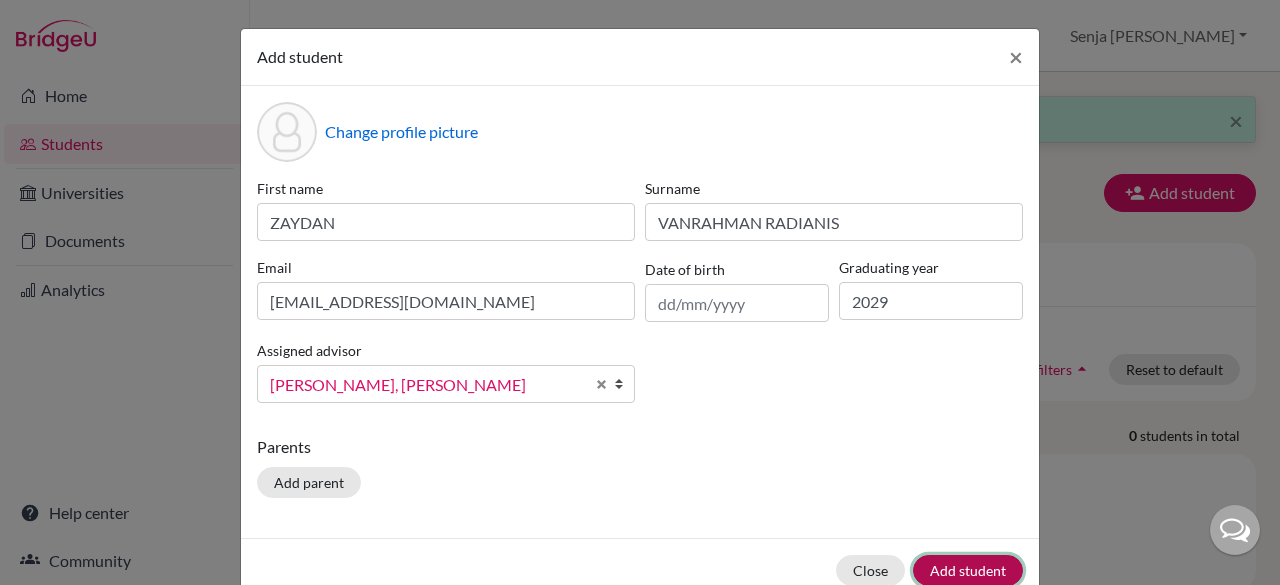click on "Add student" at bounding box center [968, 570] 